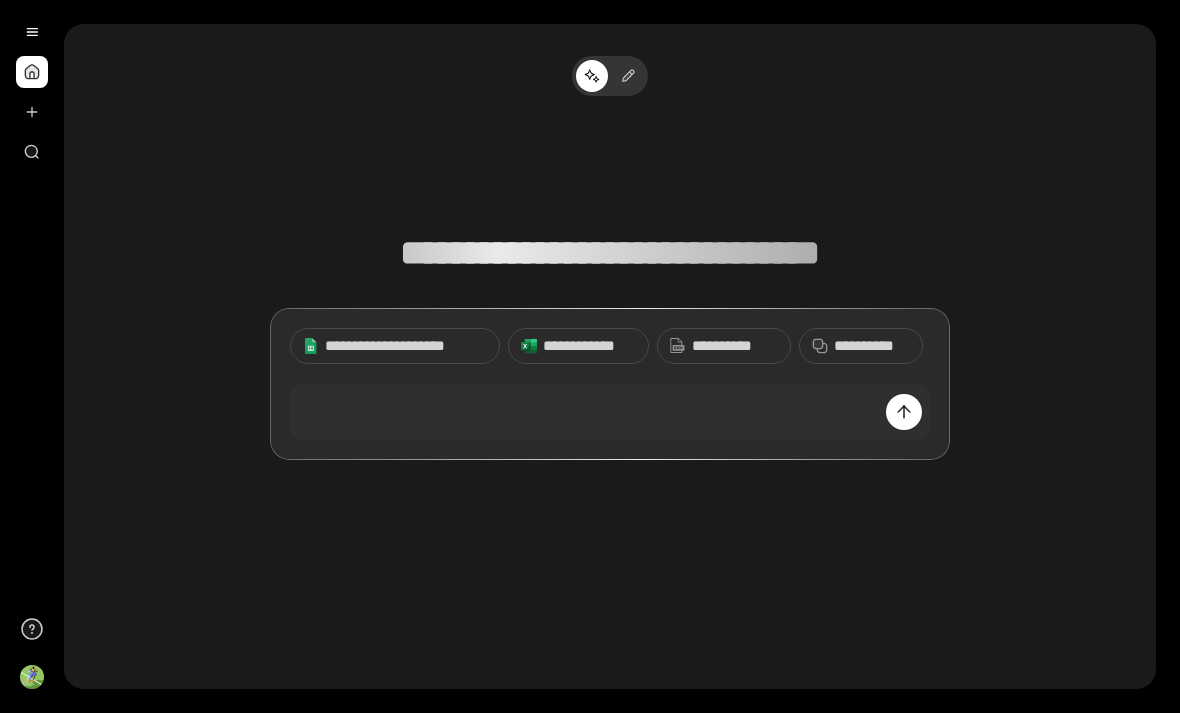 scroll, scrollTop: 0, scrollLeft: 0, axis: both 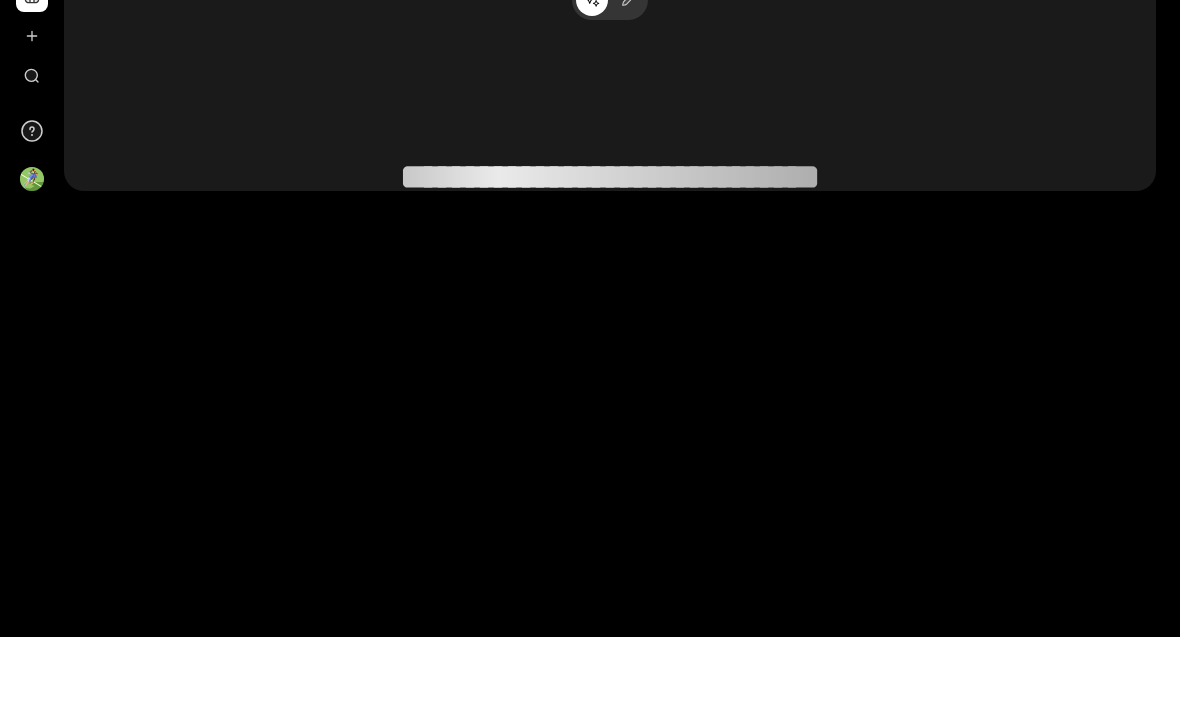 click on "**********" at bounding box center (610, 294) 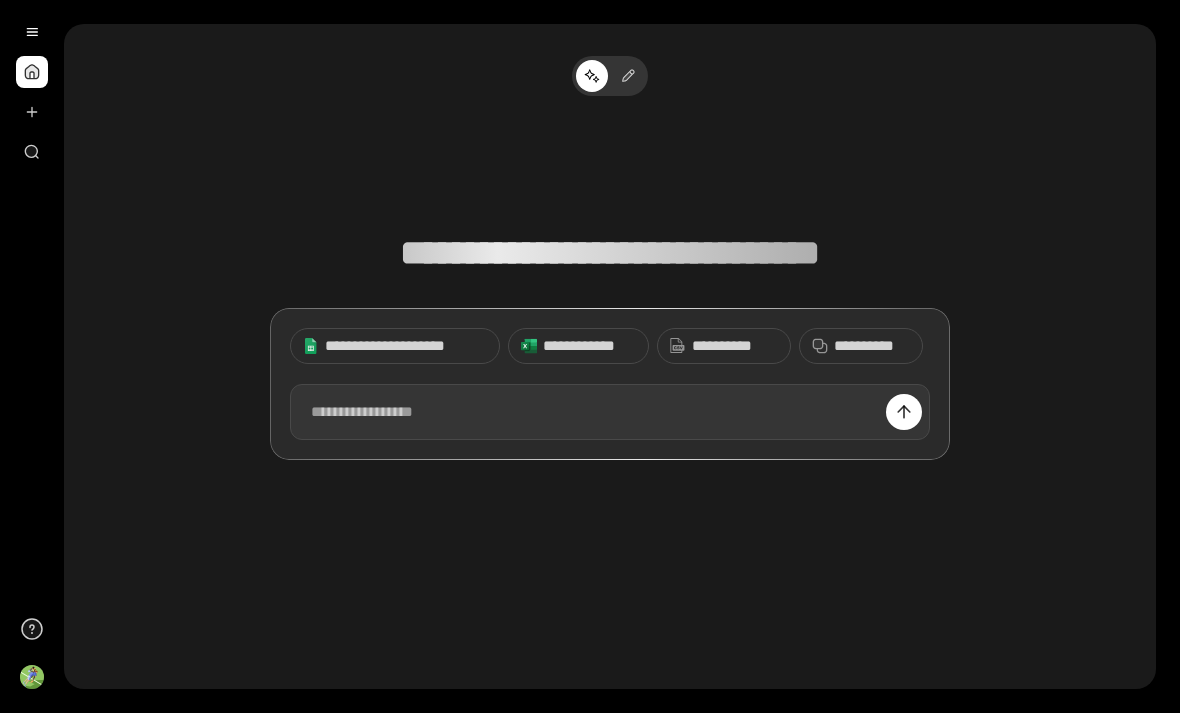 click at bounding box center [610, 412] 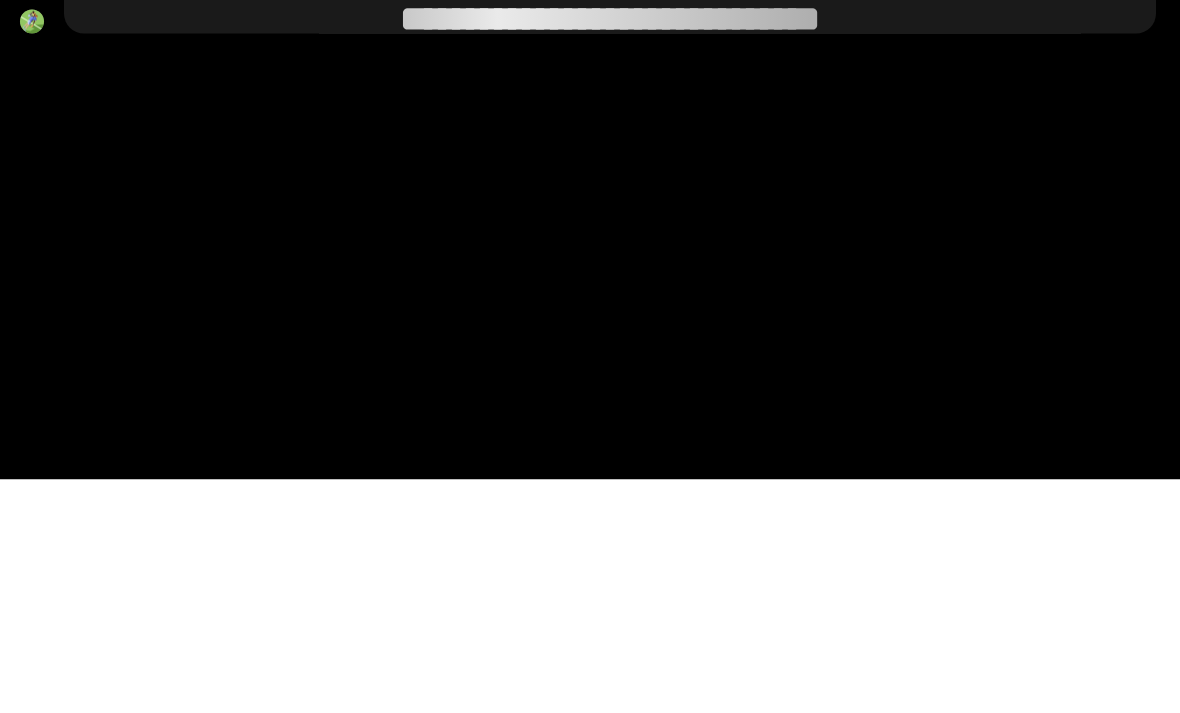 click on "**********" at bounding box center (590, 356) 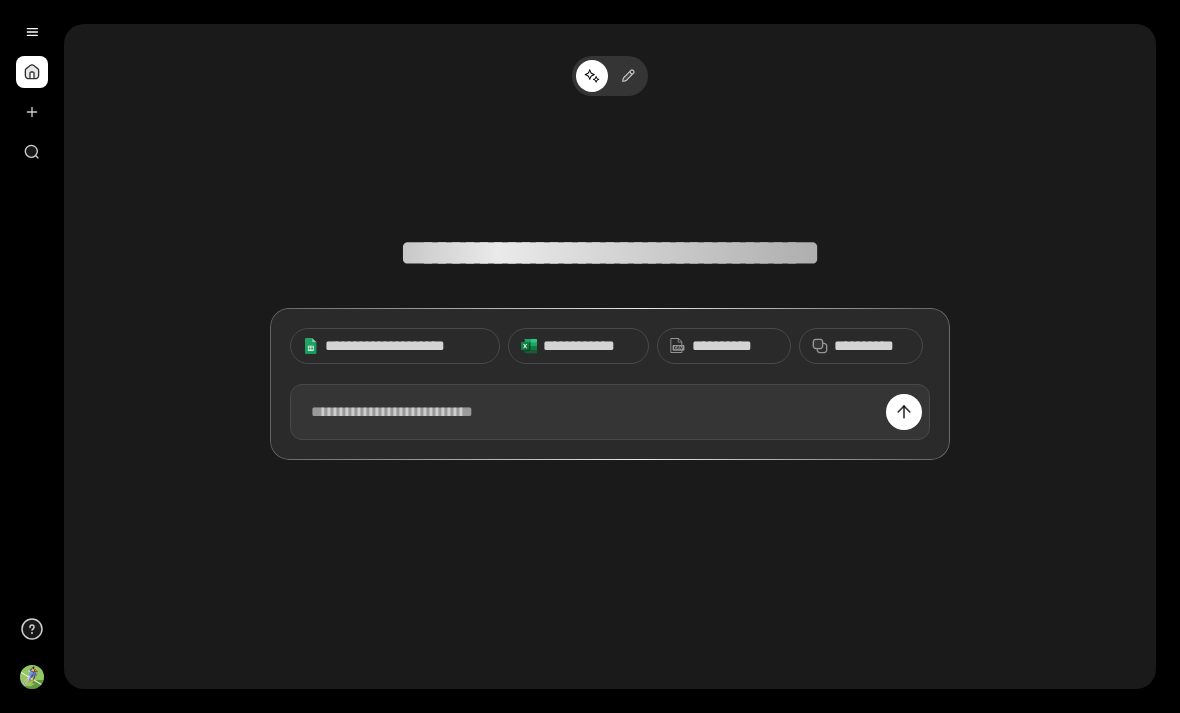 click at bounding box center [610, 412] 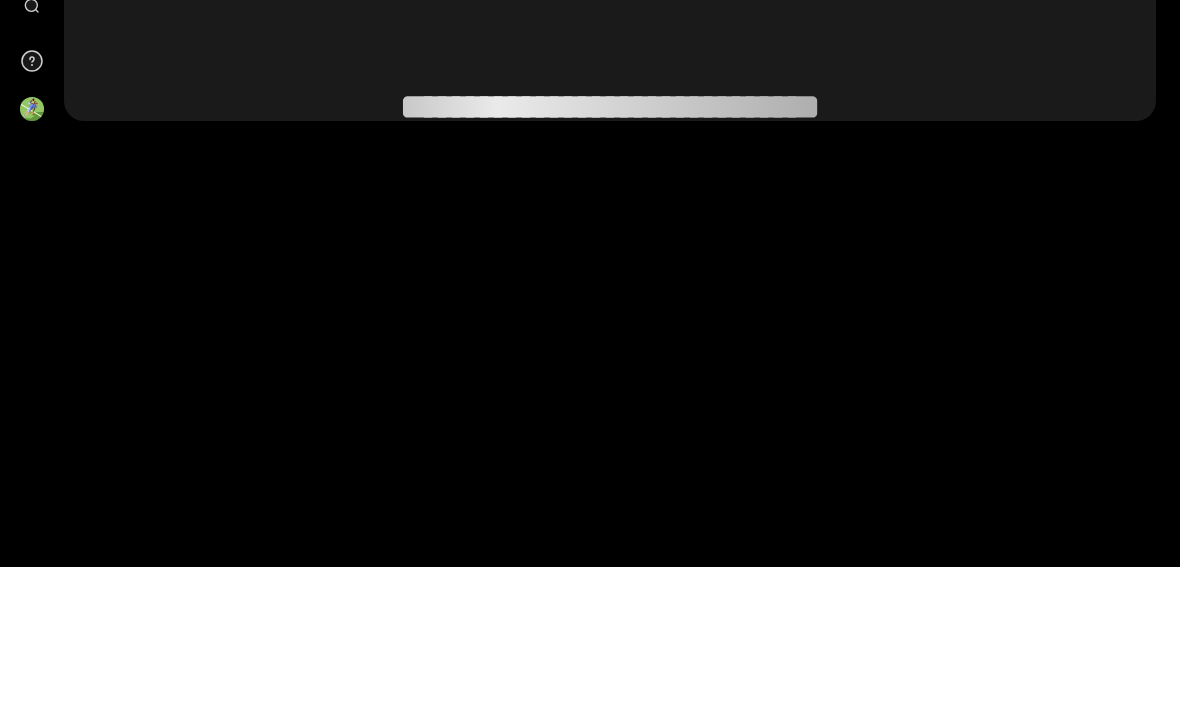 click on "**********" at bounding box center (610, 294) 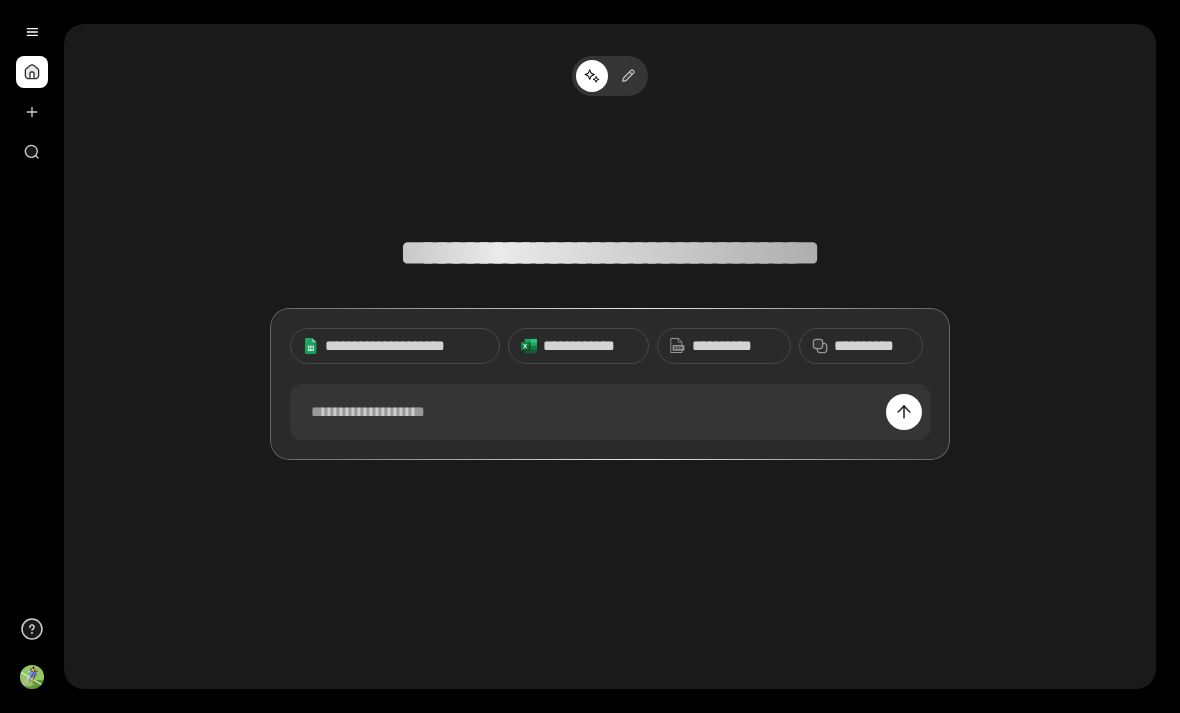 click at bounding box center (32, 32) 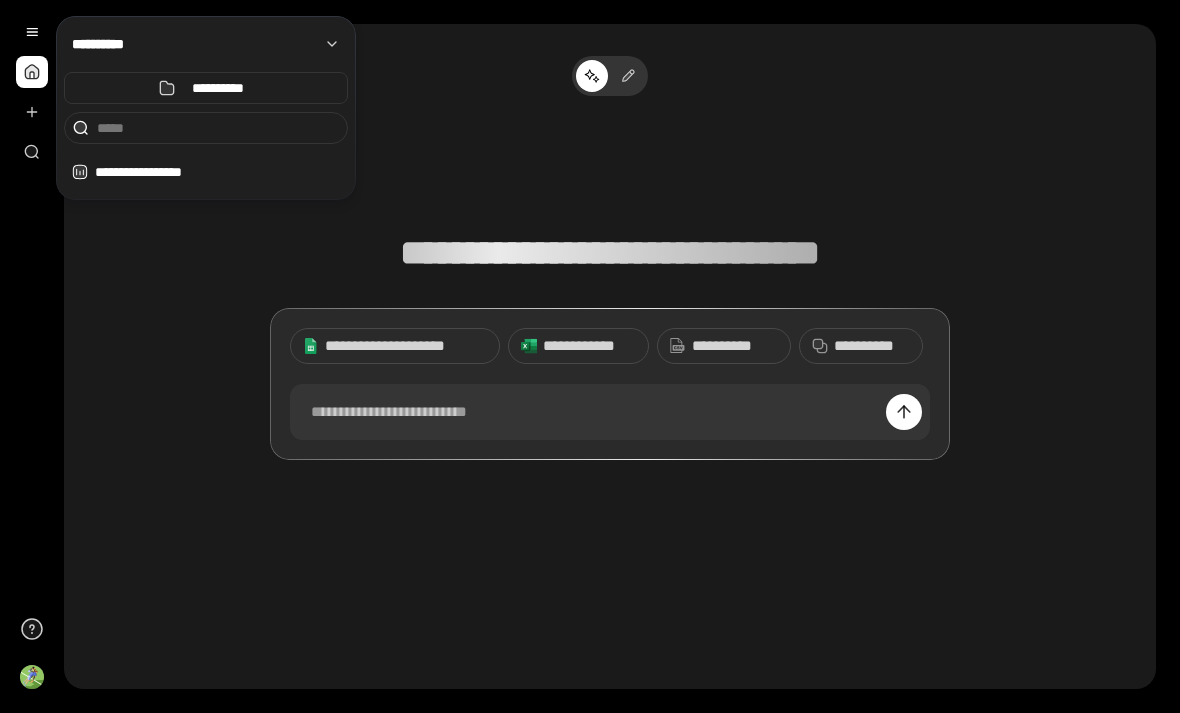 click on "**********" at bounding box center (610, 294) 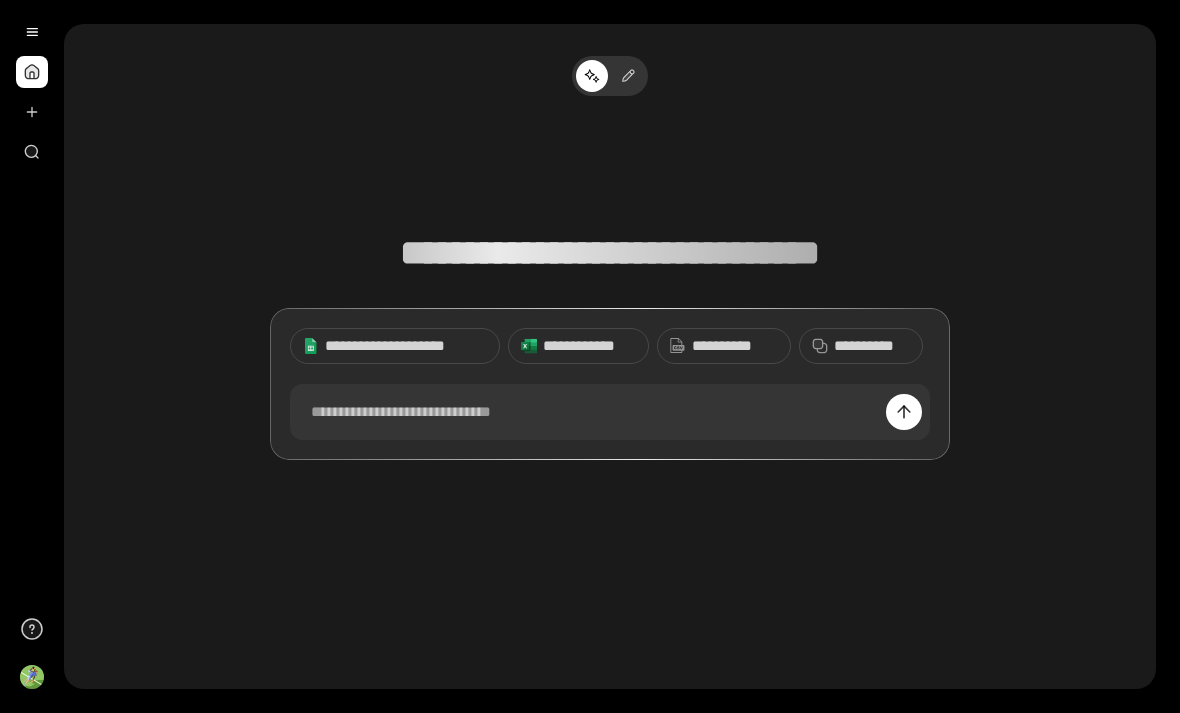 click on "**********" at bounding box center (610, 294) 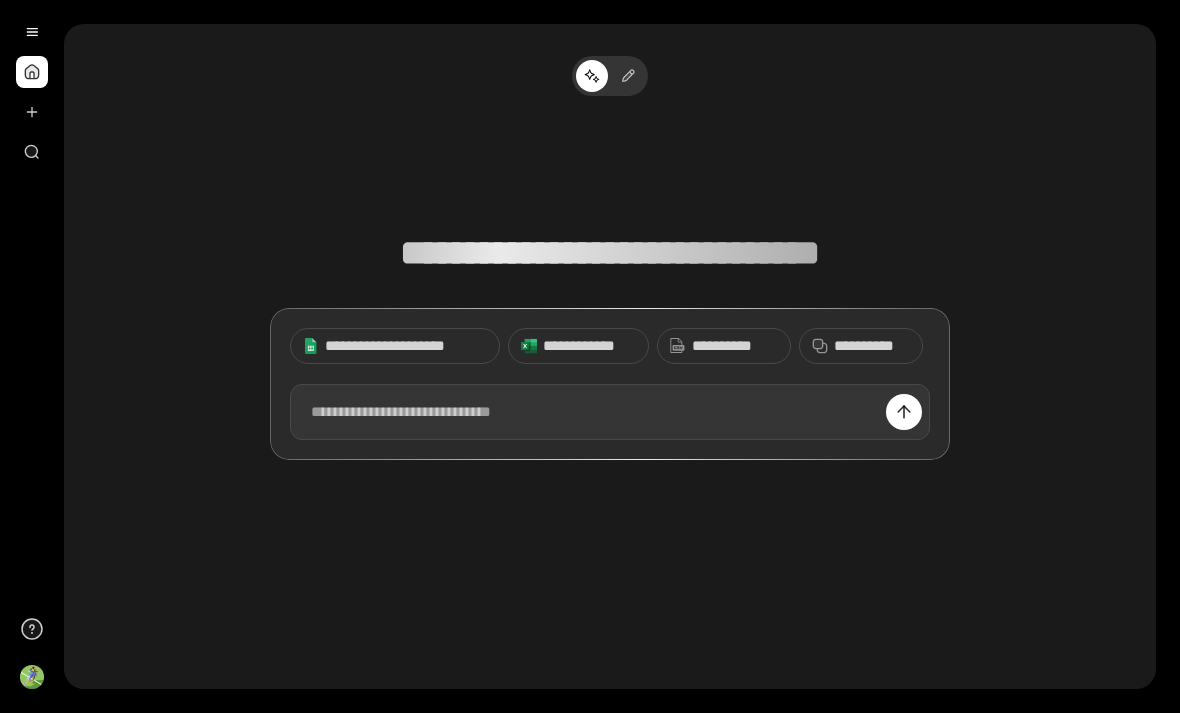 click at bounding box center [610, 412] 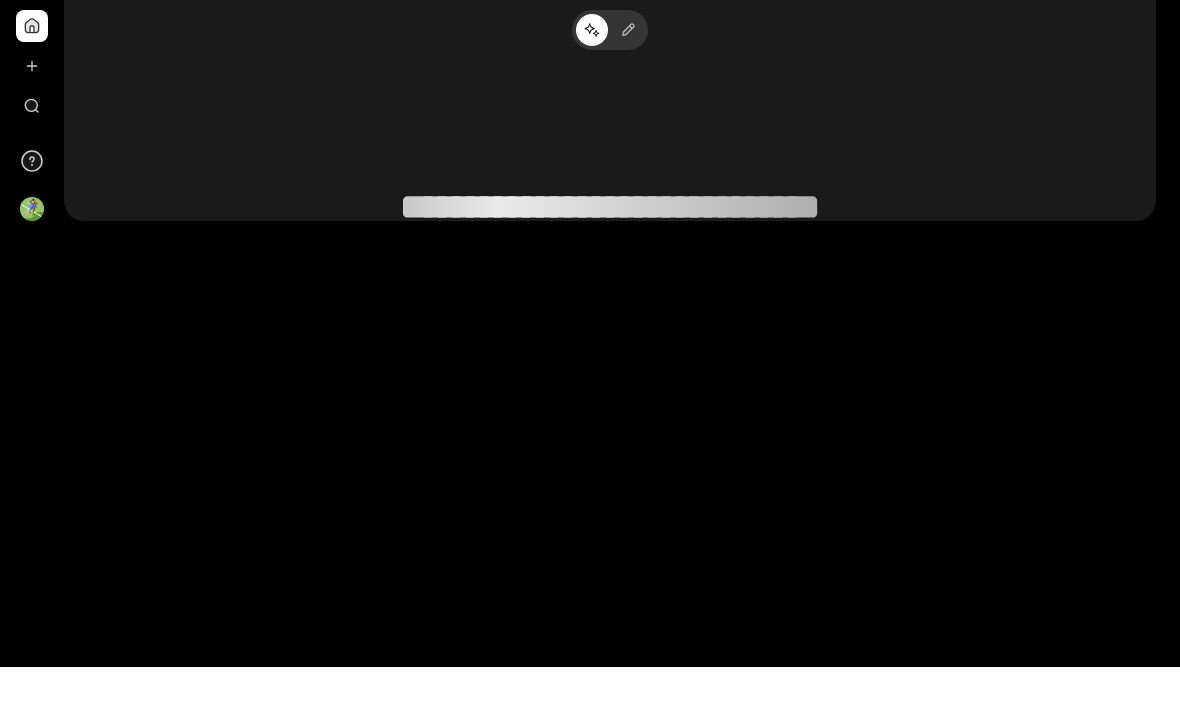 click on "**********" at bounding box center (590, 356) 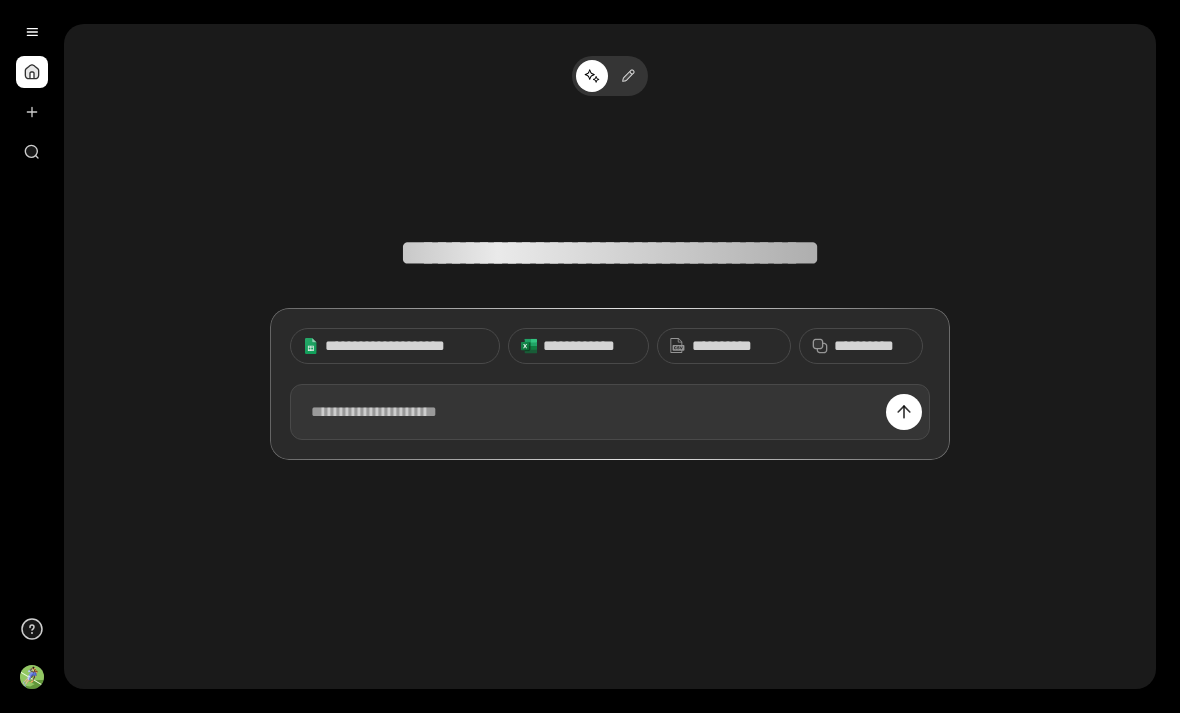 click at bounding box center (610, 412) 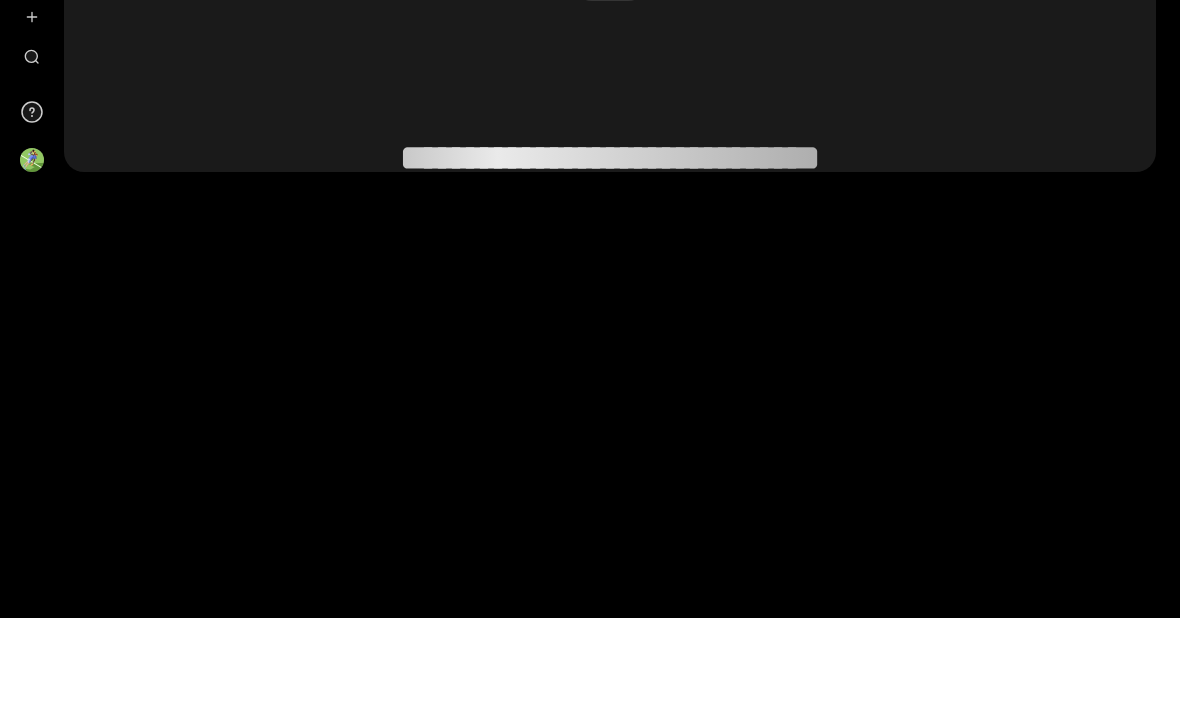 click on "**********" at bounding box center [610, 294] 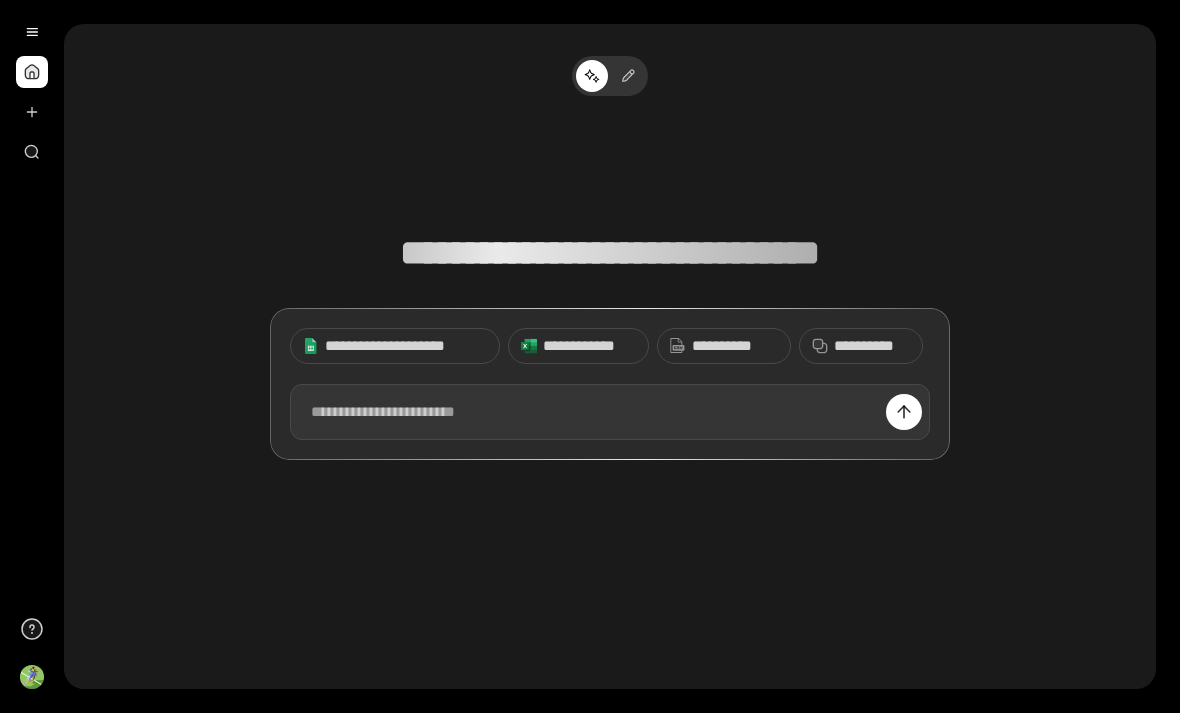 click at bounding box center [610, 412] 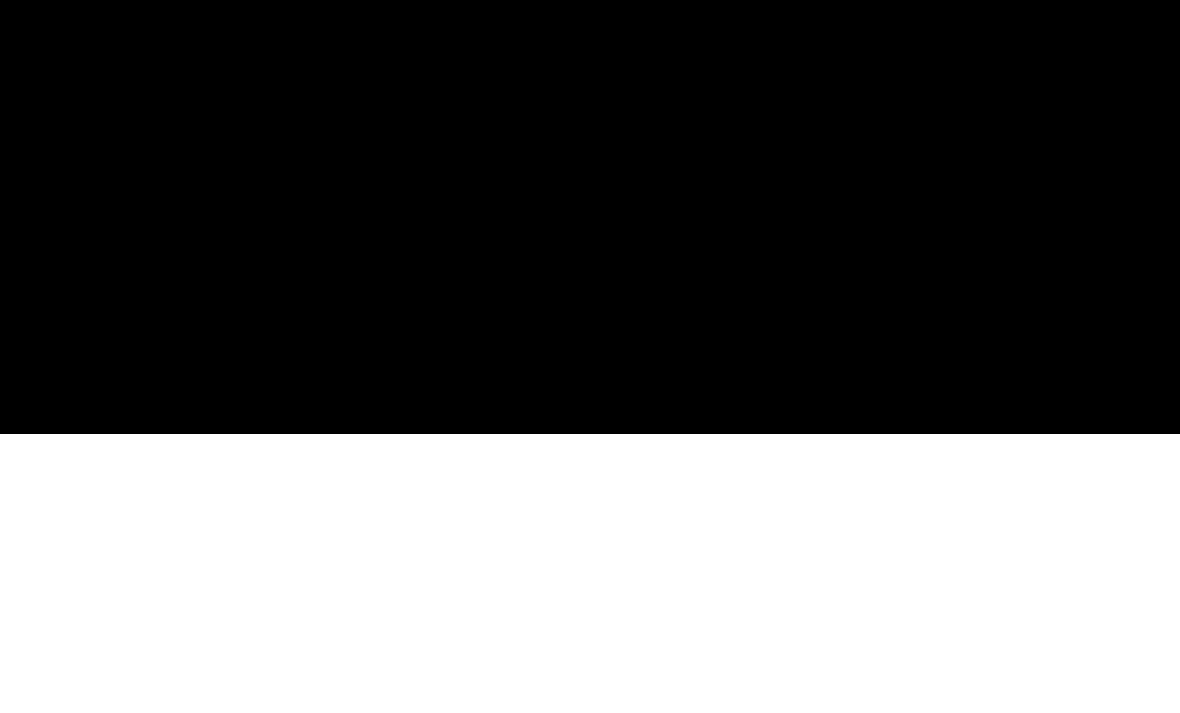 paste 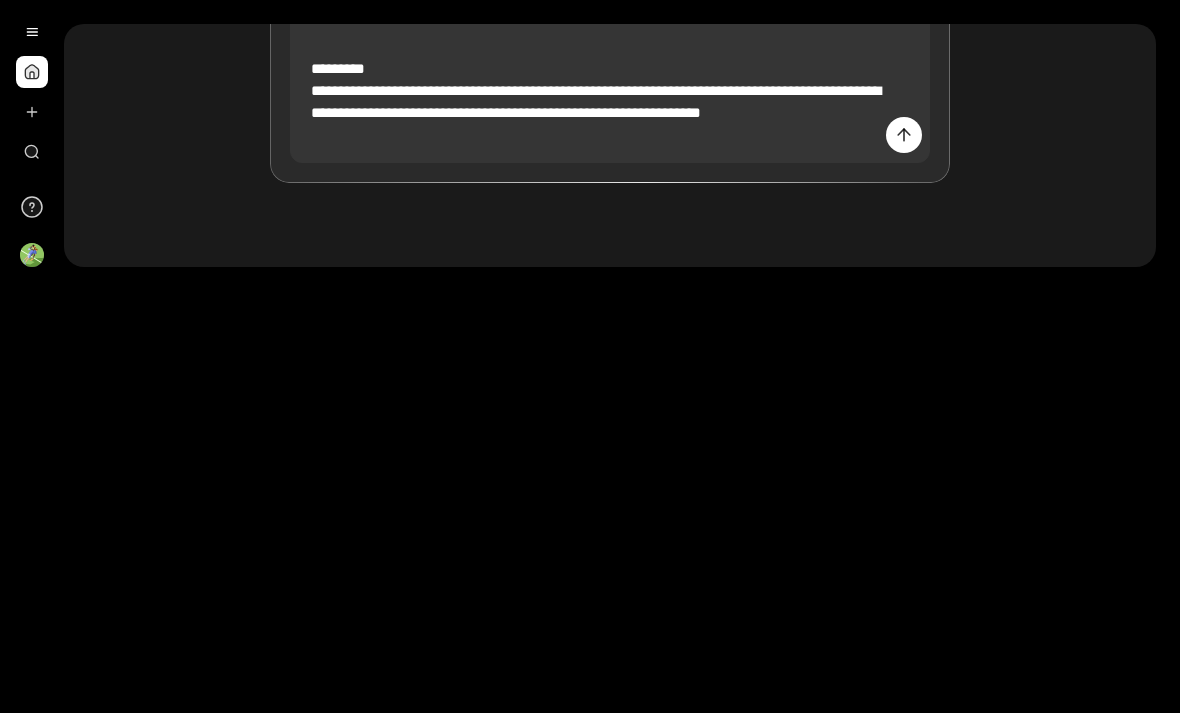 click on "**********" at bounding box center (610, -533) 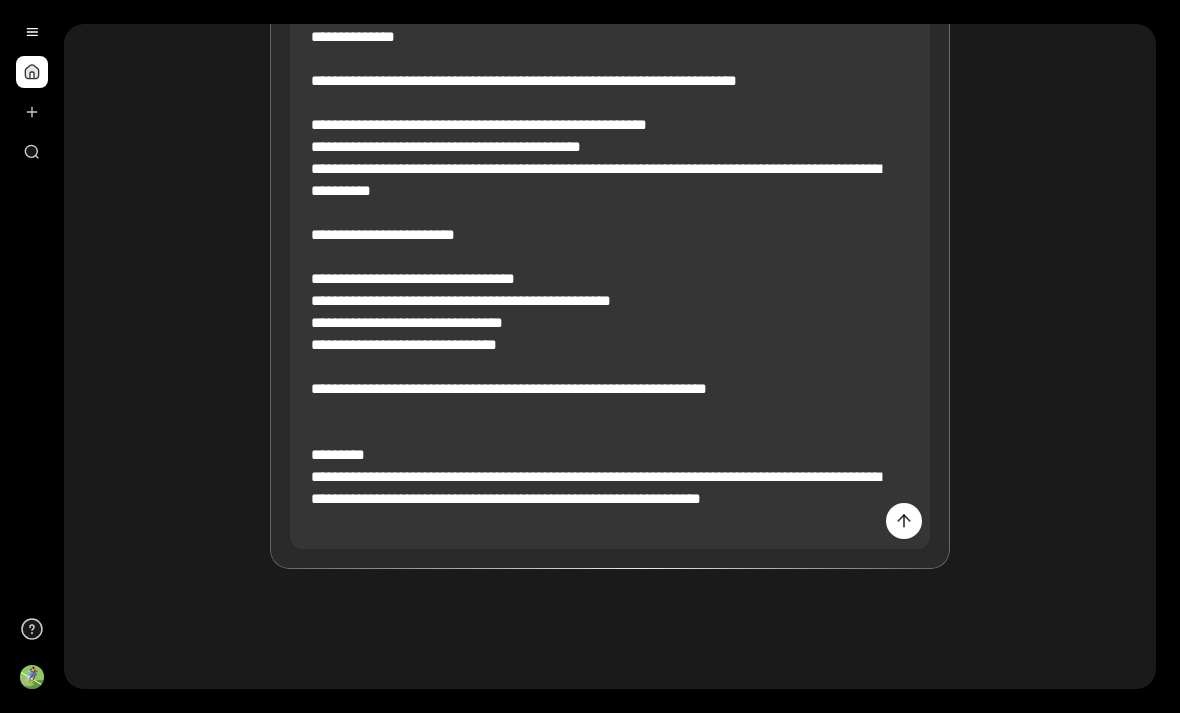 scroll, scrollTop: 1003, scrollLeft: 0, axis: vertical 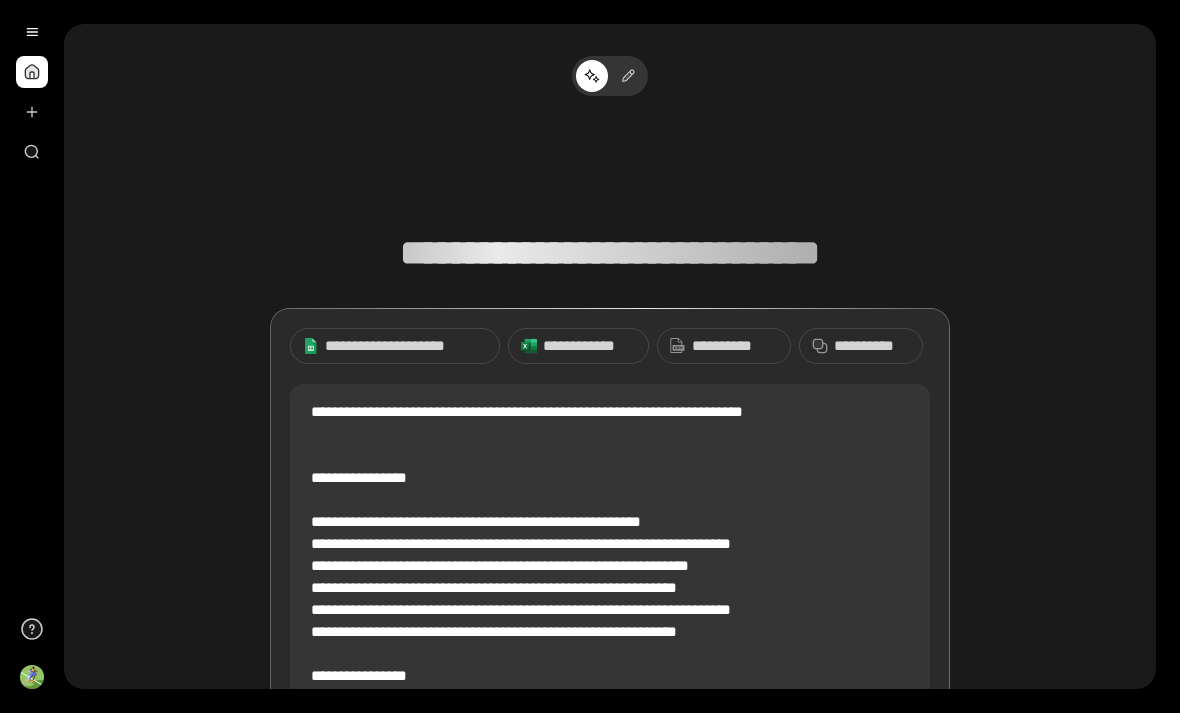 click on "**********" at bounding box center (872, 346) 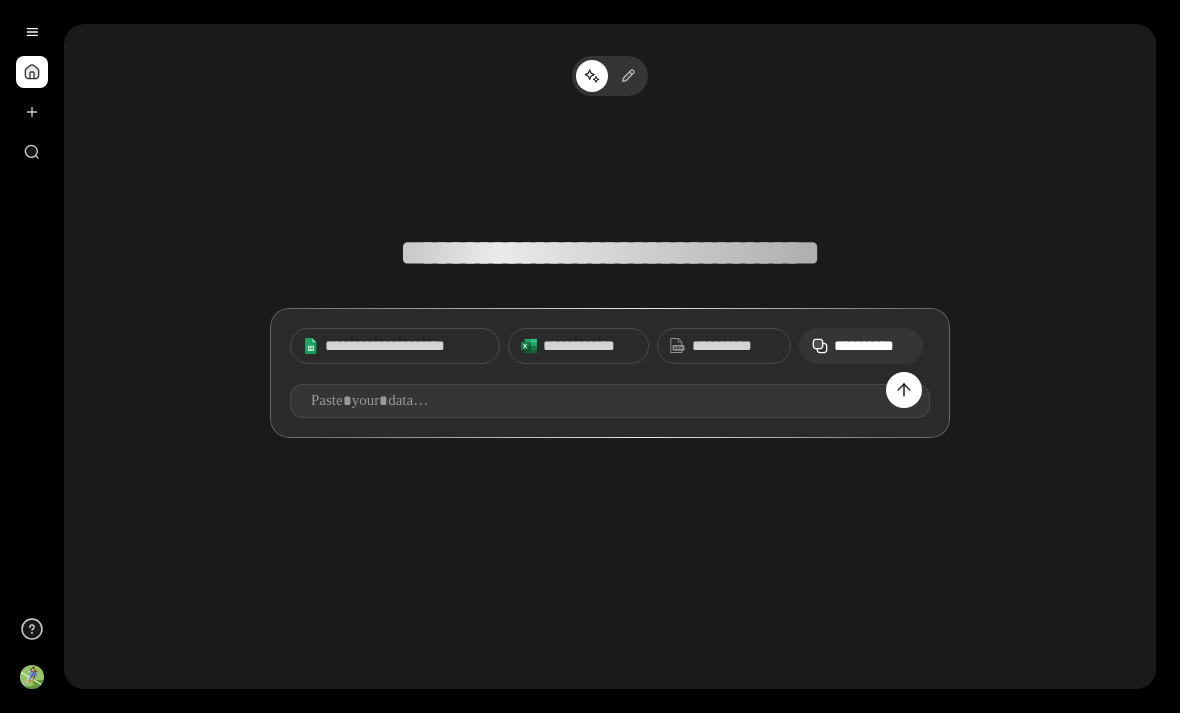 click at bounding box center (610, 401) 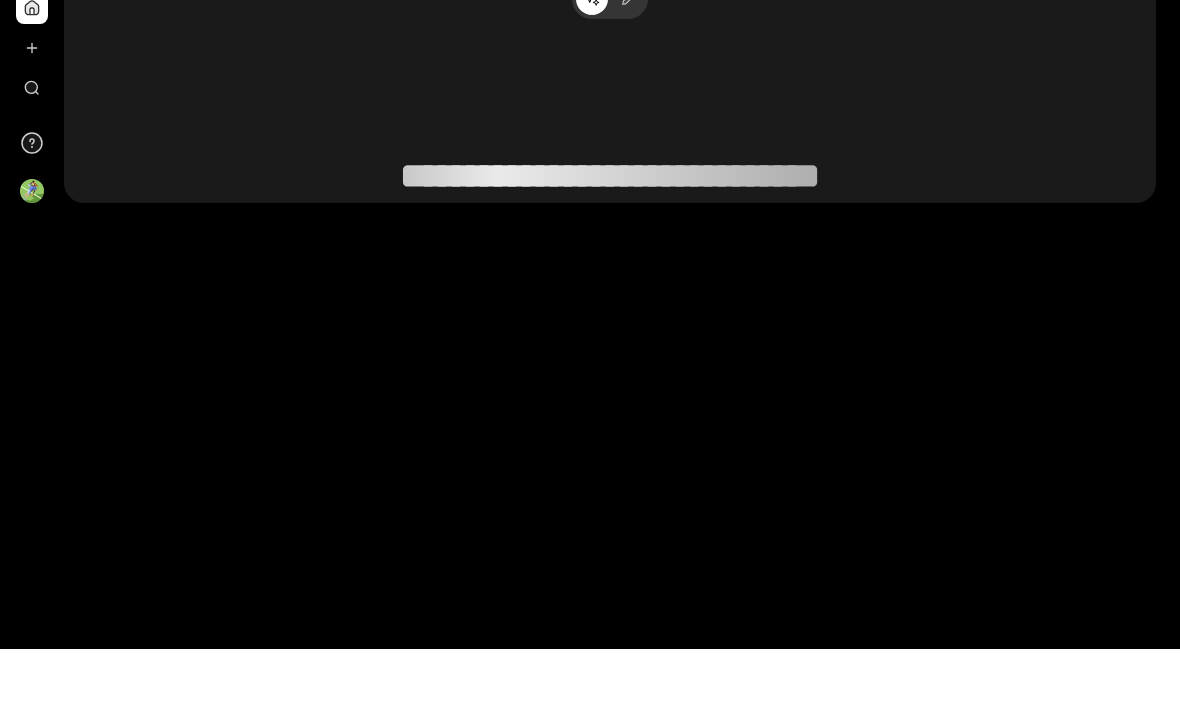 scroll, scrollTop: 1377, scrollLeft: 0, axis: vertical 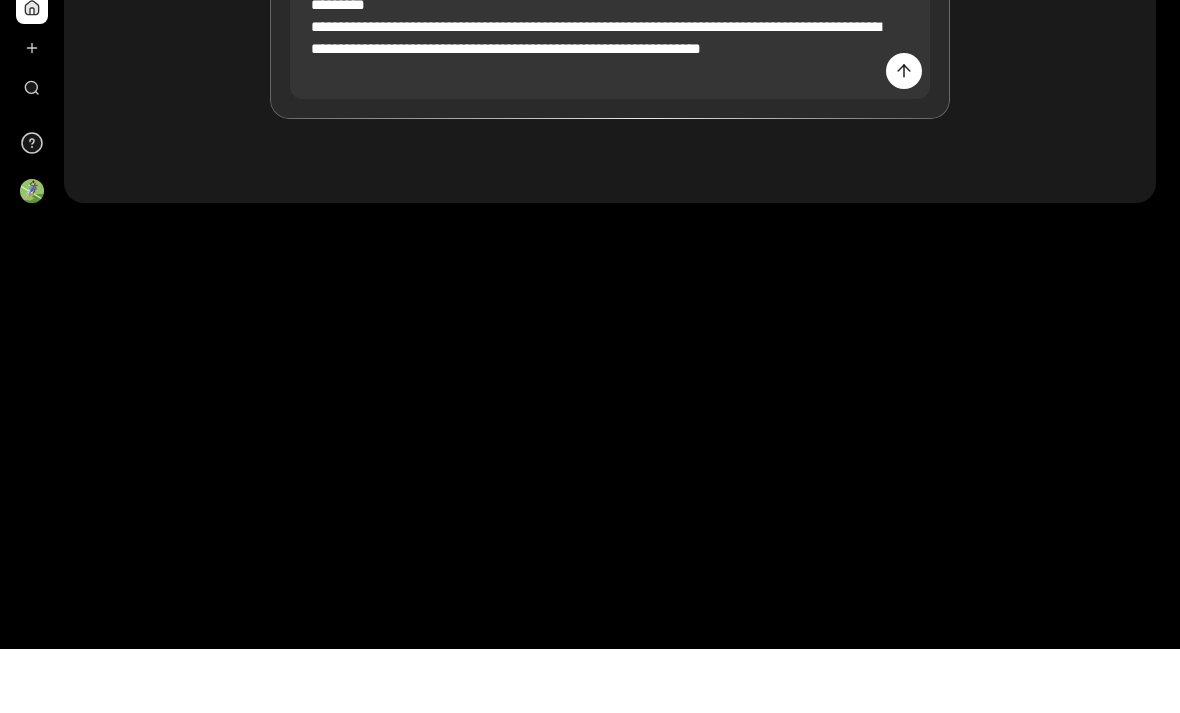 click on "**********" at bounding box center (610, -525) 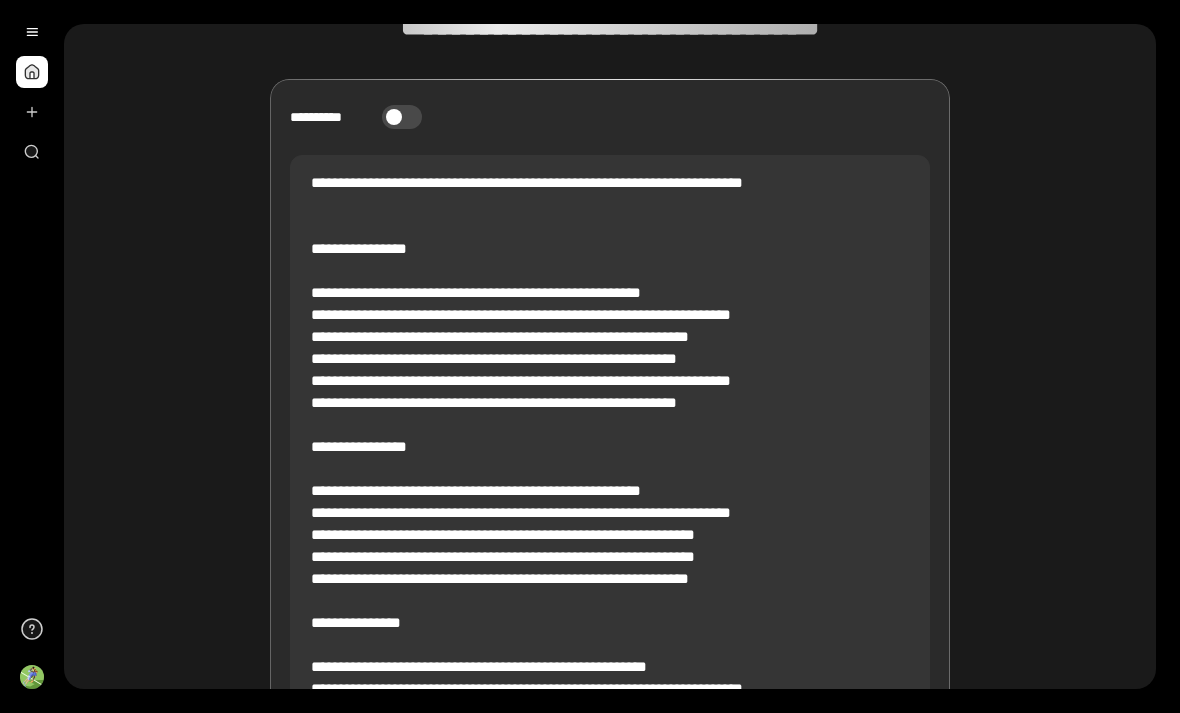 scroll, scrollTop: 215, scrollLeft: 0, axis: vertical 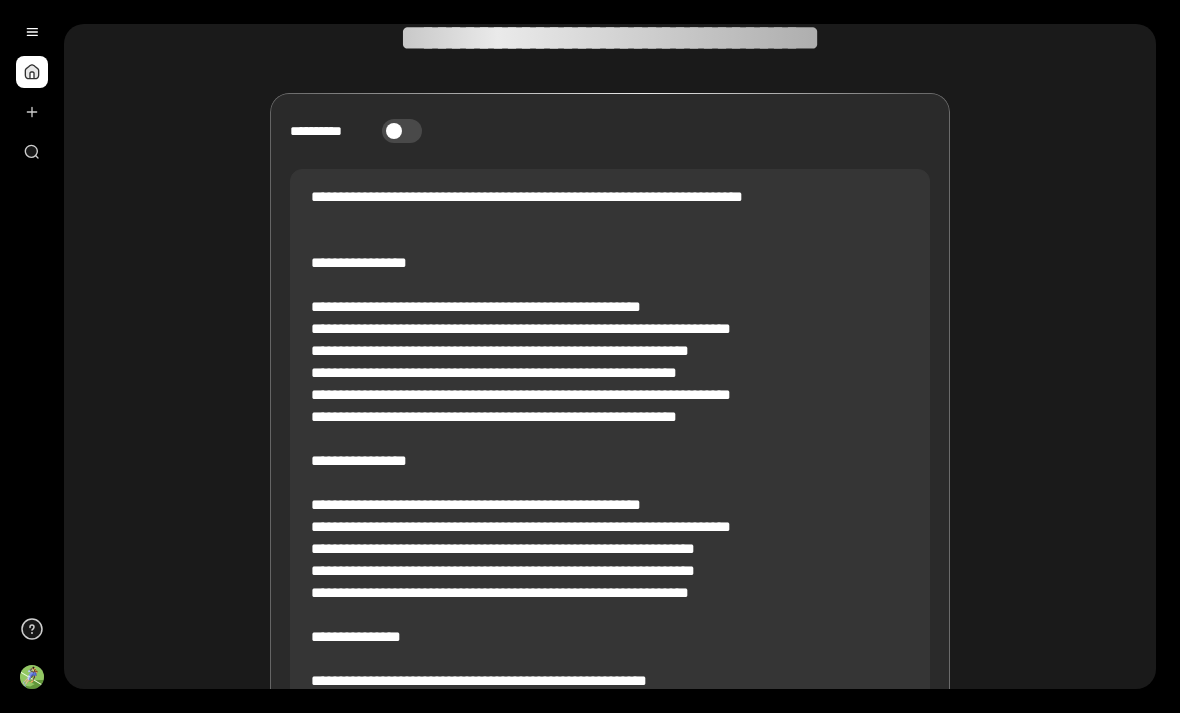 click on "**********" at bounding box center [402, 131] 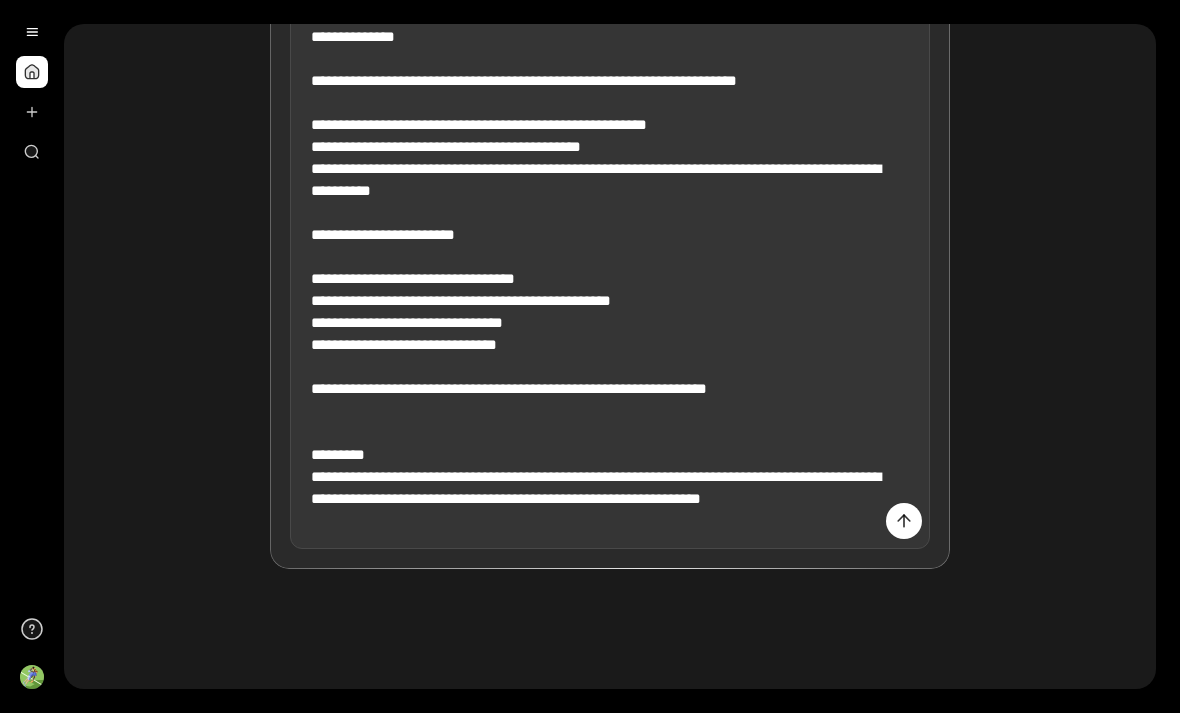 scroll, scrollTop: 1003, scrollLeft: 0, axis: vertical 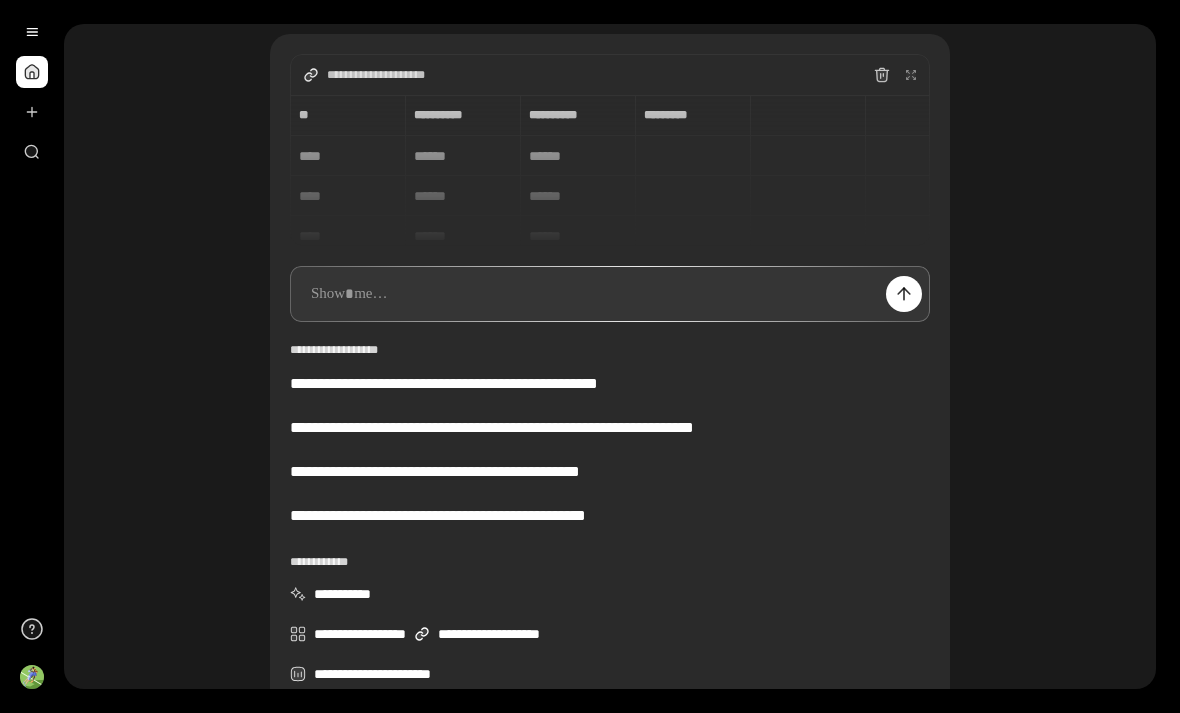 click 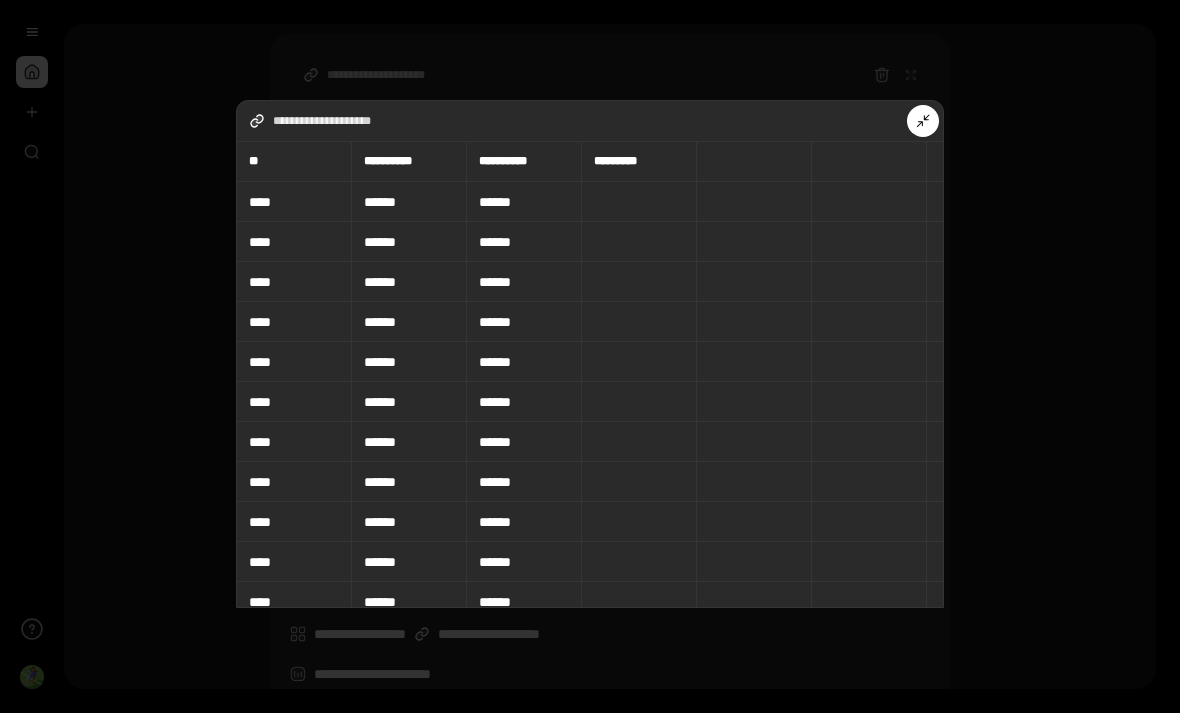 type 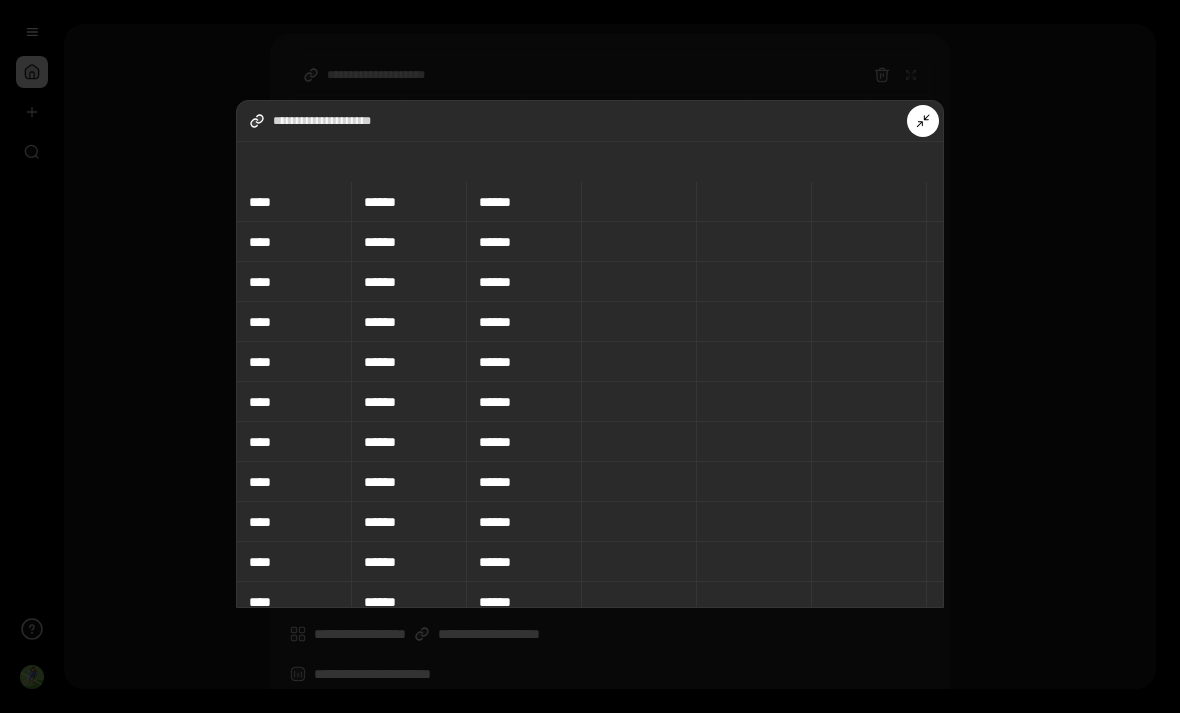 scroll, scrollTop: 103, scrollLeft: -22, axis: both 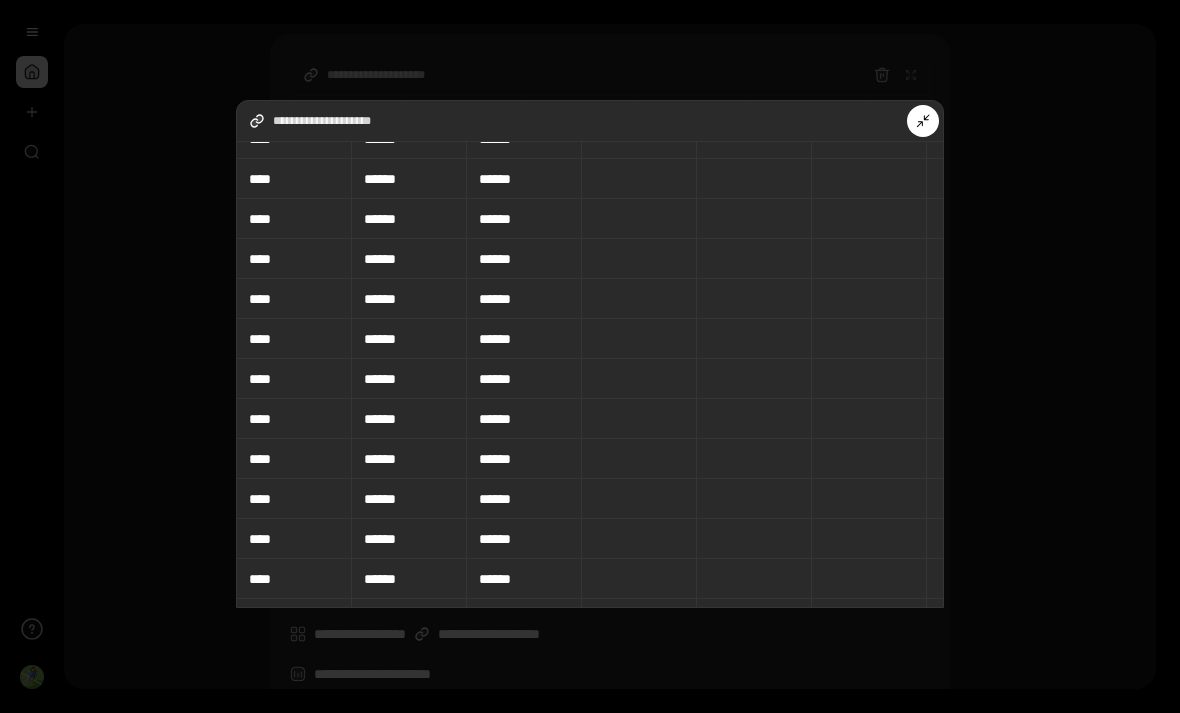 type 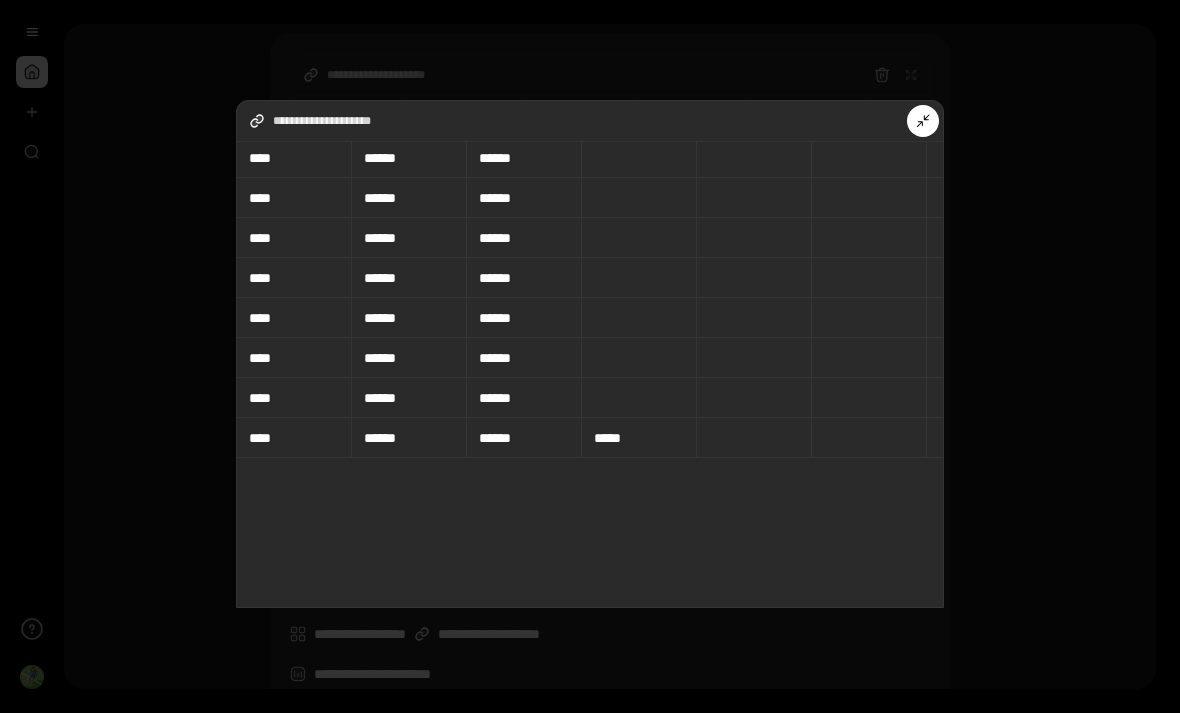 type 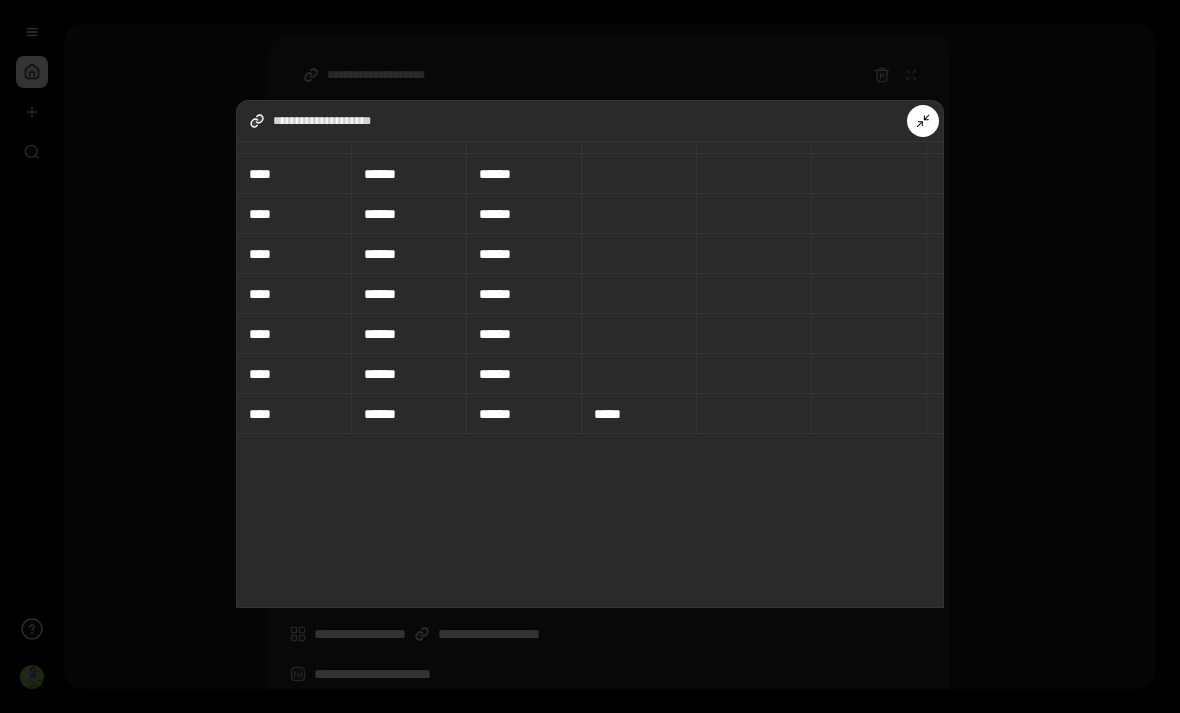 type 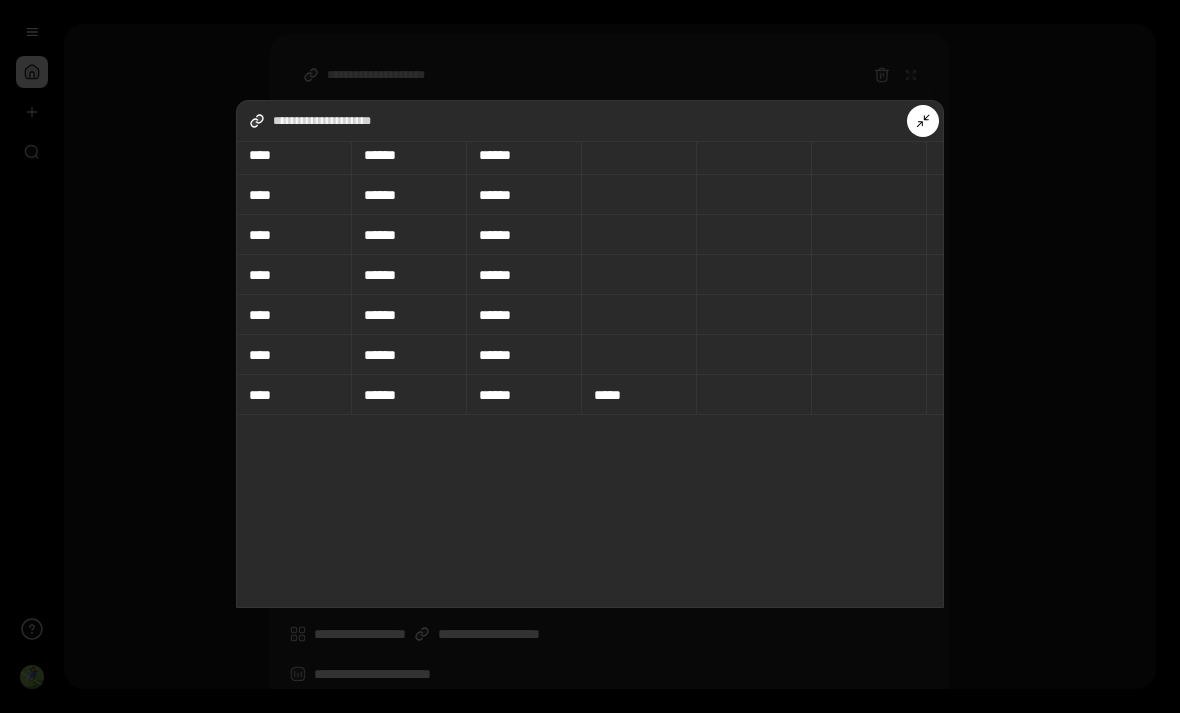 type 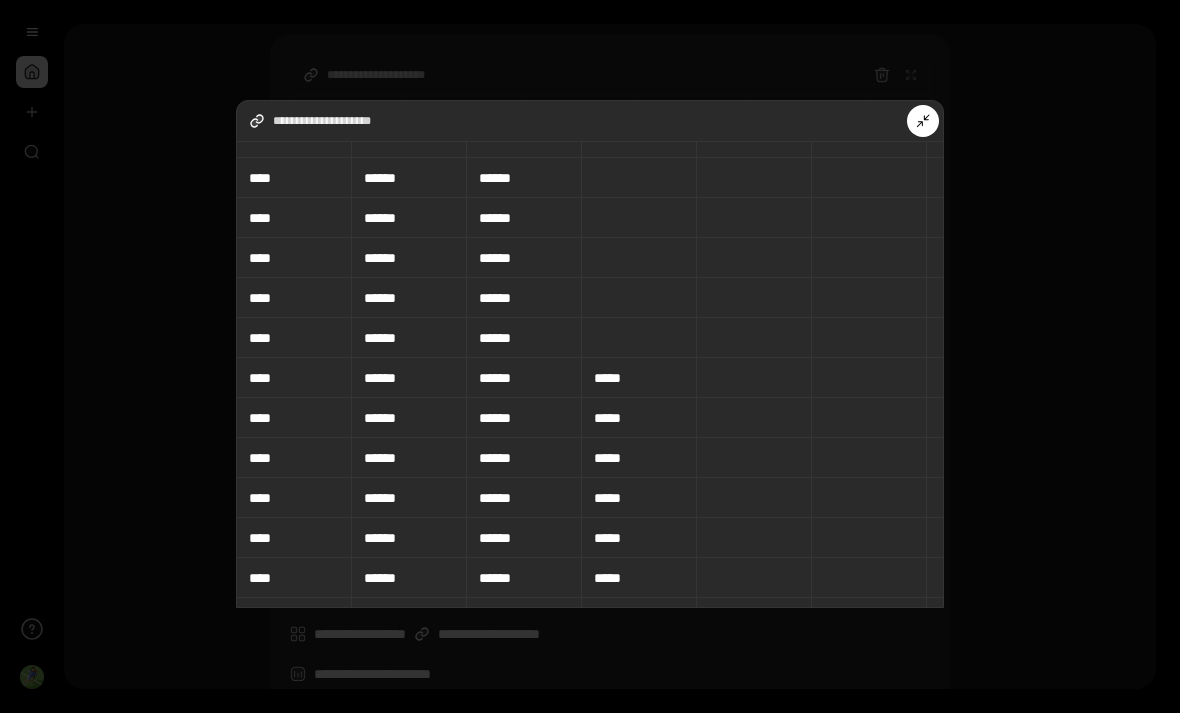 type 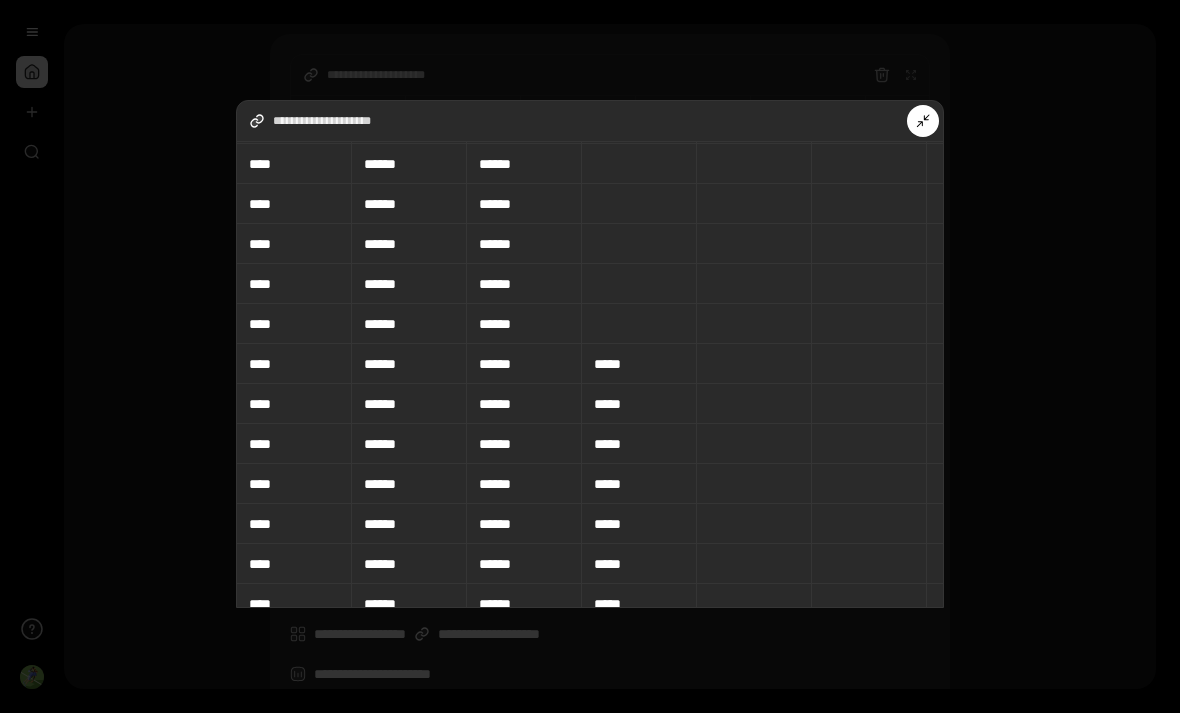 type 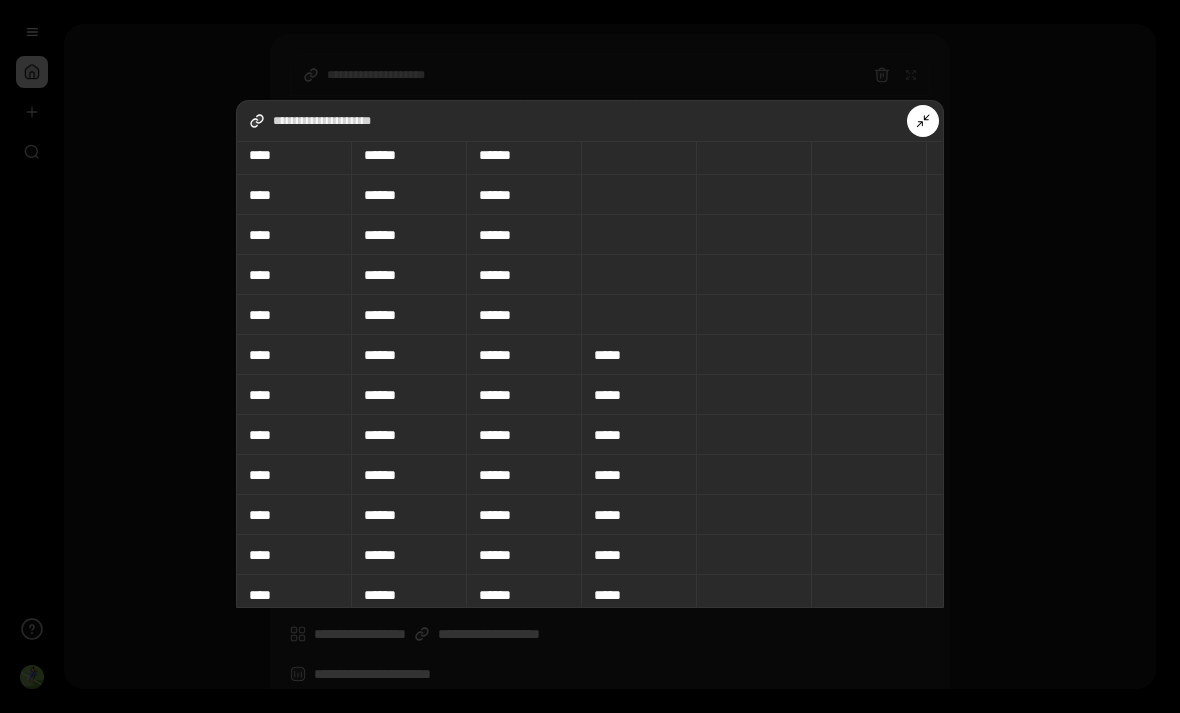 type 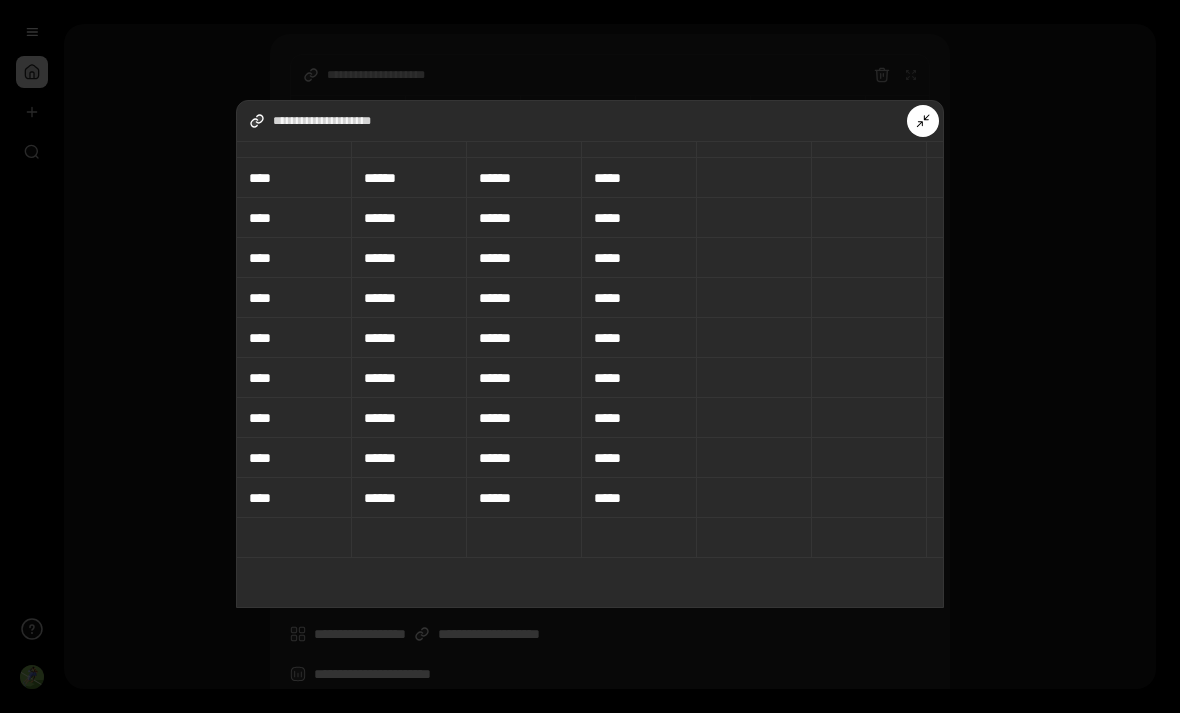 type 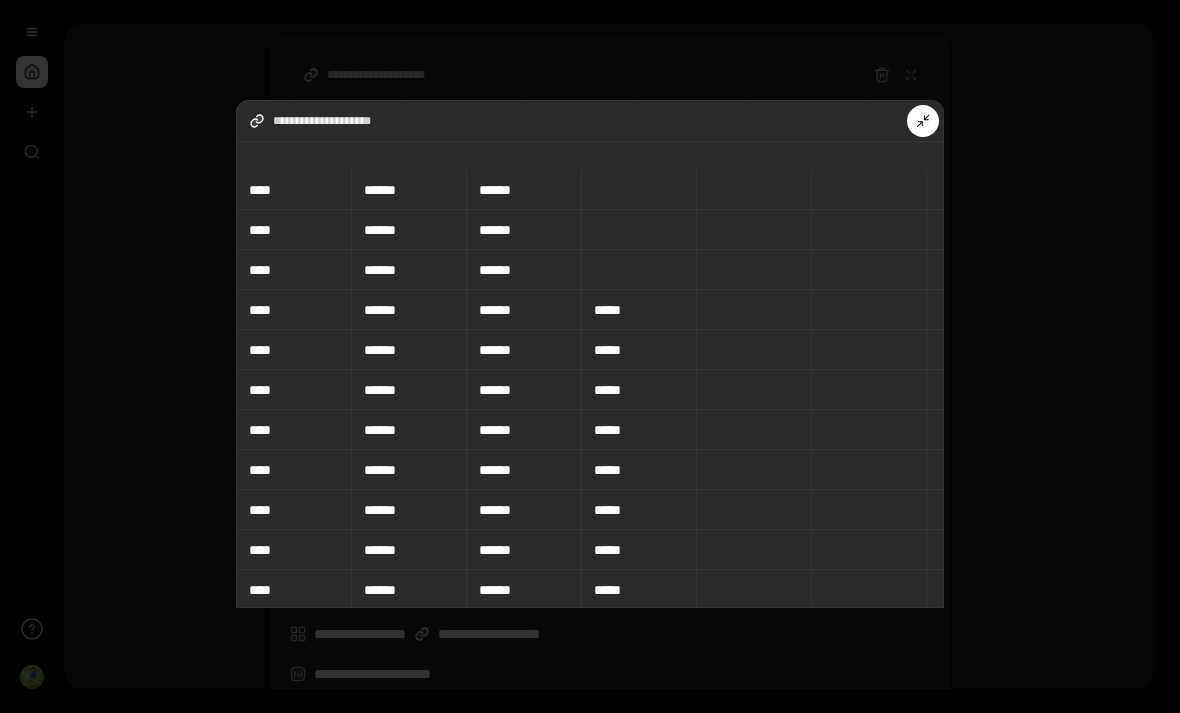 type 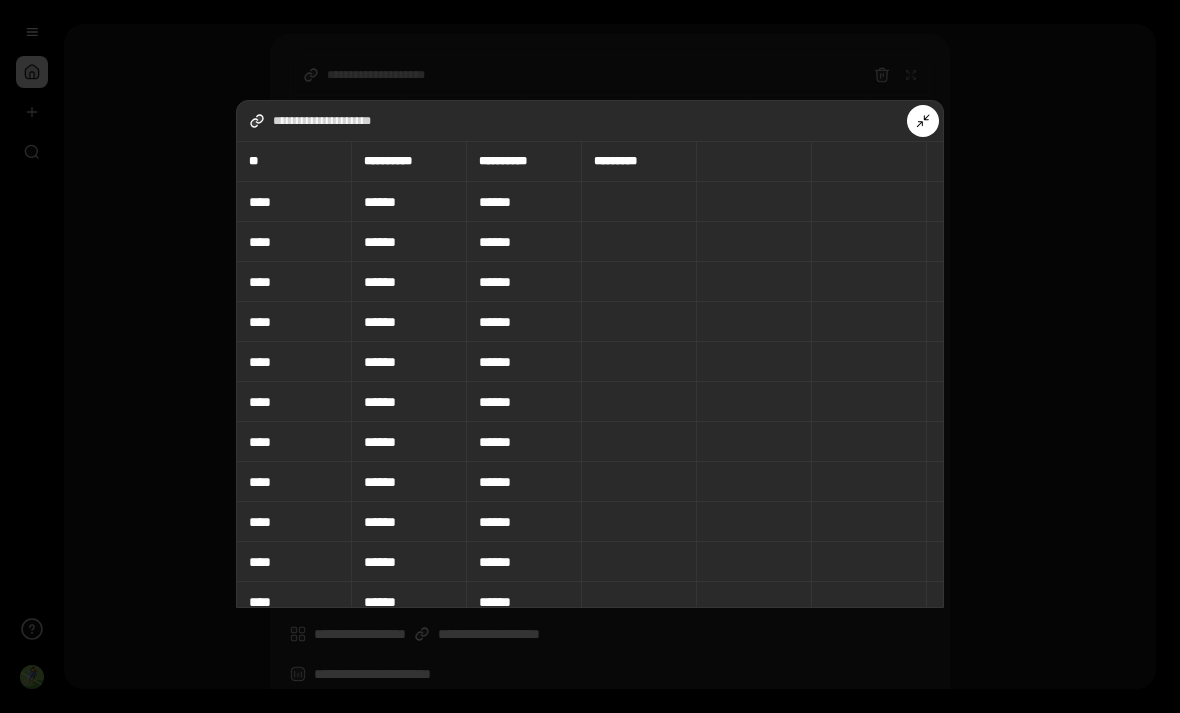 scroll, scrollTop: 0, scrollLeft: 0, axis: both 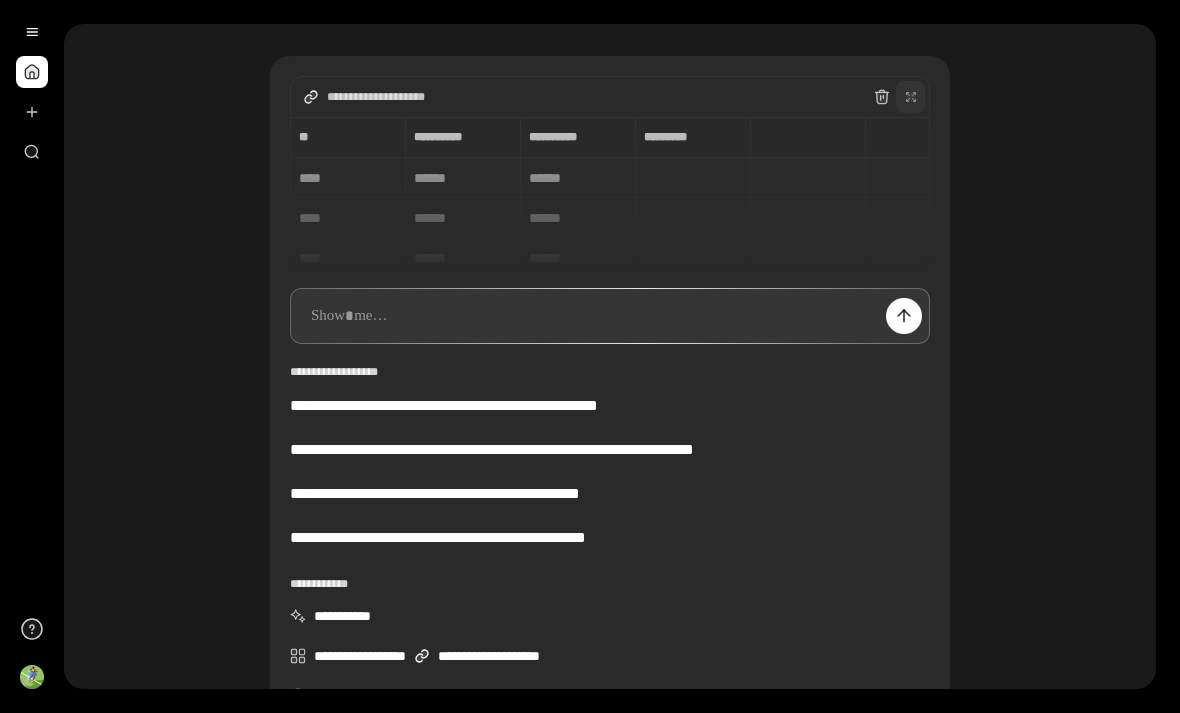 click at bounding box center (911, 97) 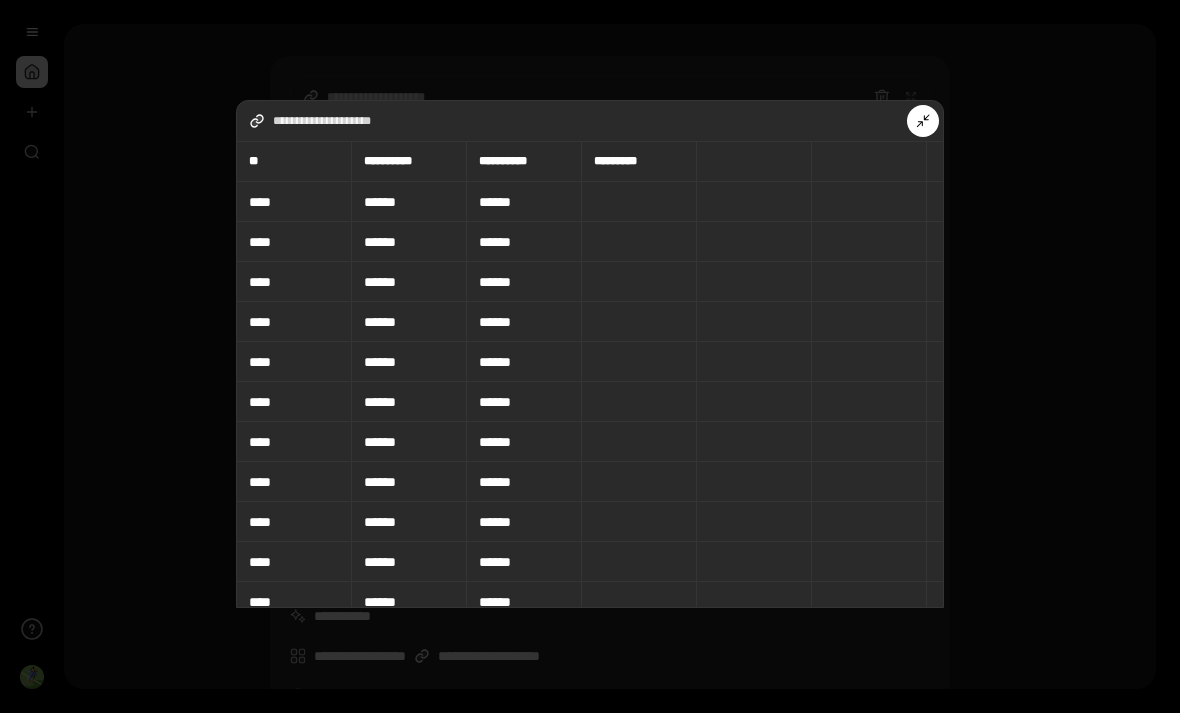 scroll, scrollTop: 0, scrollLeft: 0, axis: both 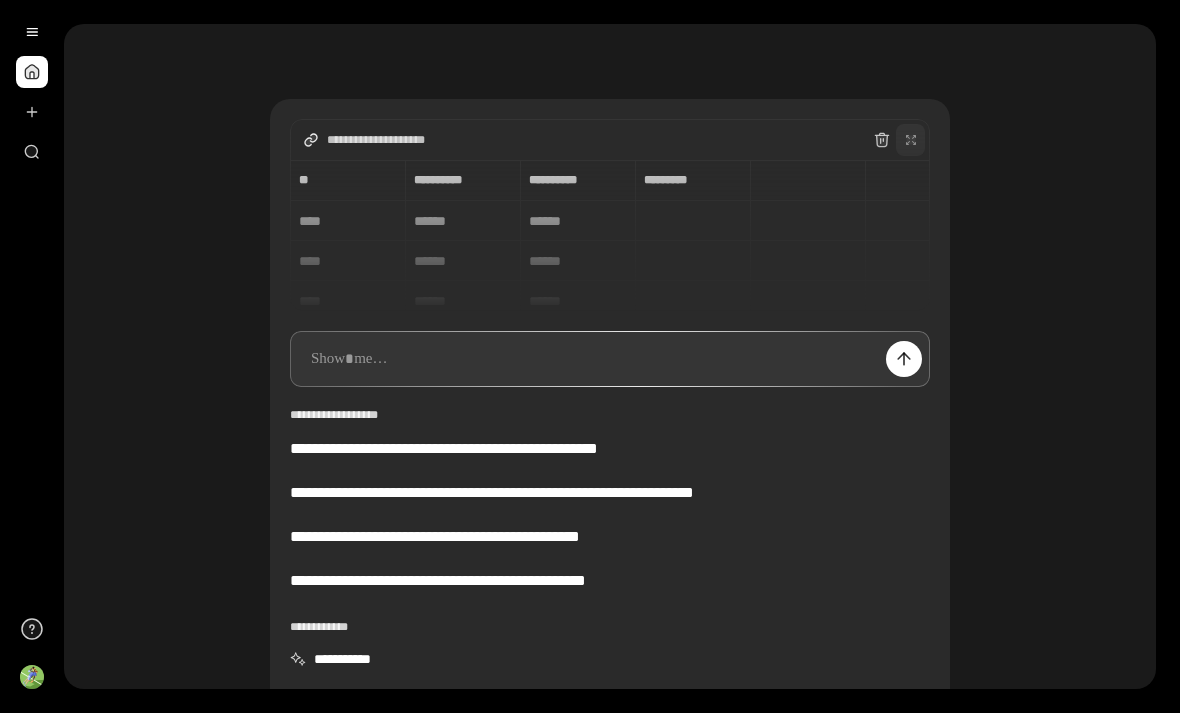 click on "**********" at bounding box center [610, 235] 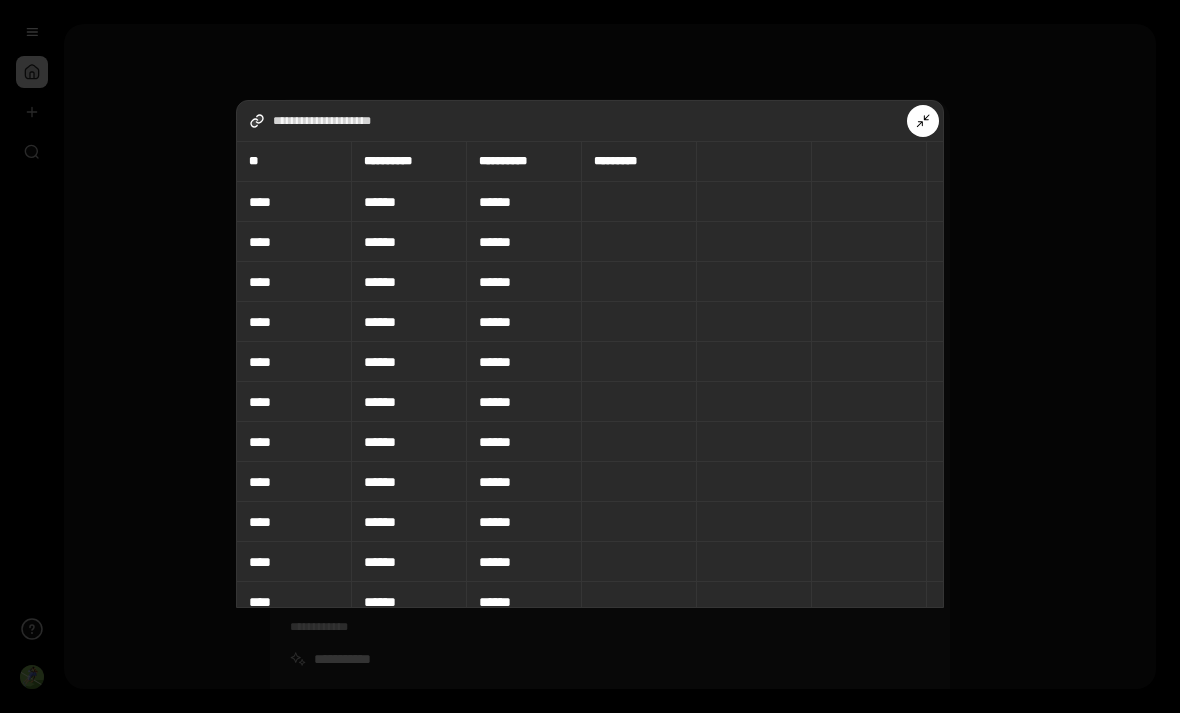 scroll, scrollTop: 0, scrollLeft: 0, axis: both 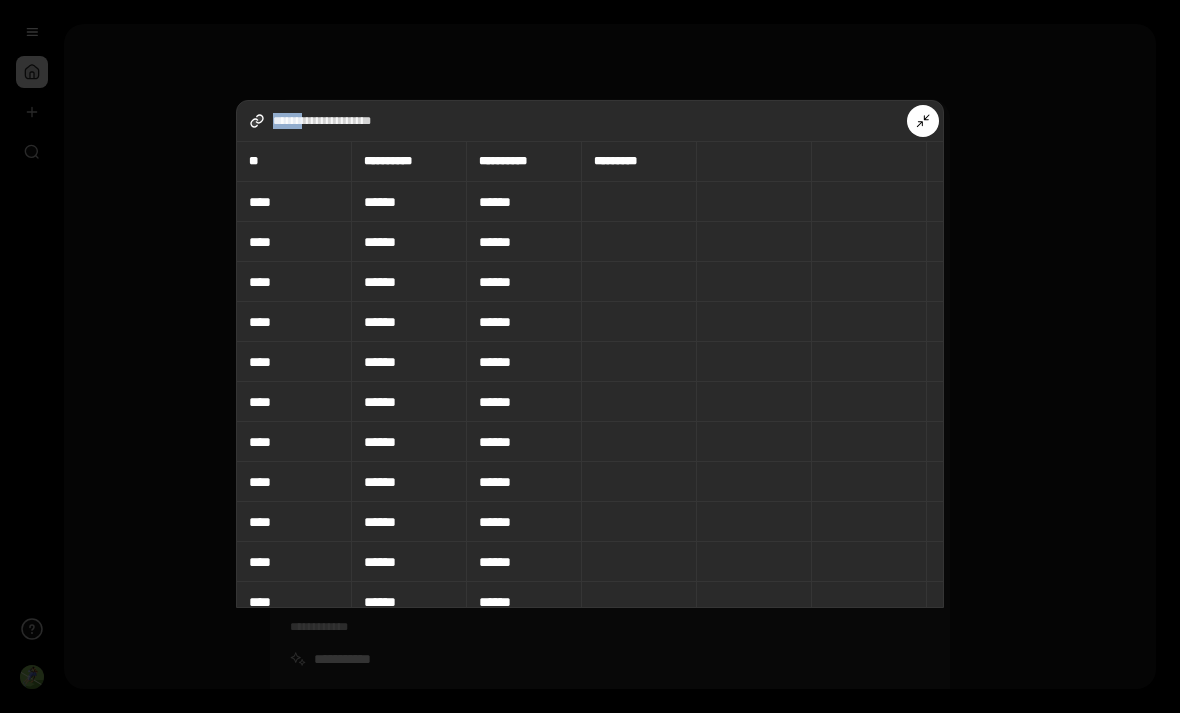 click on "**********" at bounding box center (590, 354) 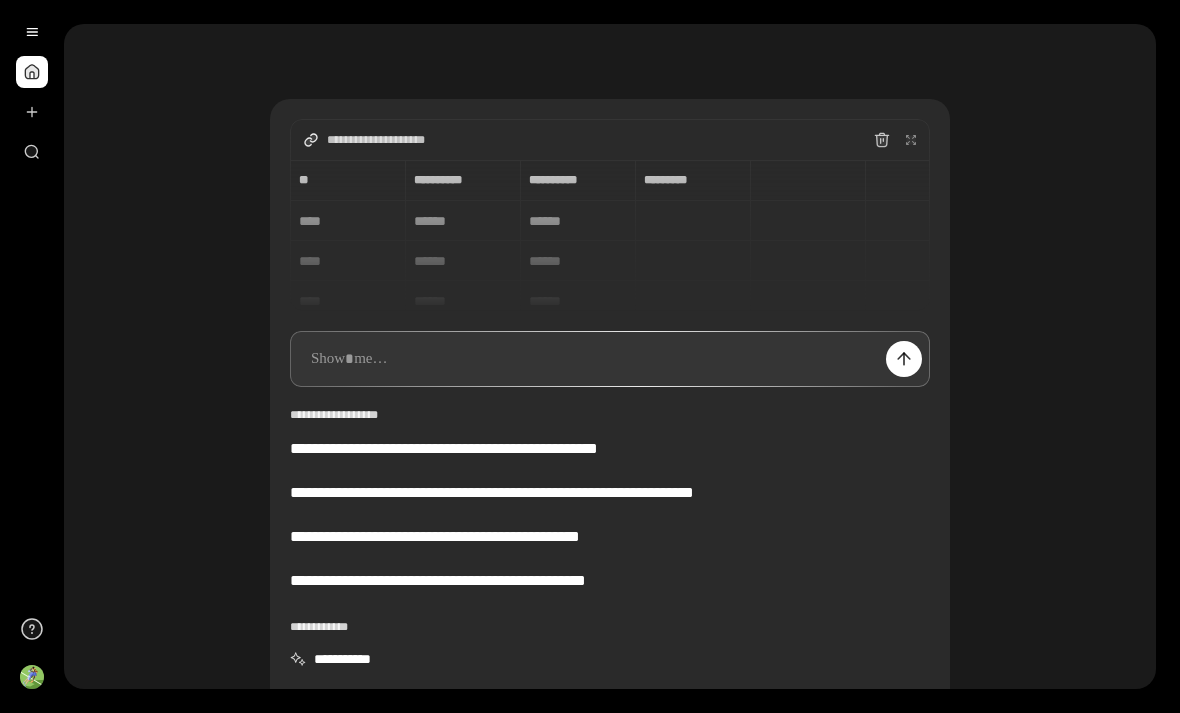 scroll, scrollTop: 0, scrollLeft: 0, axis: both 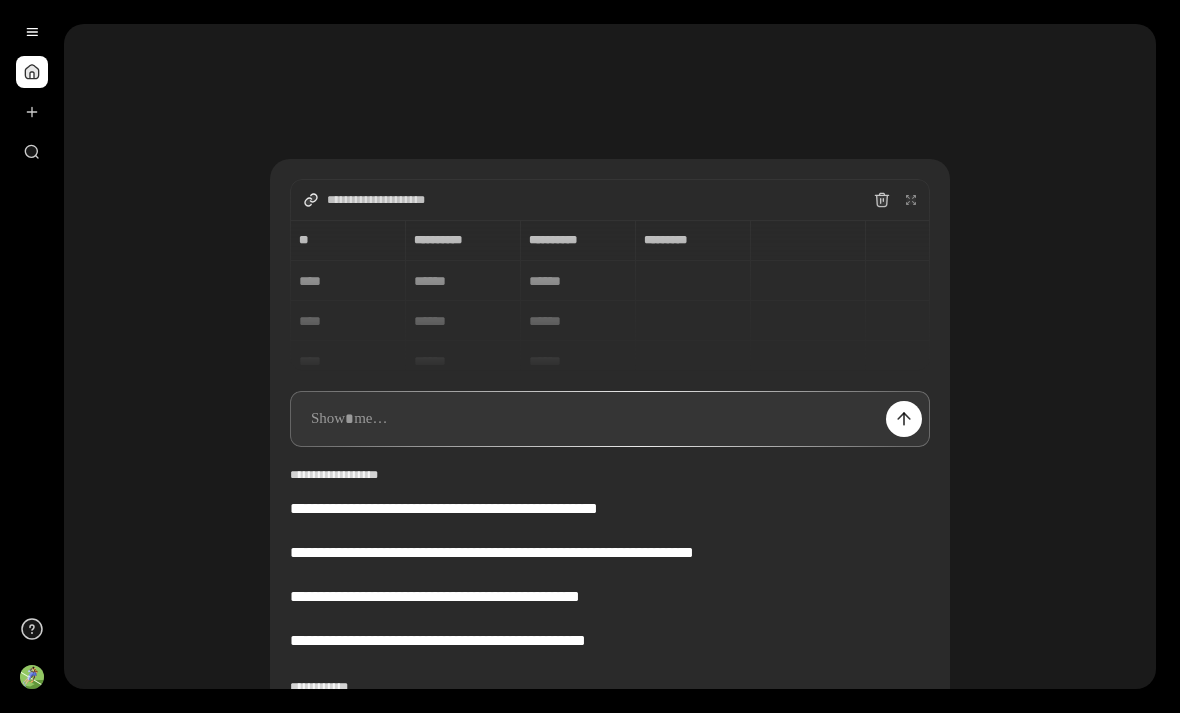 click on "**********" at bounding box center (610, 295) 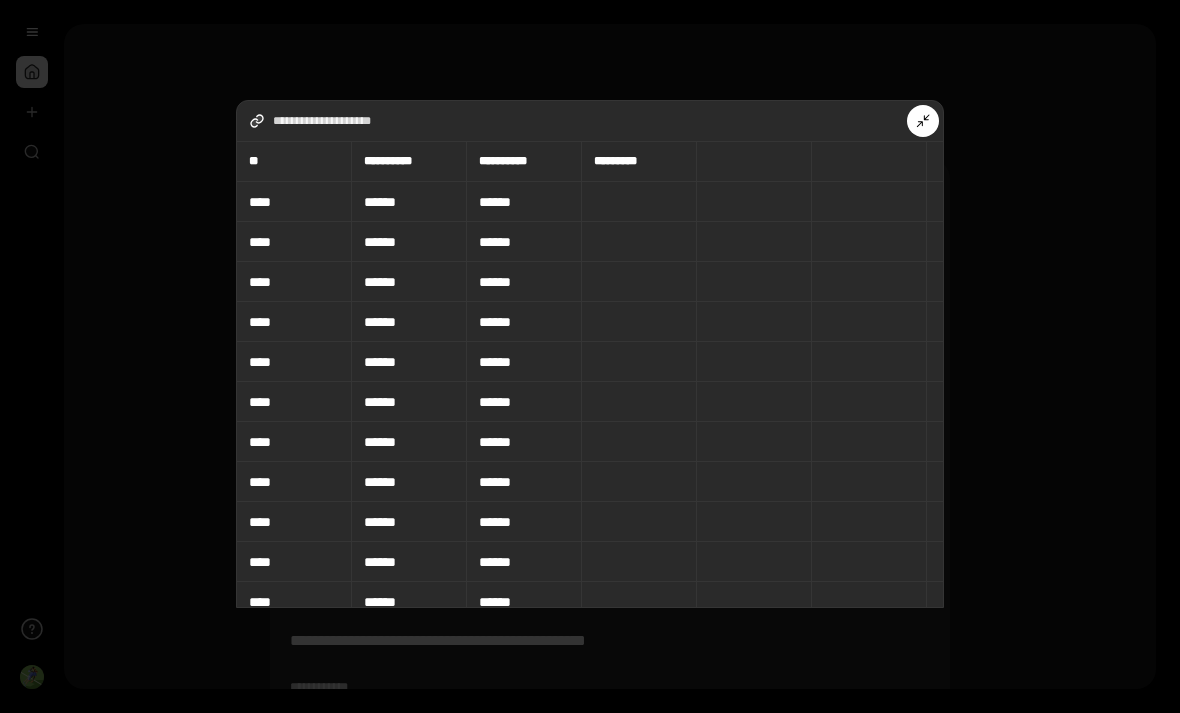 click on "**********" at bounding box center [590, 354] 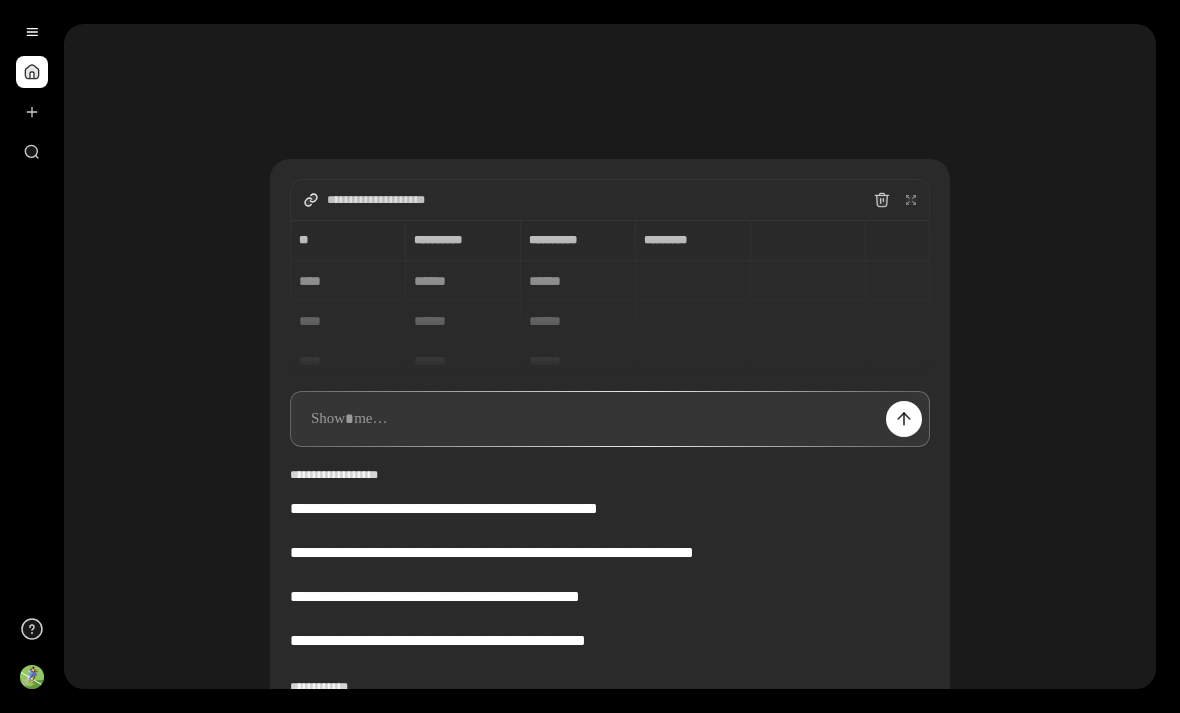 click on "**********" at bounding box center (610, 295) 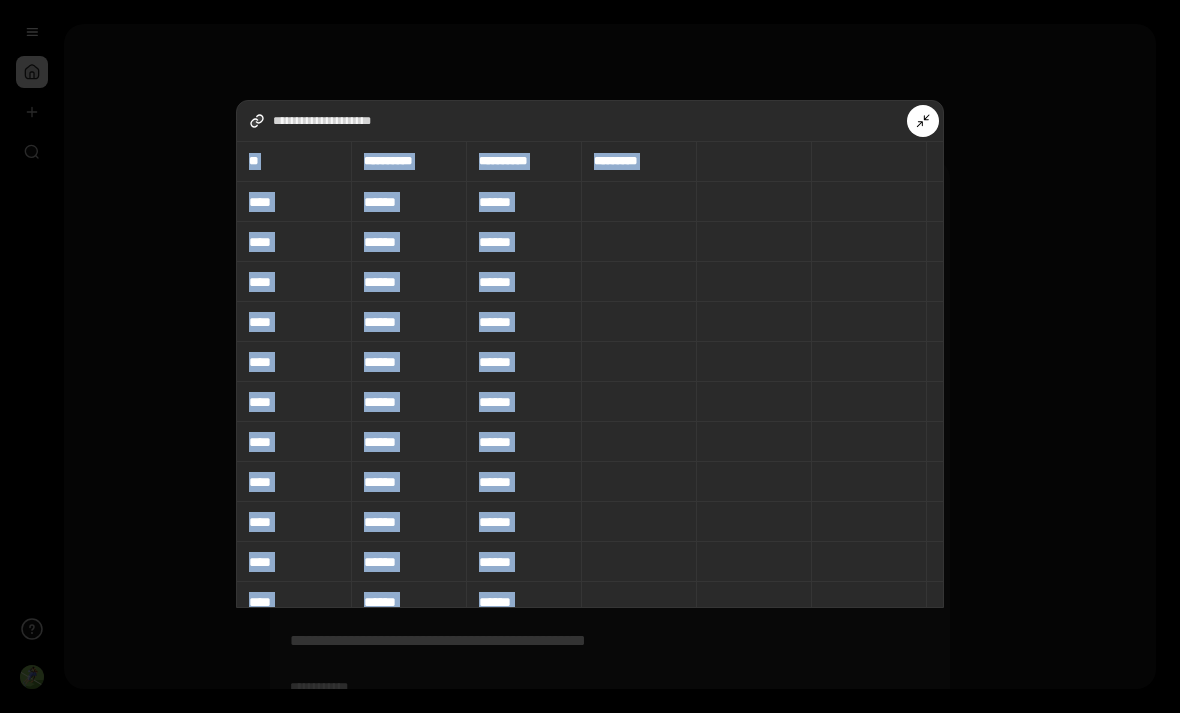 click on "**********" at bounding box center [590, 354] 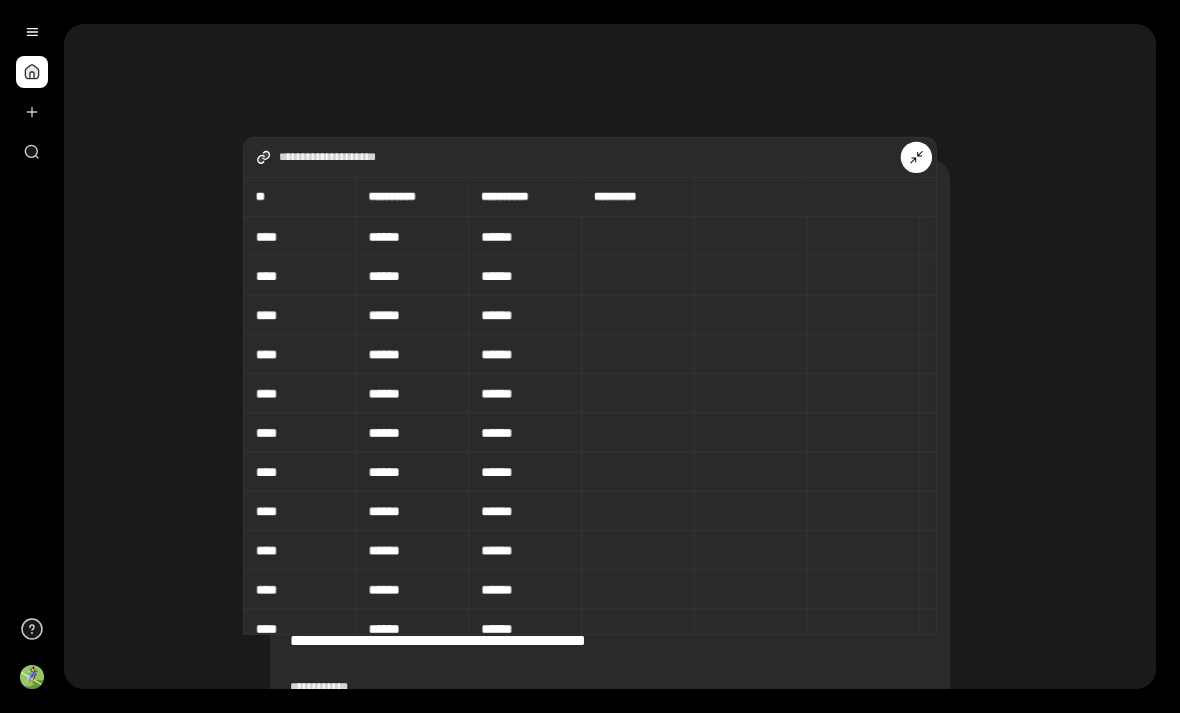 click on "**********" at bounding box center (610, 447) 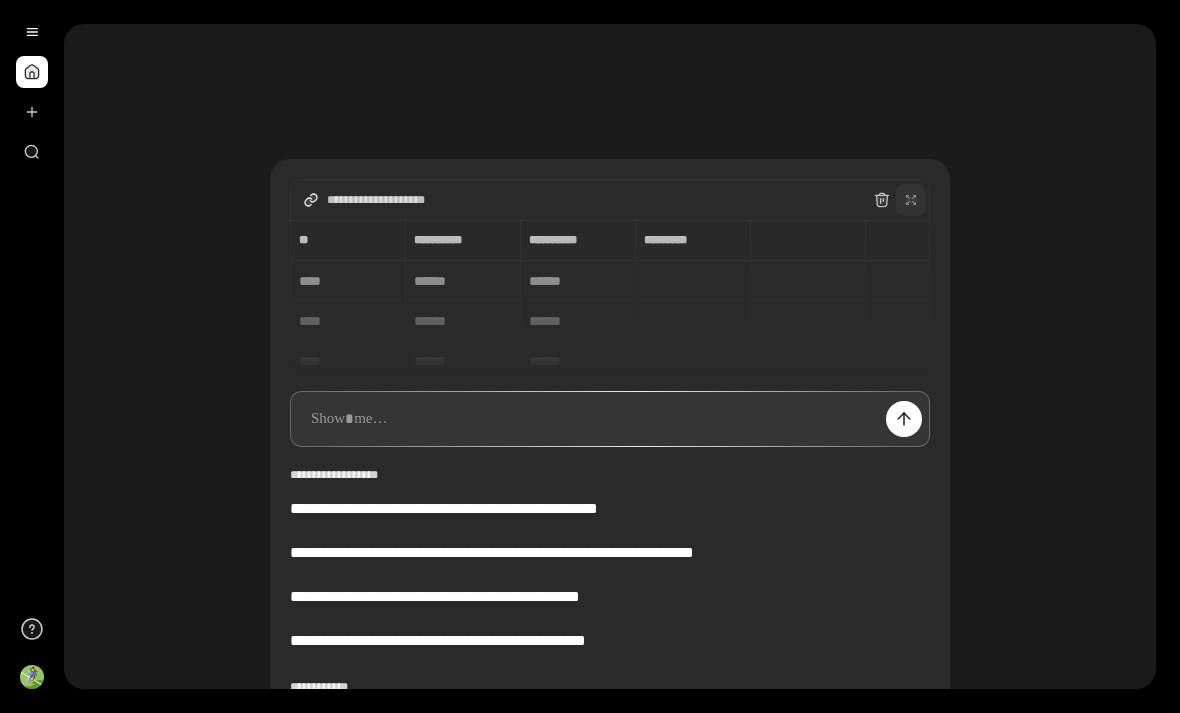 click at bounding box center [911, 200] 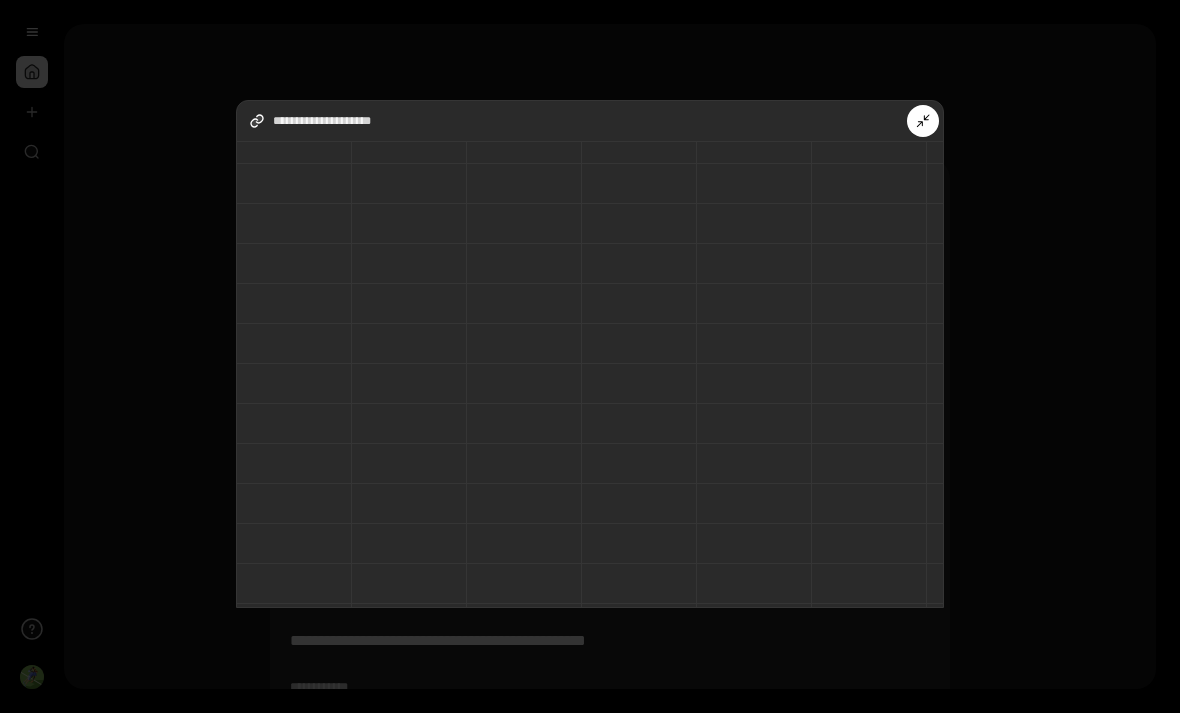 scroll, scrollTop: 1177, scrollLeft: -1, axis: both 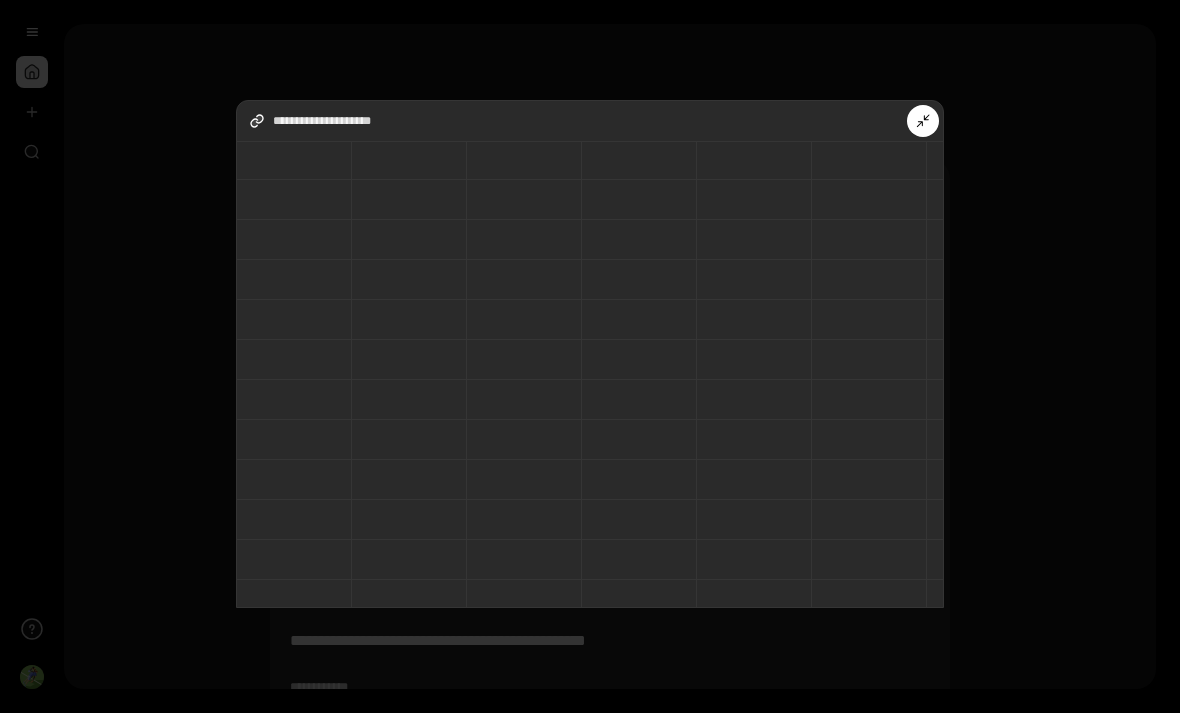 click 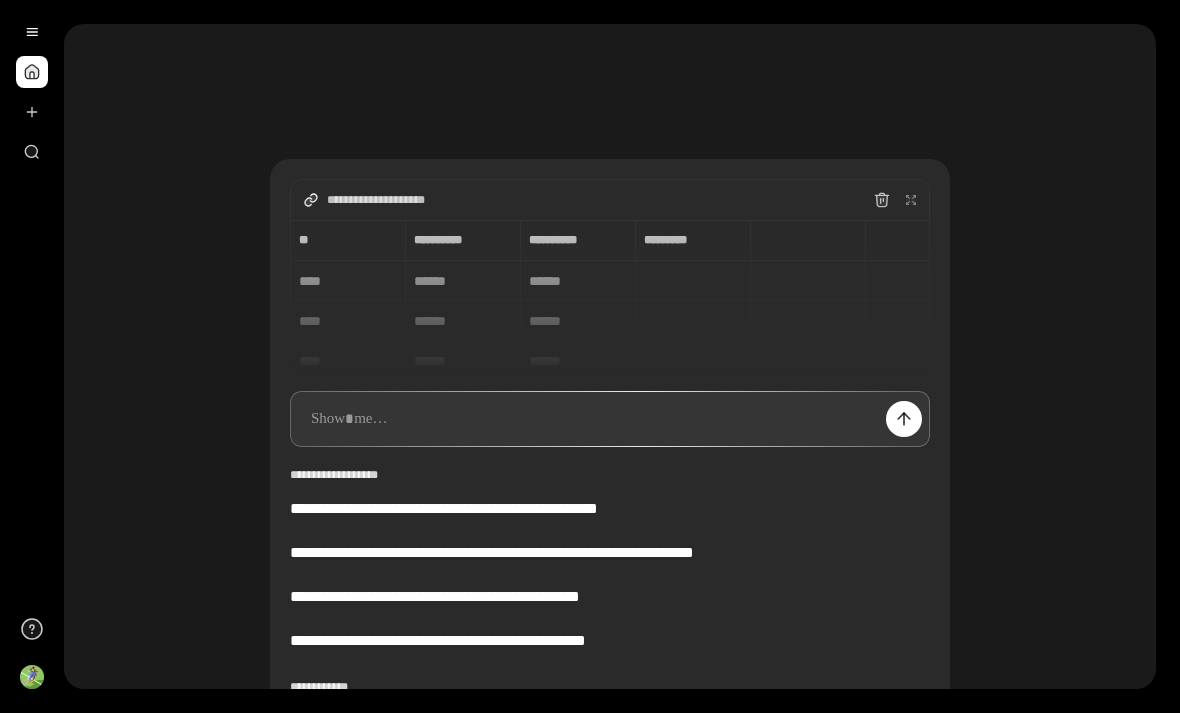 scroll, scrollTop: 1247, scrollLeft: 0, axis: vertical 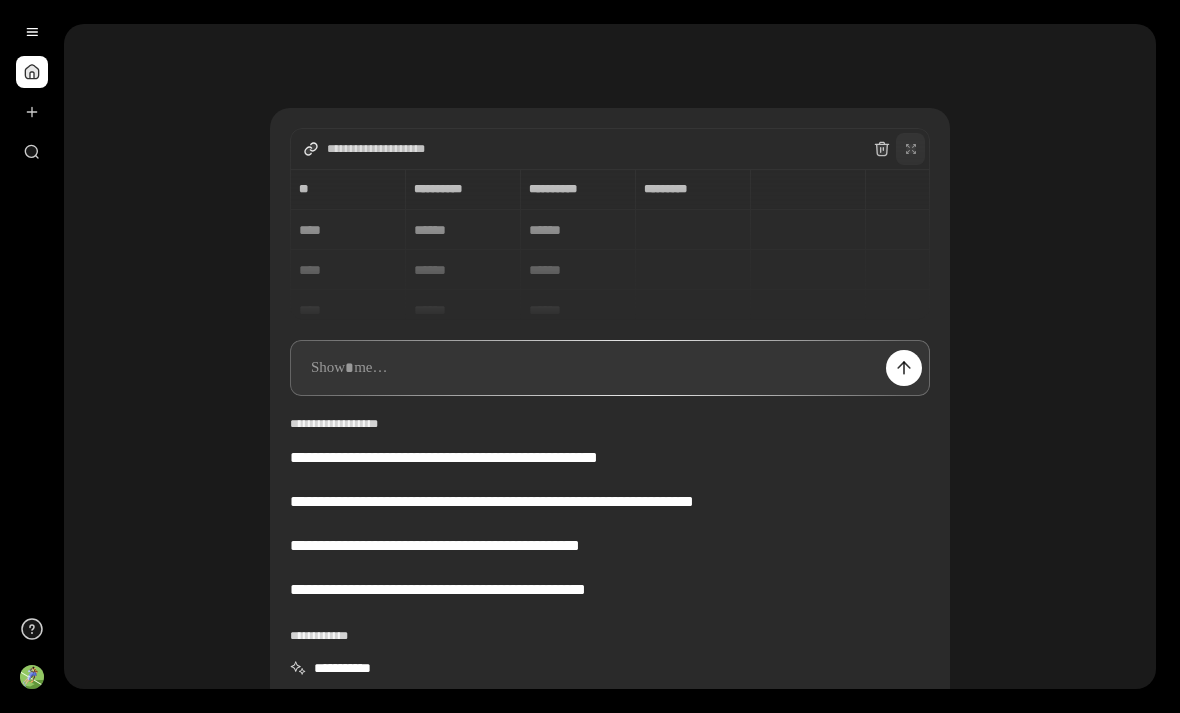 click 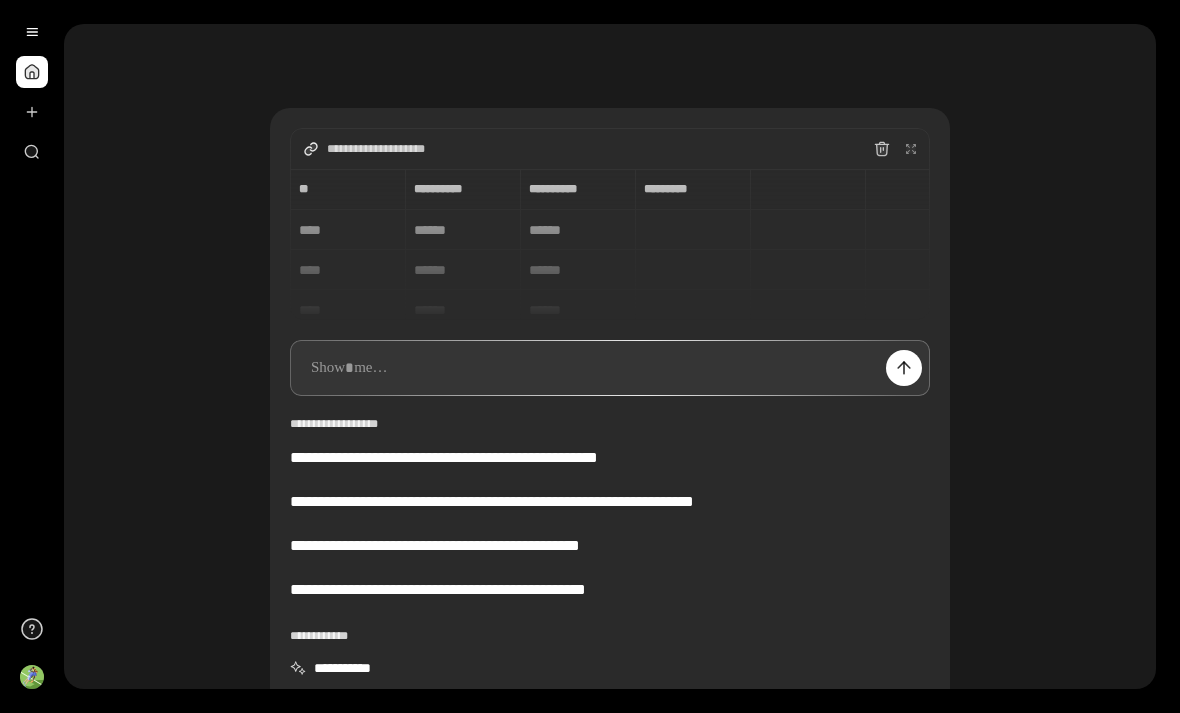 click 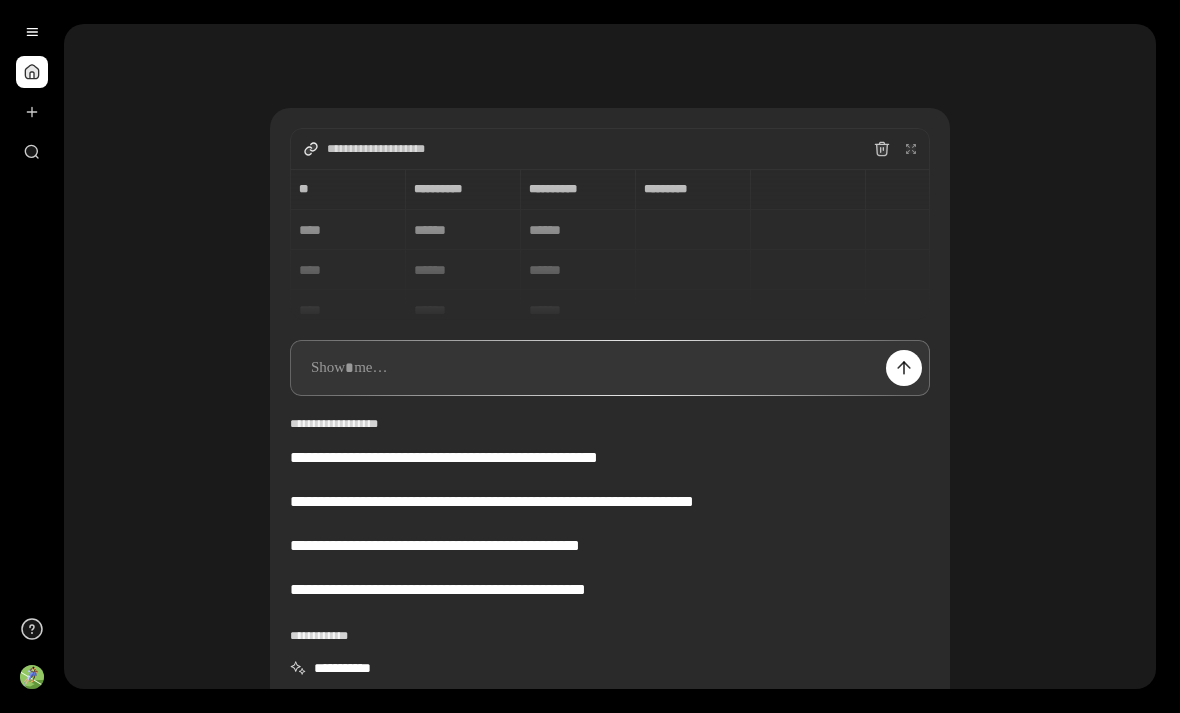 click 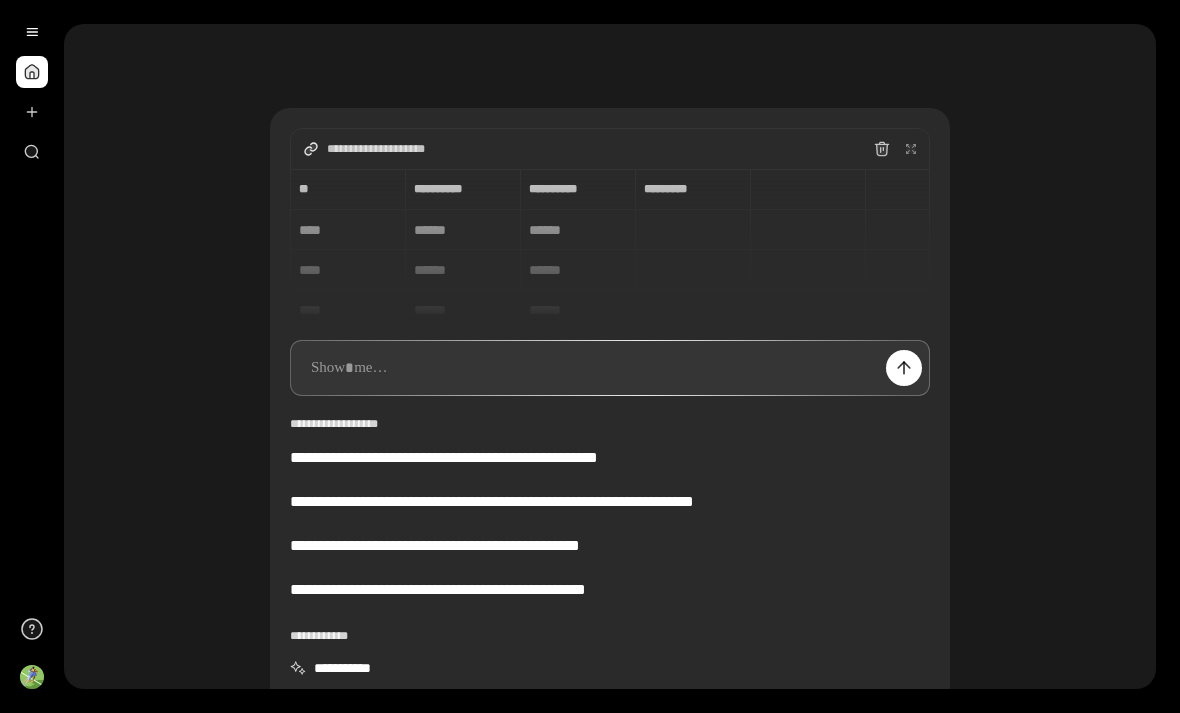 click 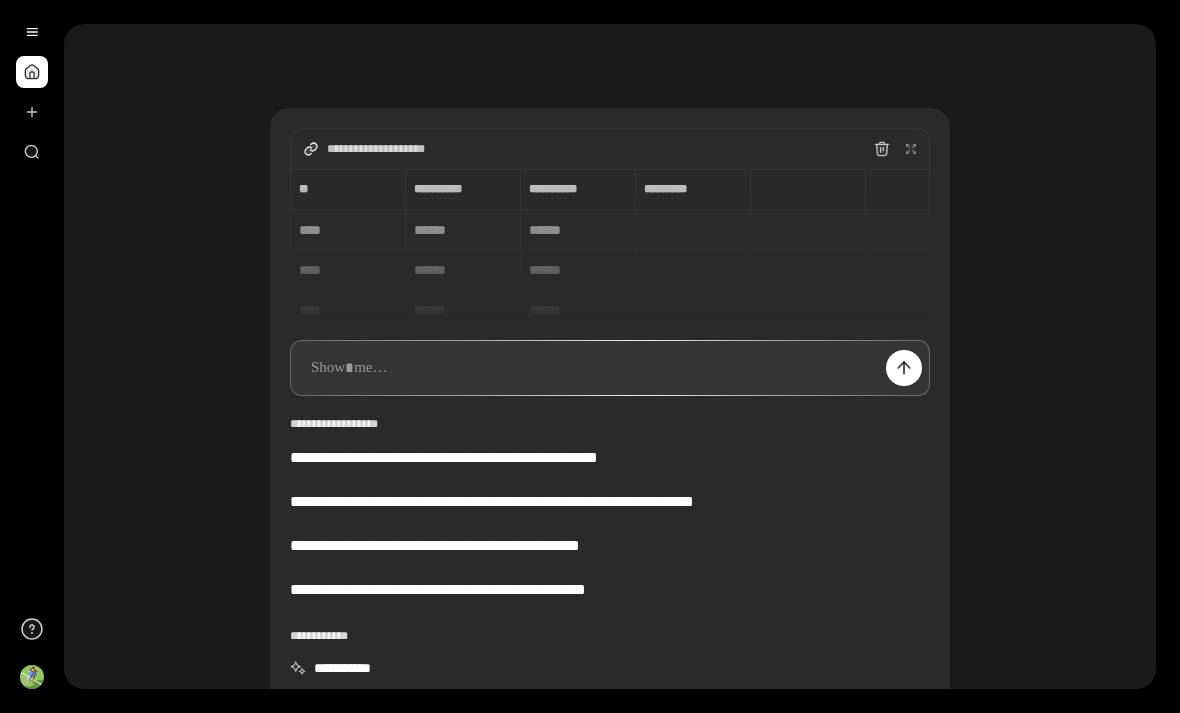 click 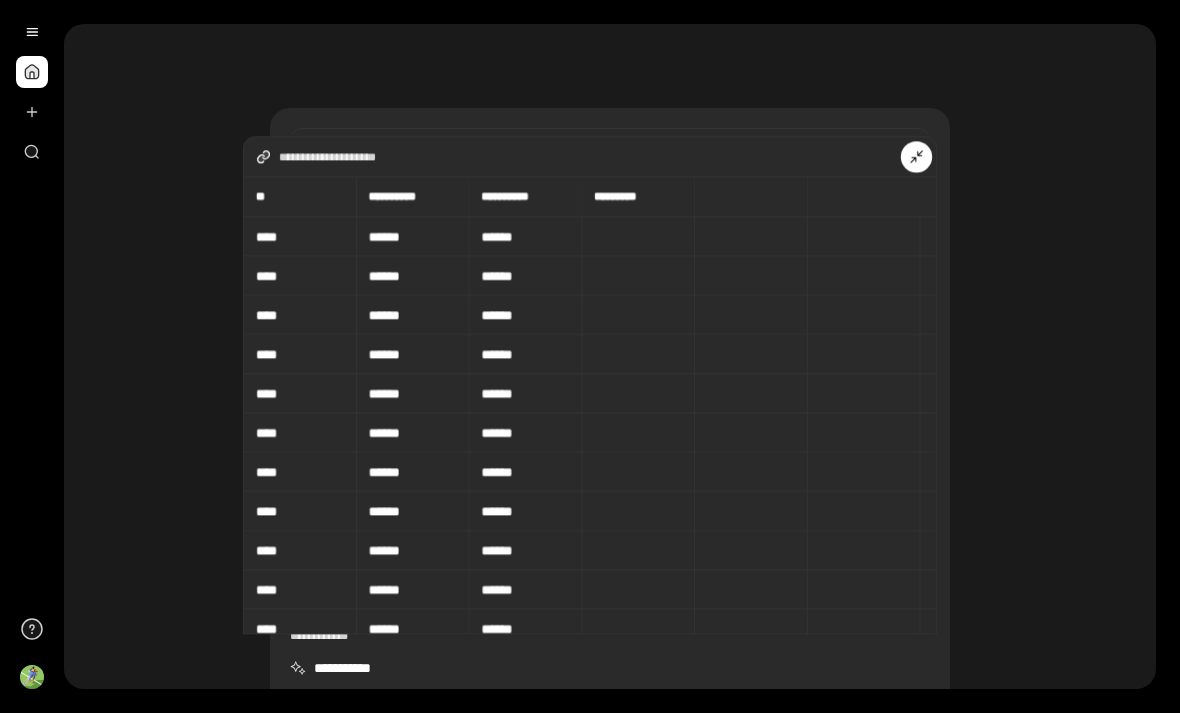 click on "**********" at bounding box center [409, 196] 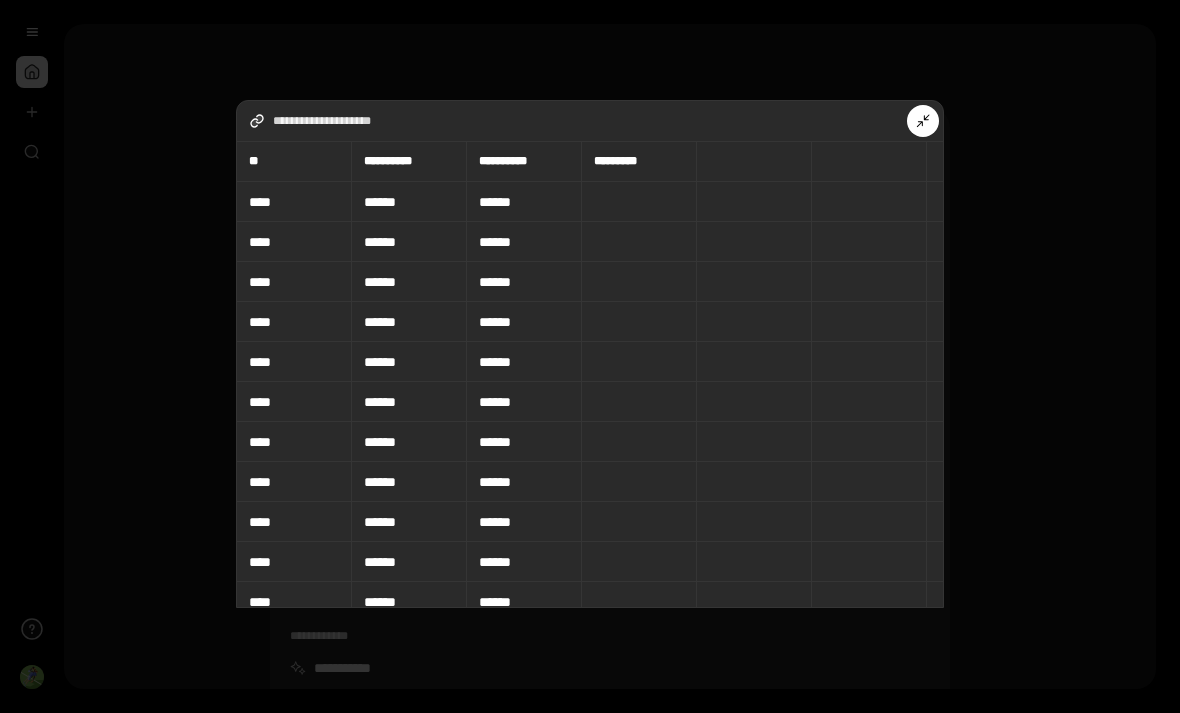 click on "**********" at bounding box center (574, 121) 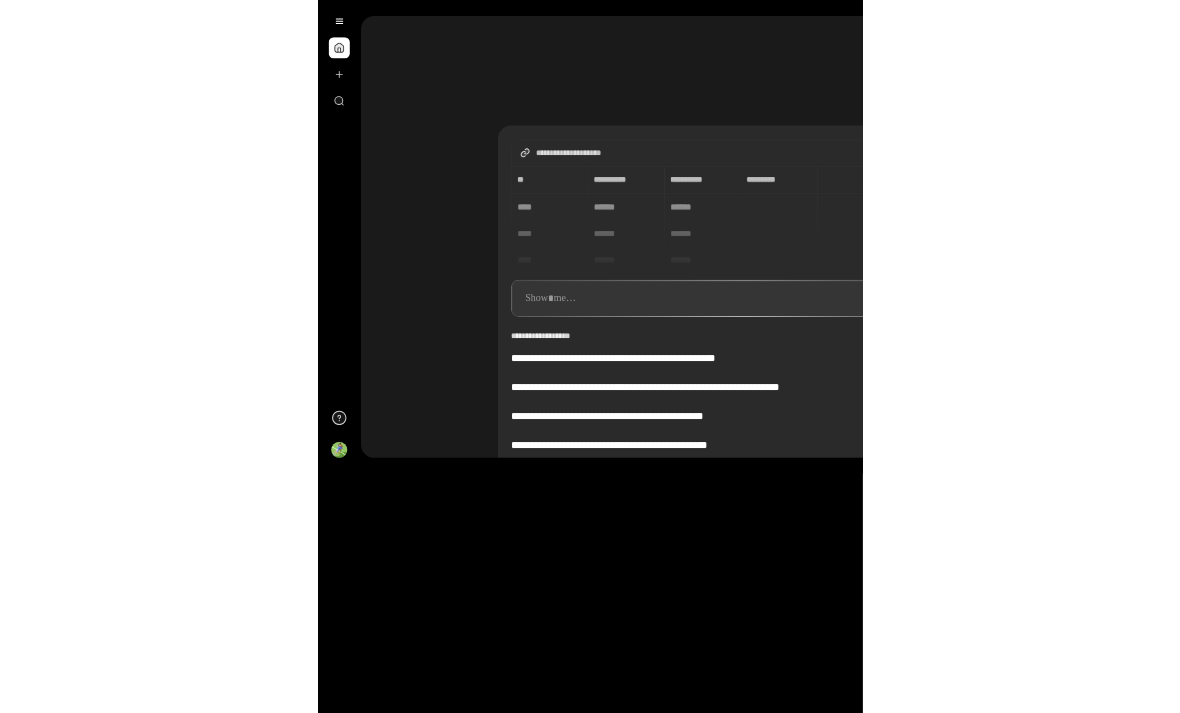 scroll, scrollTop: 0, scrollLeft: 0, axis: both 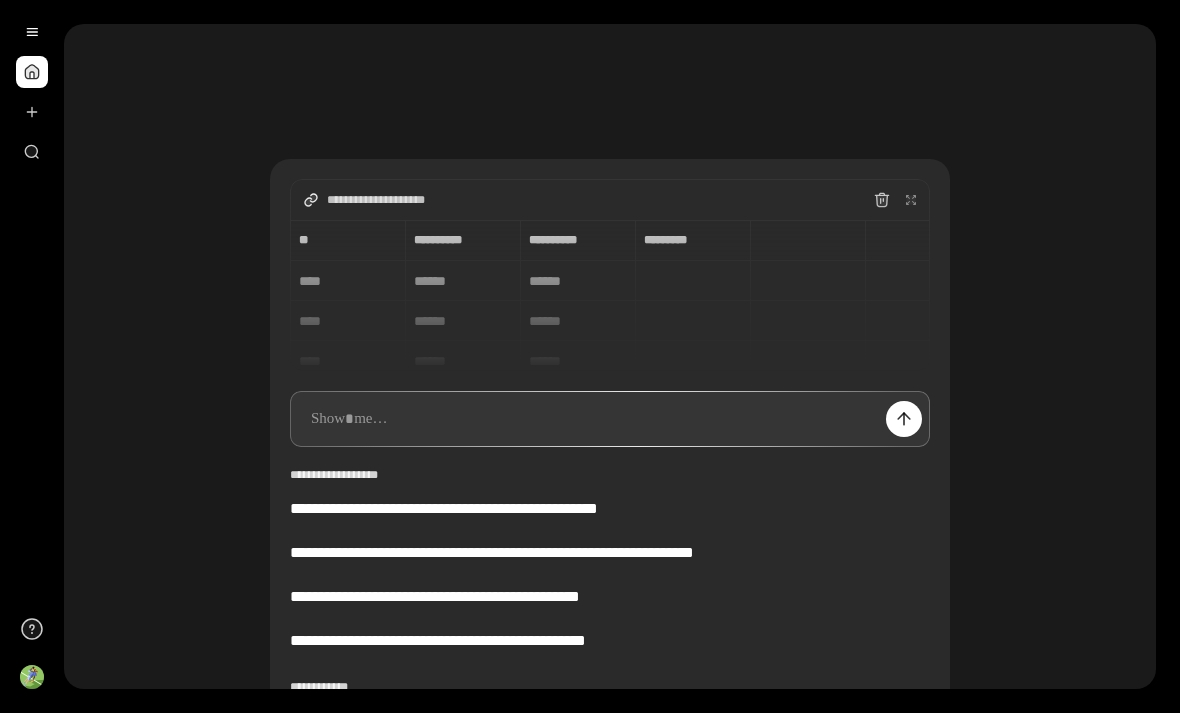 click at bounding box center (32, 92) 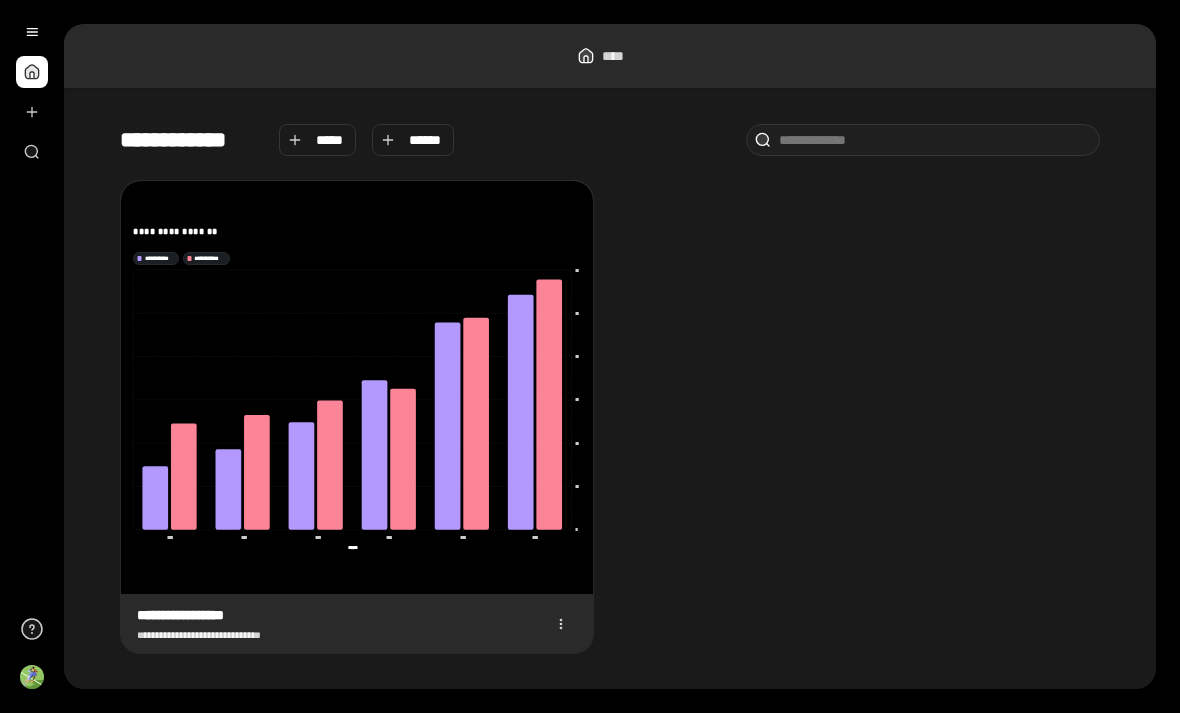 click on "****" at bounding box center (610, 56) 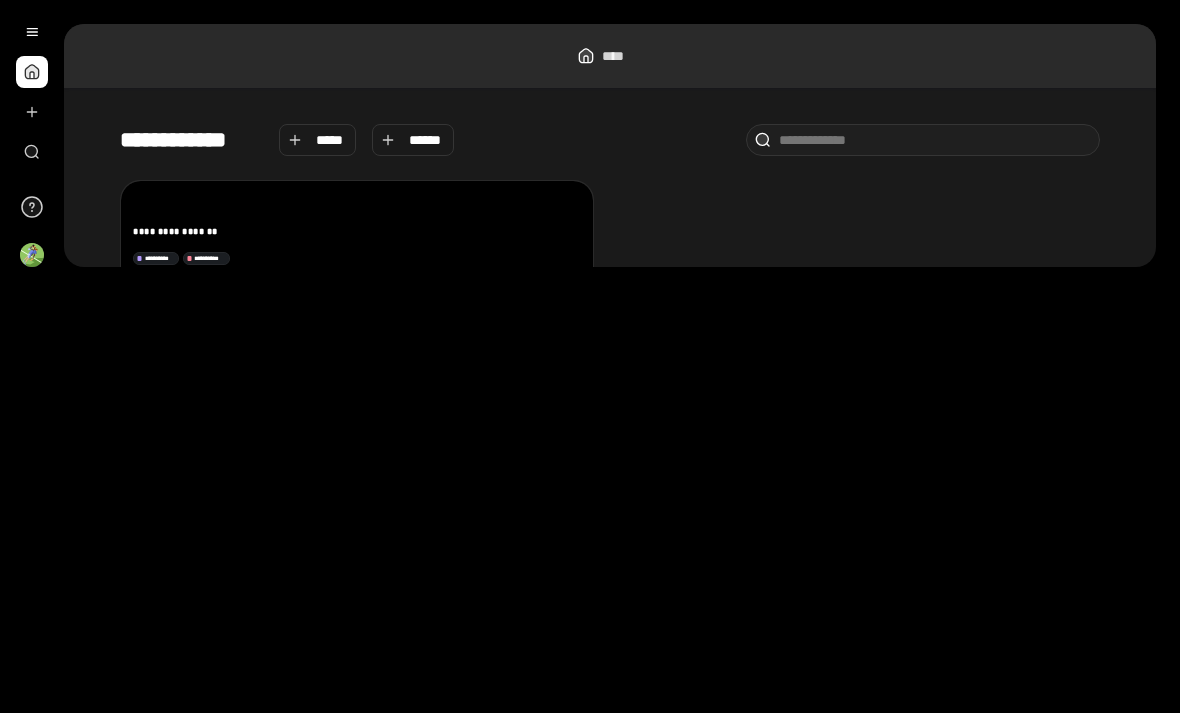 click on "**********" at bounding box center (610, 417) 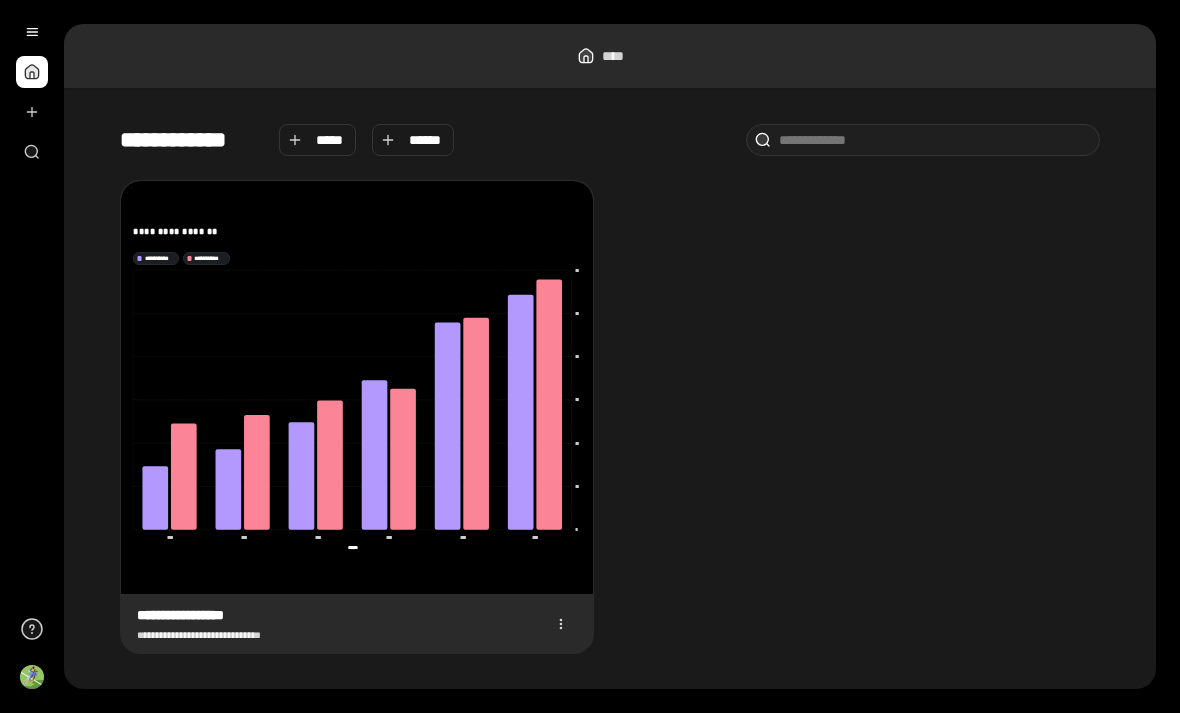 click on "****" at bounding box center (621, 56) 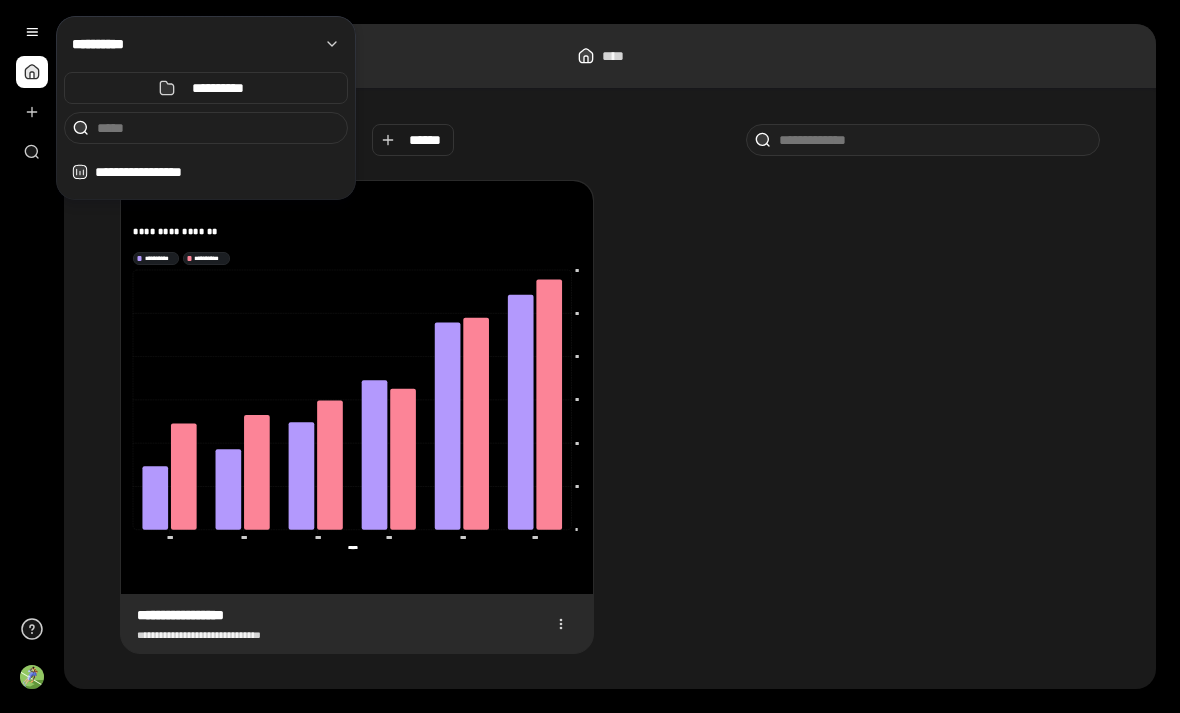 click at bounding box center [32, 72] 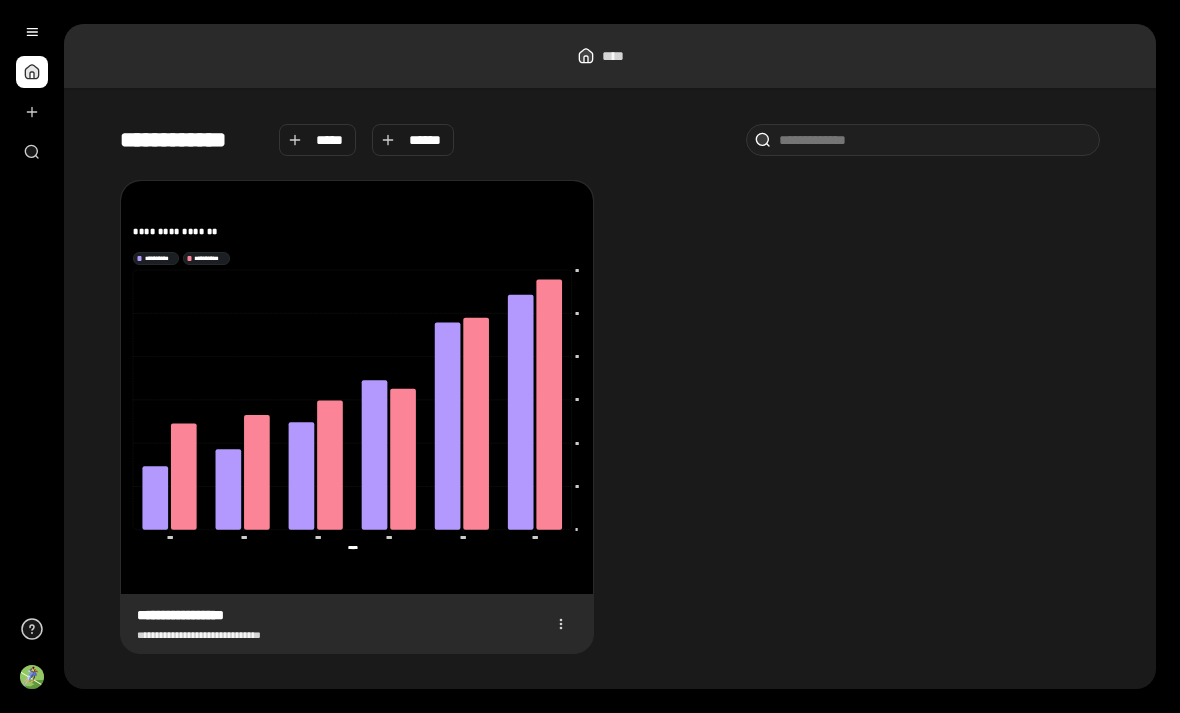 click at bounding box center (32, 72) 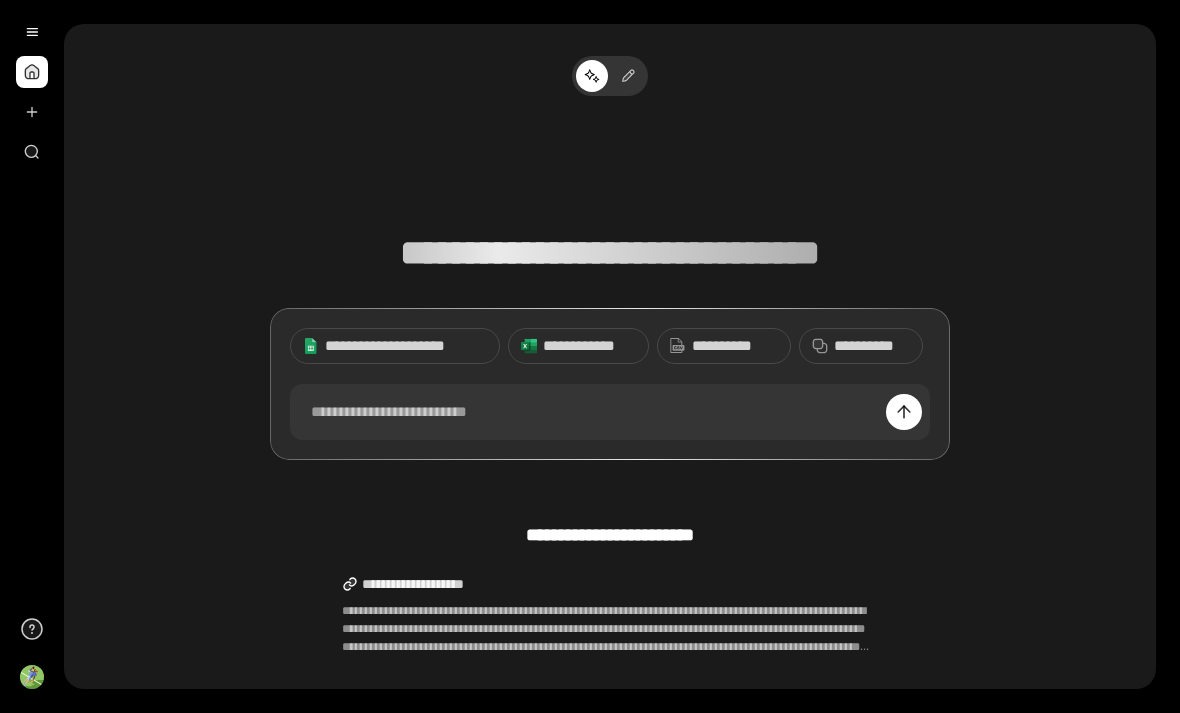 scroll, scrollTop: 0, scrollLeft: 0, axis: both 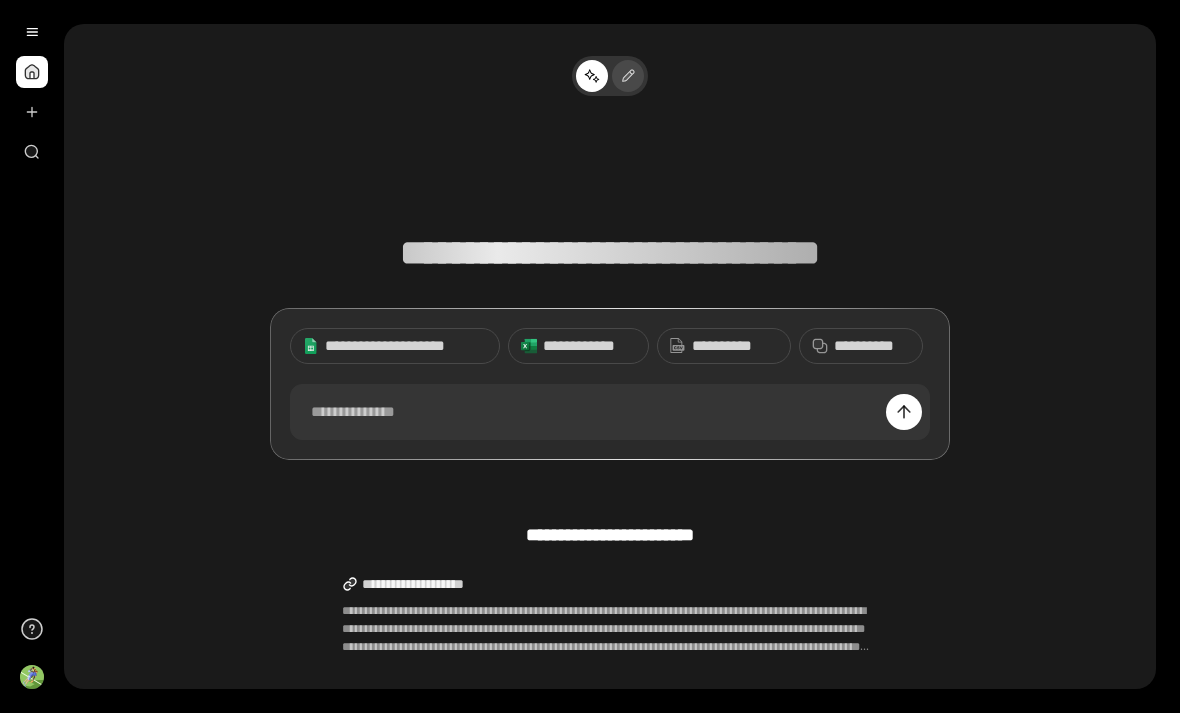 click 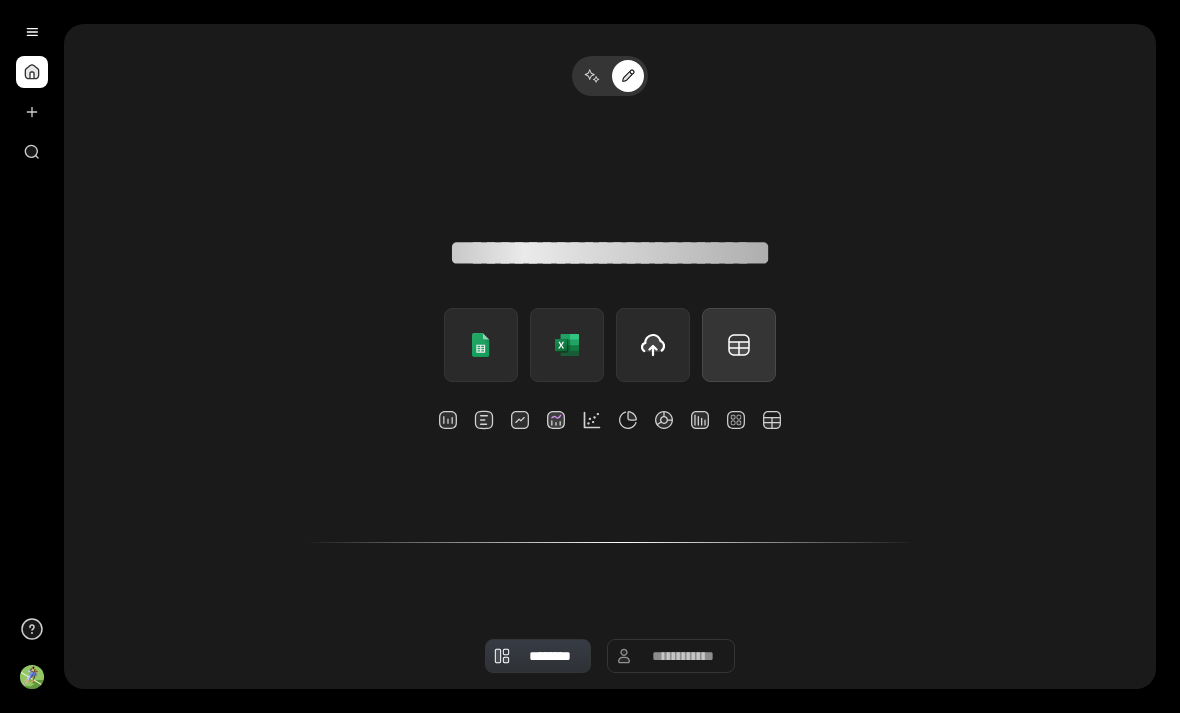 click 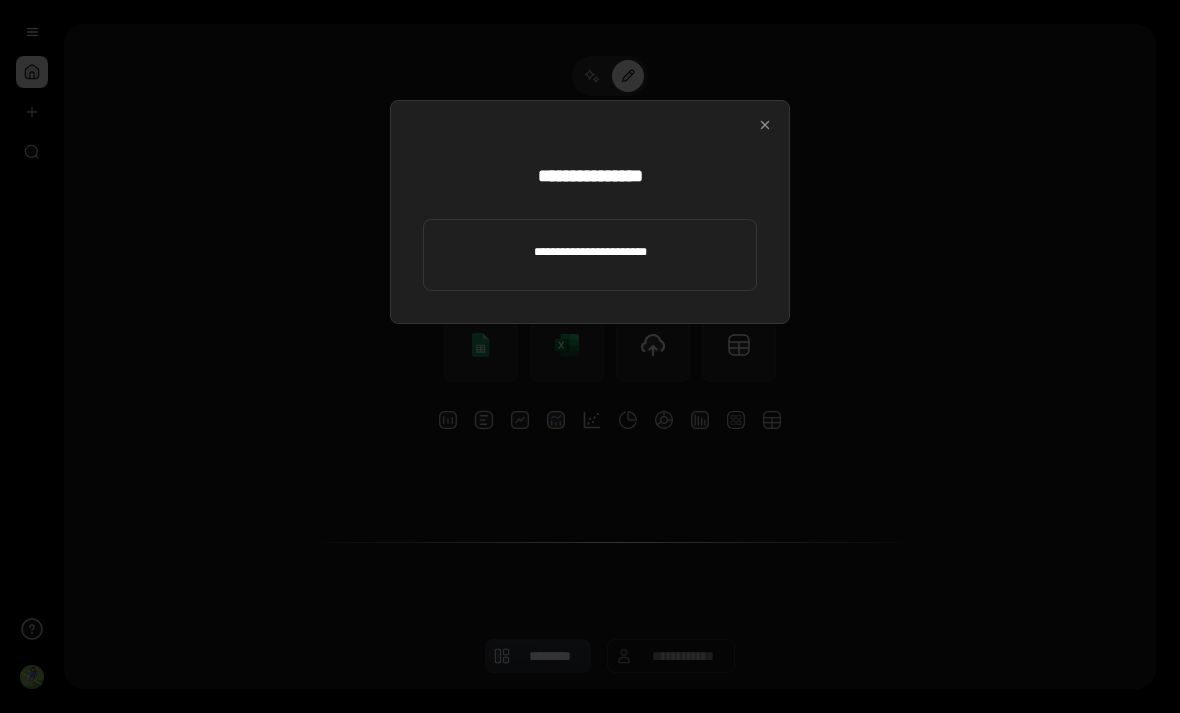 click at bounding box center (765, 125) 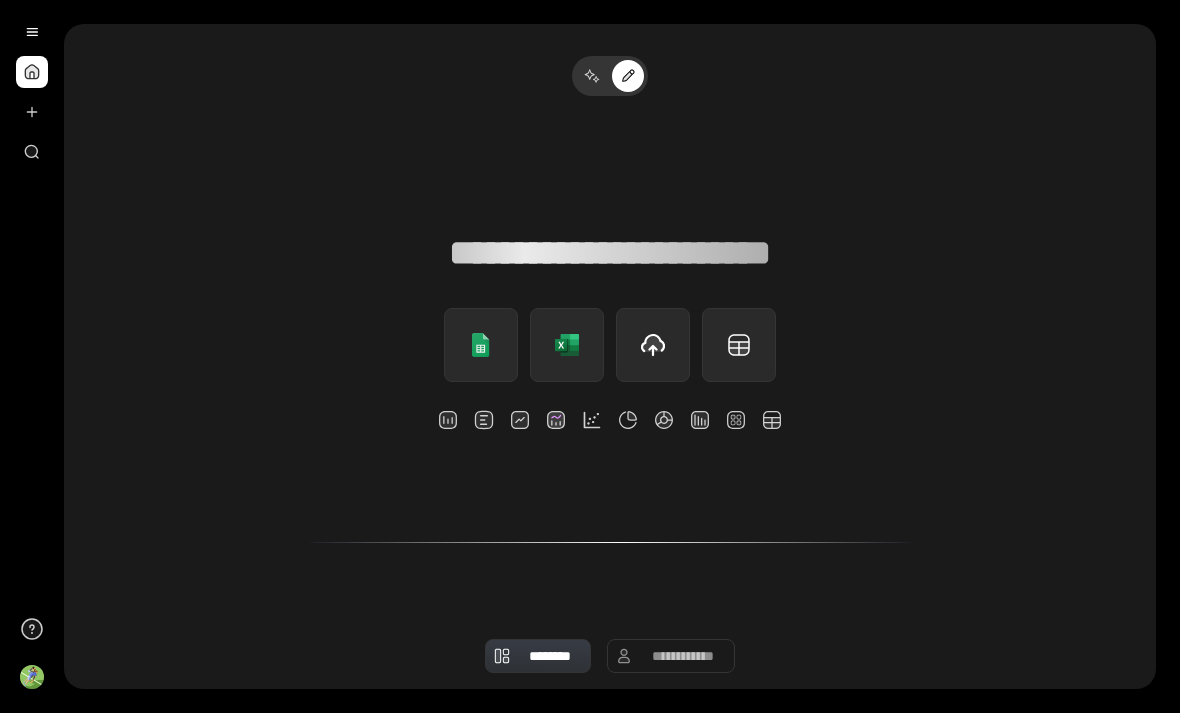click at bounding box center [520, 420] 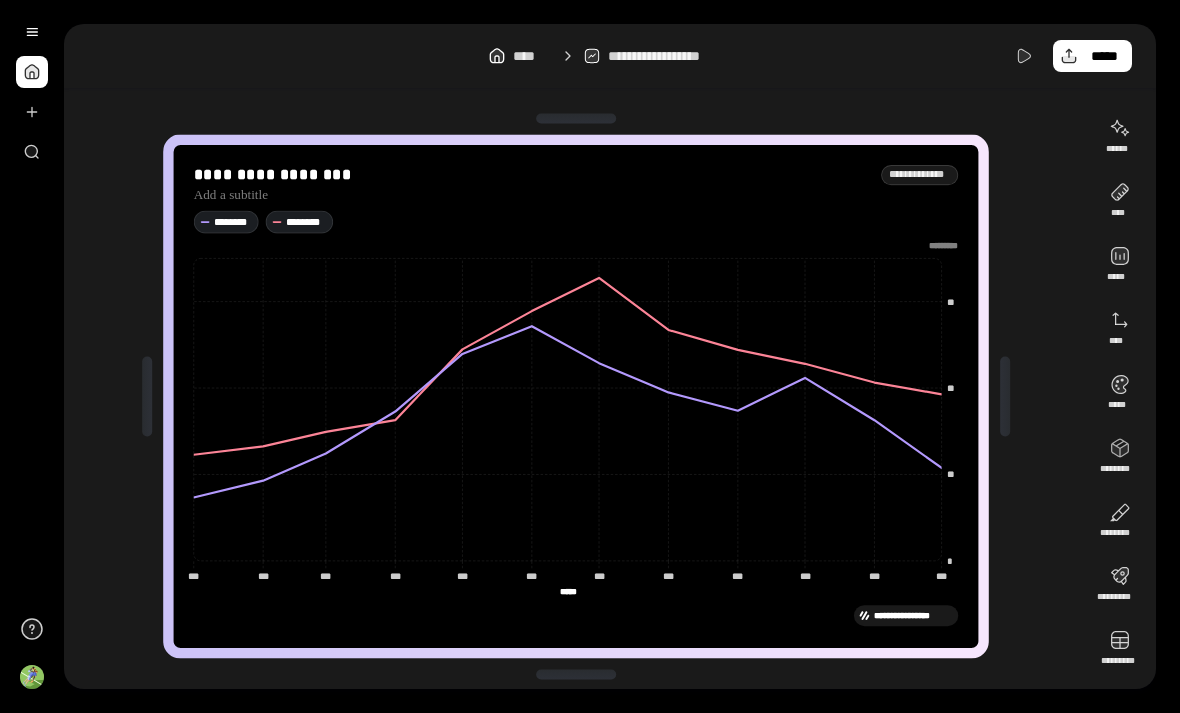 click at bounding box center [1120, 649] 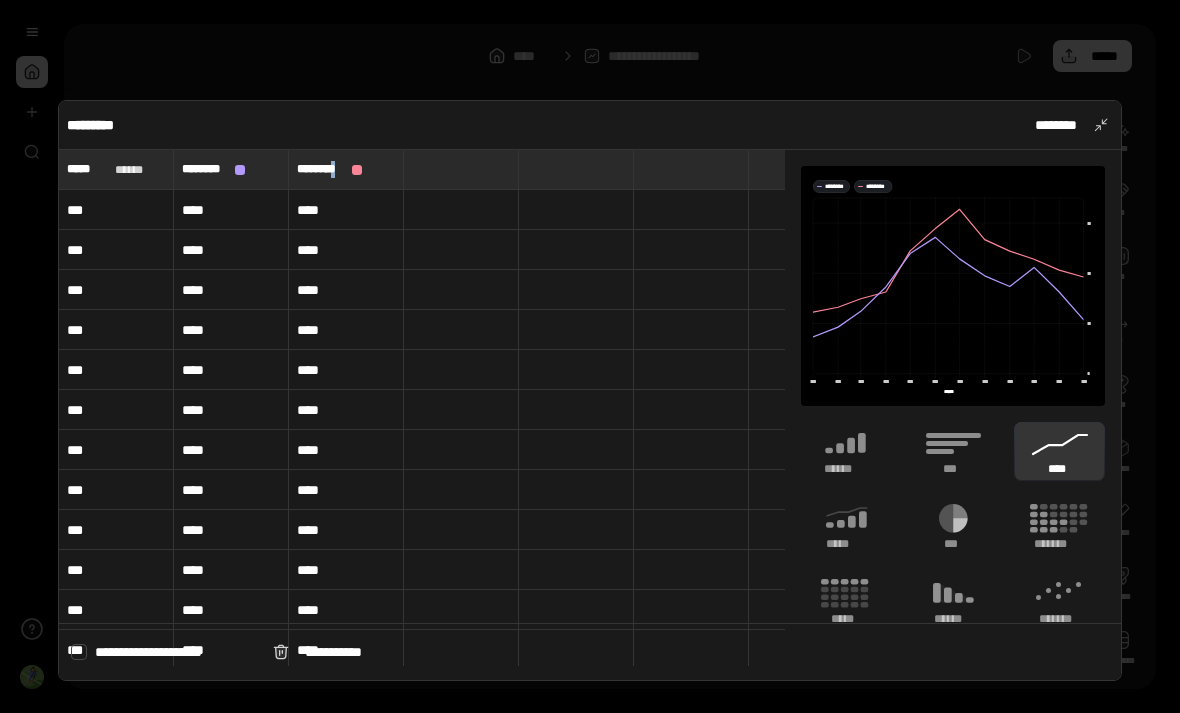 click on "****" at bounding box center [346, 370] 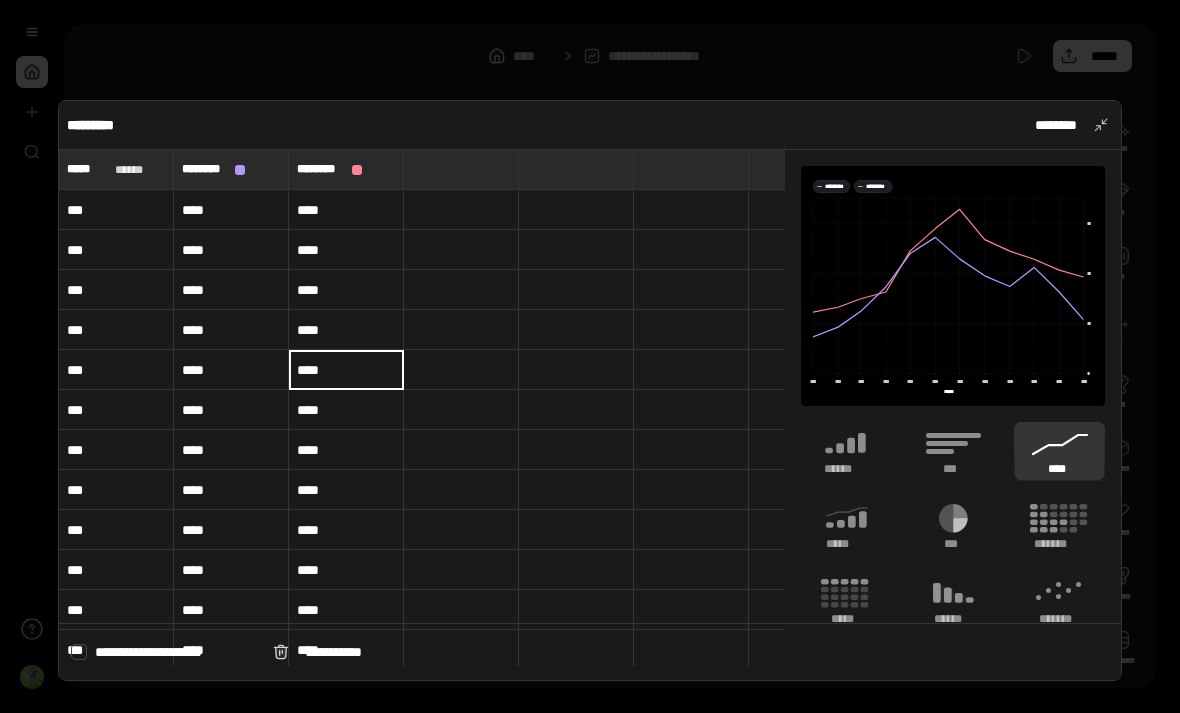 click on "****" at bounding box center [346, 330] 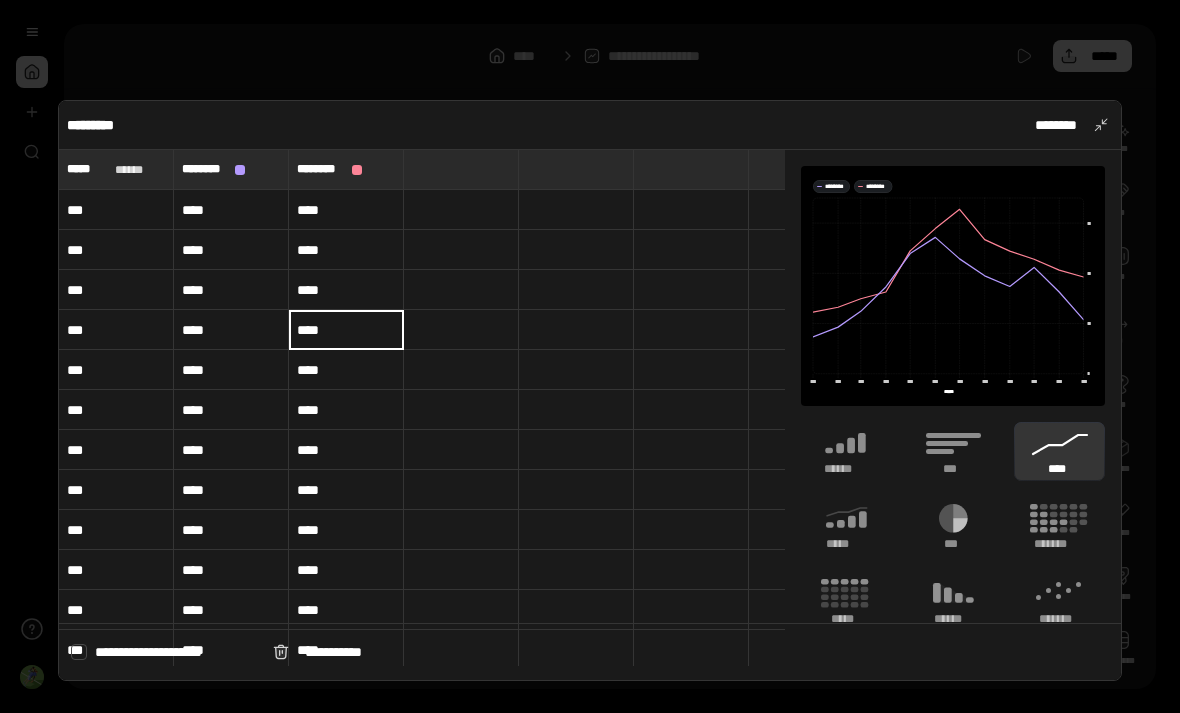 click on "***" at bounding box center [116, 250] 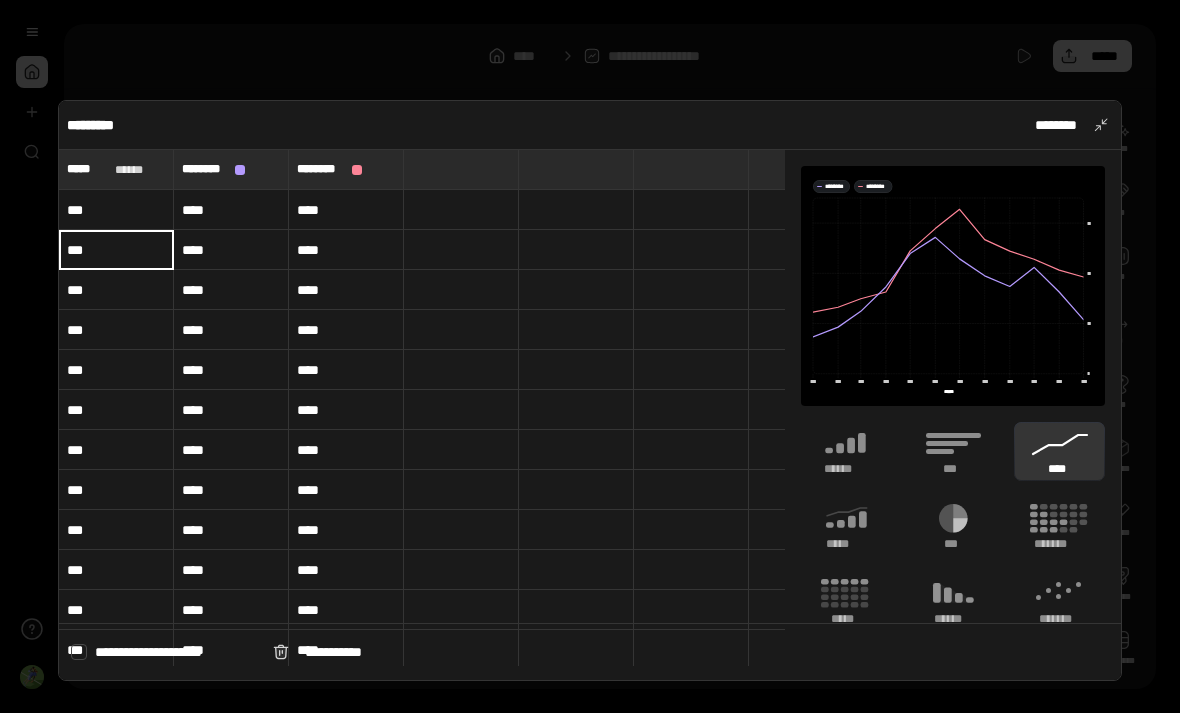 click on "***" at bounding box center [116, 210] 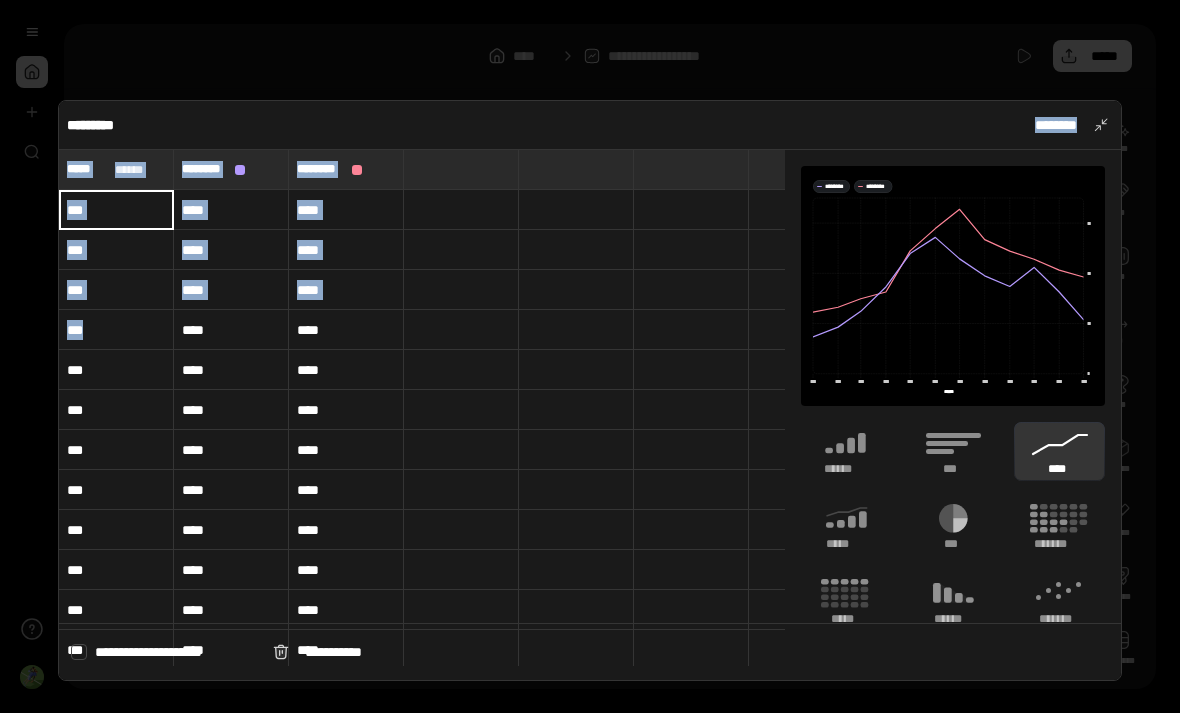 click at bounding box center (576, 410) 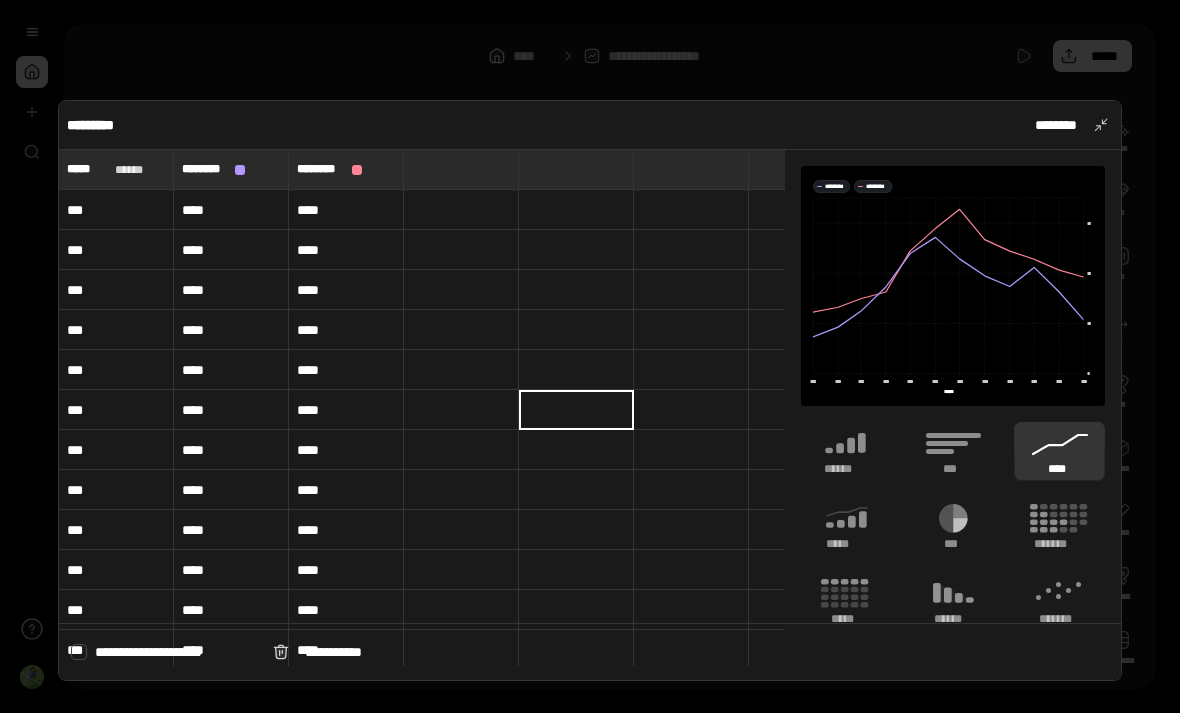 click on "****" at bounding box center [346, 450] 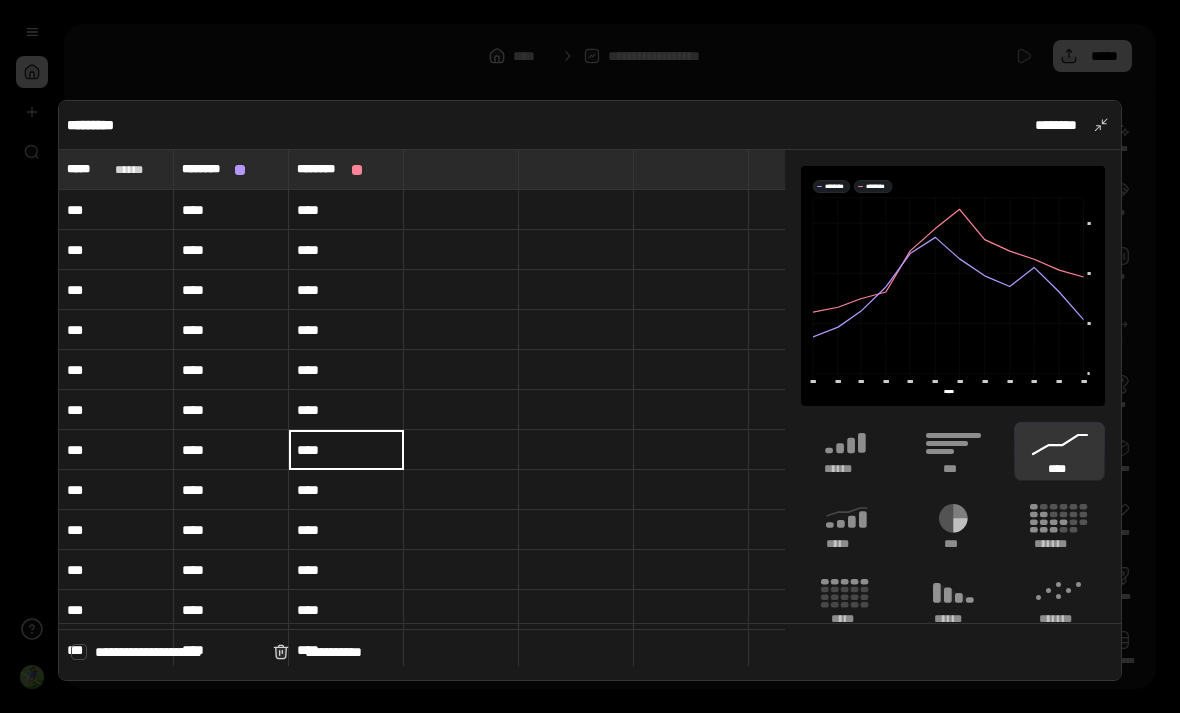click on "****" at bounding box center [231, 450] 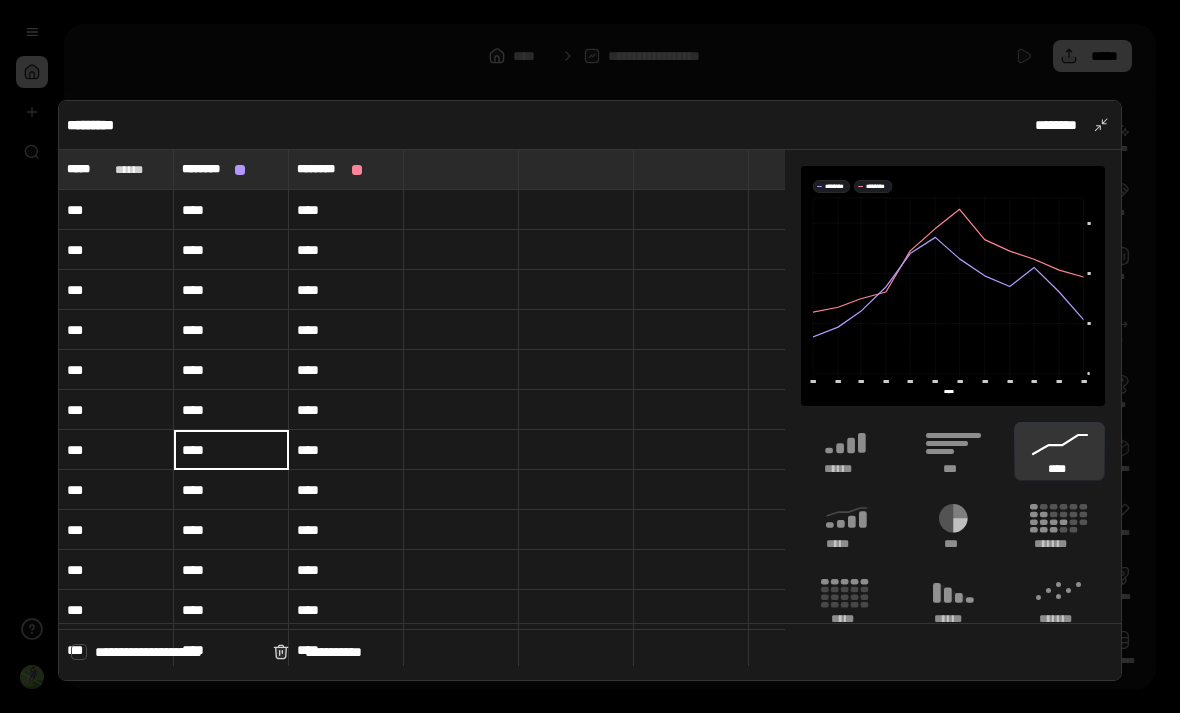 click on "***" at bounding box center (116, 450) 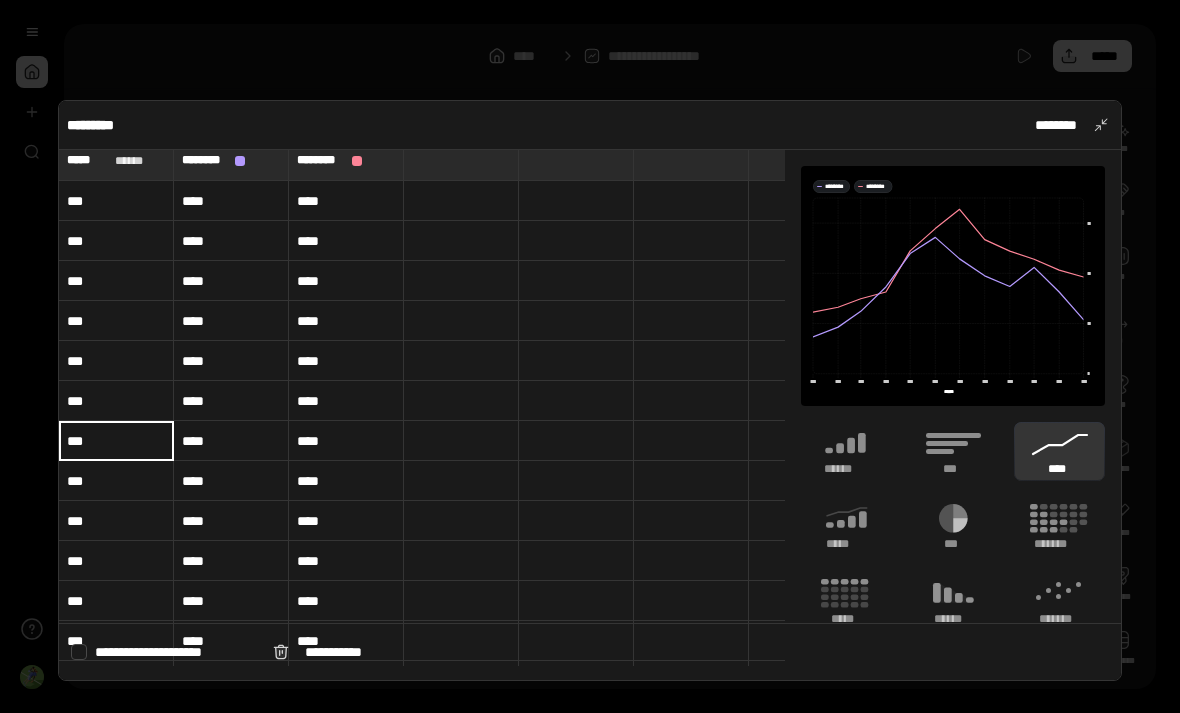 scroll, scrollTop: 6, scrollLeft: 0, axis: vertical 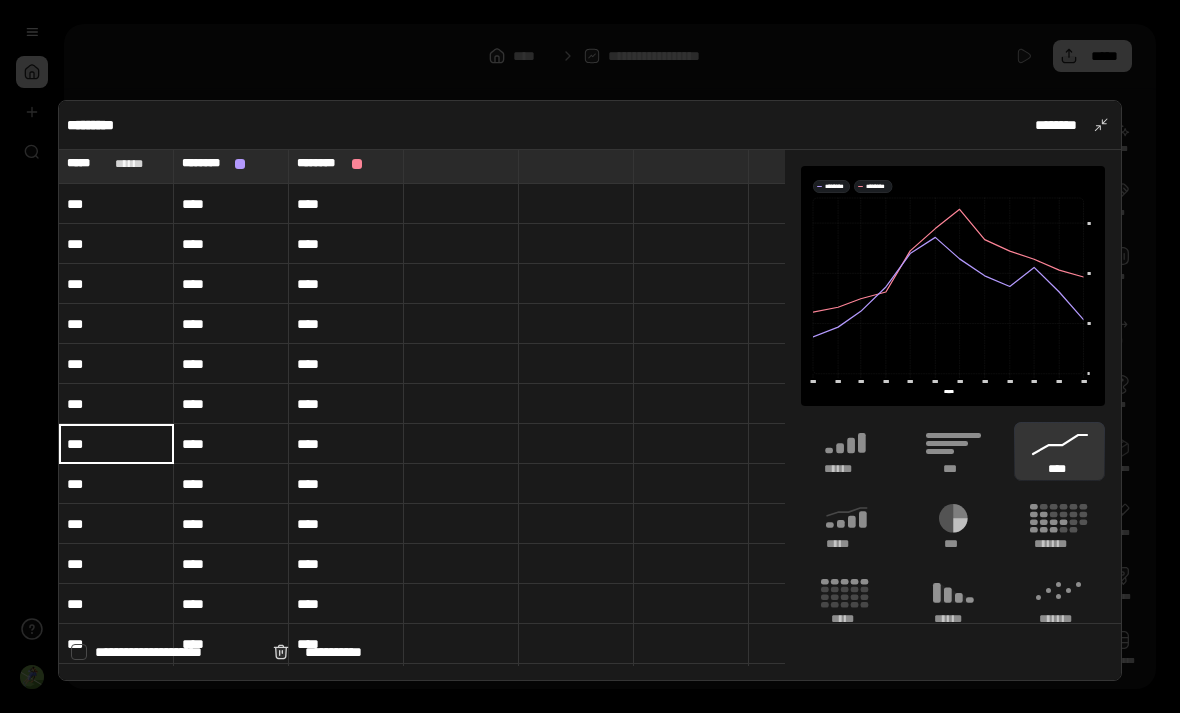 click on "***" at bounding box center (116, 204) 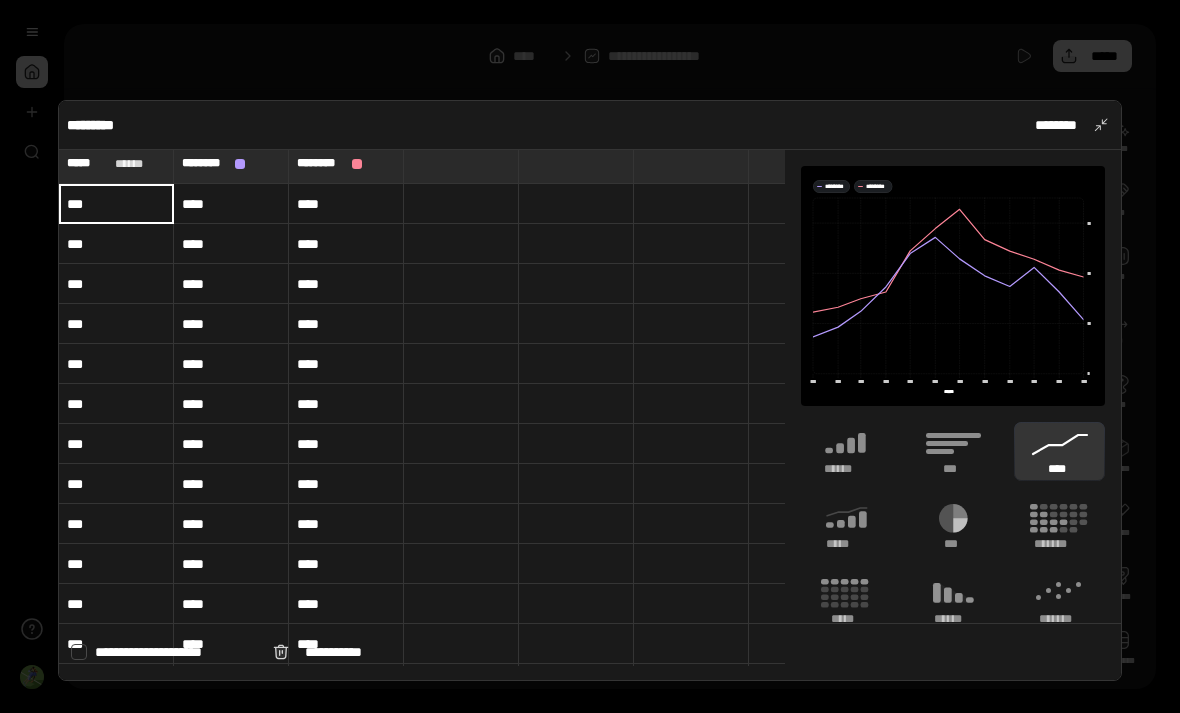 click on "***" at bounding box center [116, 204] 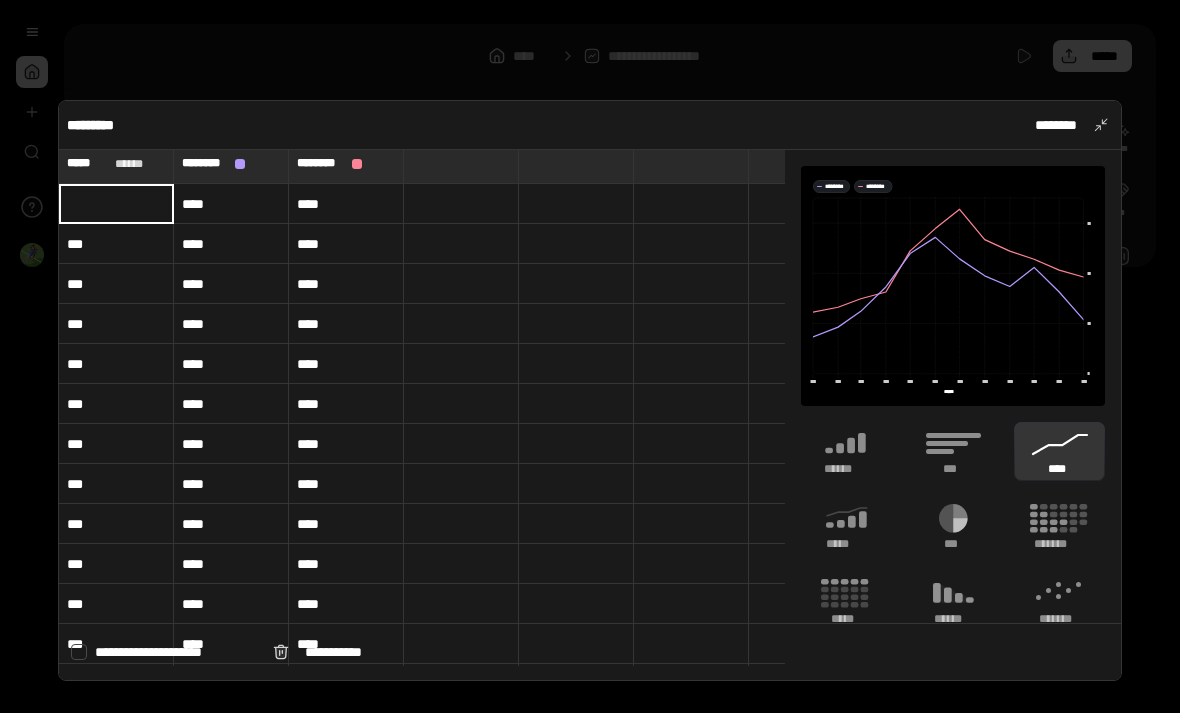 click at bounding box center [691, 244] 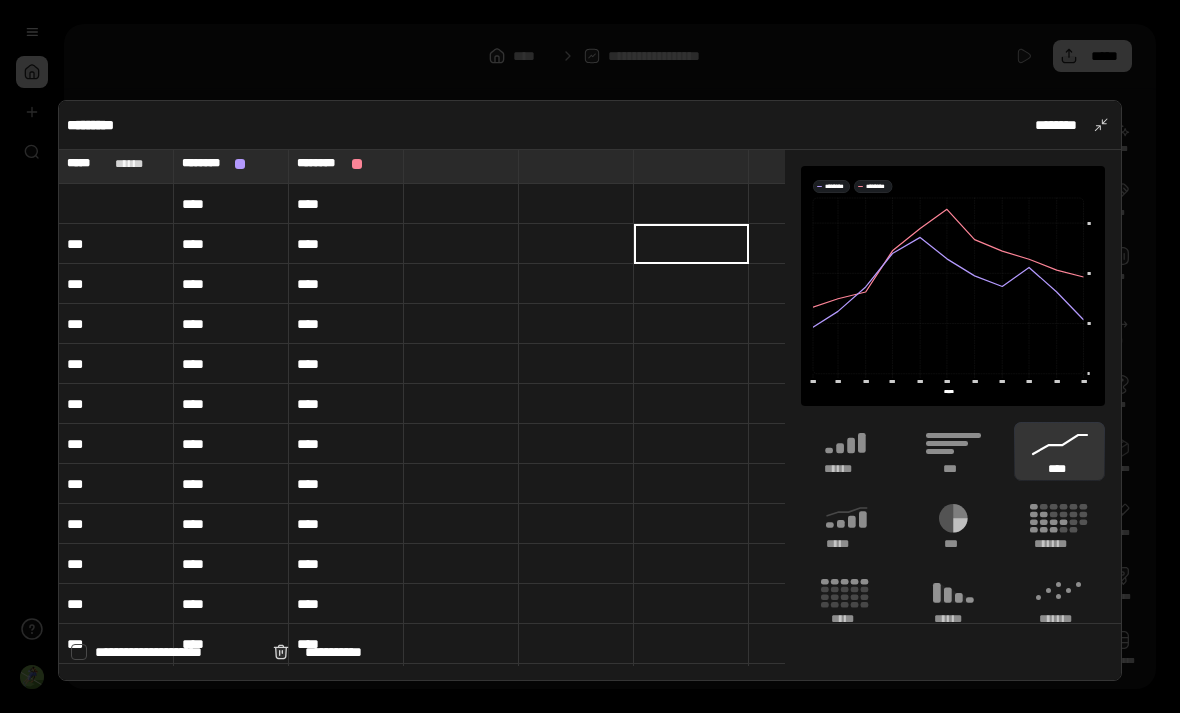 click on "***" at bounding box center (116, 244) 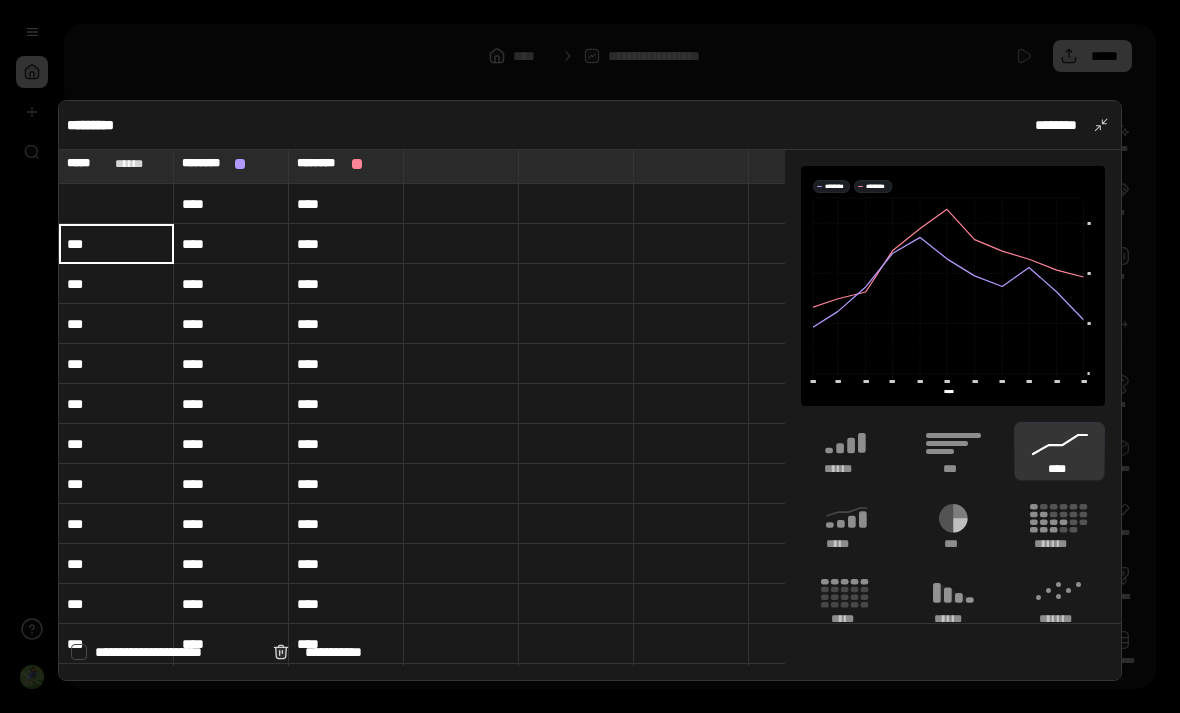 click on "***" at bounding box center (116, 244) 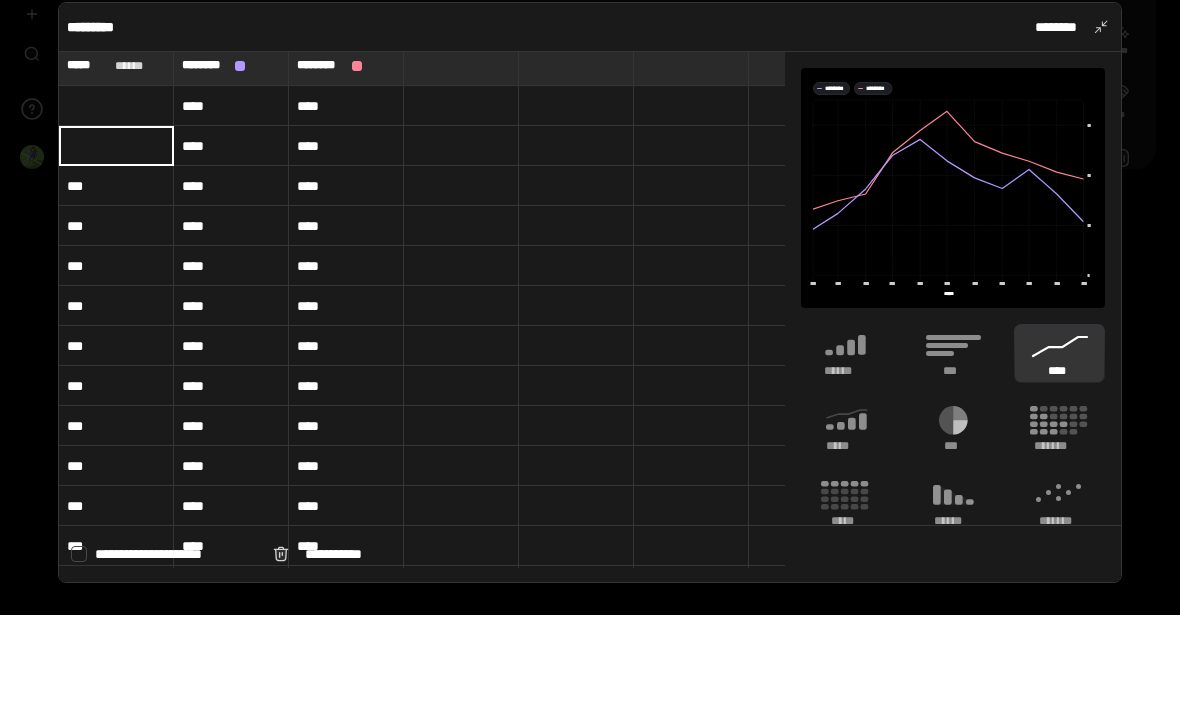 click on "***" at bounding box center (116, 284) 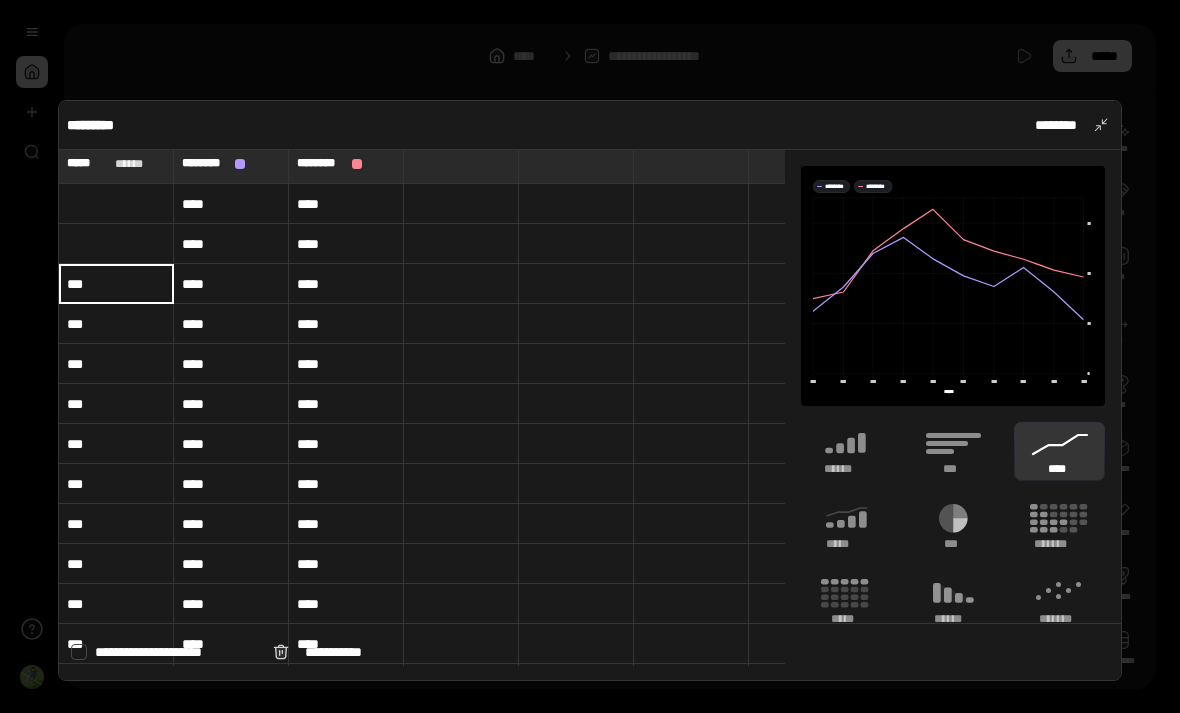 click on "***" at bounding box center (116, 284) 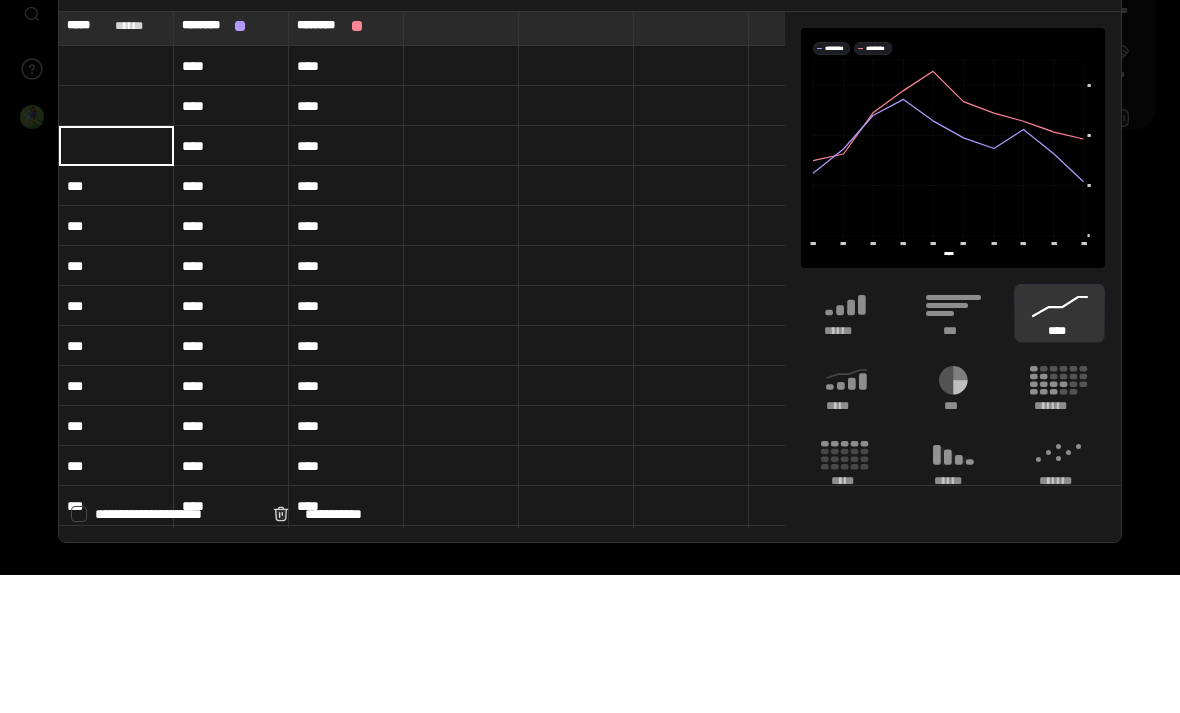 click on "***" at bounding box center [116, 324] 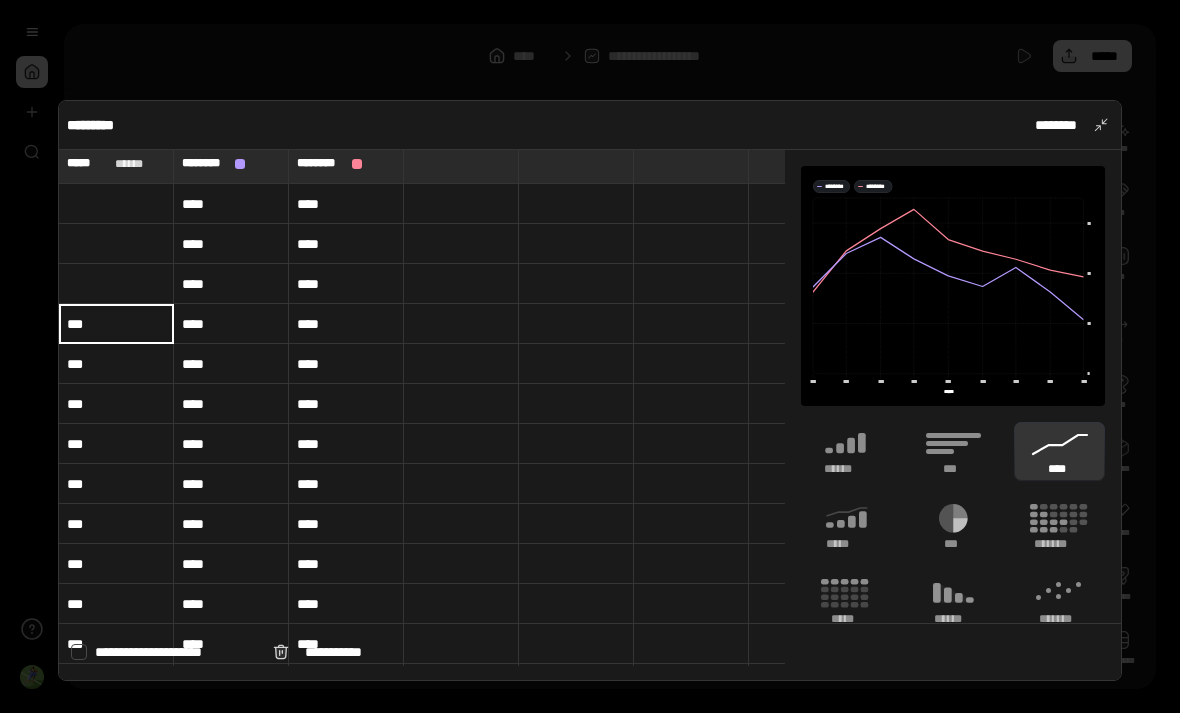 click on "***" at bounding box center (116, 324) 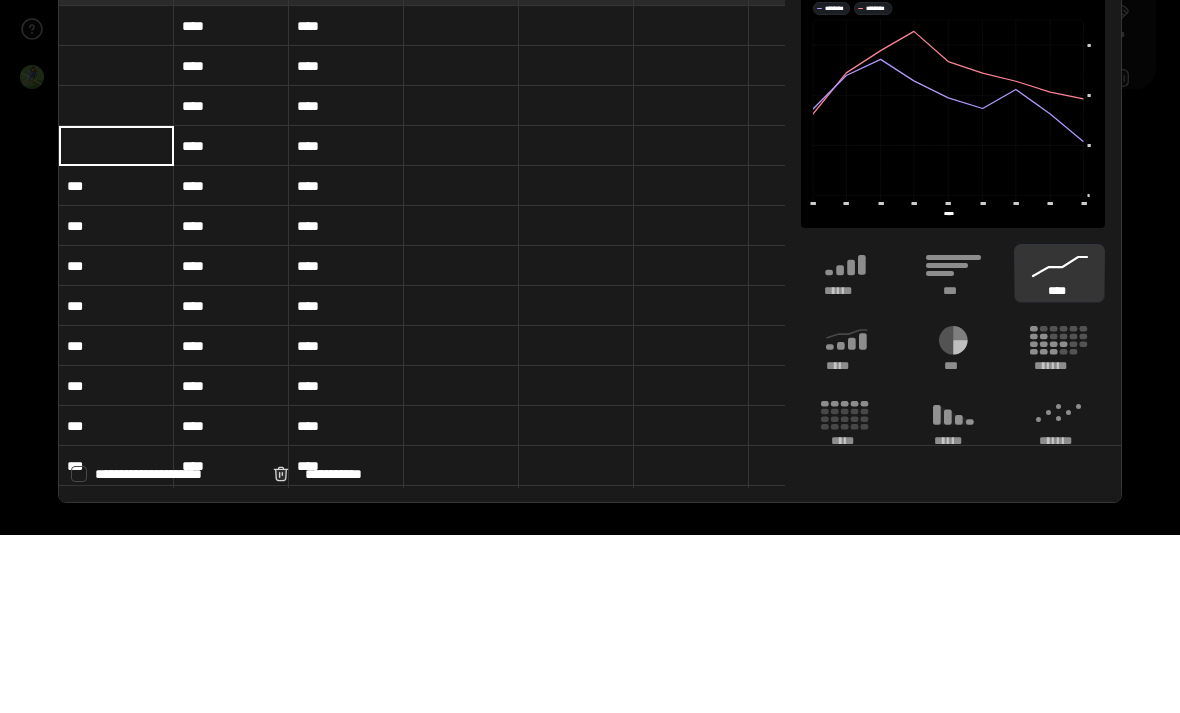 click on "***" at bounding box center [116, 364] 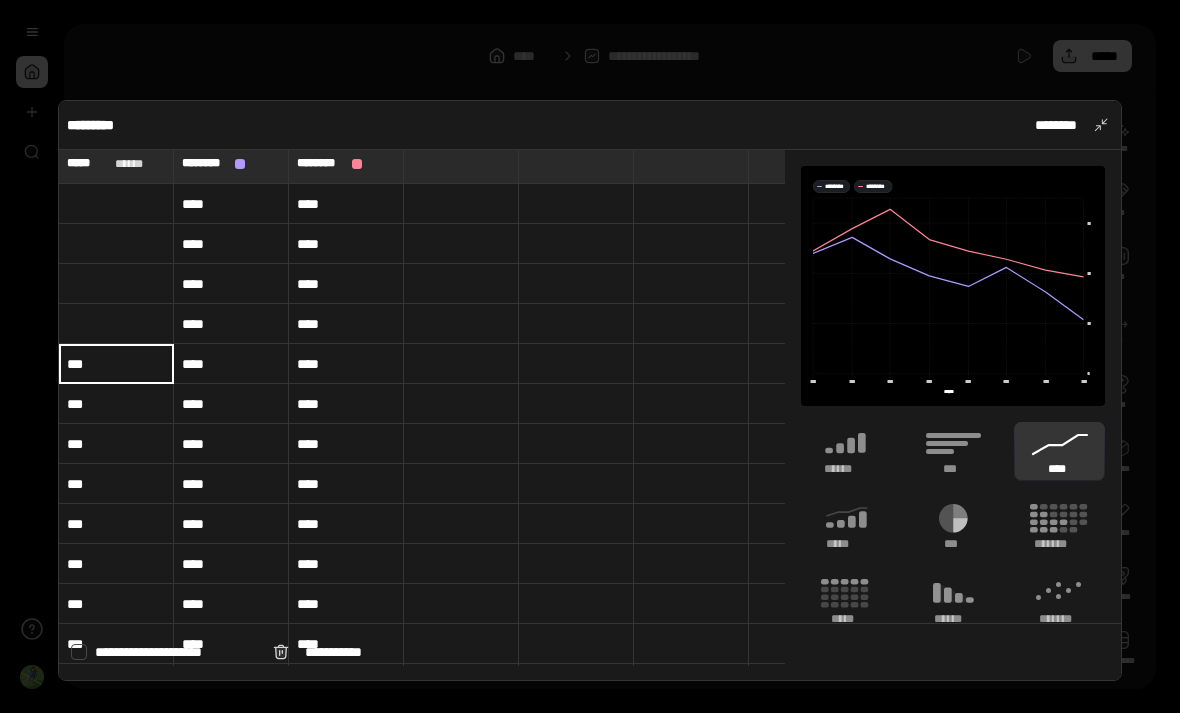 click on "***" at bounding box center (116, 364) 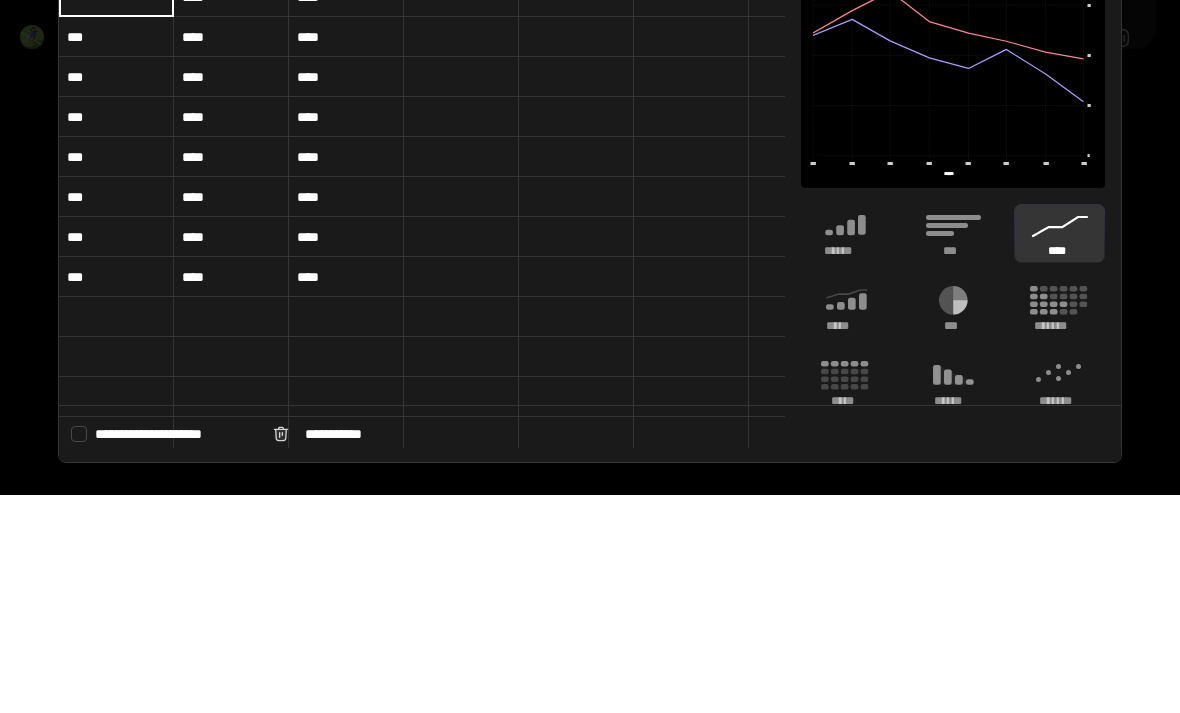 scroll, scrollTop: 155, scrollLeft: 0, axis: vertical 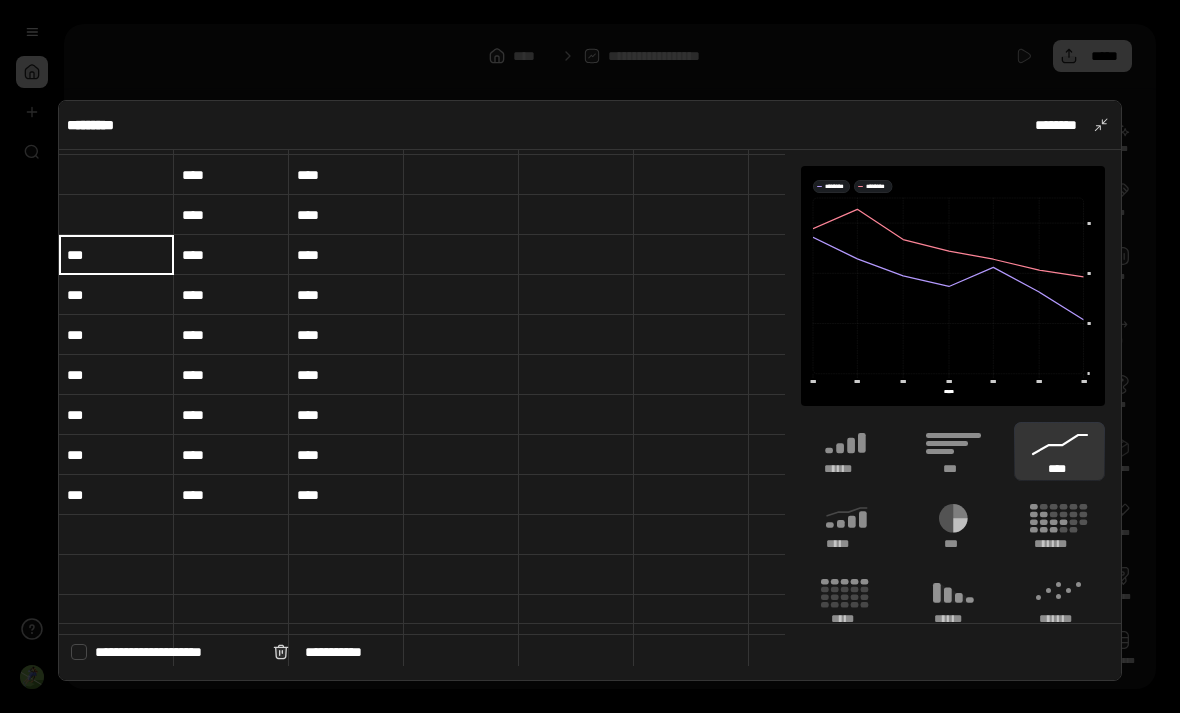 click on "***" at bounding box center (116, 255) 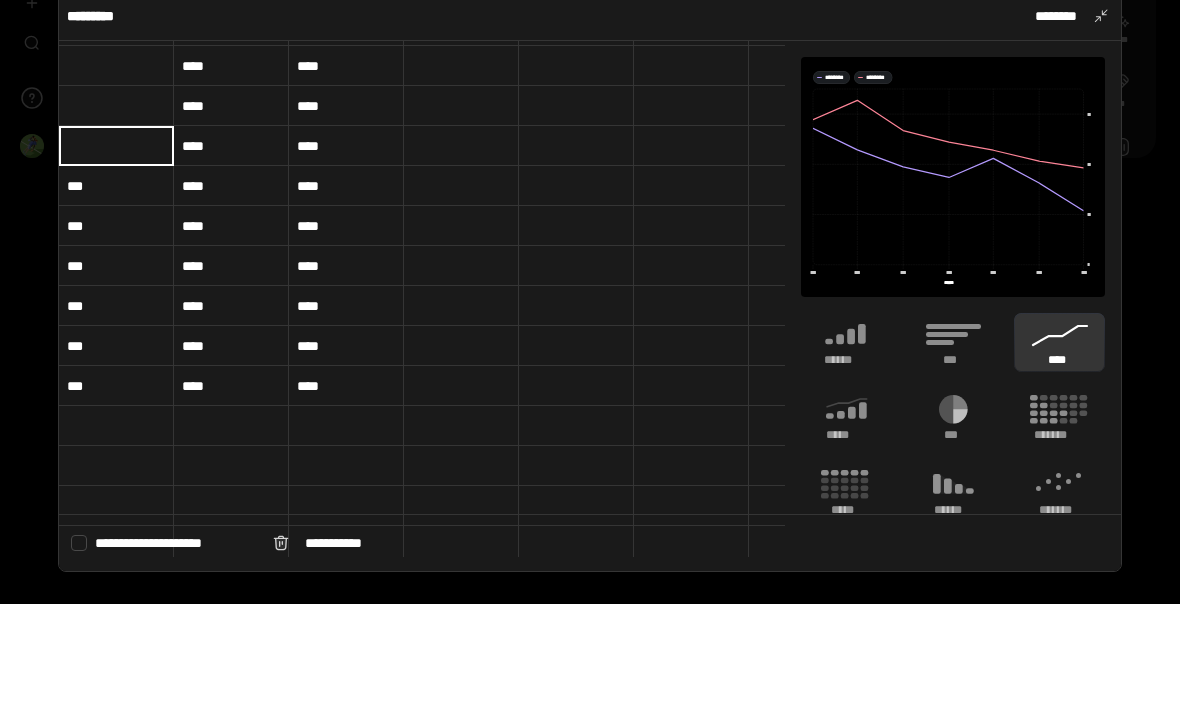 click at bounding box center [116, 175] 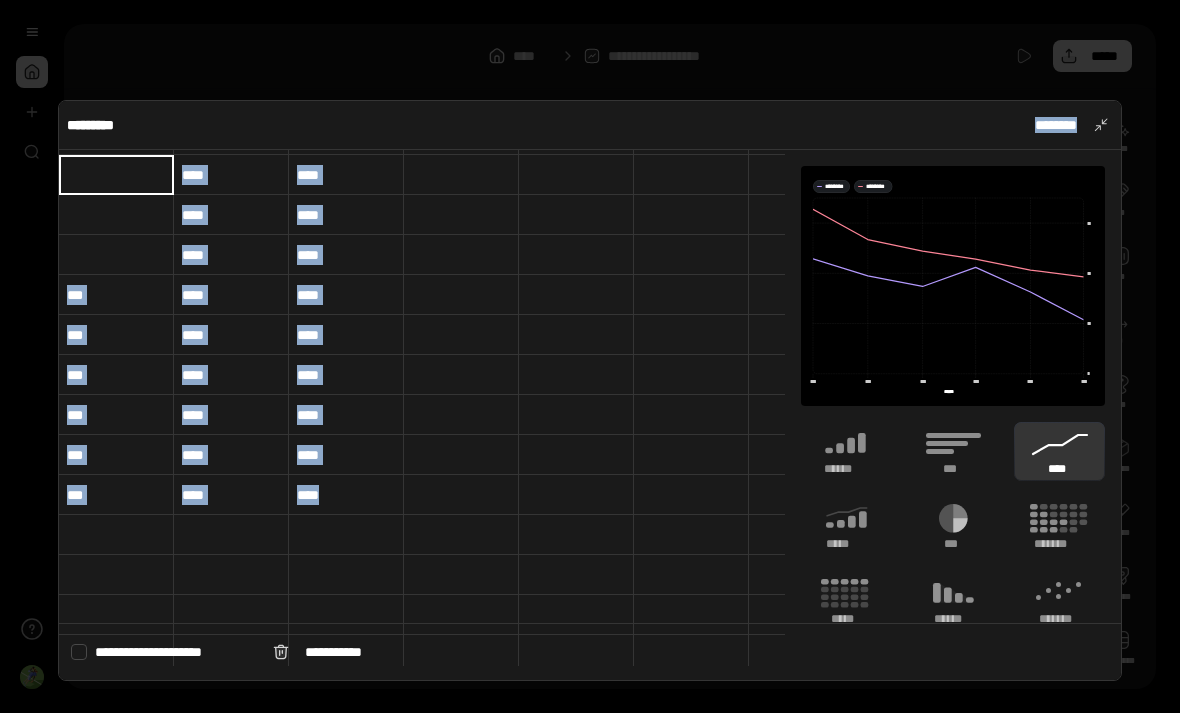click at bounding box center [346, 575] 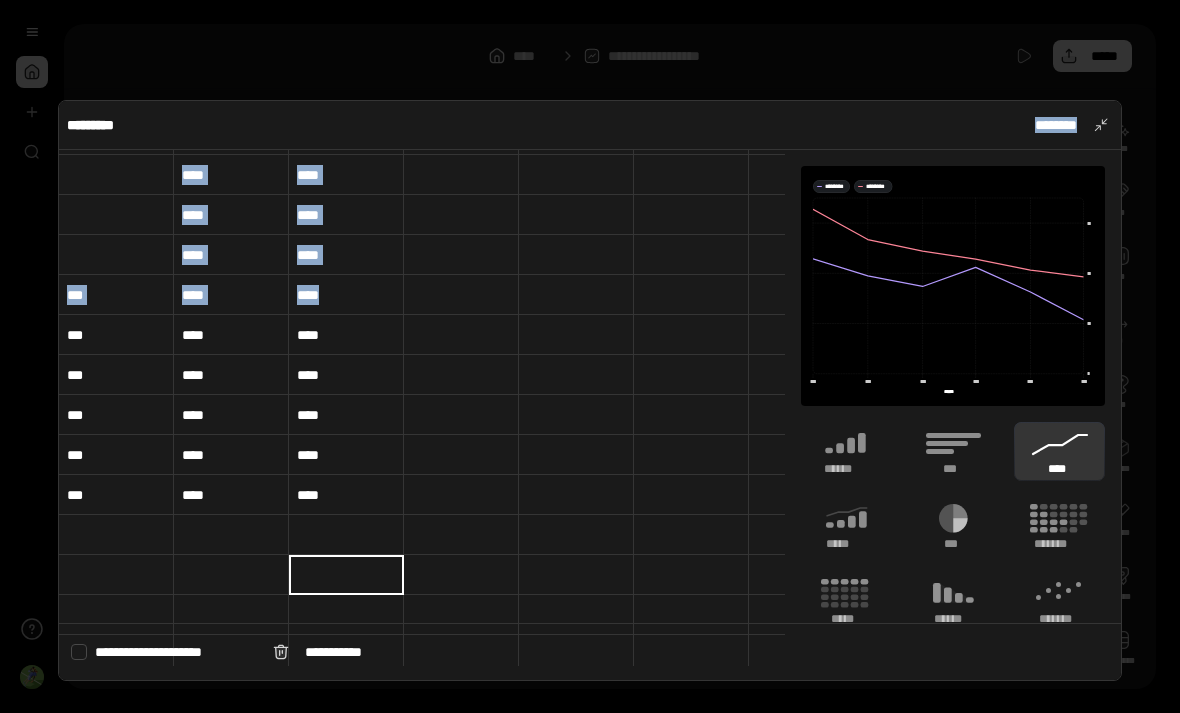 click at bounding box center (691, 415) 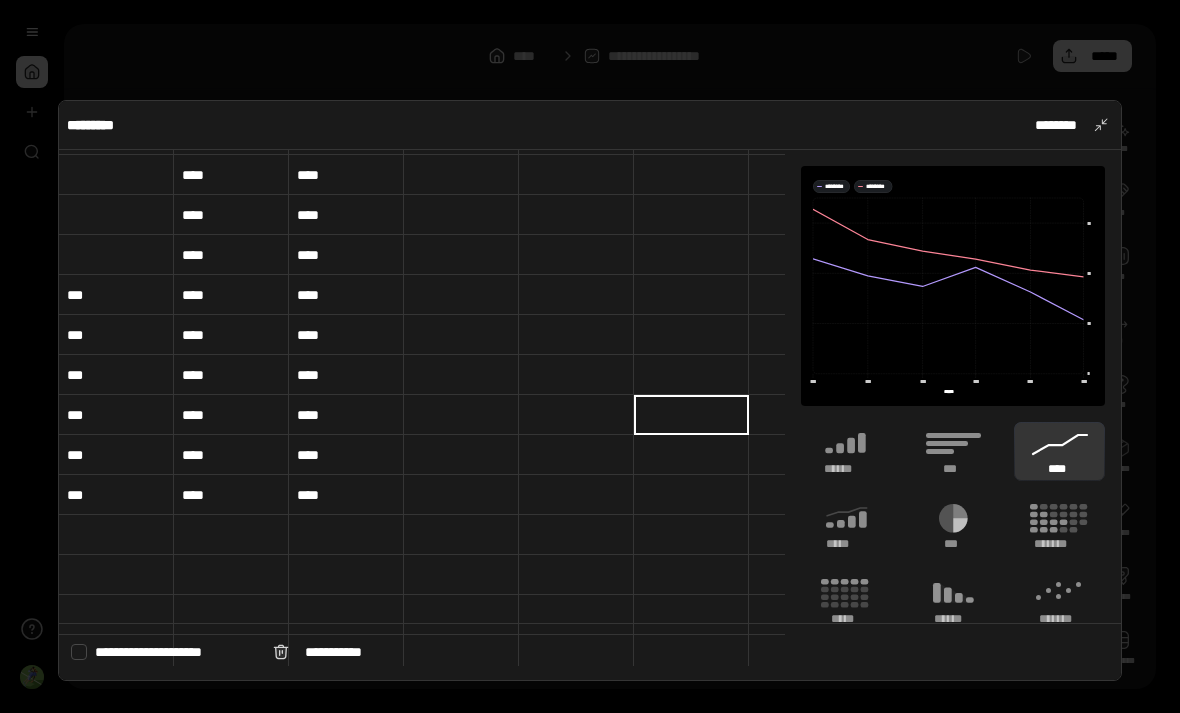 click on "****" at bounding box center [231, 175] 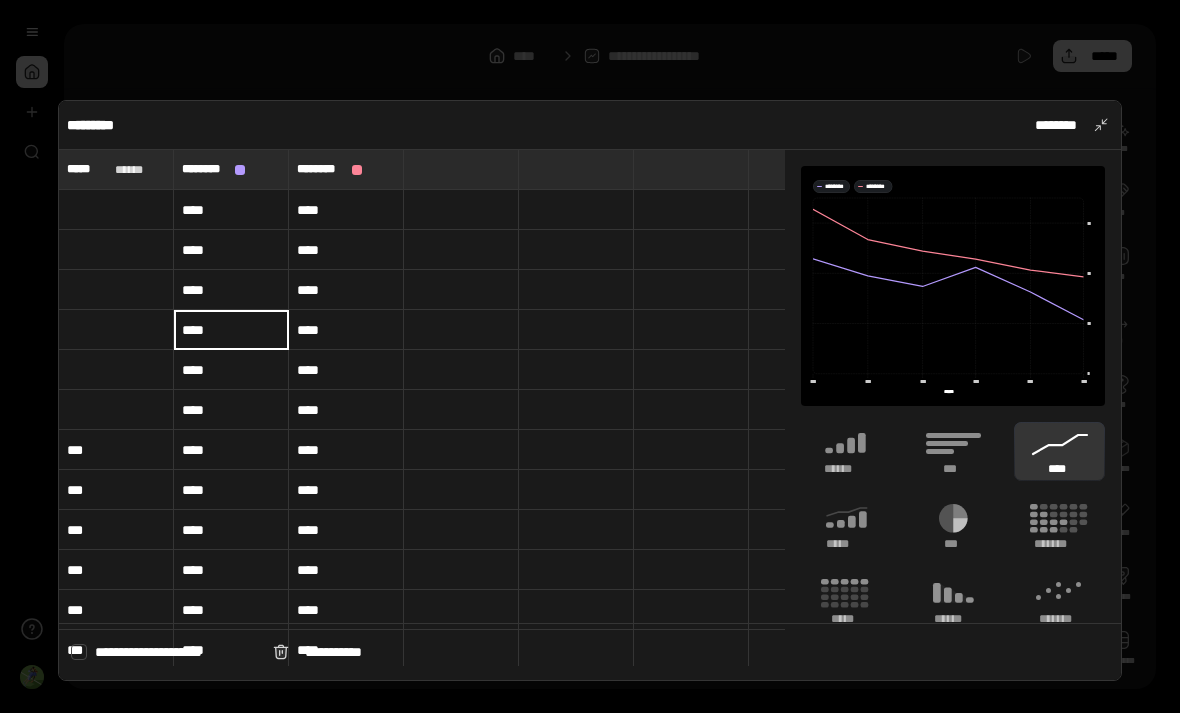 scroll, scrollTop: 0, scrollLeft: 0, axis: both 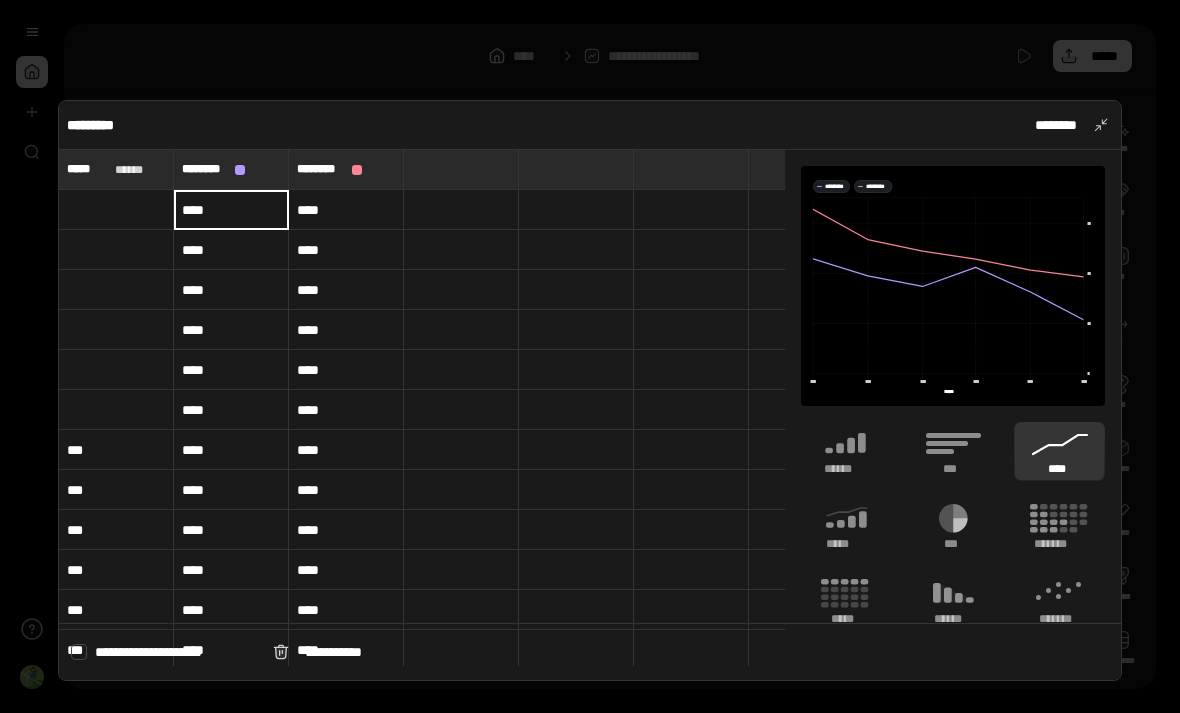 click on "****" at bounding box center [231, 210] 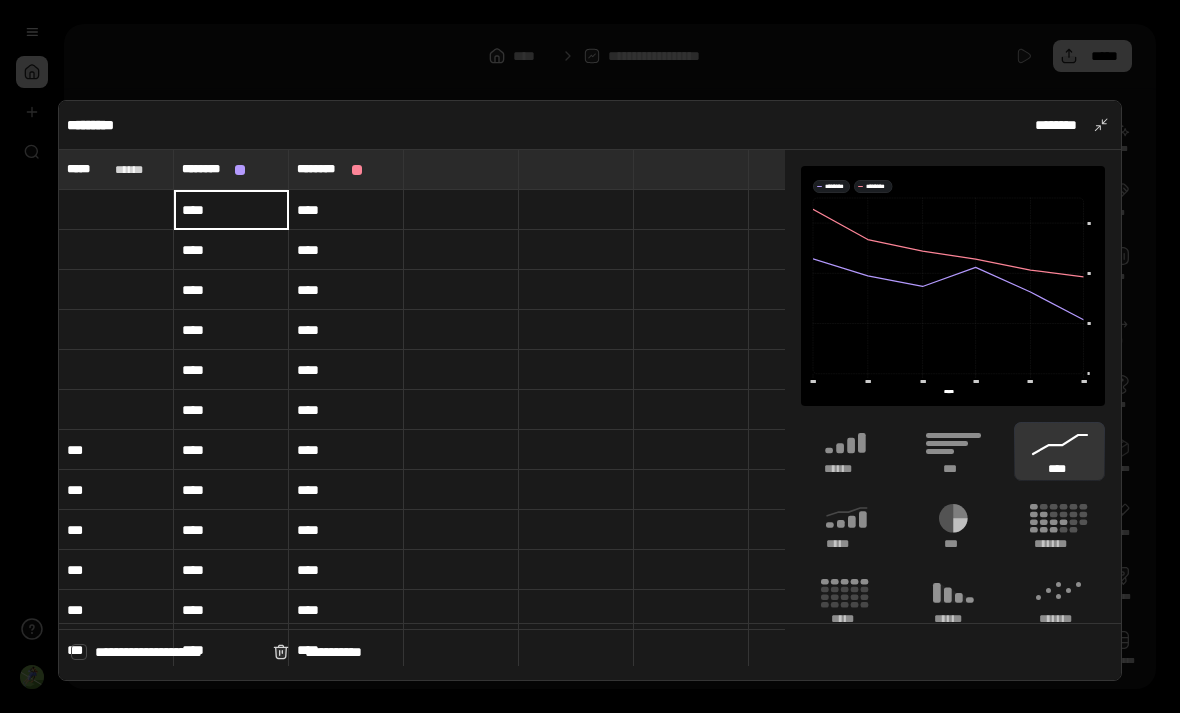 click on "***" at bounding box center (116, 450) 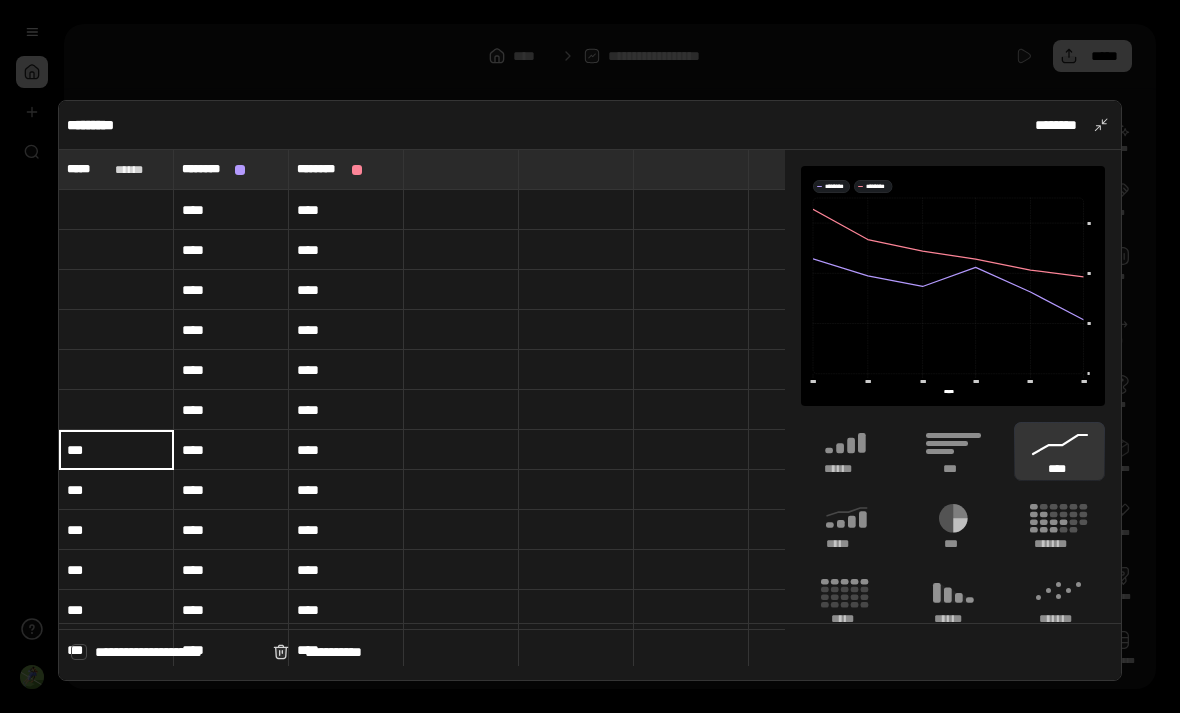 click on "***" at bounding box center (116, 450) 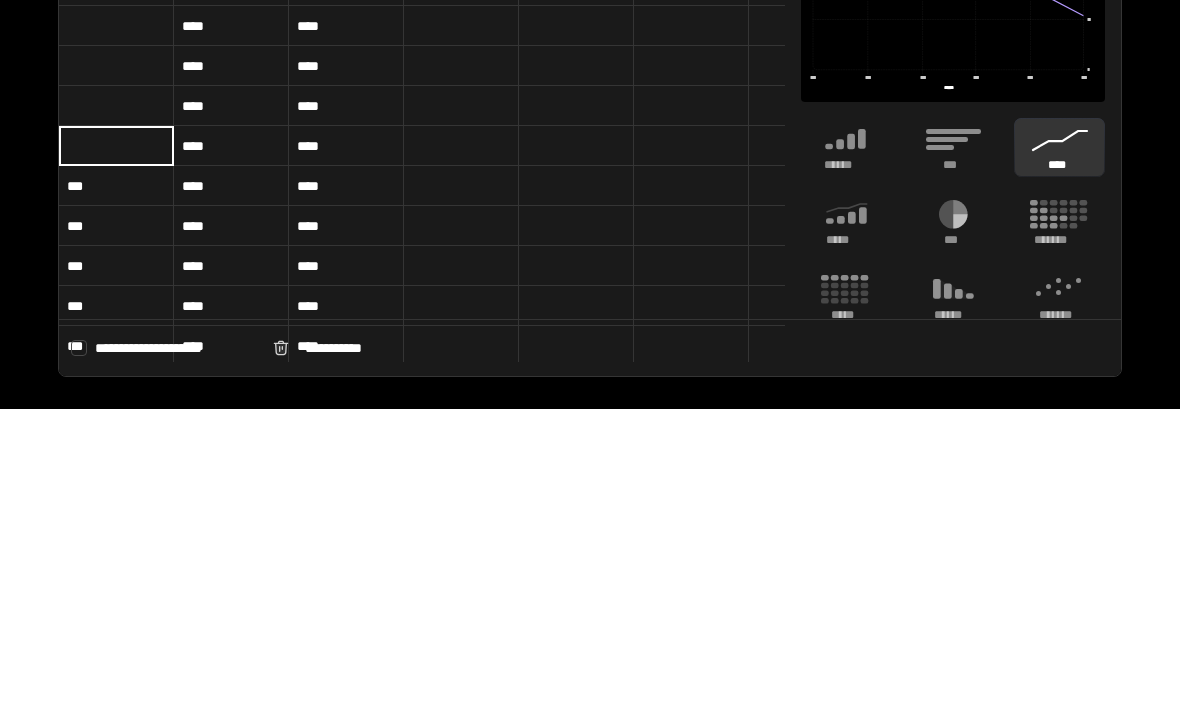 click on "***" at bounding box center (116, 490) 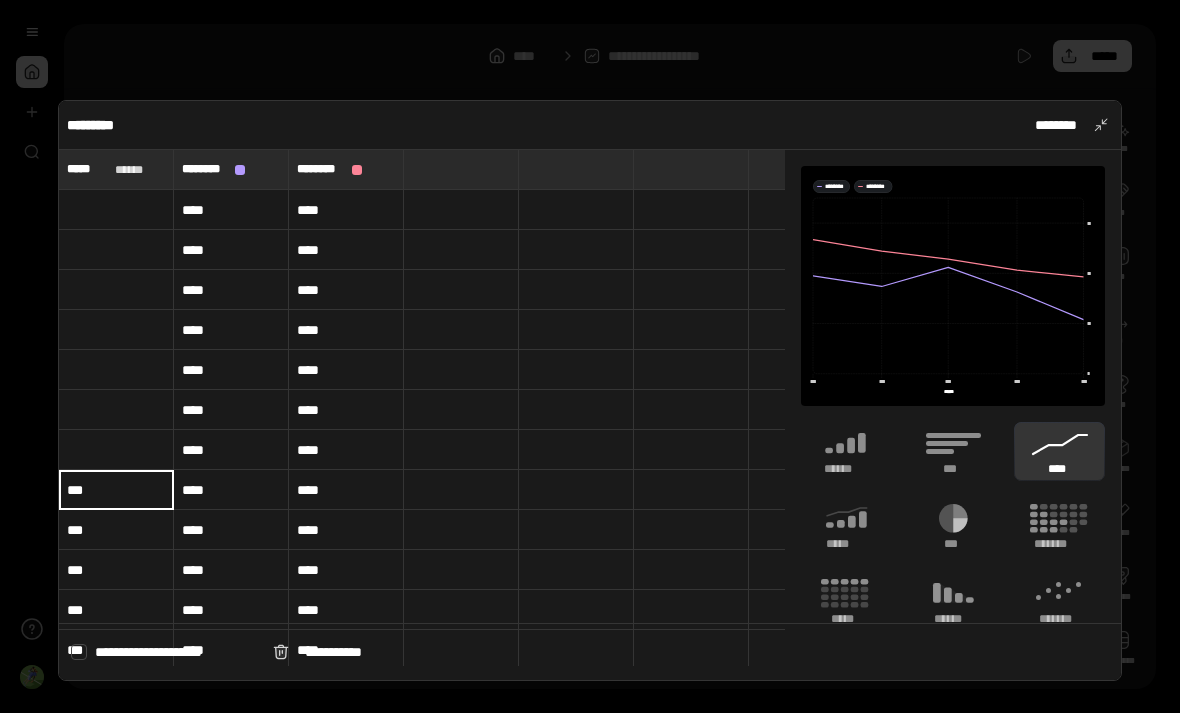 click on "***" at bounding box center (116, 490) 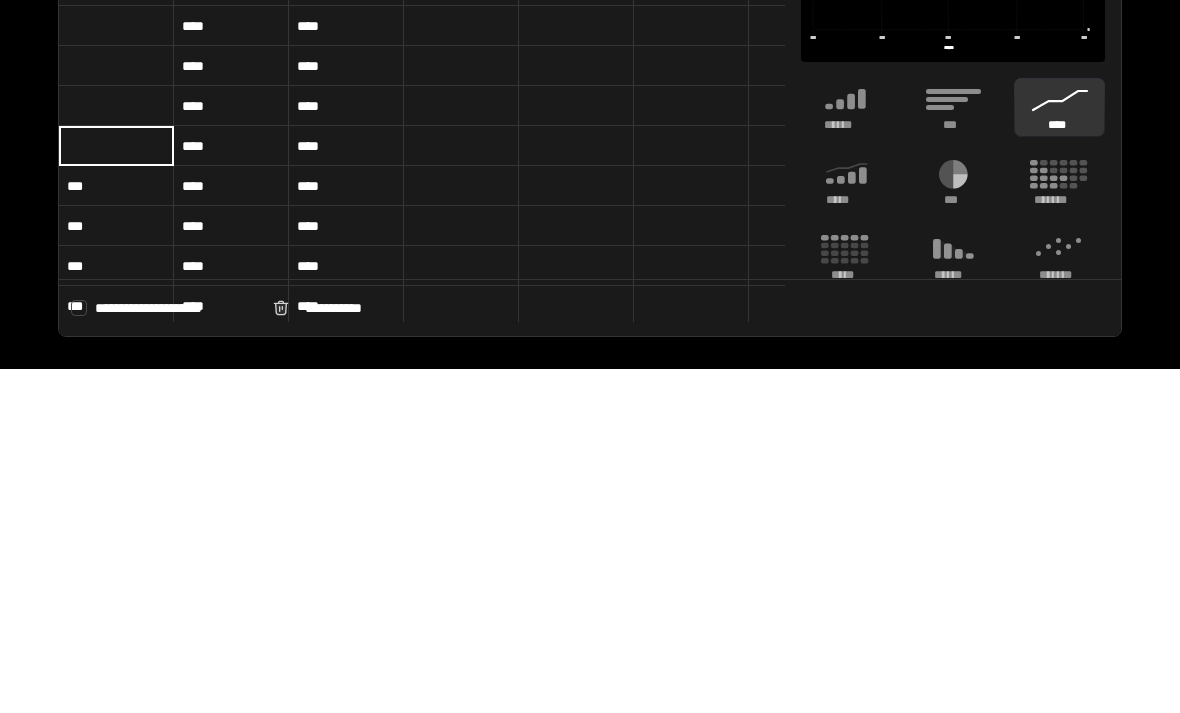 click on "***" at bounding box center [116, 530] 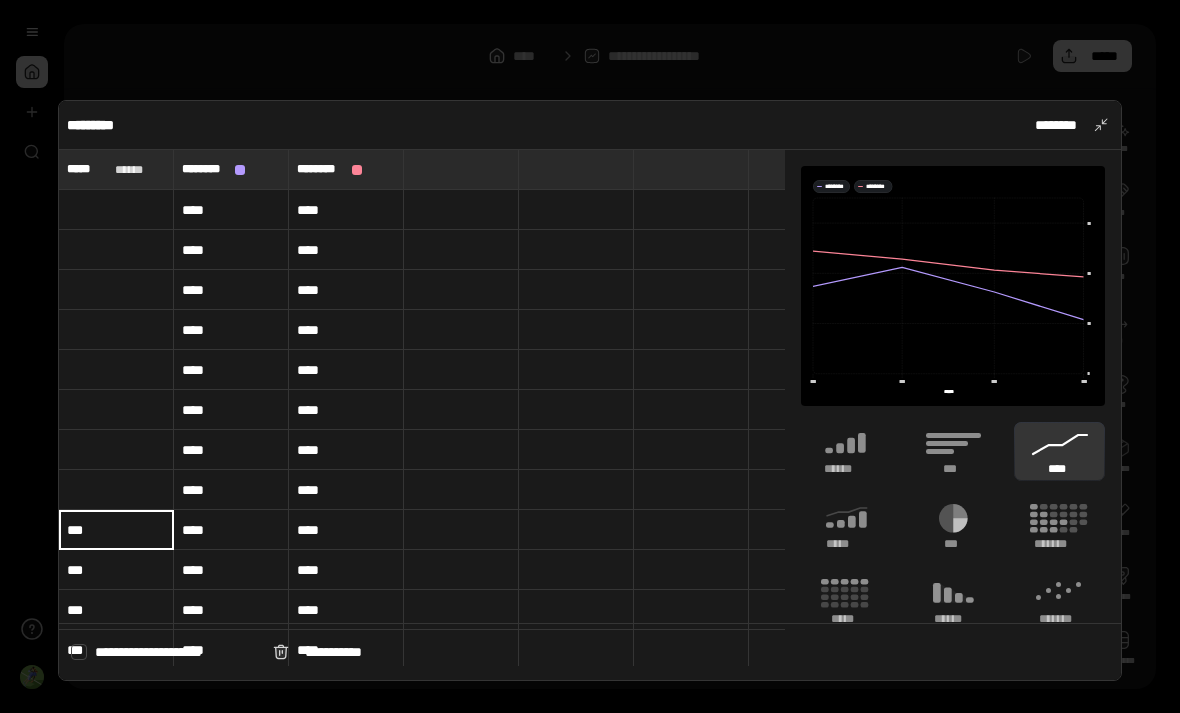 click on "***" at bounding box center [116, 530] 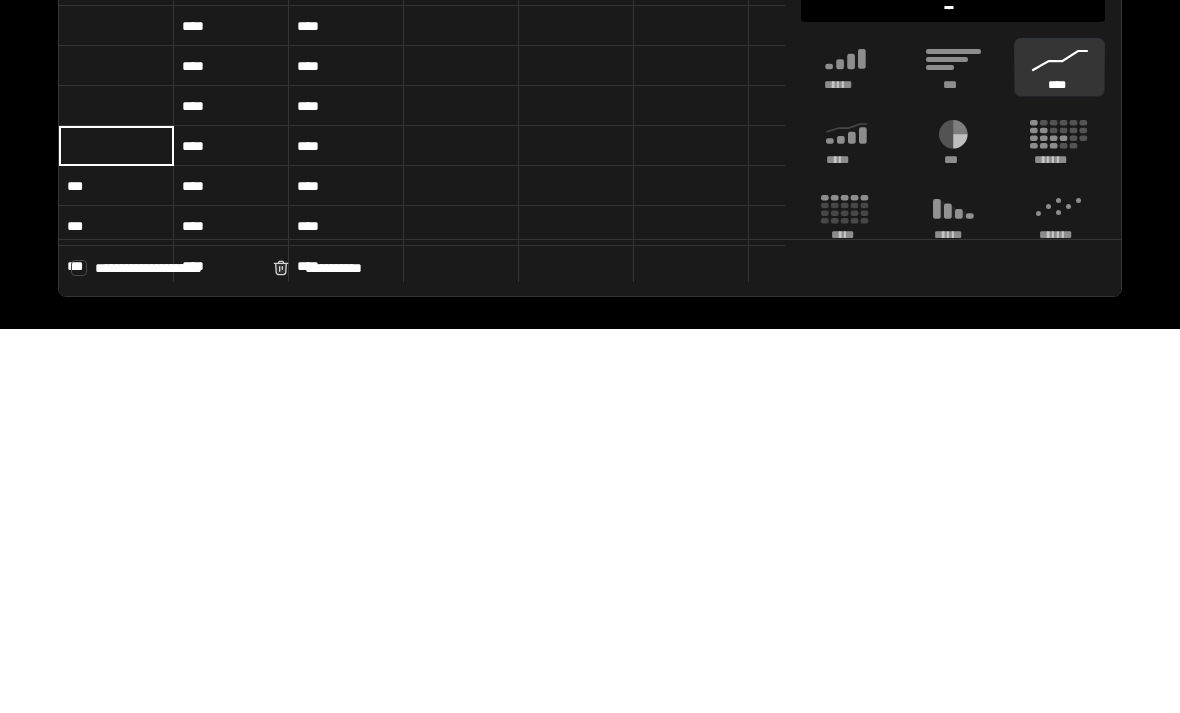 click on "***" at bounding box center (116, 570) 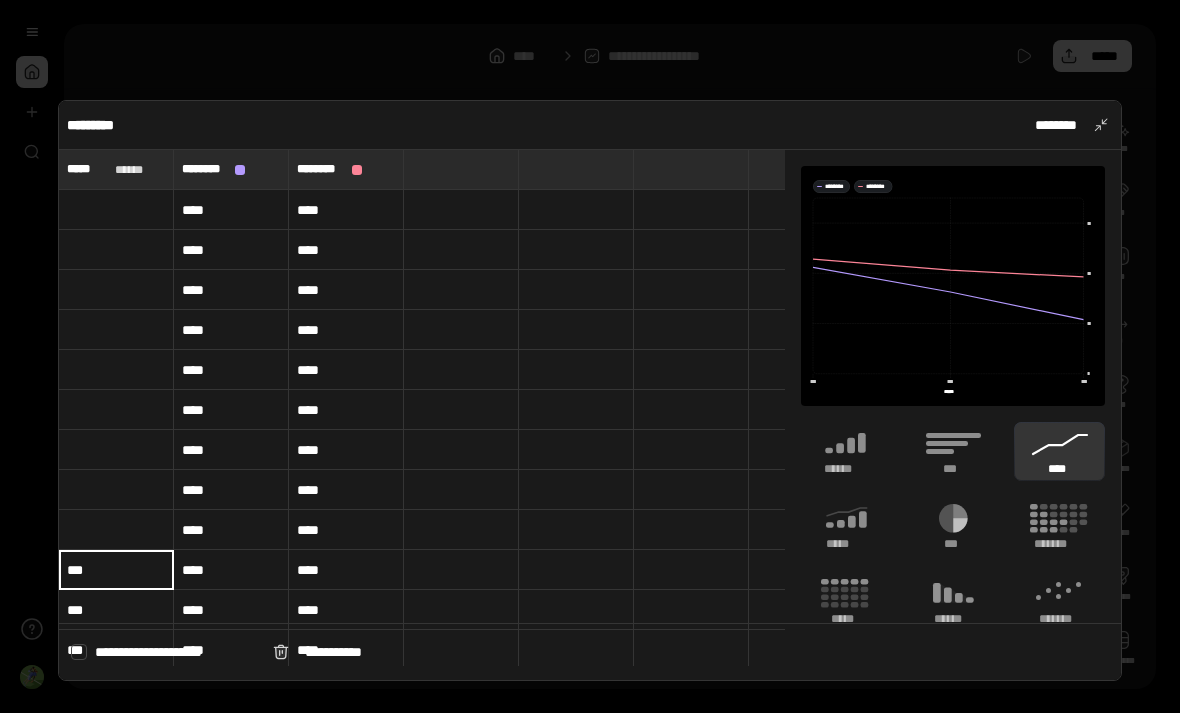 click on "***" at bounding box center [116, 570] 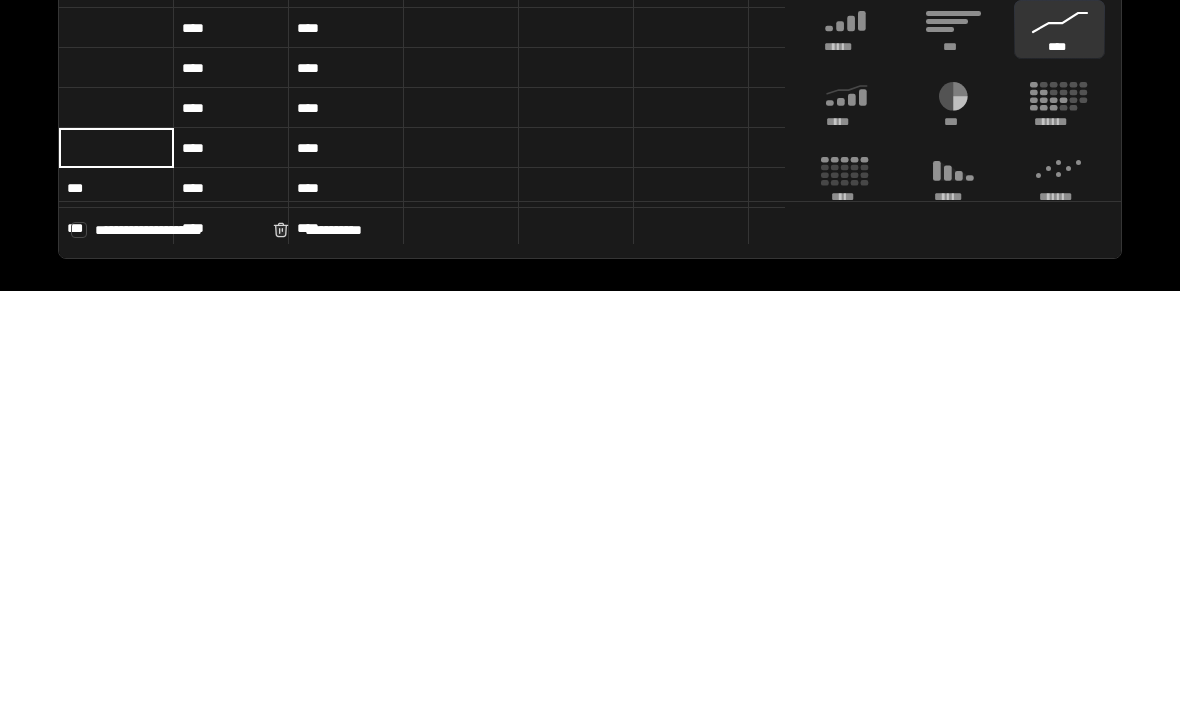click on "***" at bounding box center (116, 610) 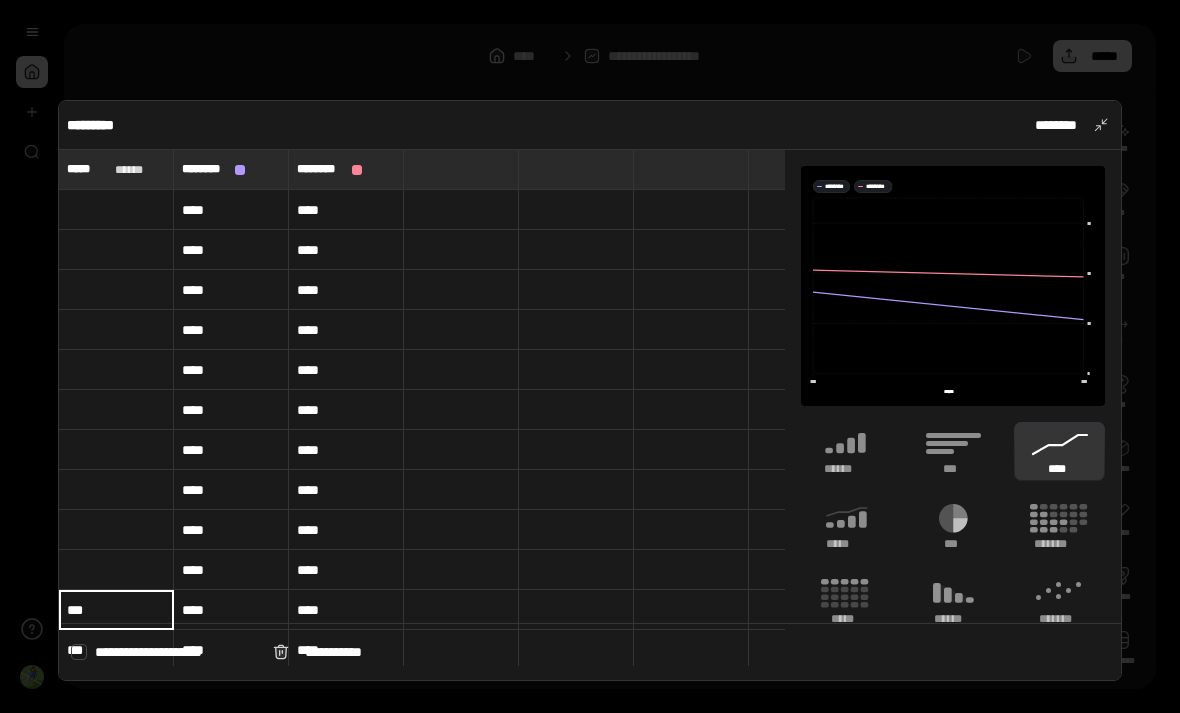 click on "***" at bounding box center [116, 610] 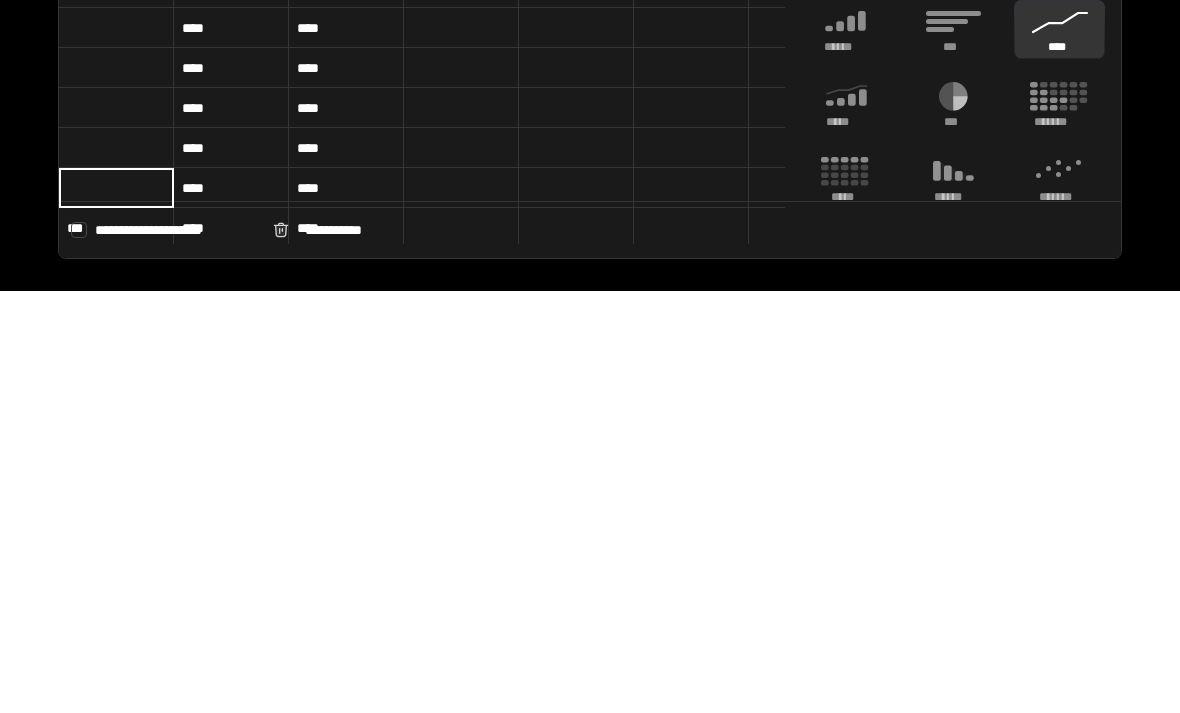 click on "***" at bounding box center [116, 650] 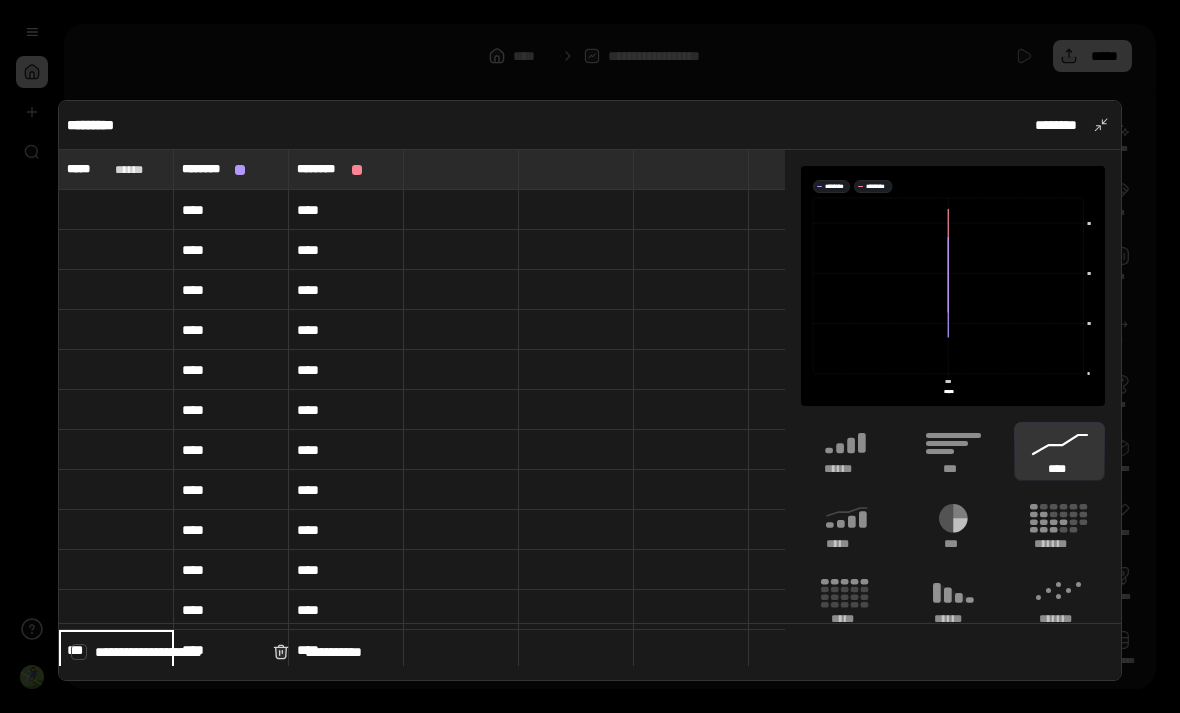 click on "***" at bounding box center [116, 650] 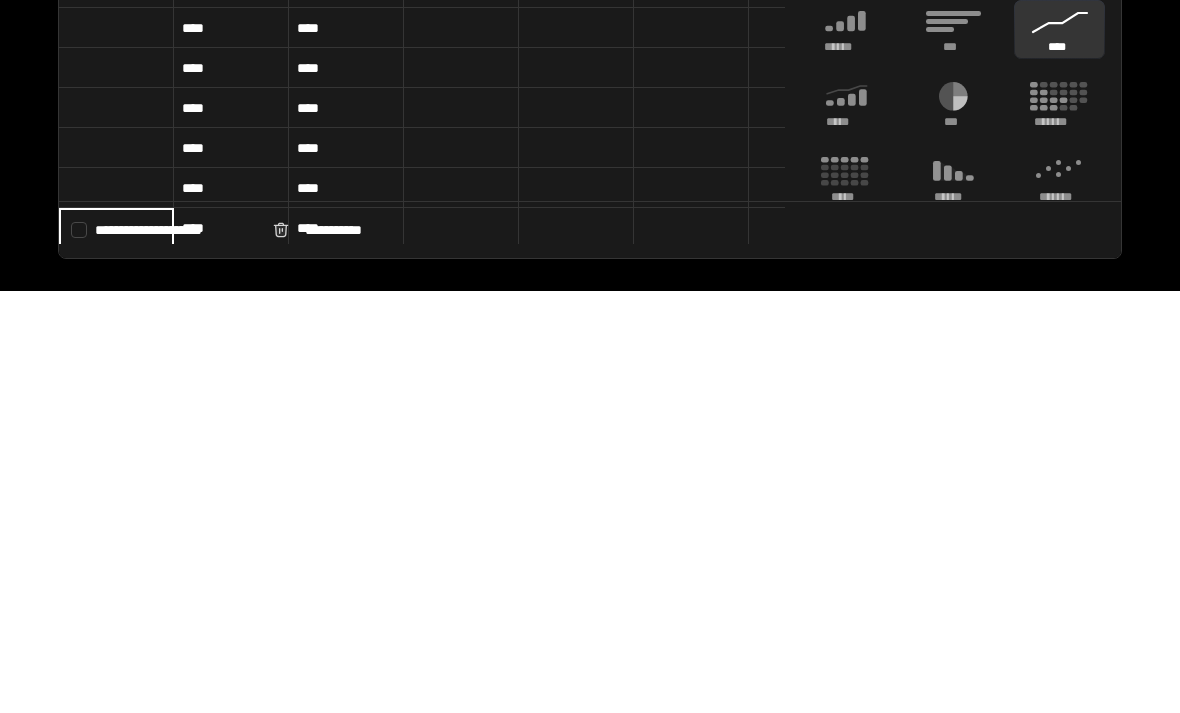 click at bounding box center [116, 530] 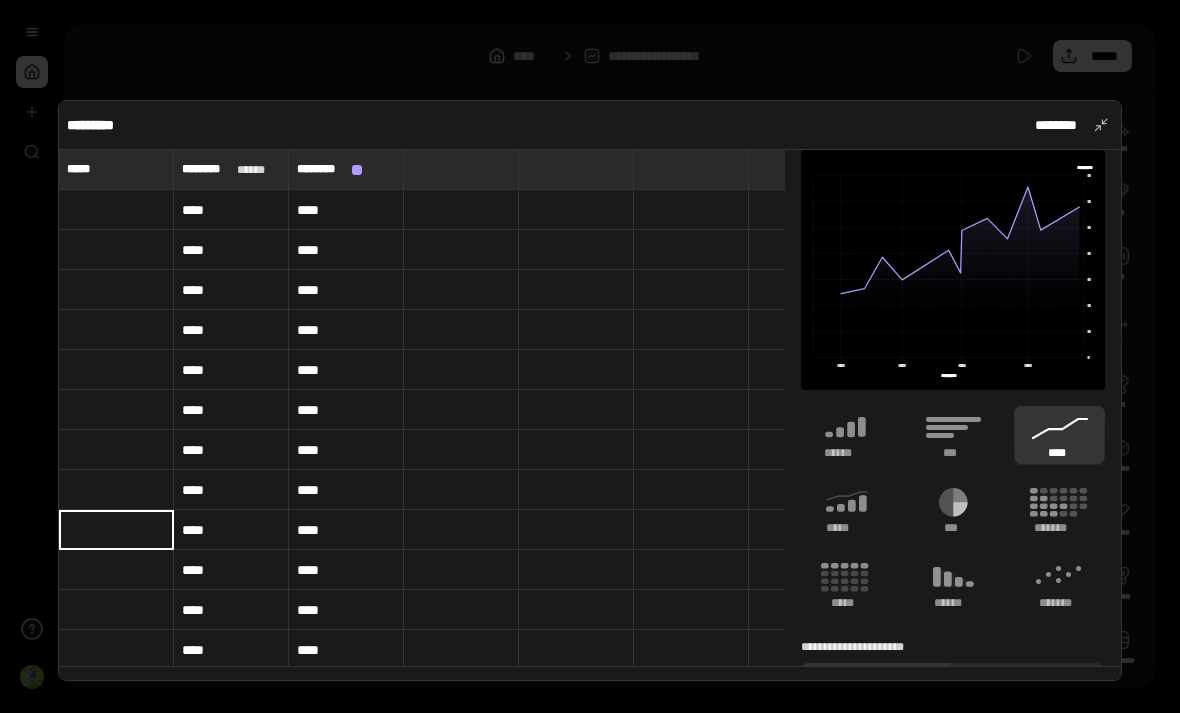 scroll, scrollTop: 7, scrollLeft: 0, axis: vertical 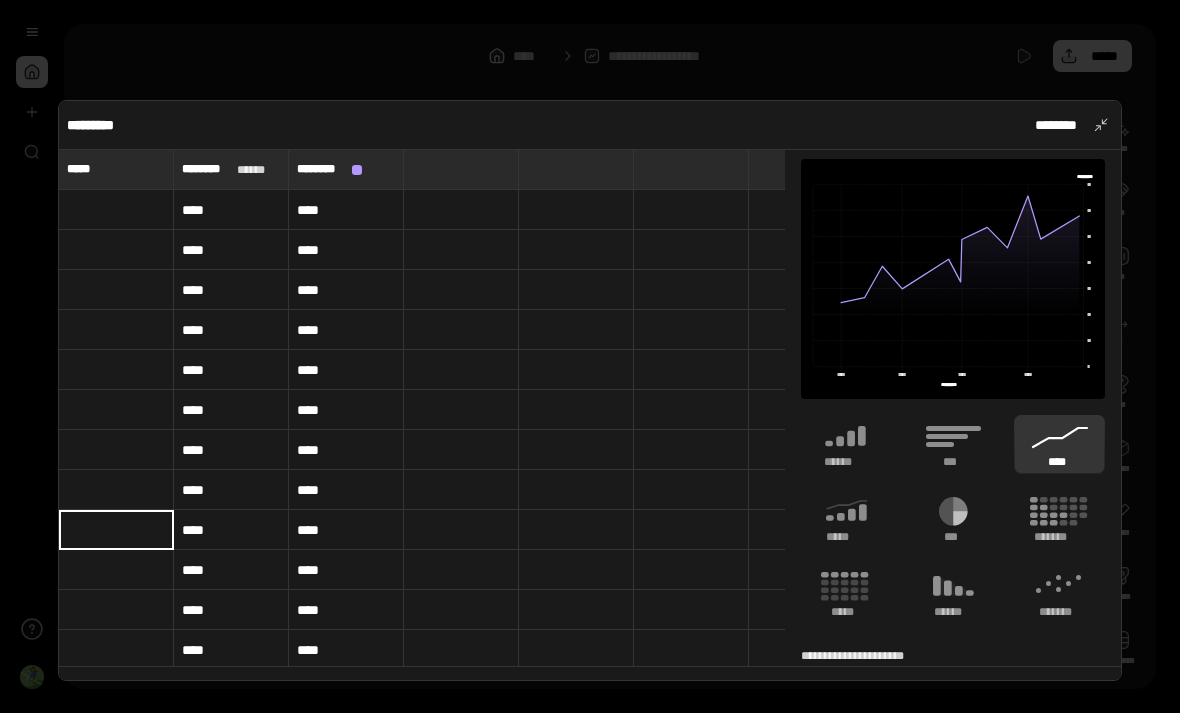 click on "*****" at bounding box center [86, 169] 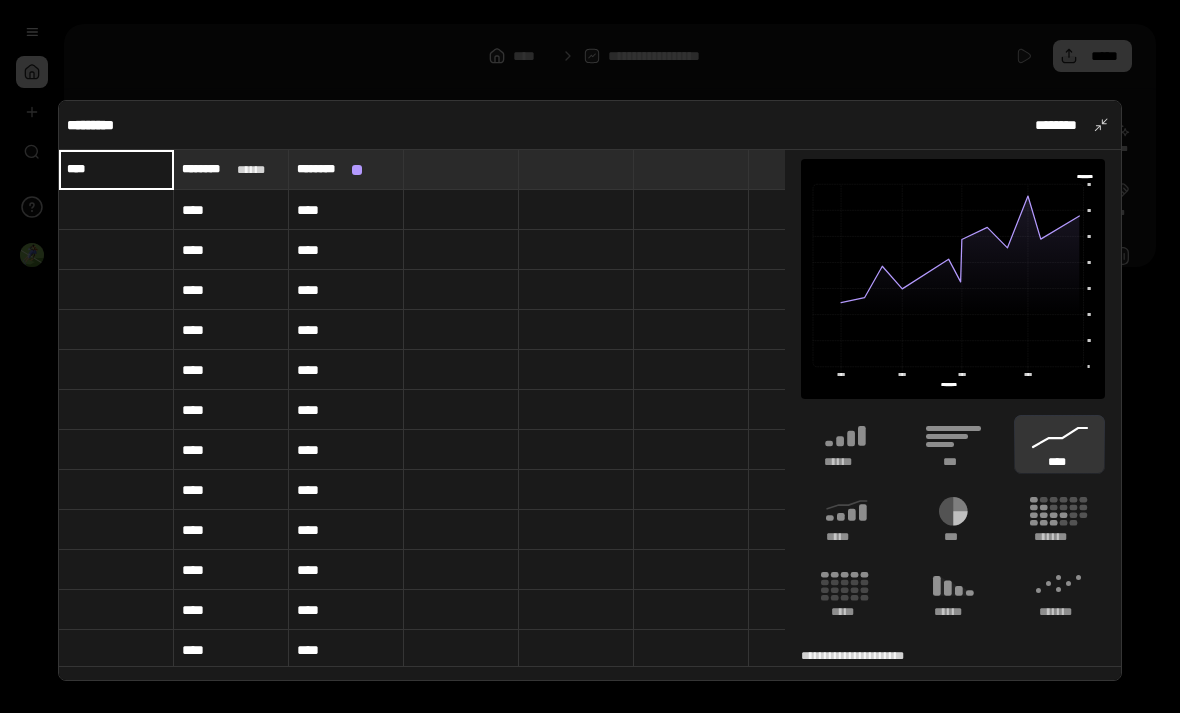 click on "********* ********" at bounding box center (590, 125) 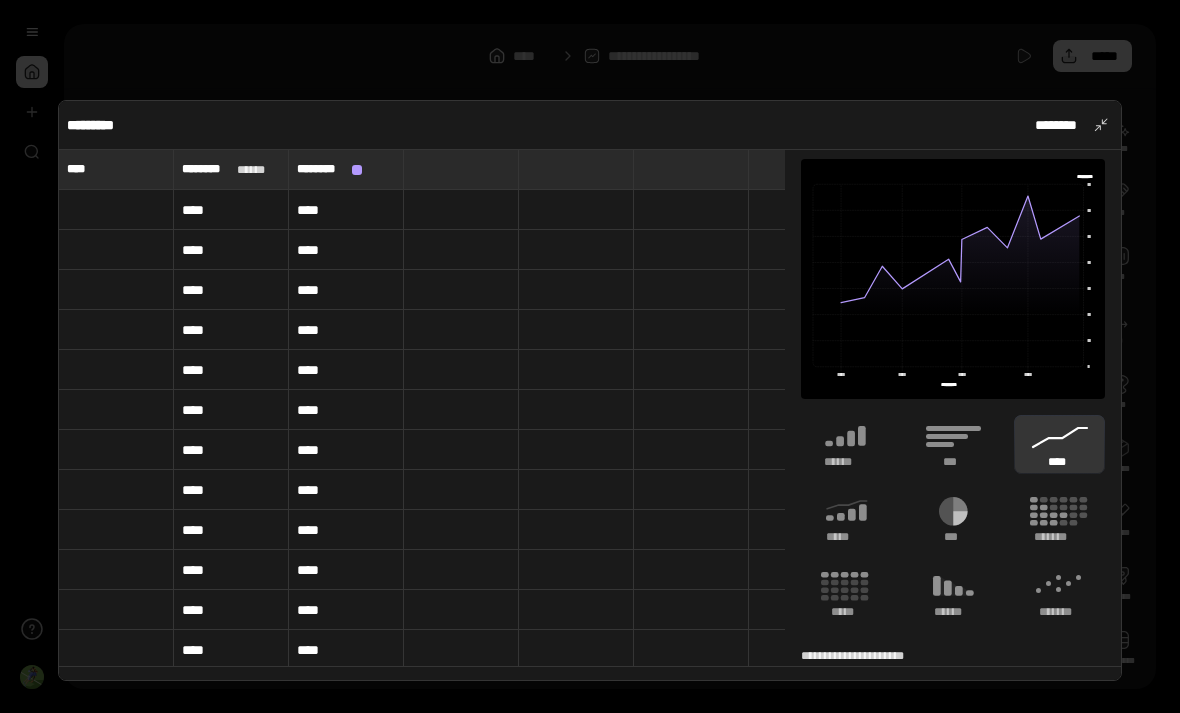 scroll, scrollTop: 0, scrollLeft: 0, axis: both 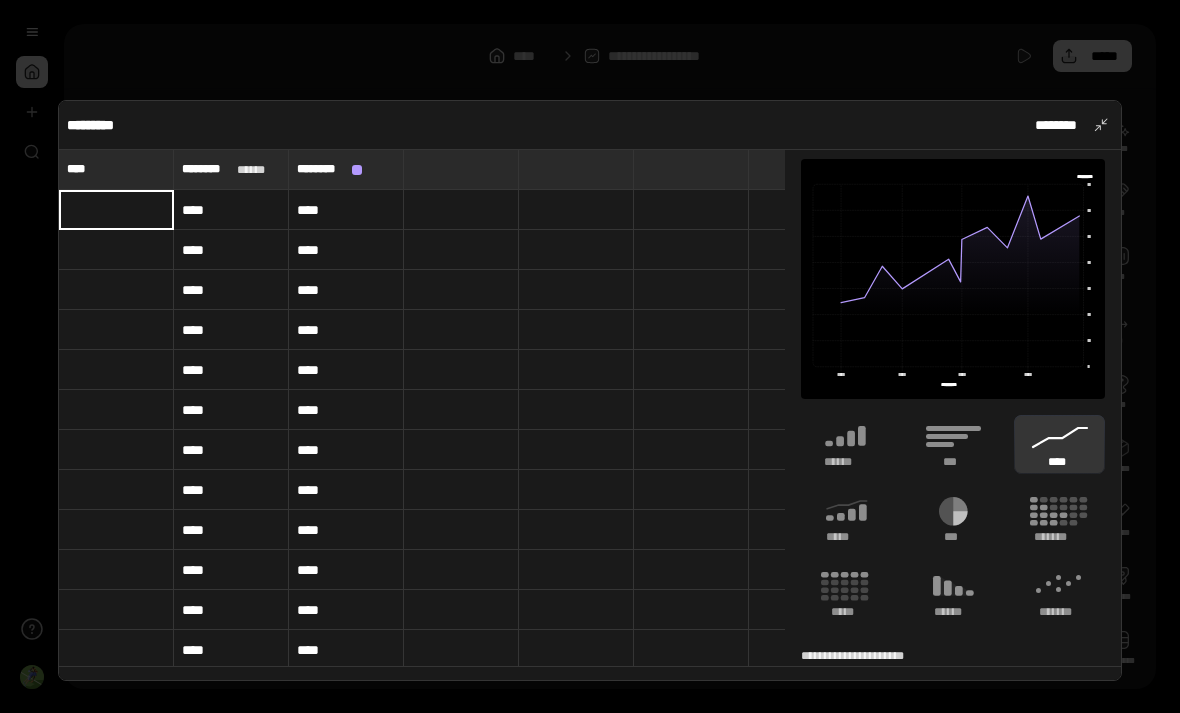 click at bounding box center [116, 210] 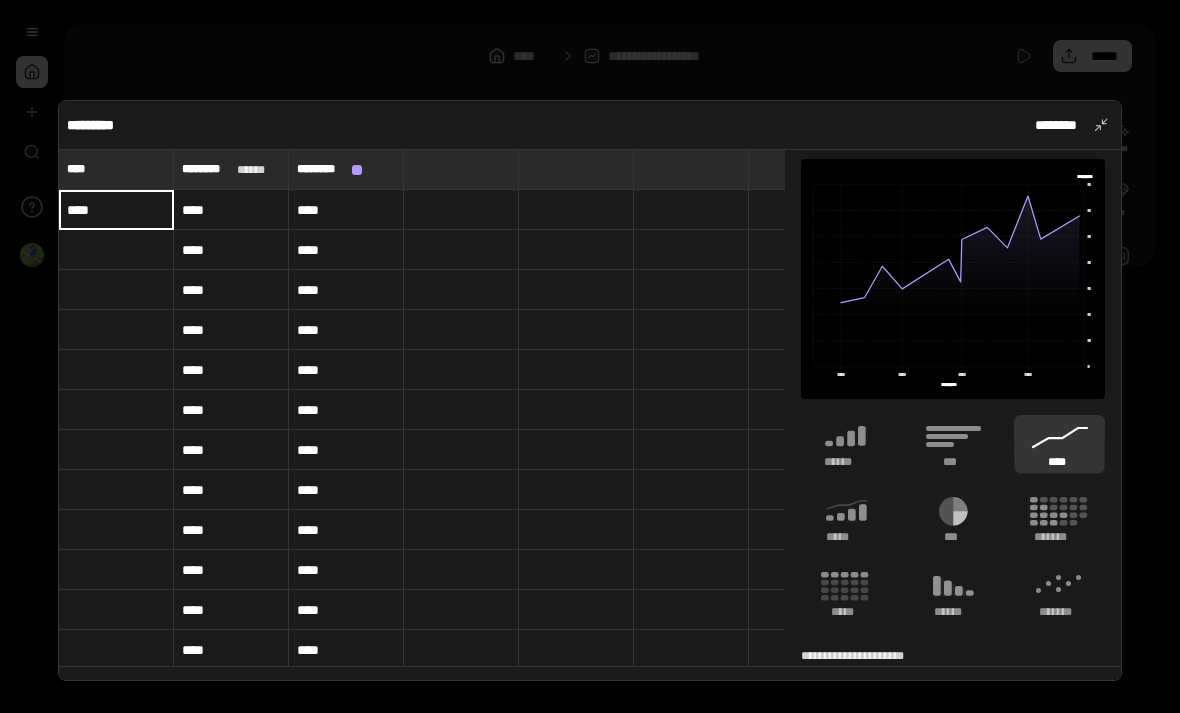 click at bounding box center [116, 250] 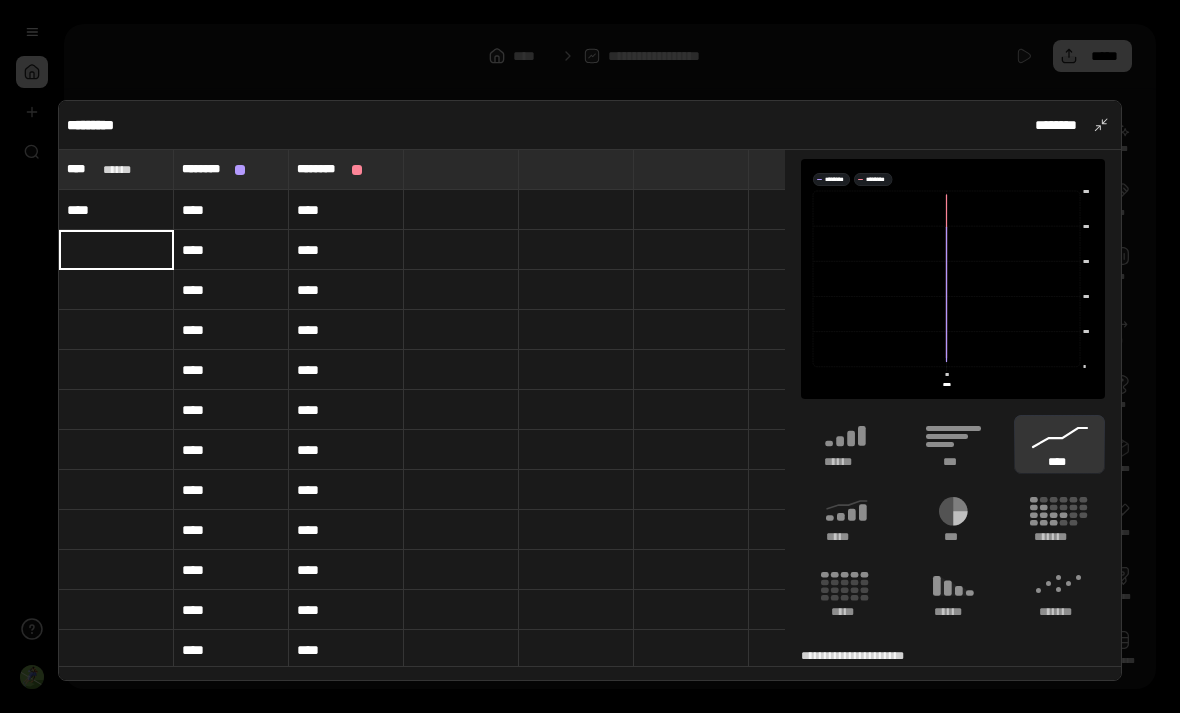 click at bounding box center [116, 250] 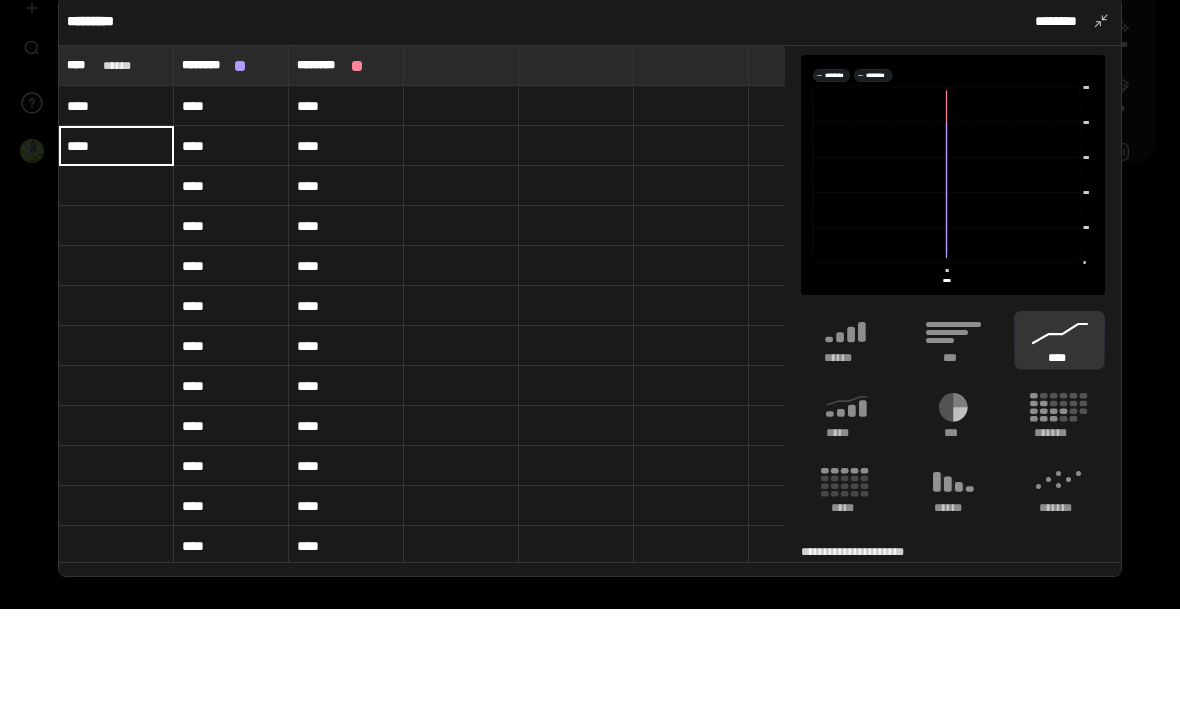 click at bounding box center [116, 290] 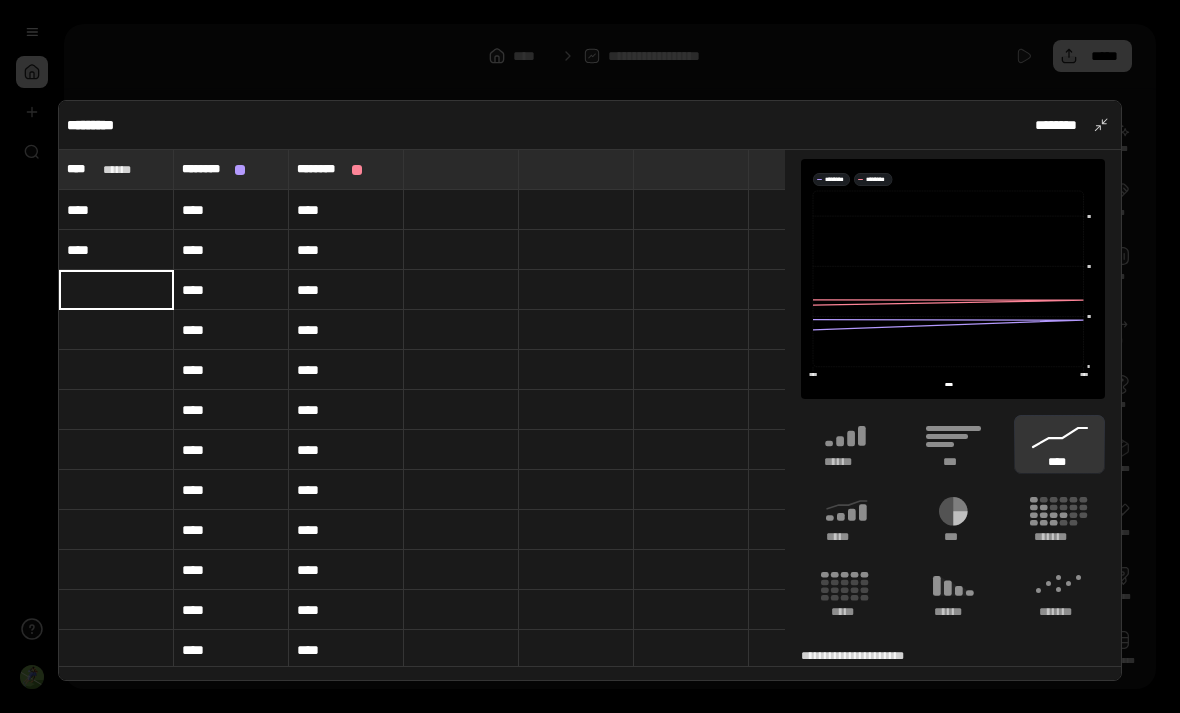 click at bounding box center (116, 290) 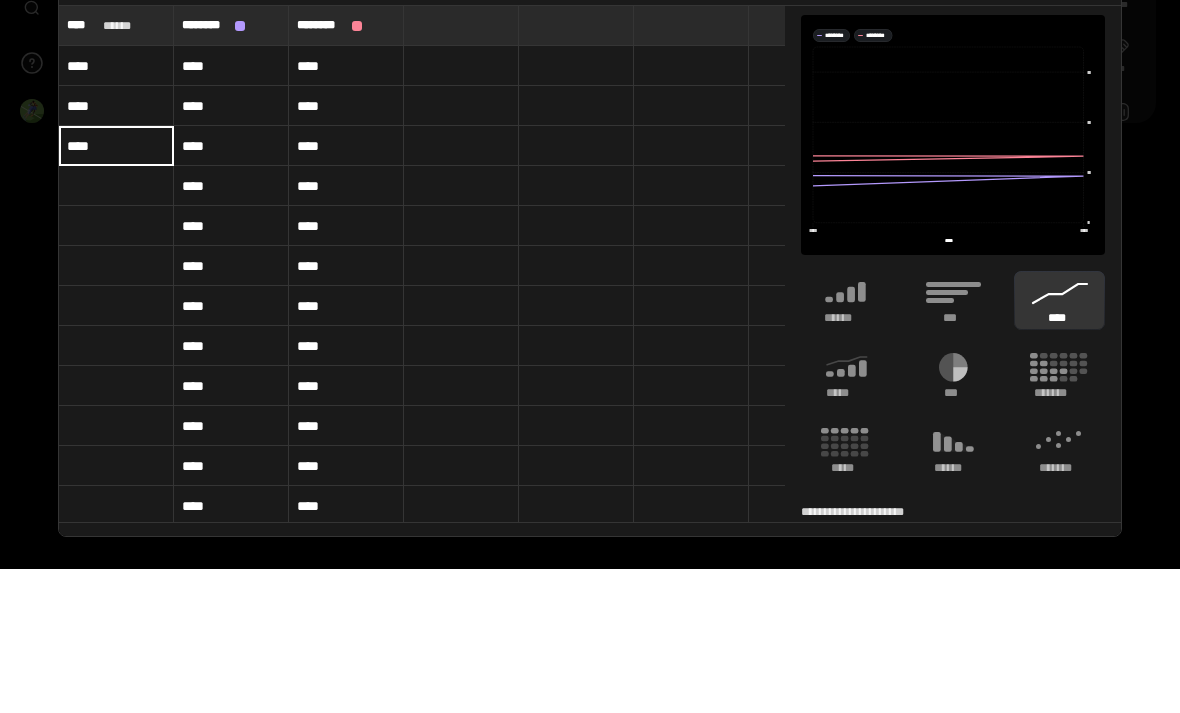 click at bounding box center [116, 330] 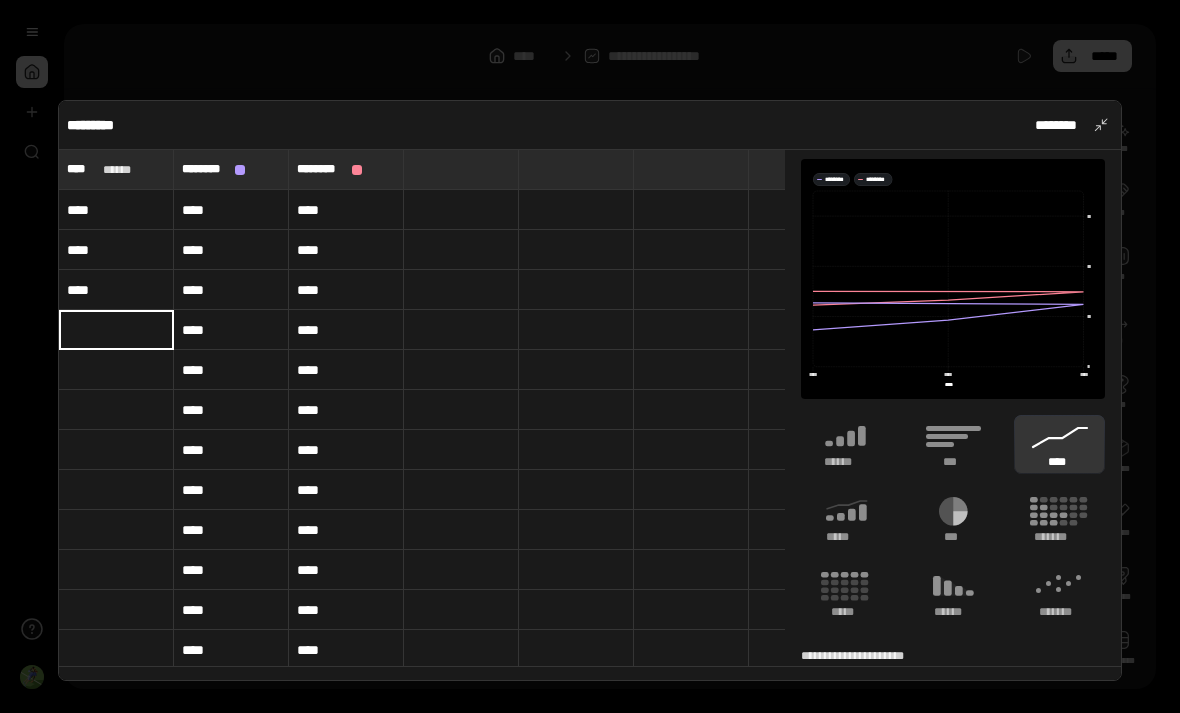 click at bounding box center (116, 330) 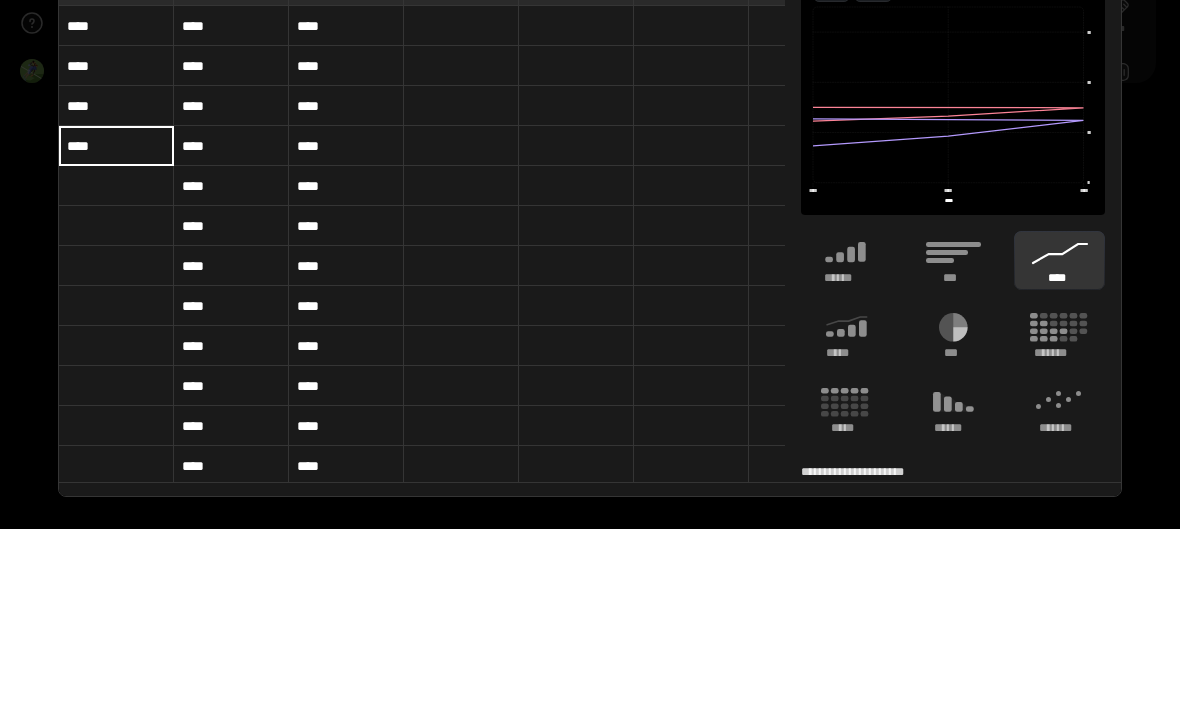click at bounding box center [116, 370] 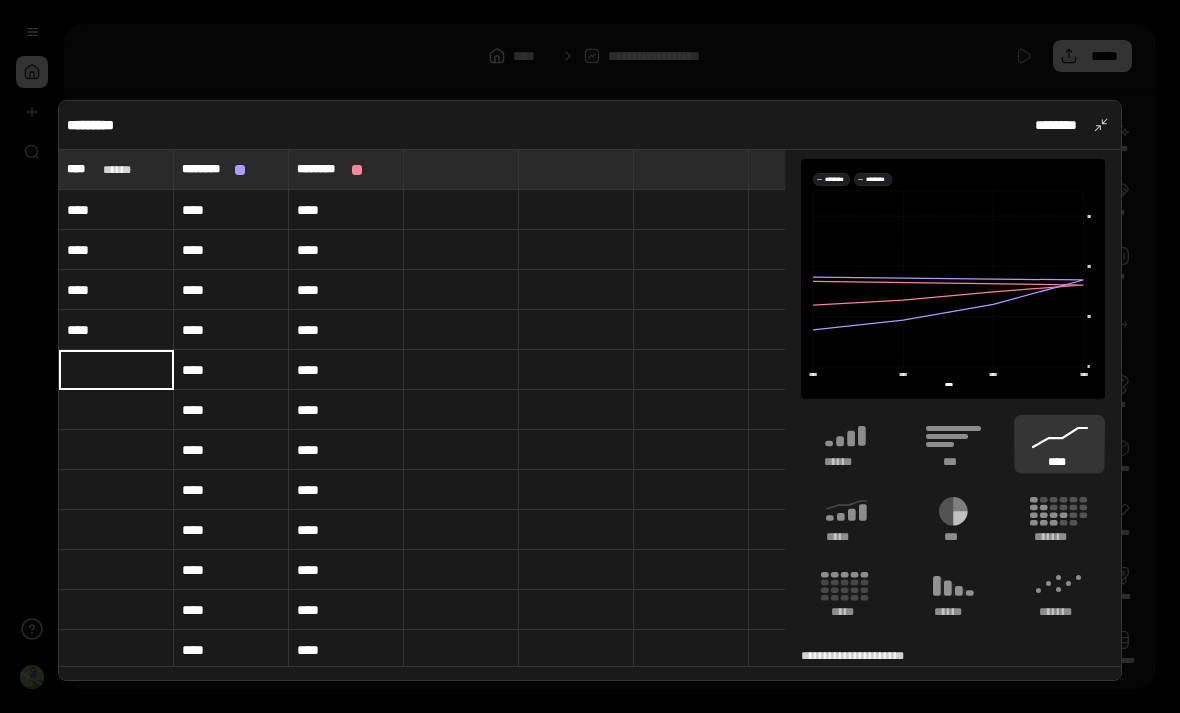 click at bounding box center [116, 370] 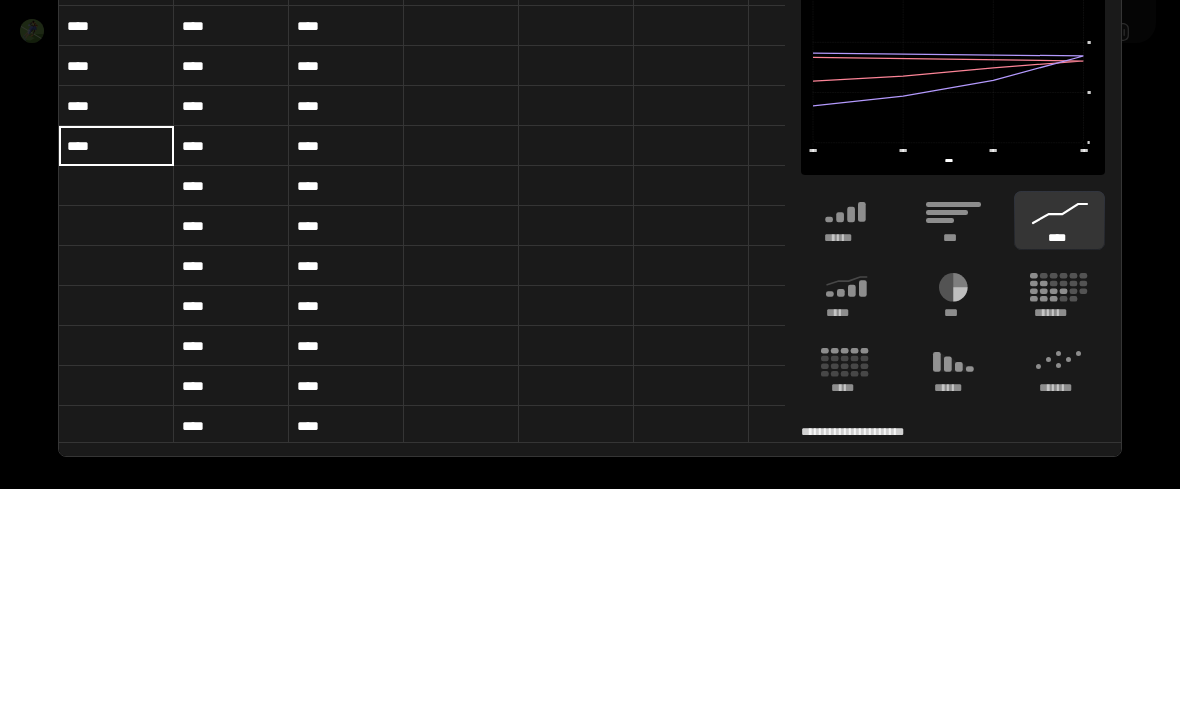 click at bounding box center [116, 450] 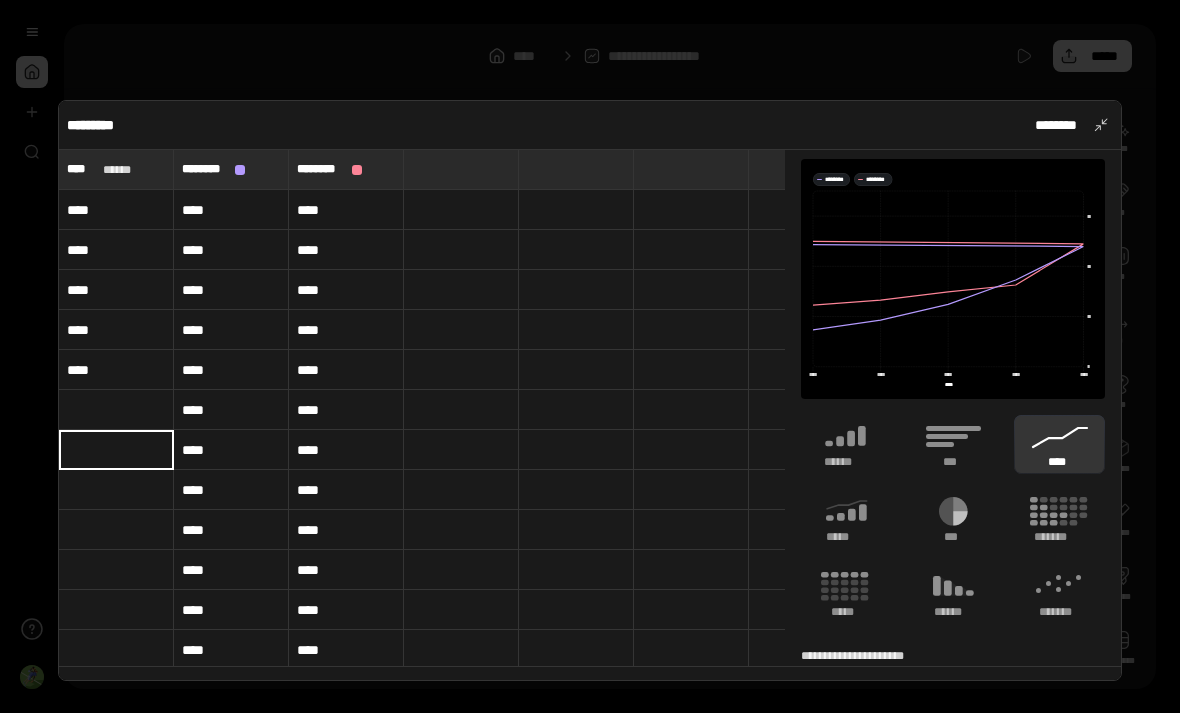 click at bounding box center (116, 410) 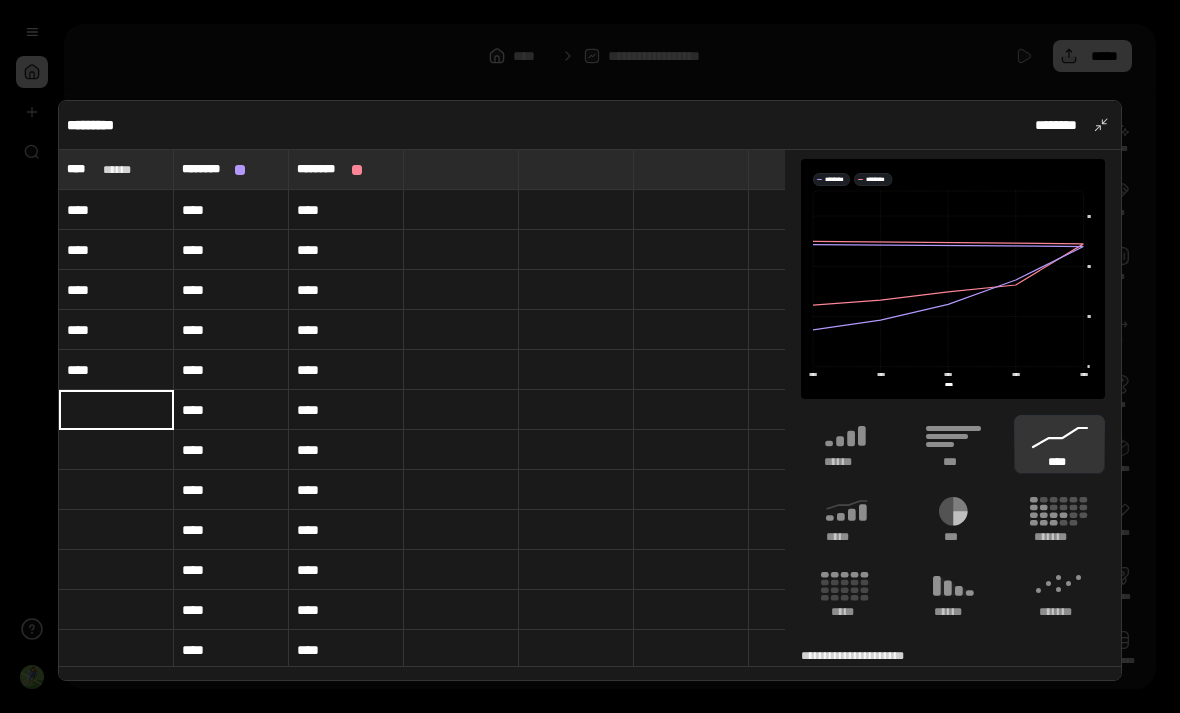 click at bounding box center [116, 410] 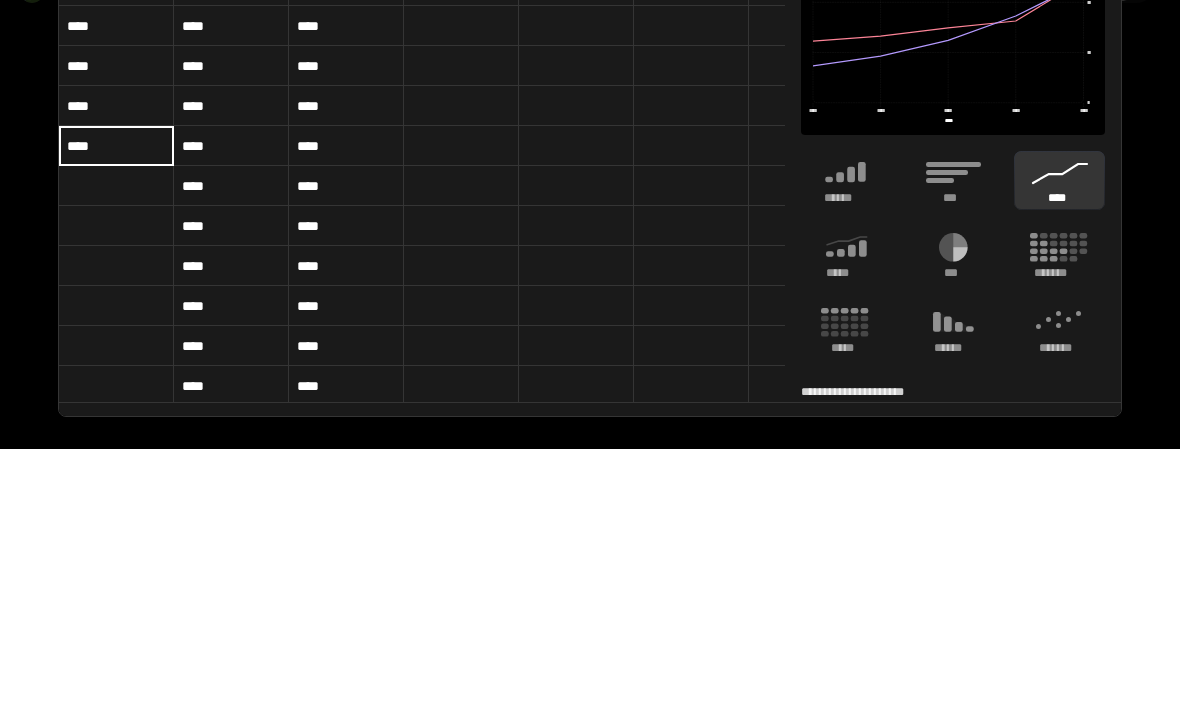 click at bounding box center (116, 490) 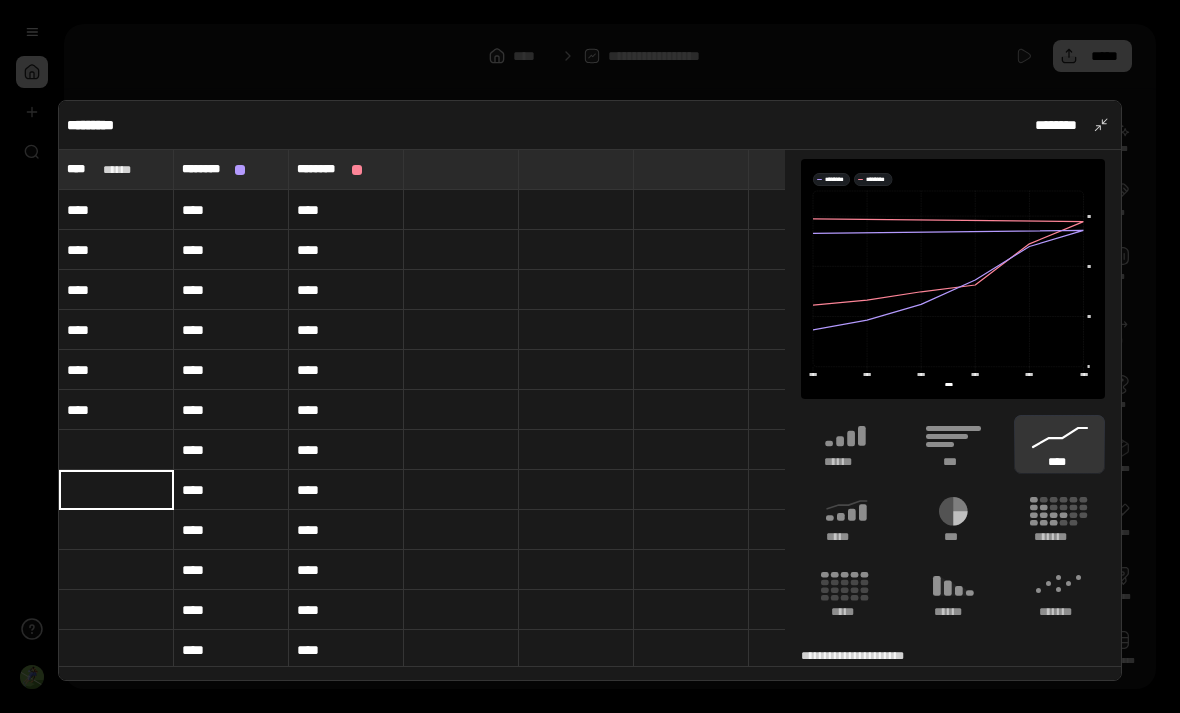 click at bounding box center [116, 450] 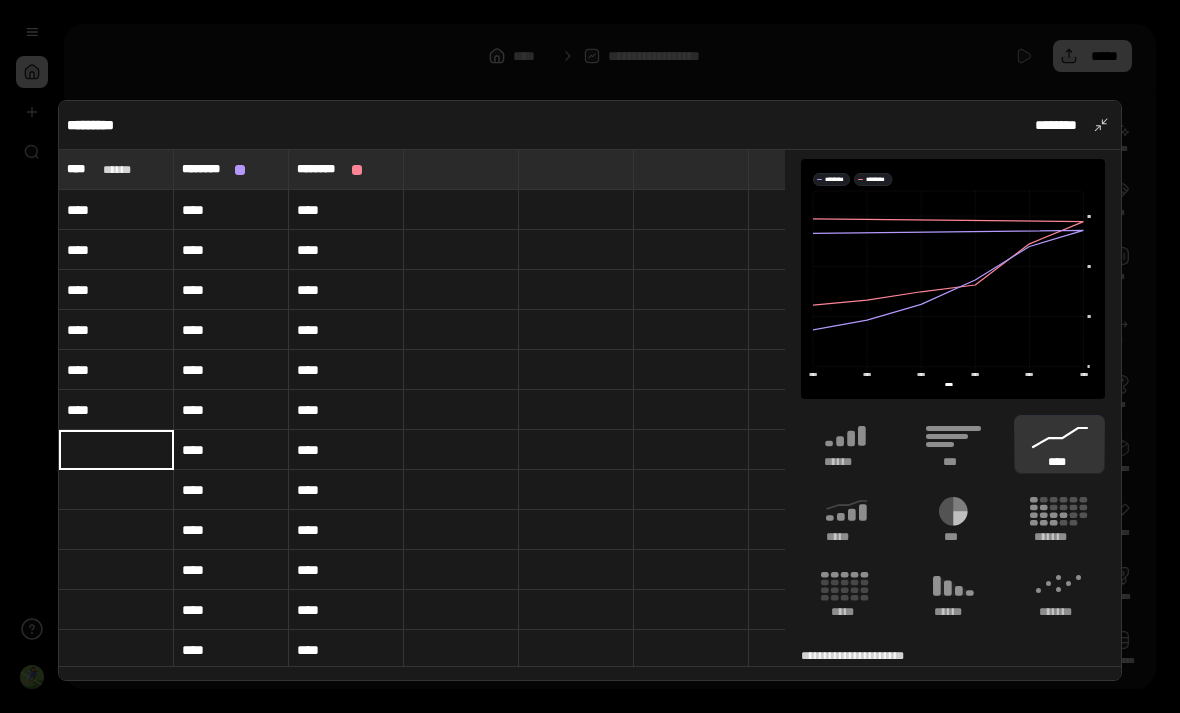 click at bounding box center [116, 450] 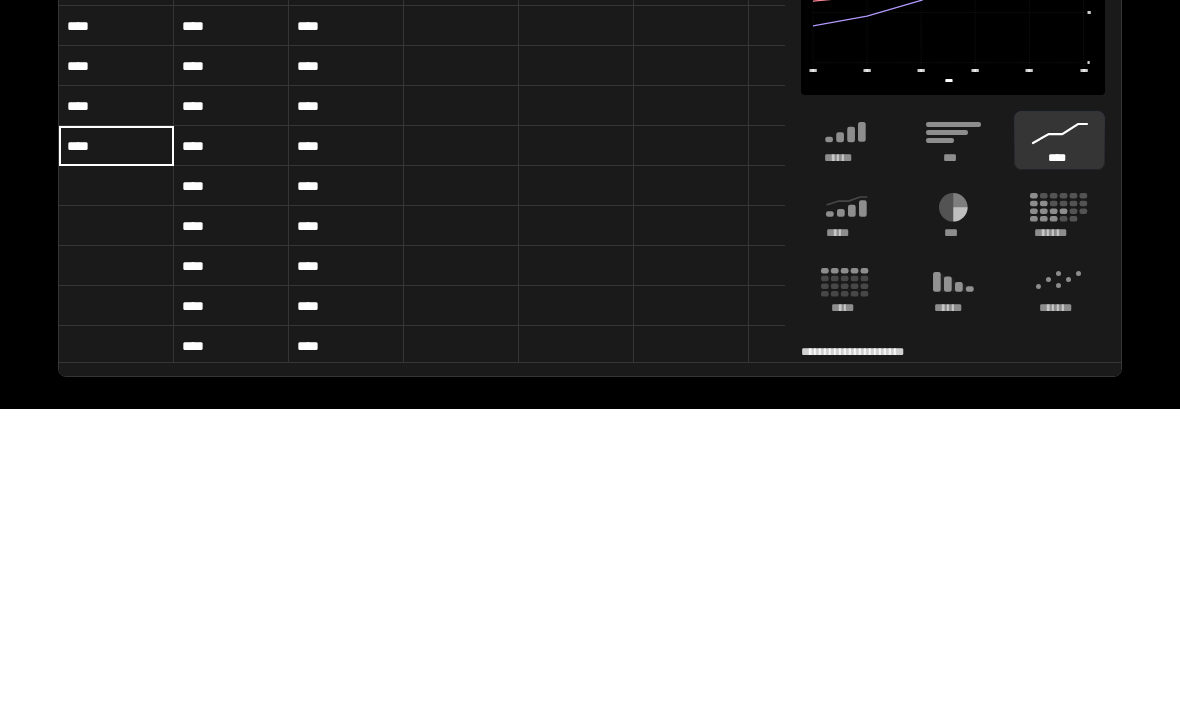 click at bounding box center [116, 490] 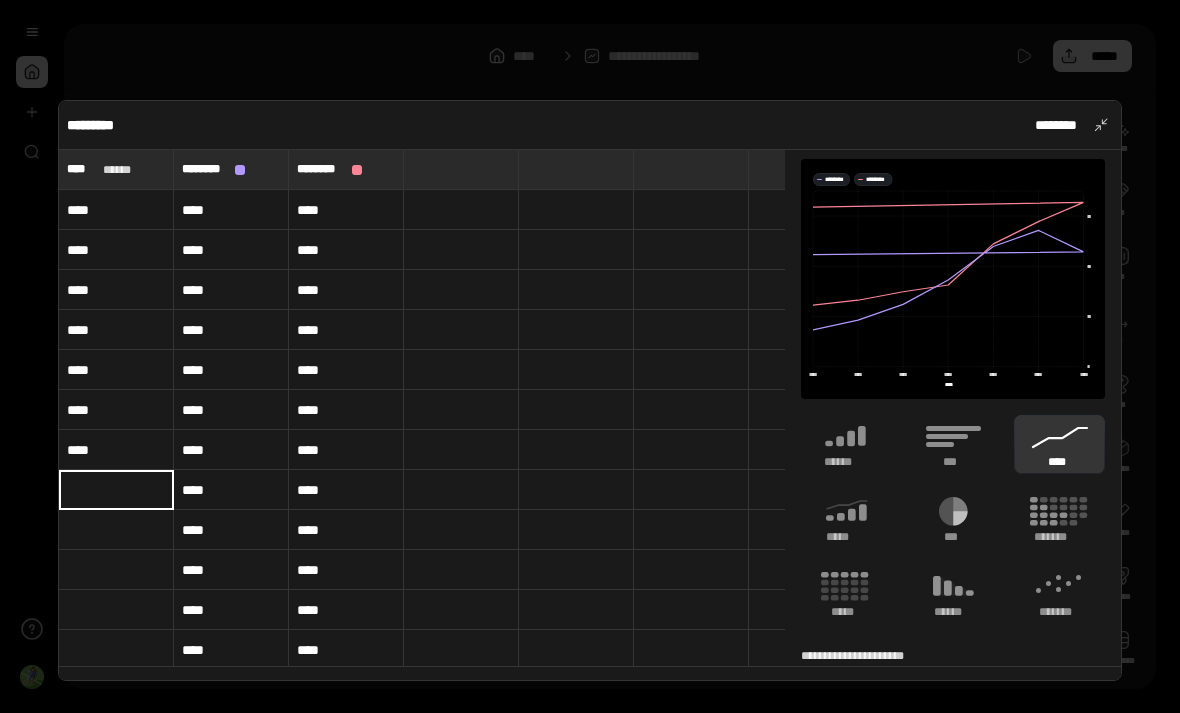 click at bounding box center (116, 490) 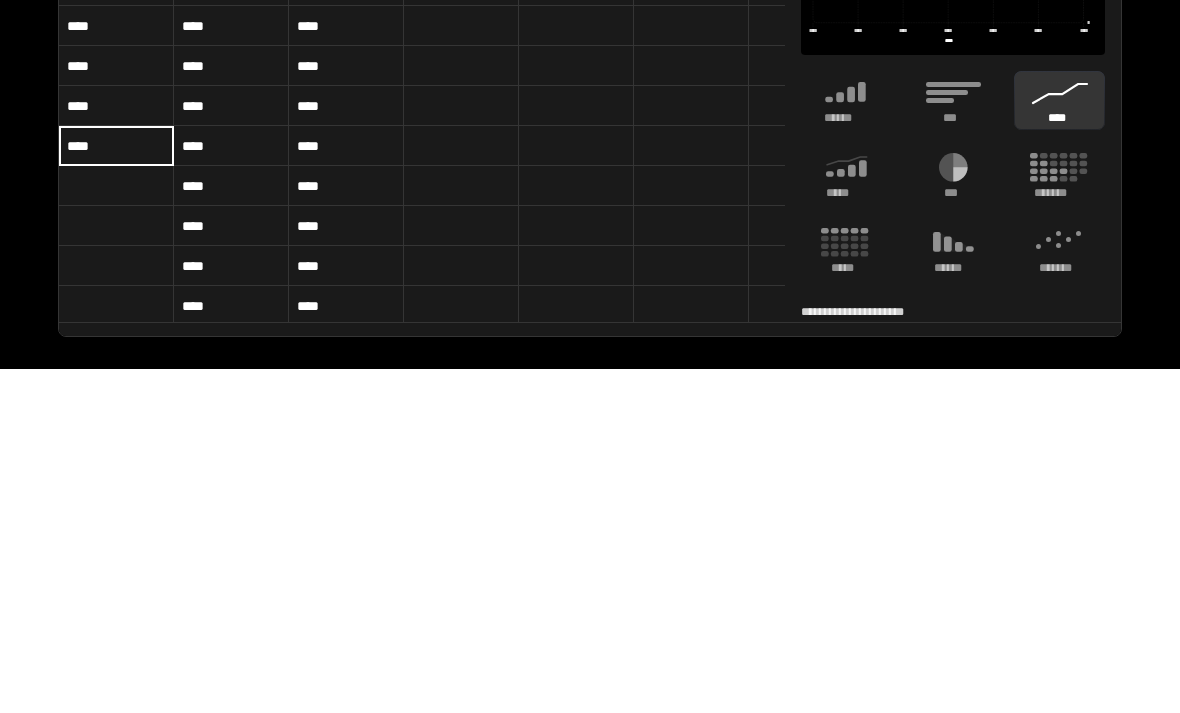 click at bounding box center [116, 530] 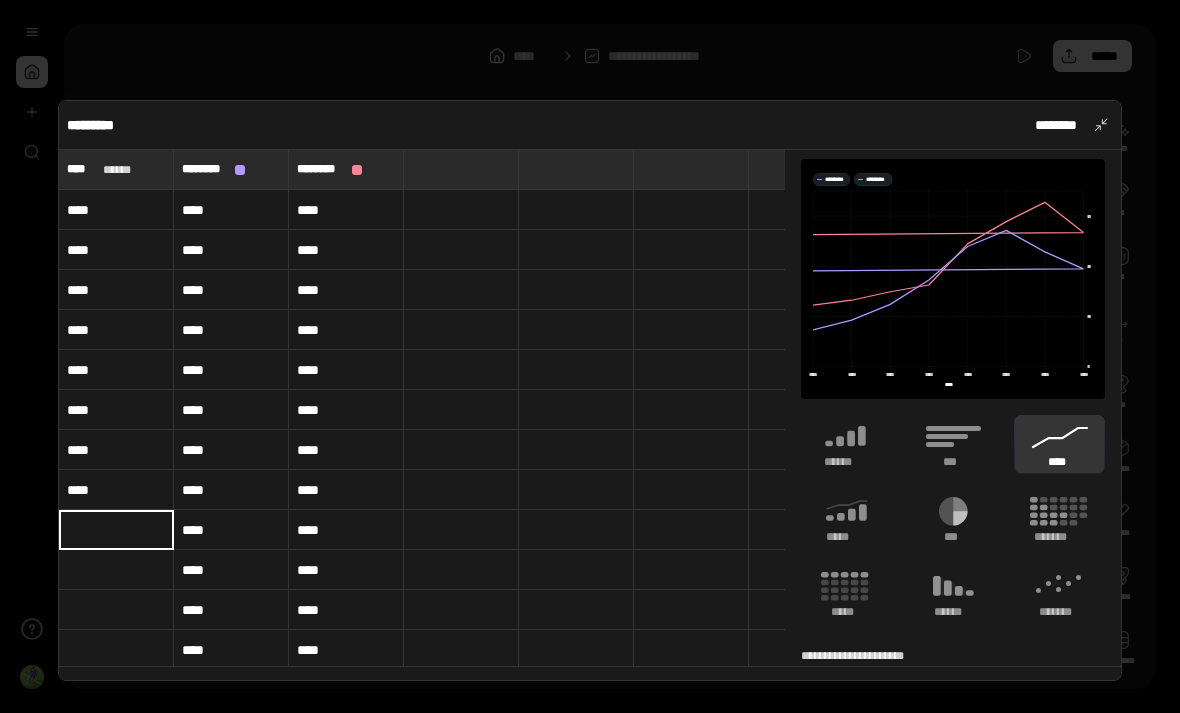 click at bounding box center [116, 570] 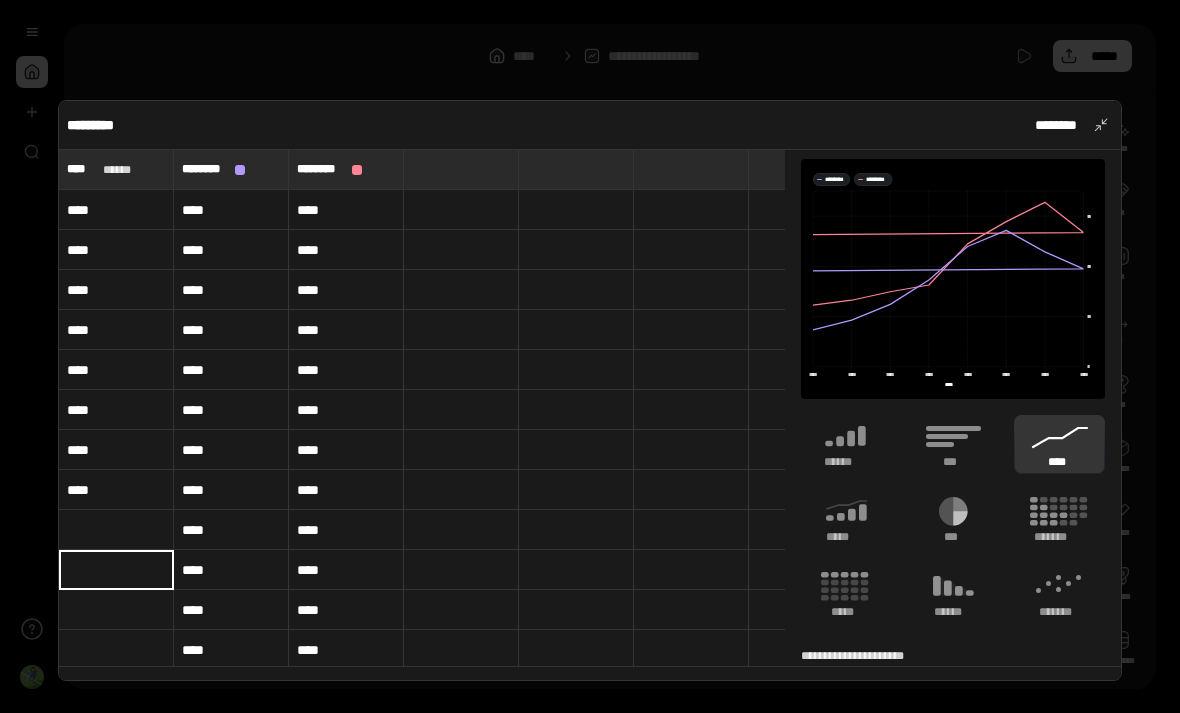 click at bounding box center (116, 530) 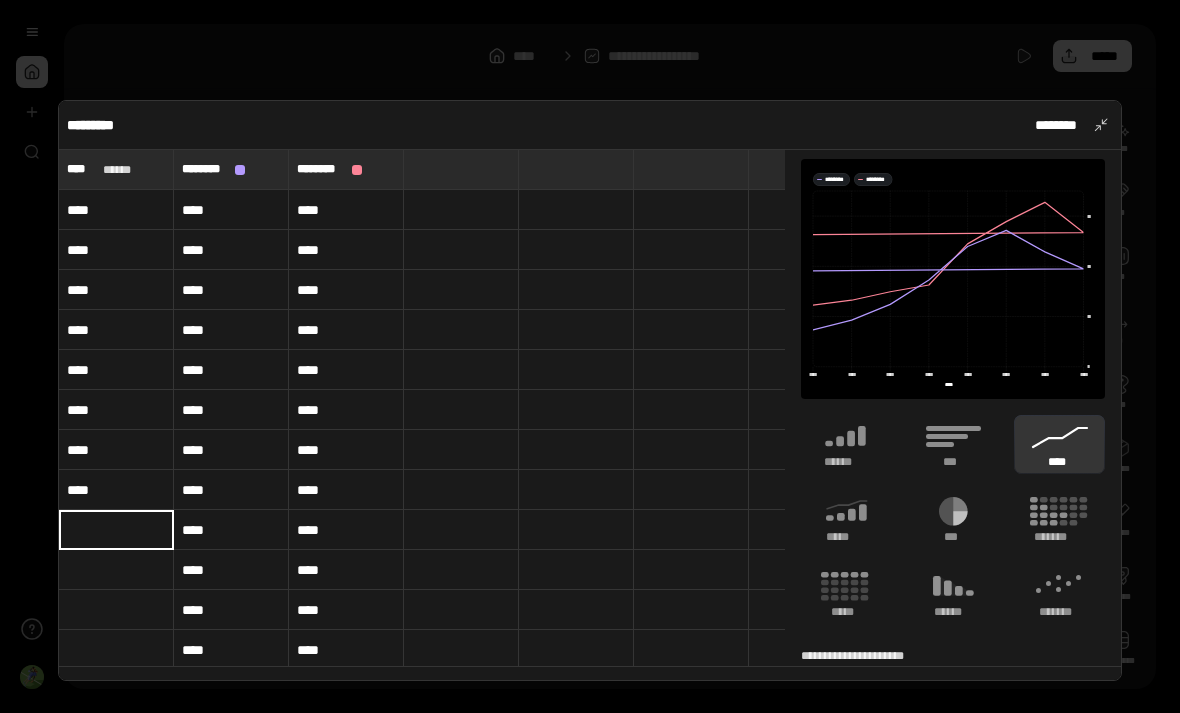 click at bounding box center [116, 530] 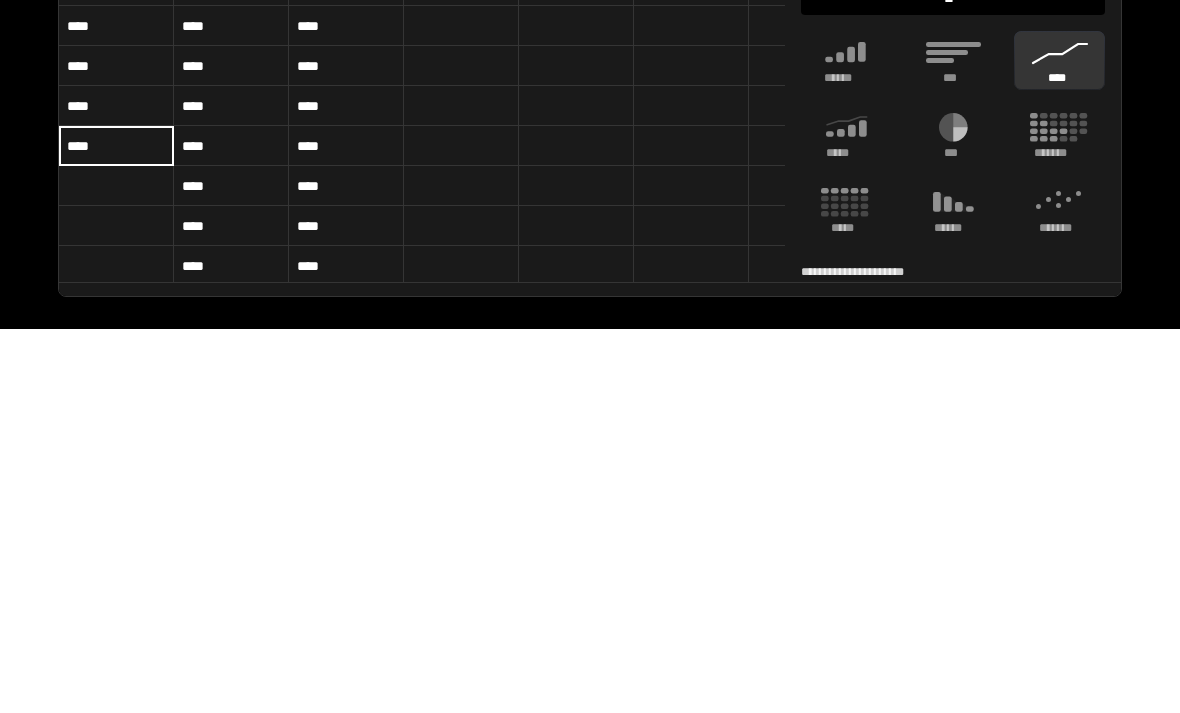 click at bounding box center [116, 570] 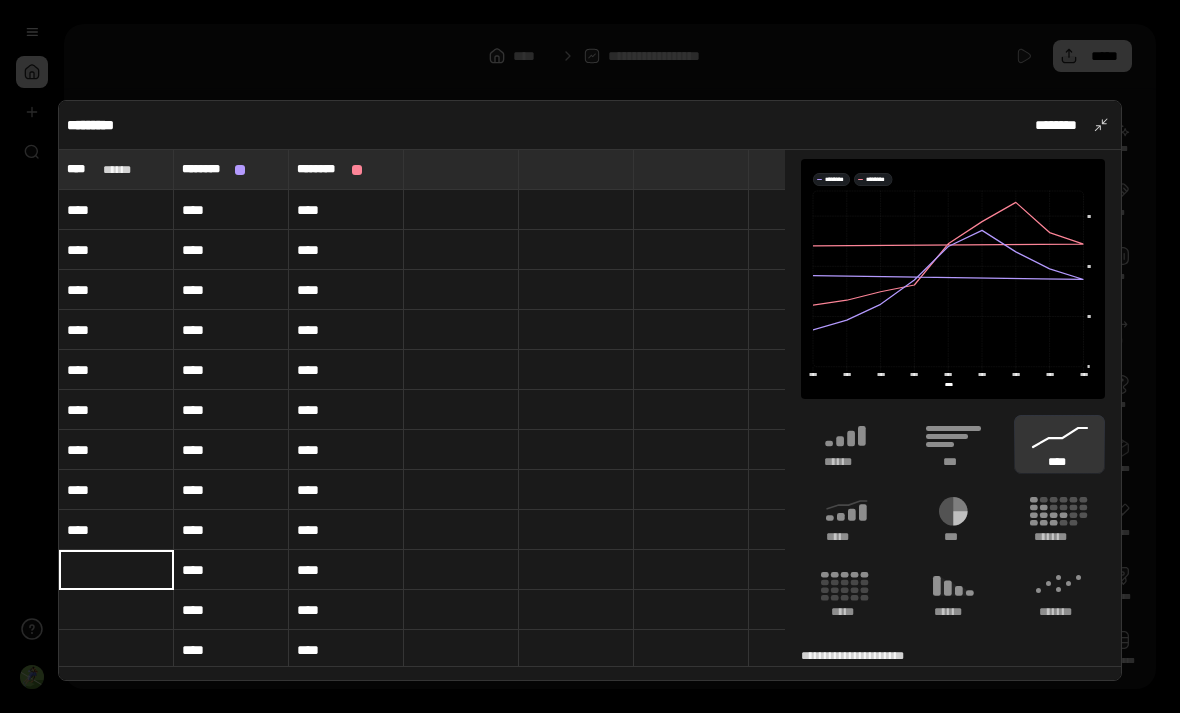 click at bounding box center [116, 570] 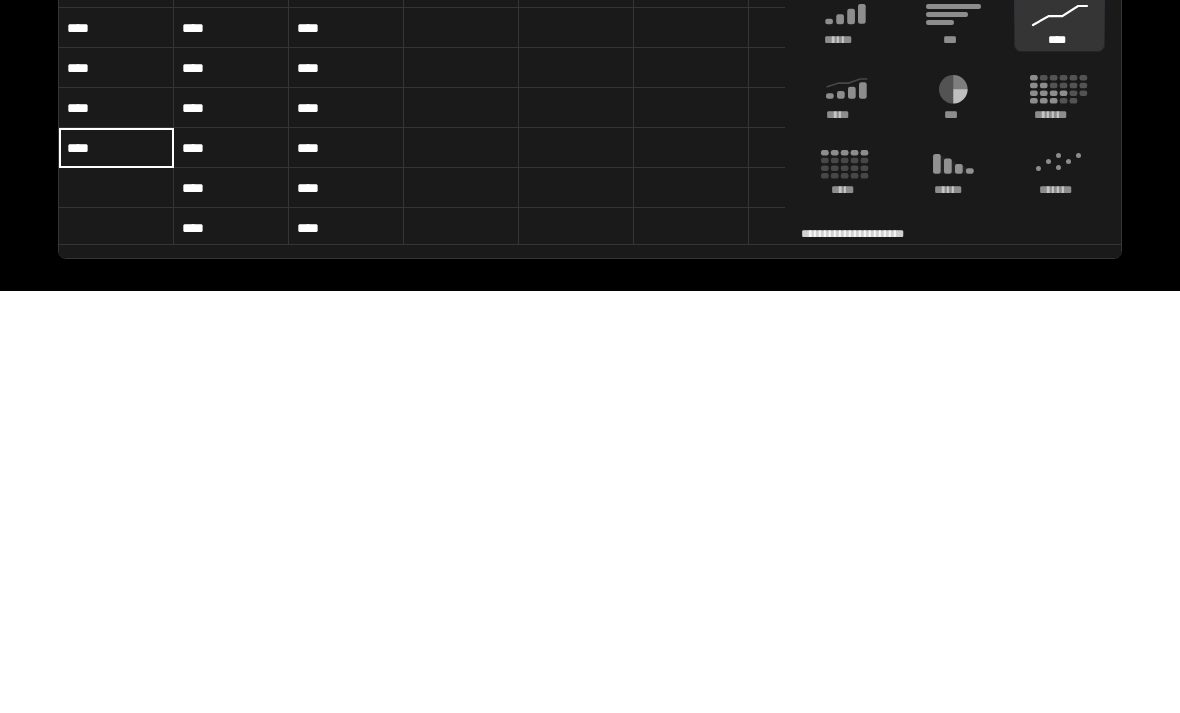 click at bounding box center [116, 610] 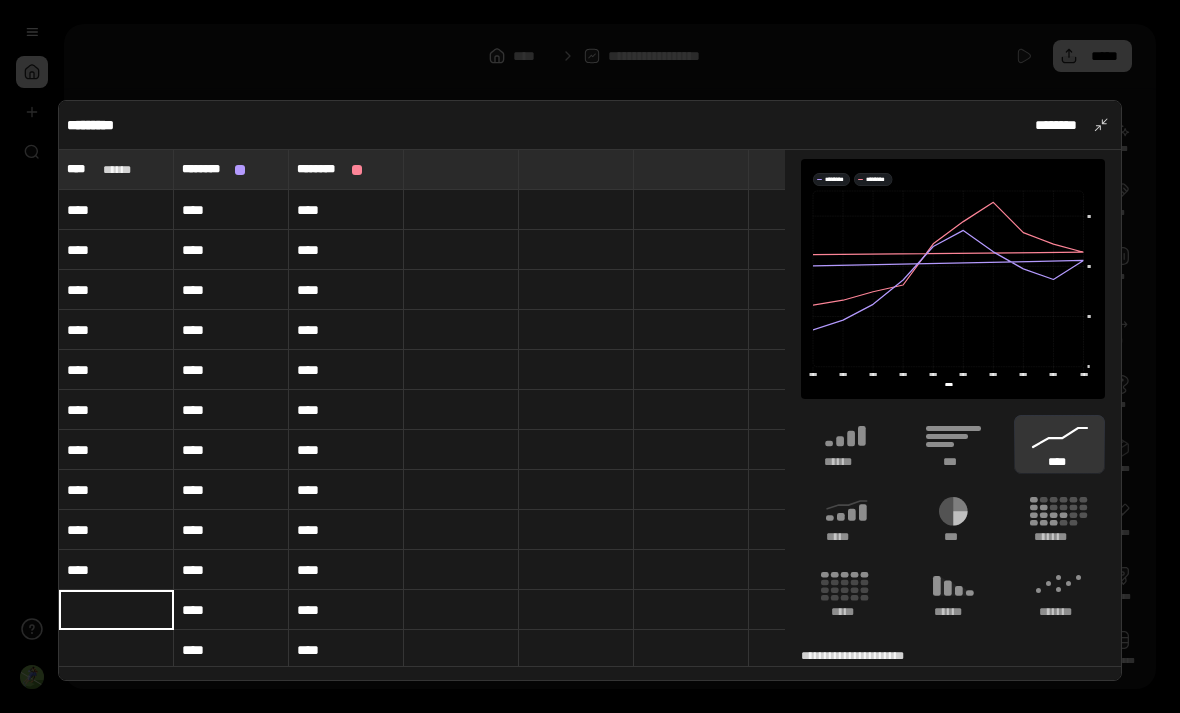 click at bounding box center [116, 610] 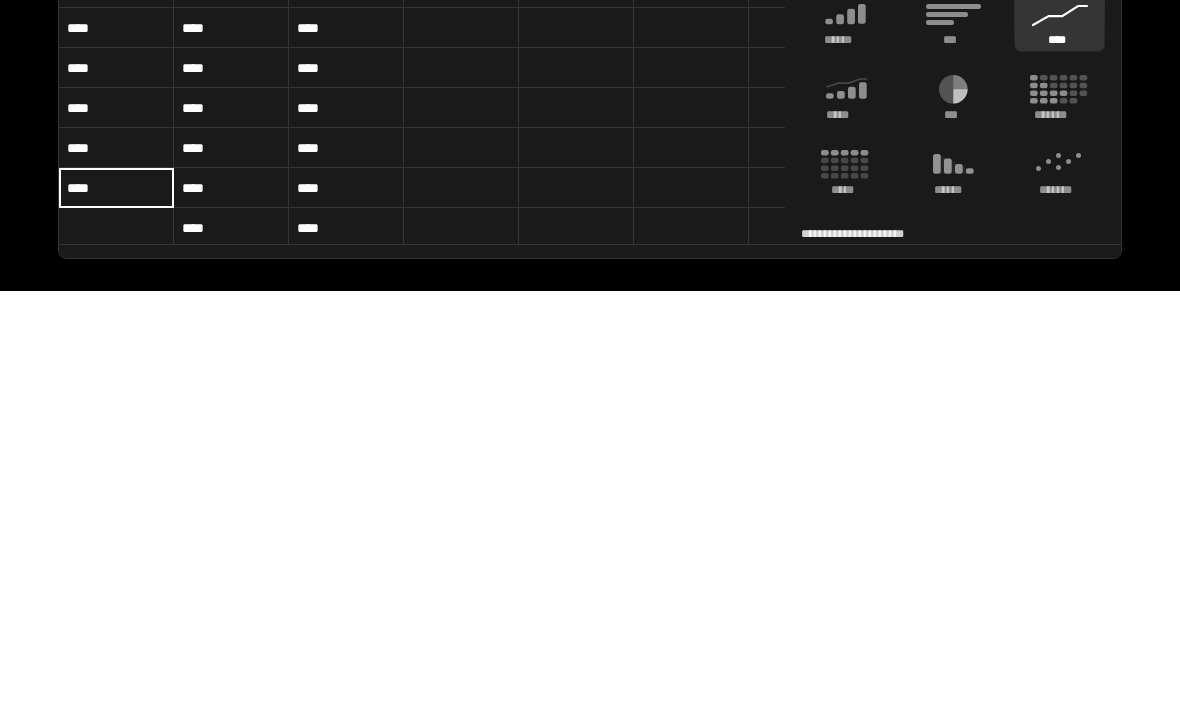click on "****" at bounding box center (116, 609) 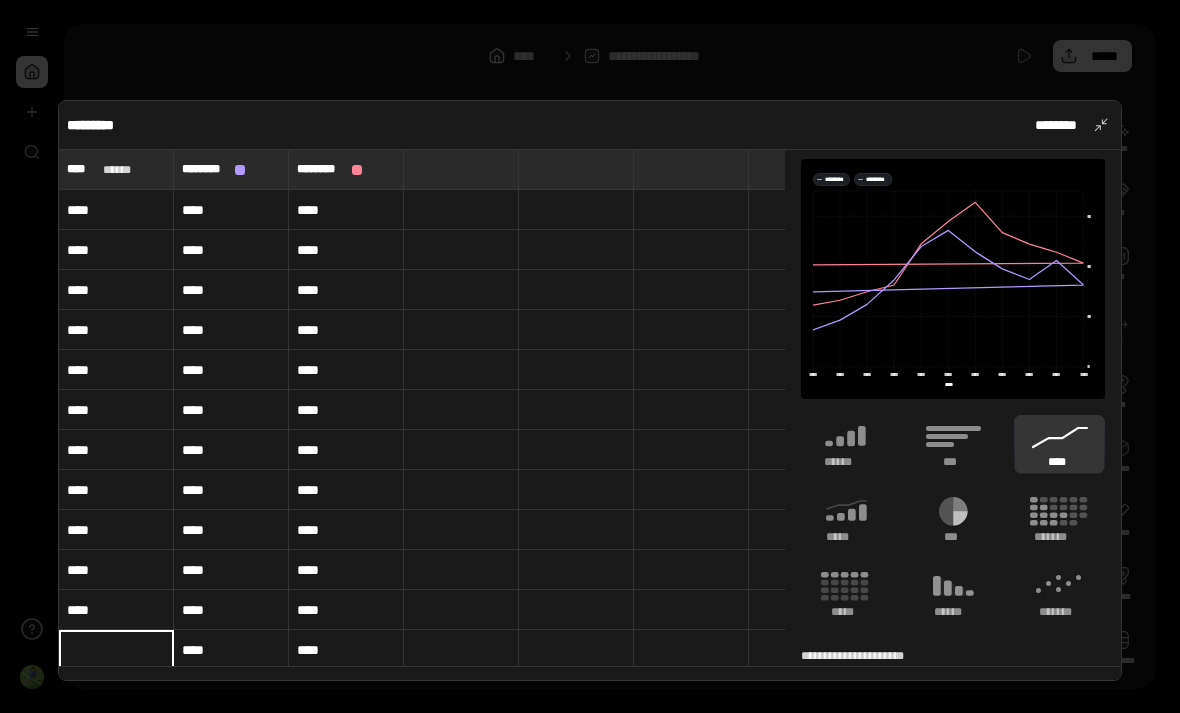 click at bounding box center [116, 650] 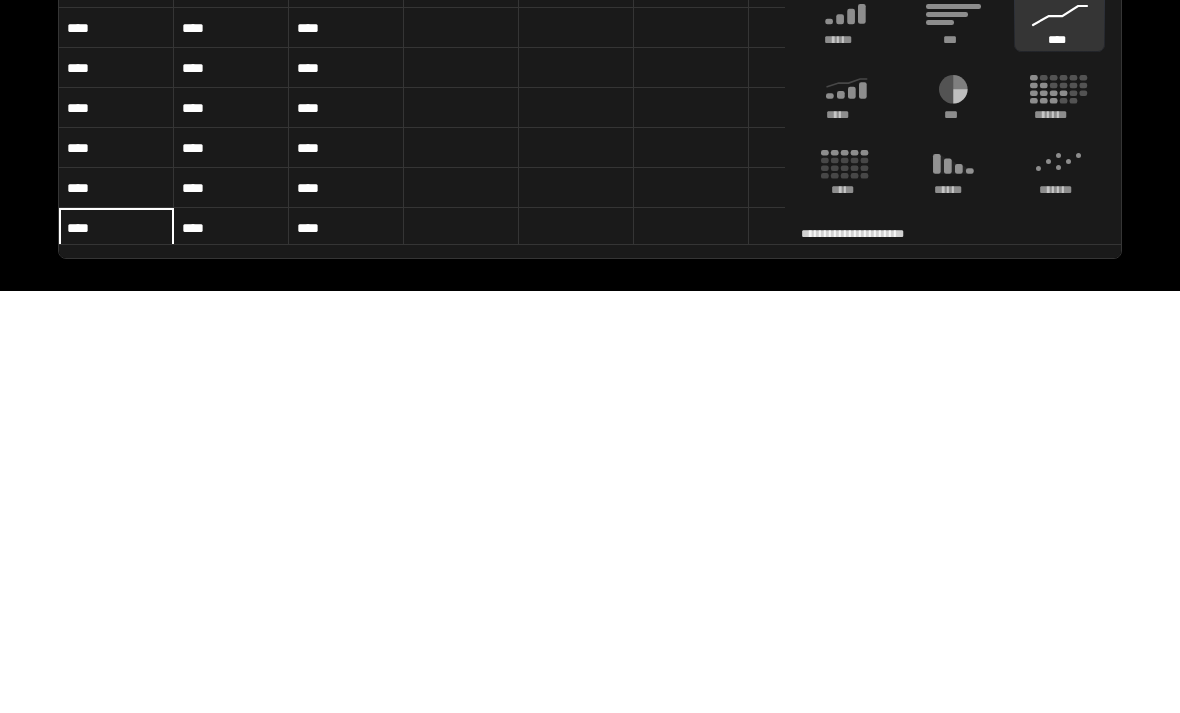 click at bounding box center (691, 530) 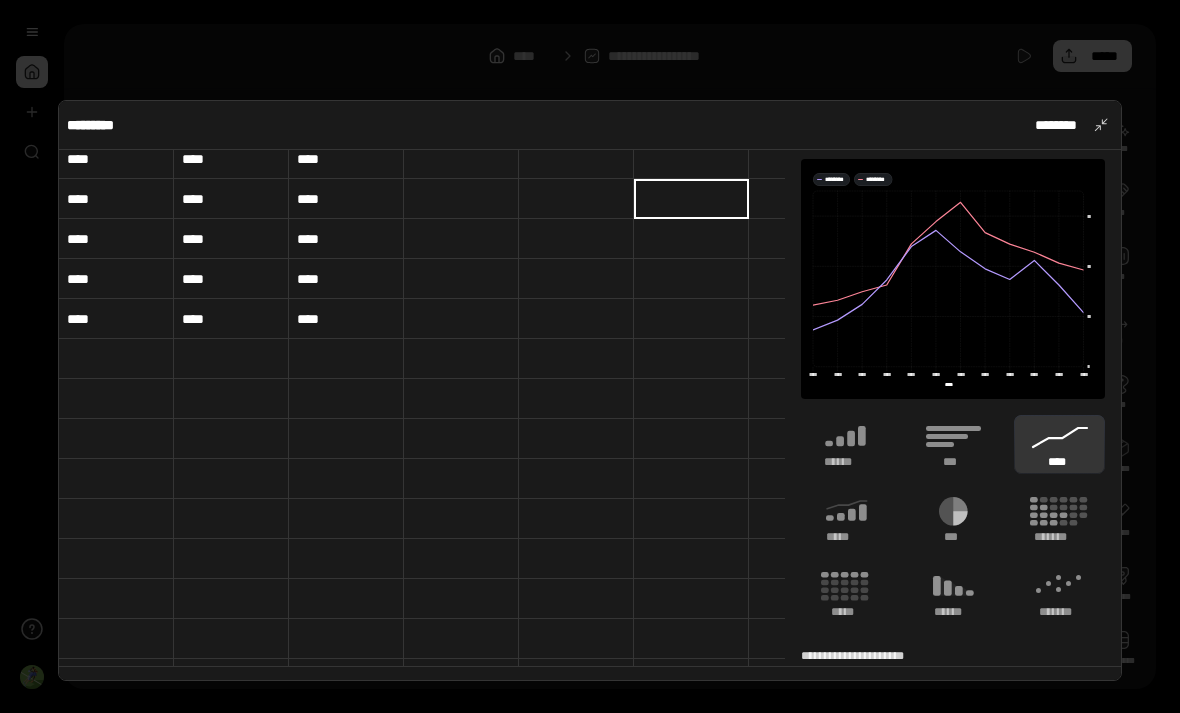 scroll, scrollTop: 331, scrollLeft: 0, axis: vertical 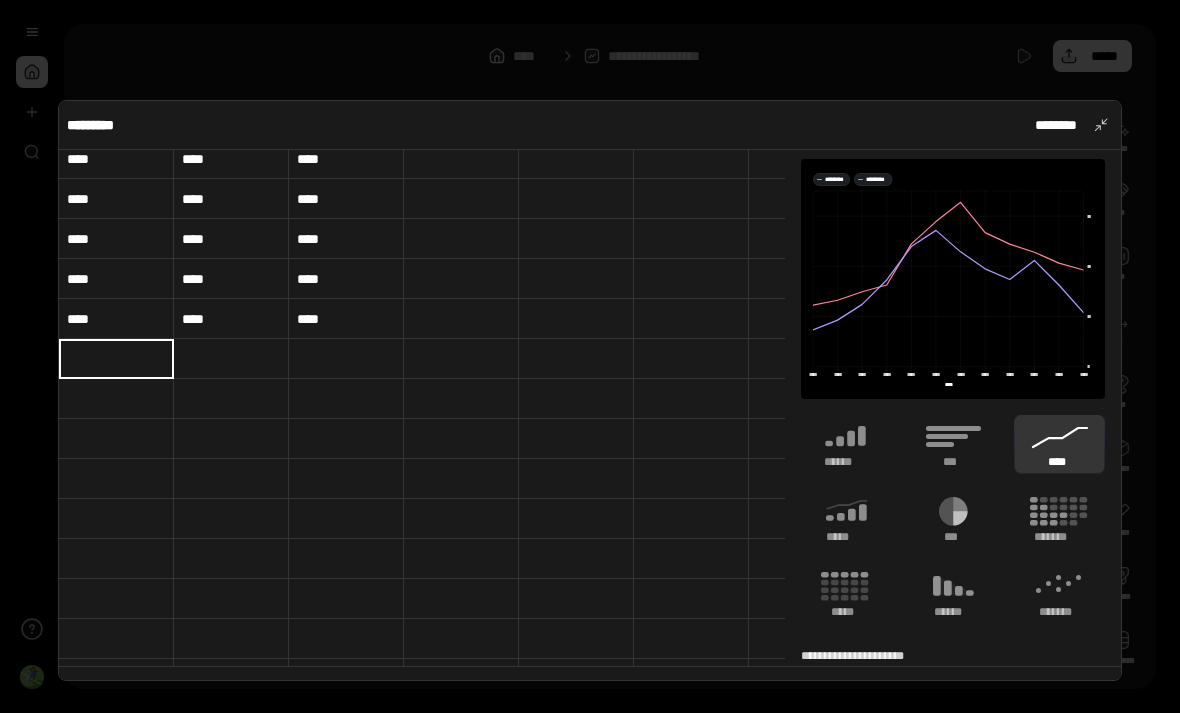 click at bounding box center (116, 359) 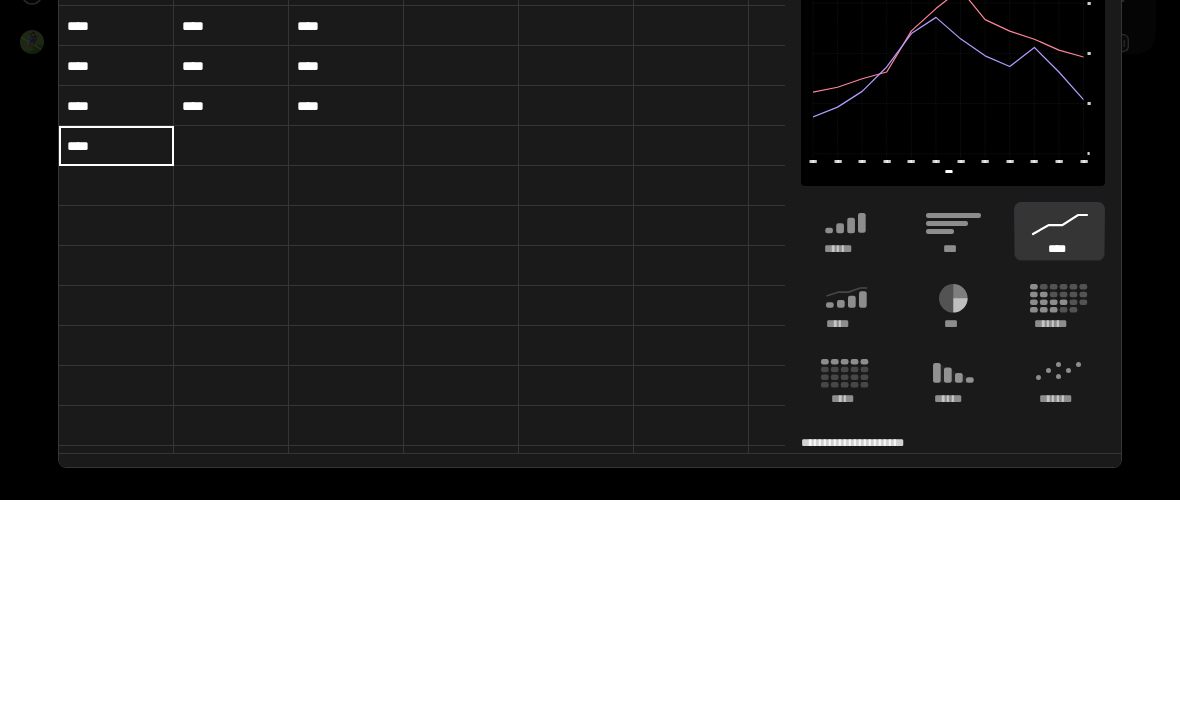 click at bounding box center (116, 439) 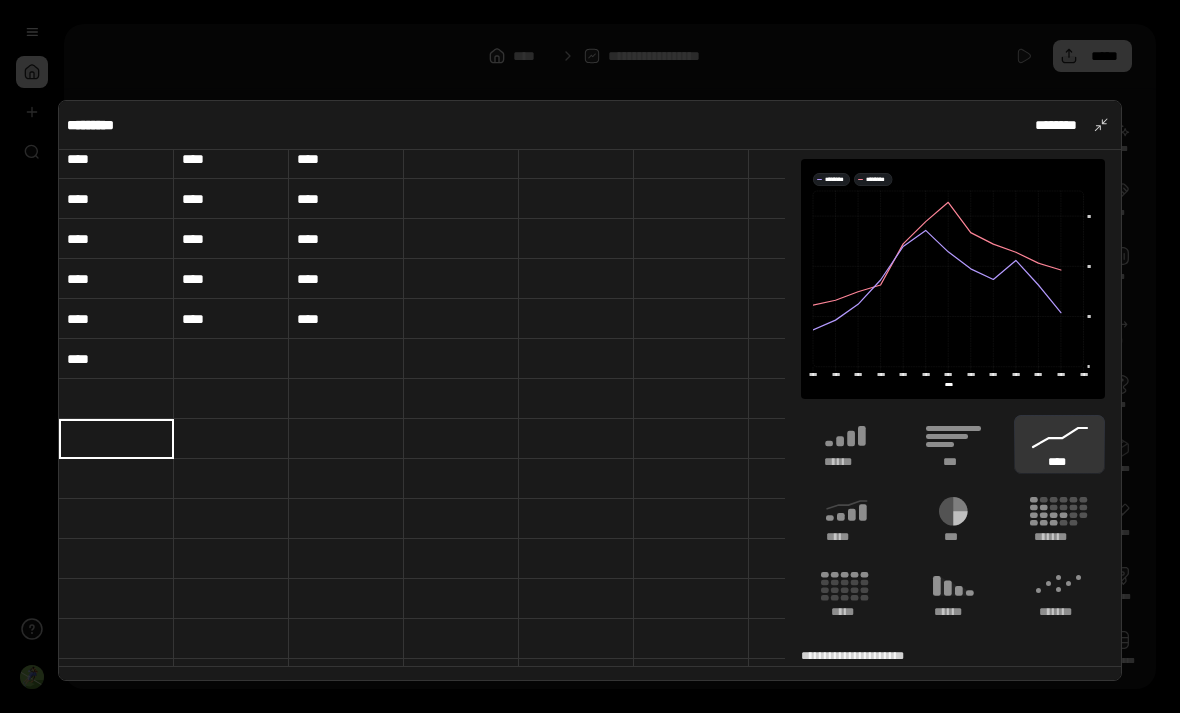 click at bounding box center [116, 399] 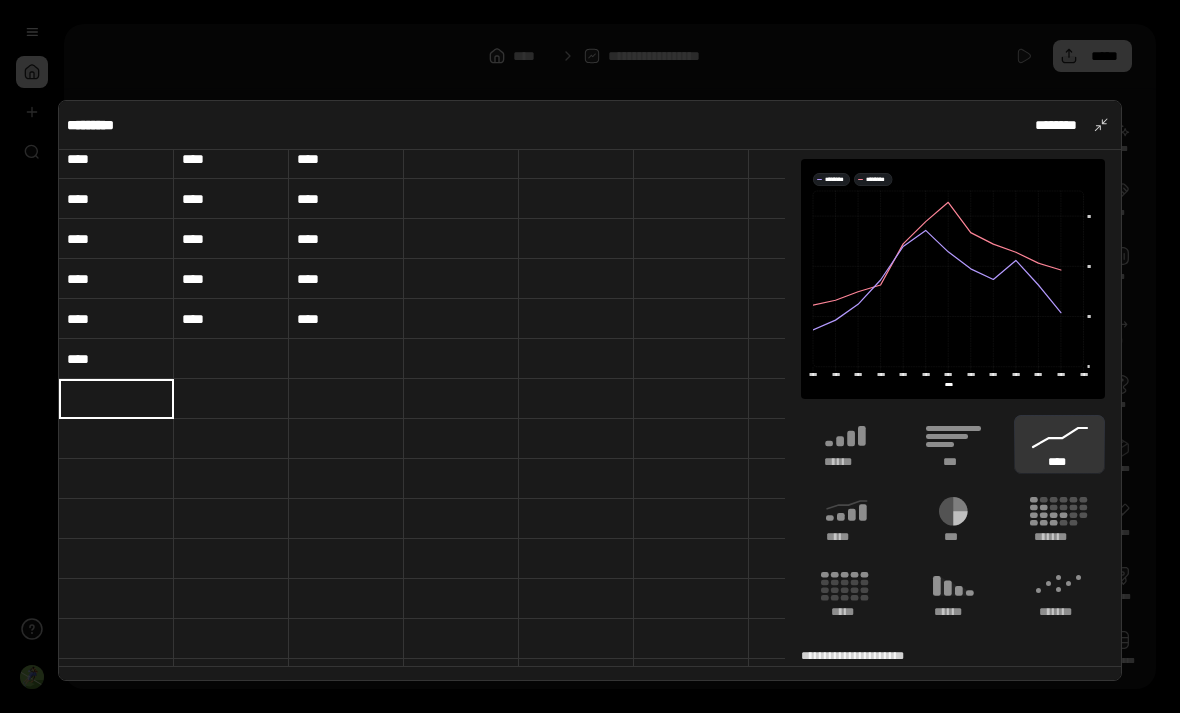 click at bounding box center [116, 399] 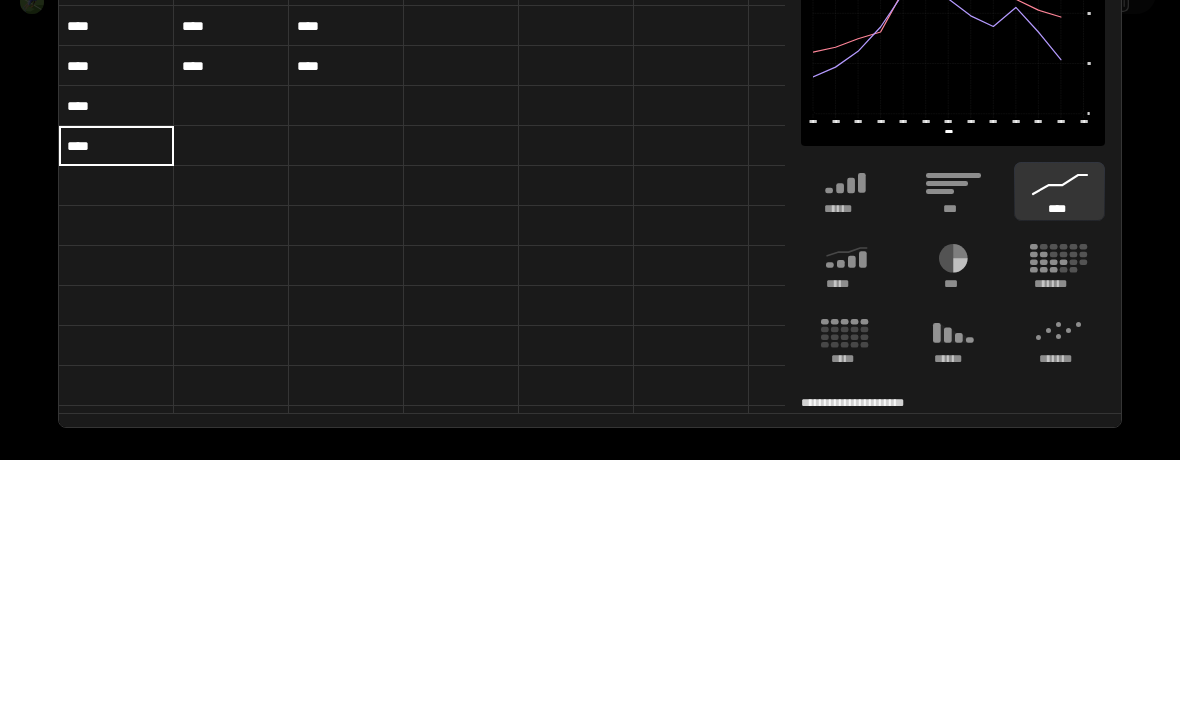 click at bounding box center (116, 439) 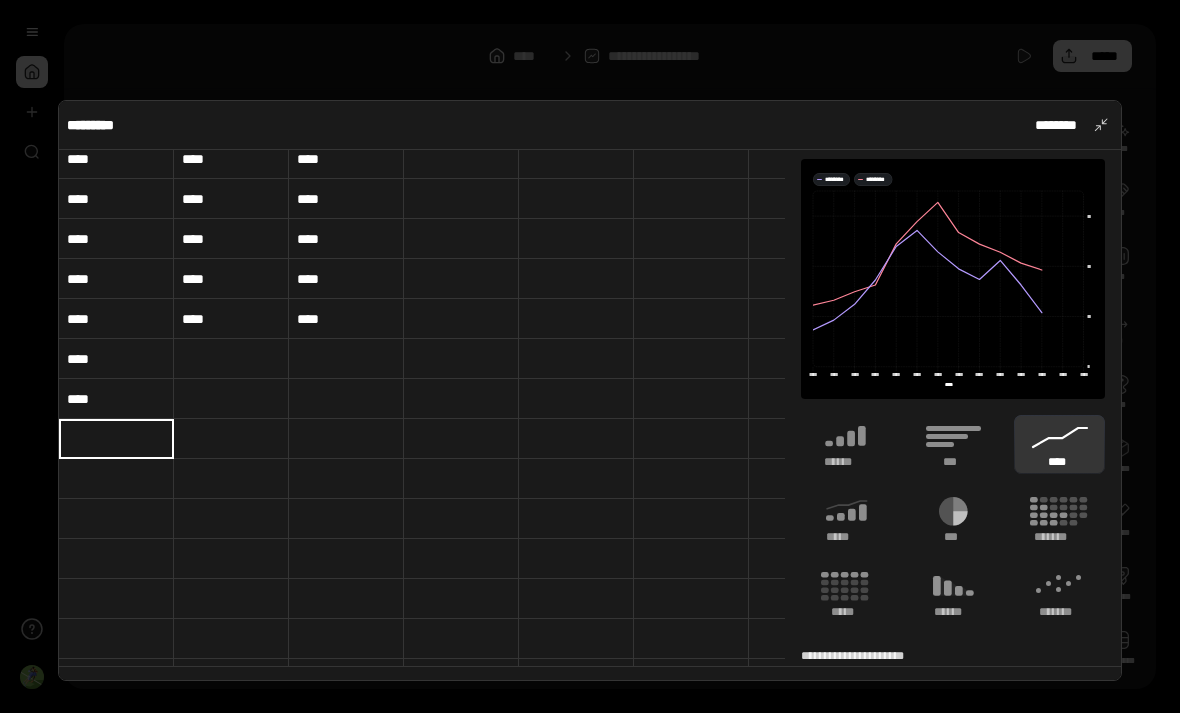 click at bounding box center [116, 439] 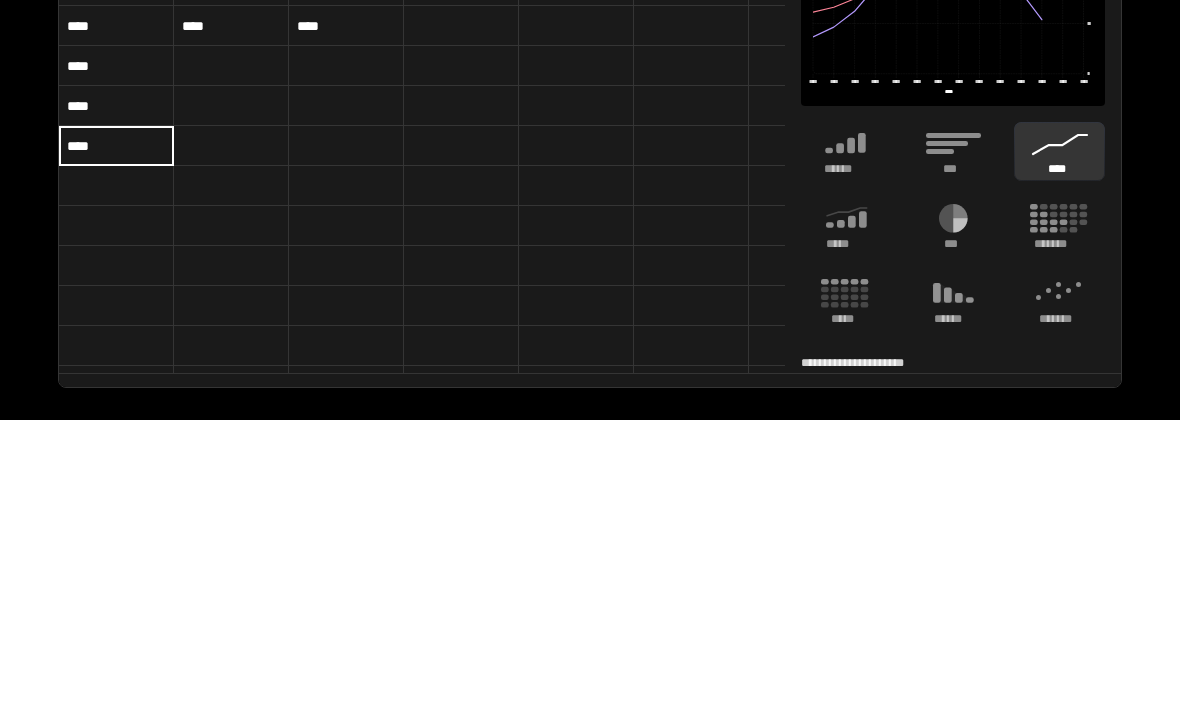 click at bounding box center (116, 519) 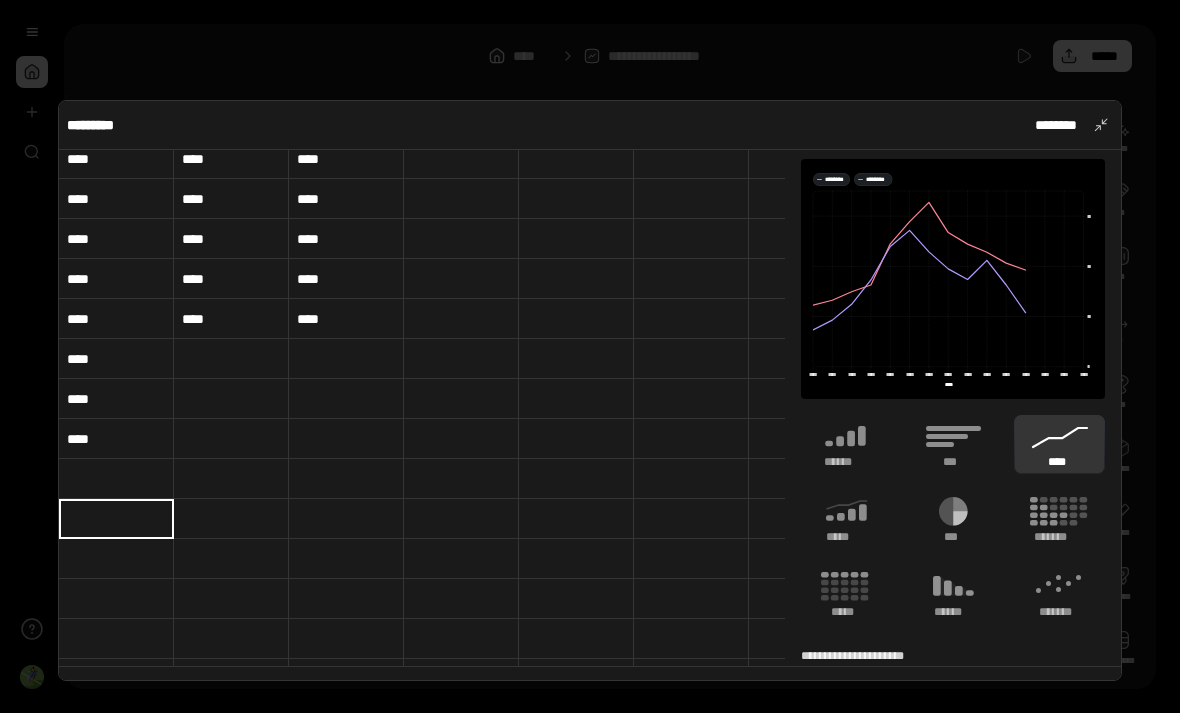 click at bounding box center (116, 479) 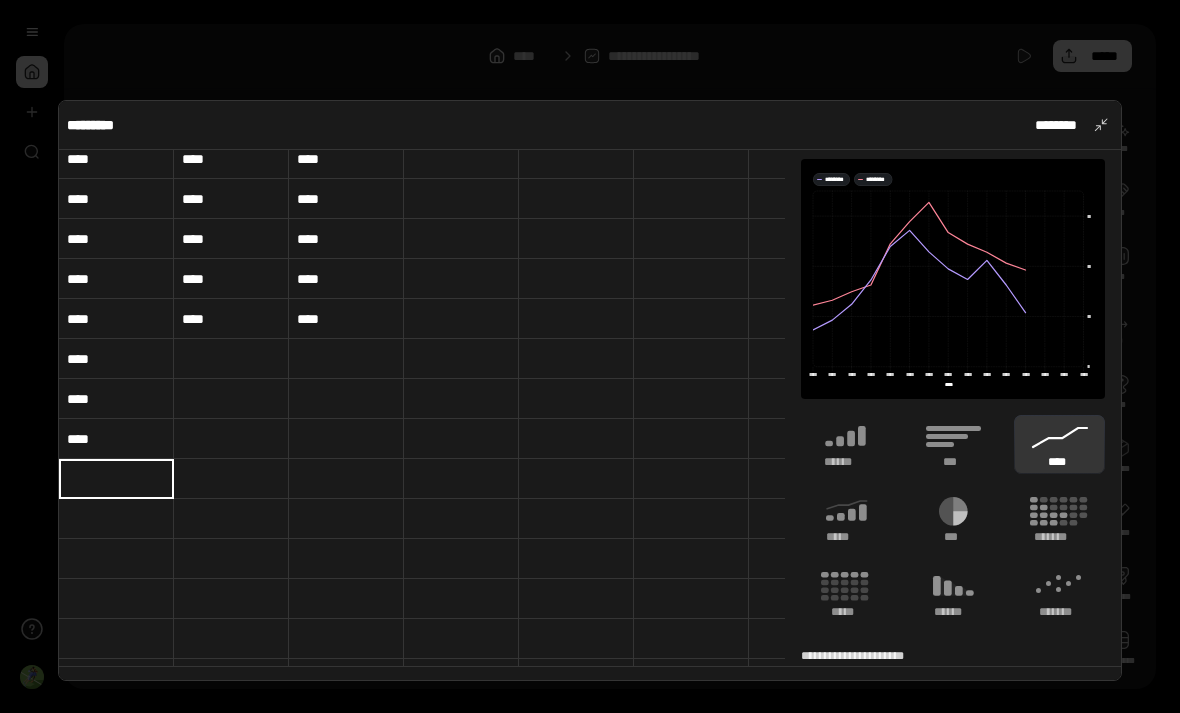 click at bounding box center (116, 479) 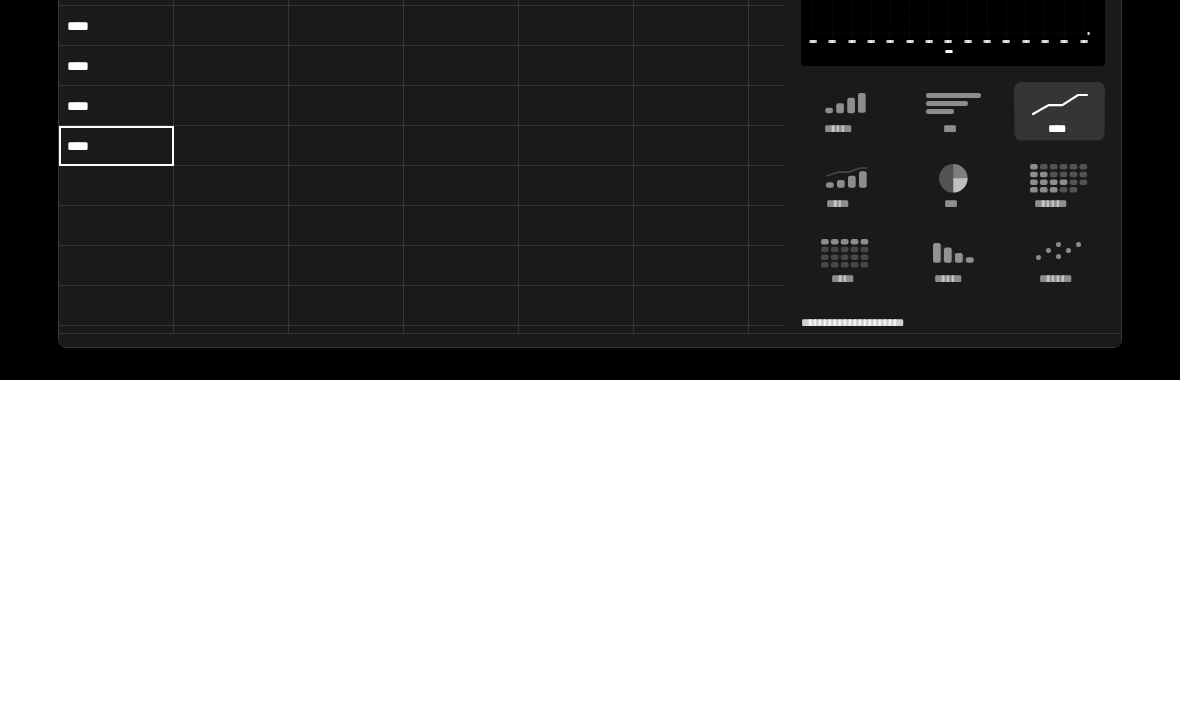 click at bounding box center (116, 519) 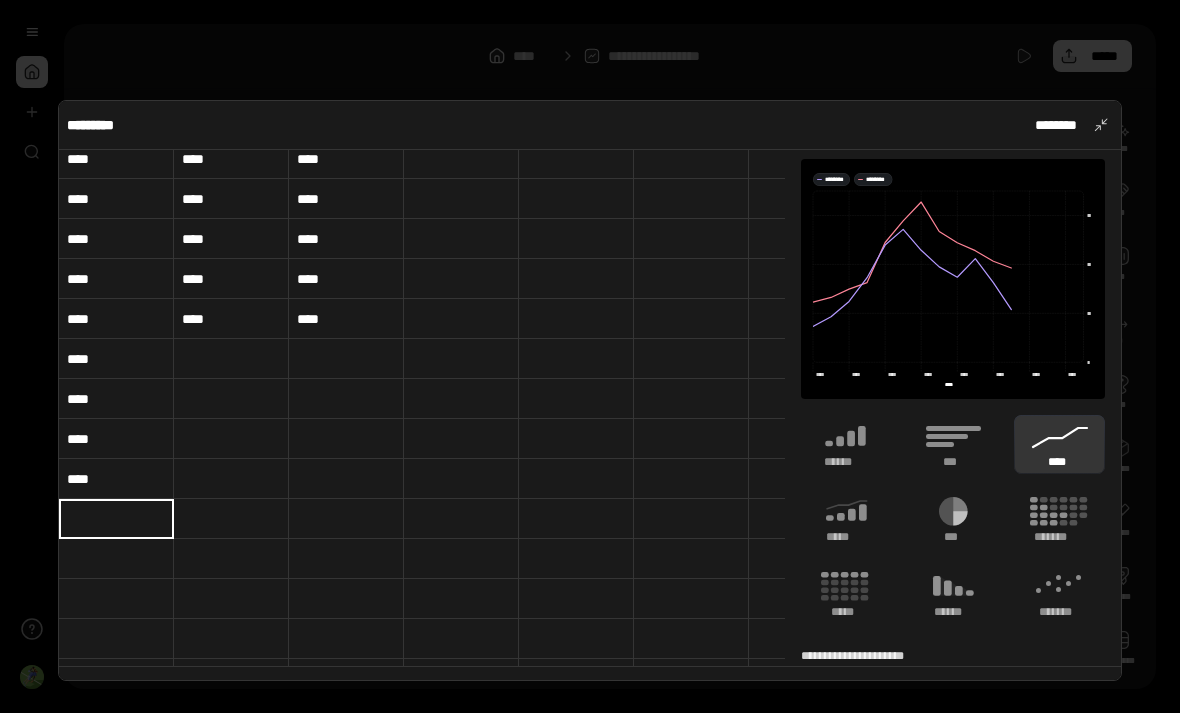 click at bounding box center [116, 519] 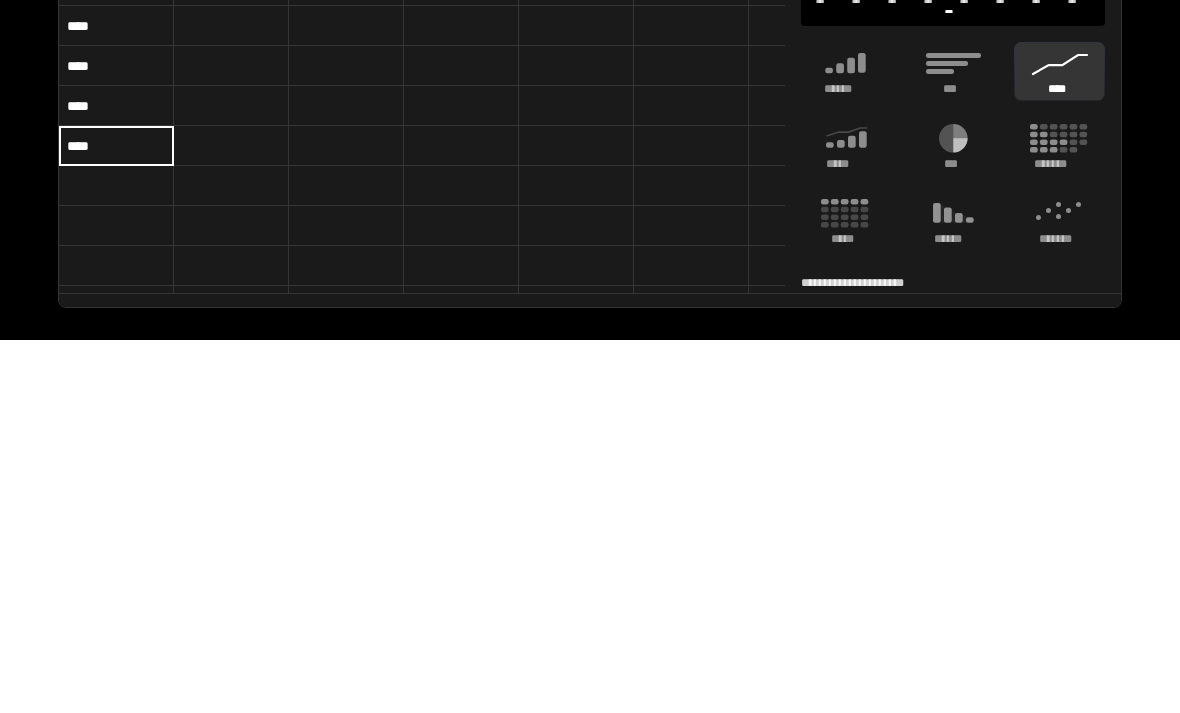 click at bounding box center [116, 559] 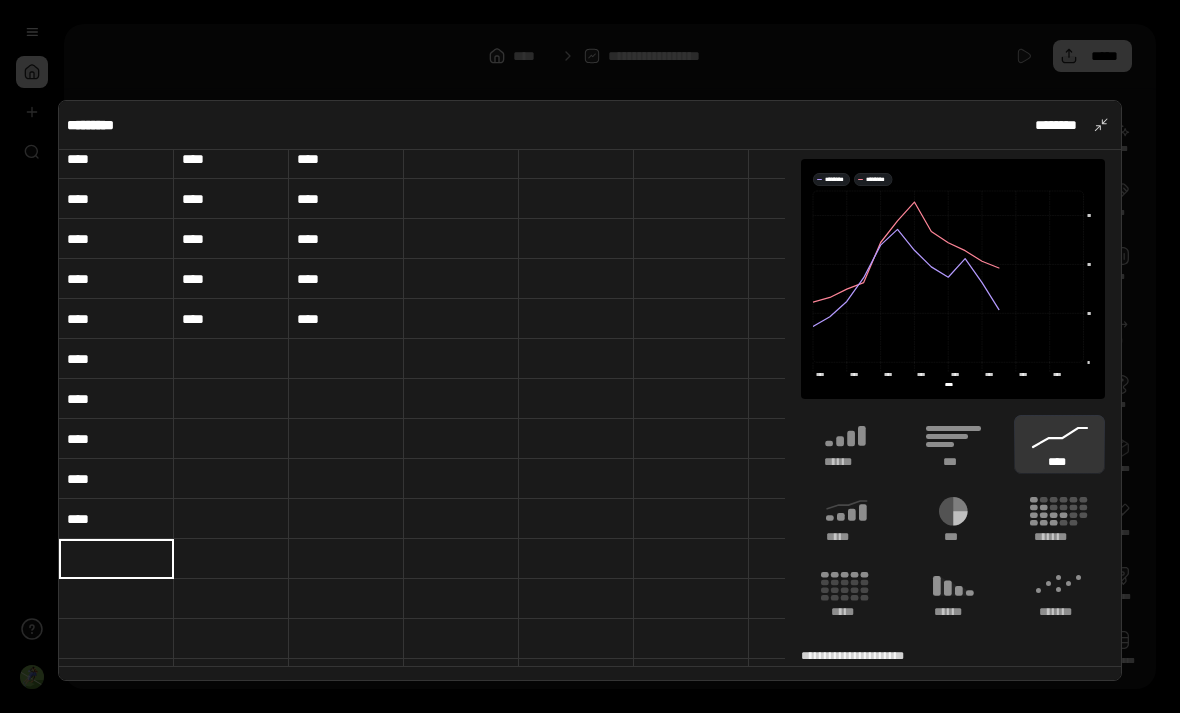 click at bounding box center (116, 559) 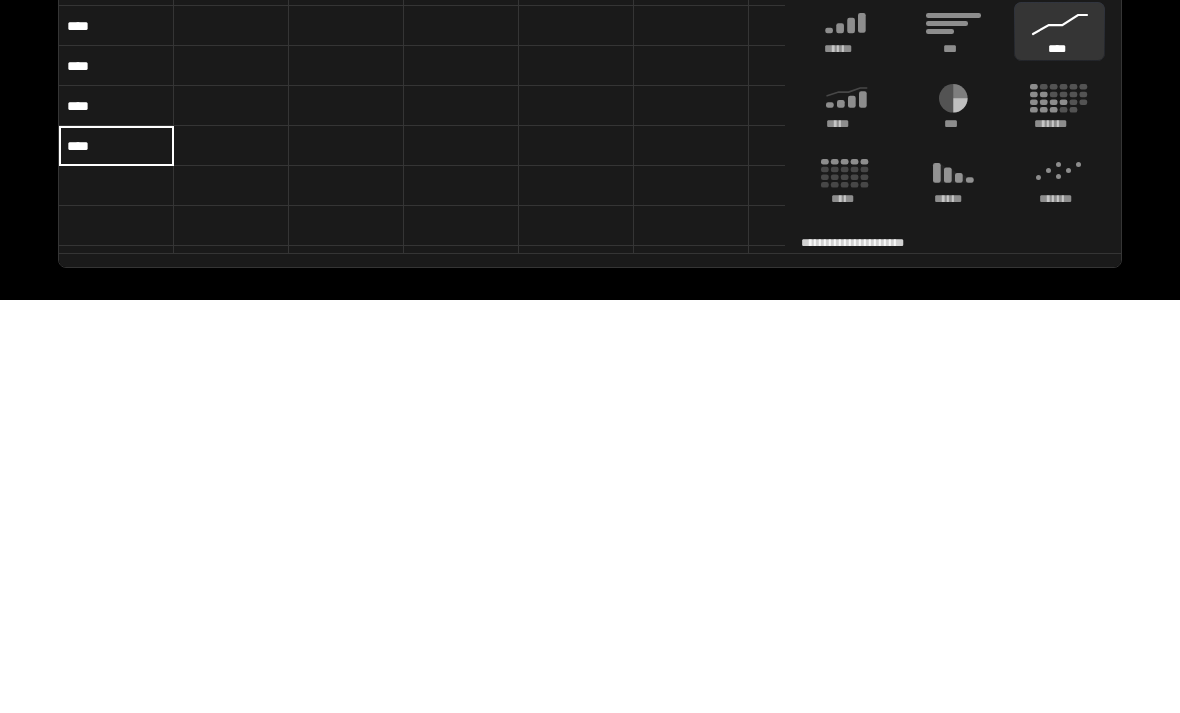 click at bounding box center [116, 639] 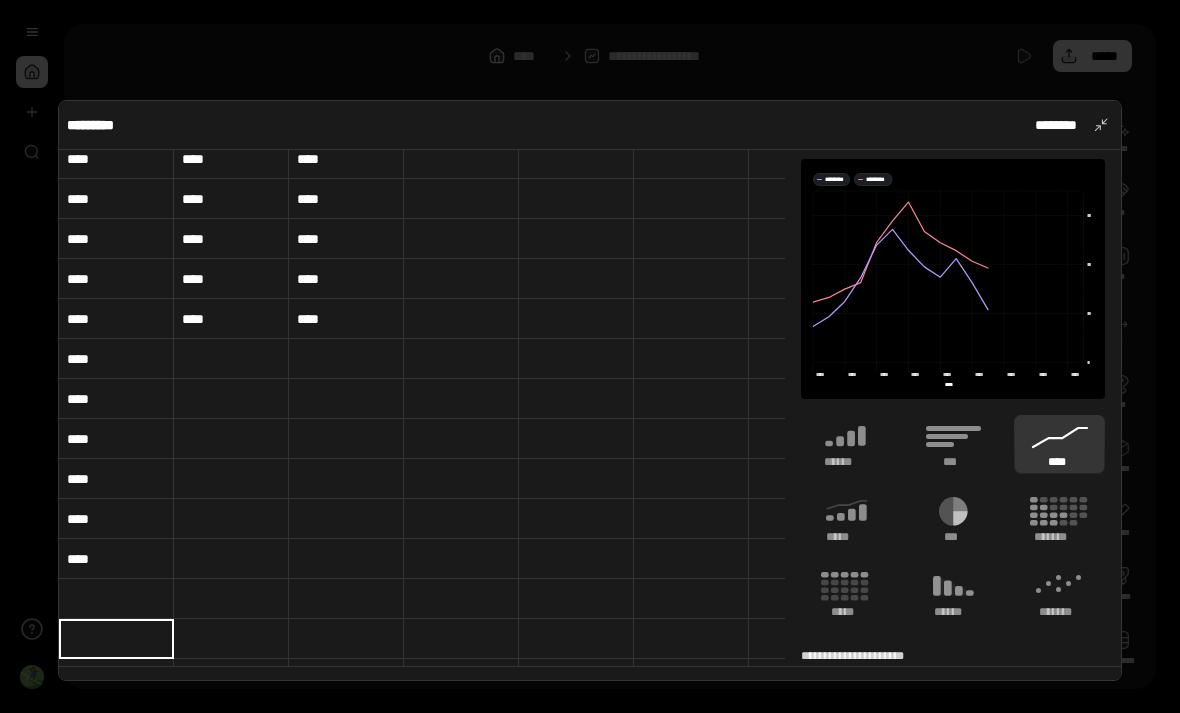 click at bounding box center (116, 599) 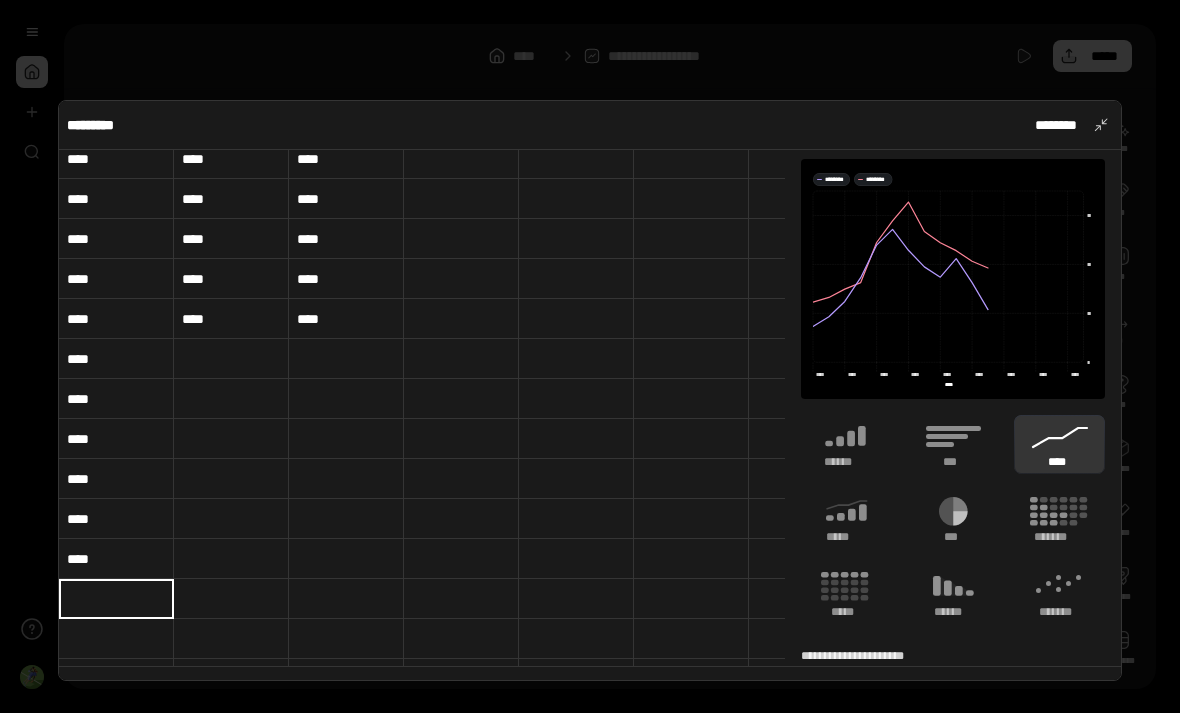click at bounding box center (116, 599) 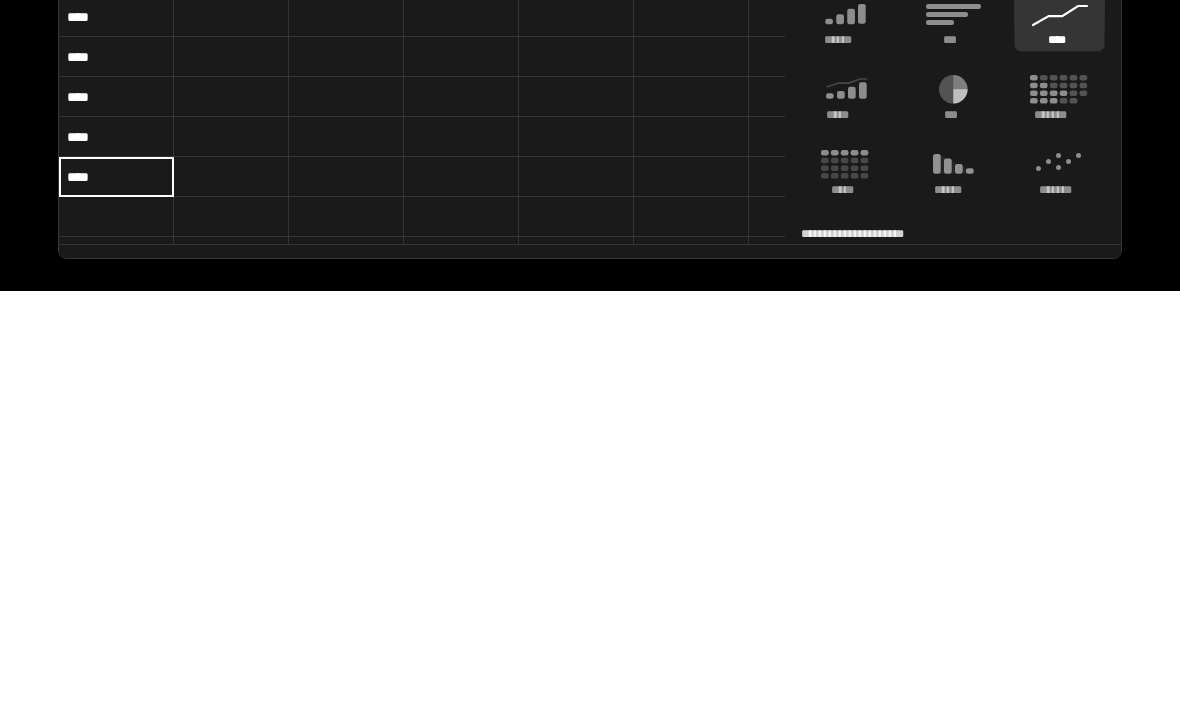 click at bounding box center [116, 639] 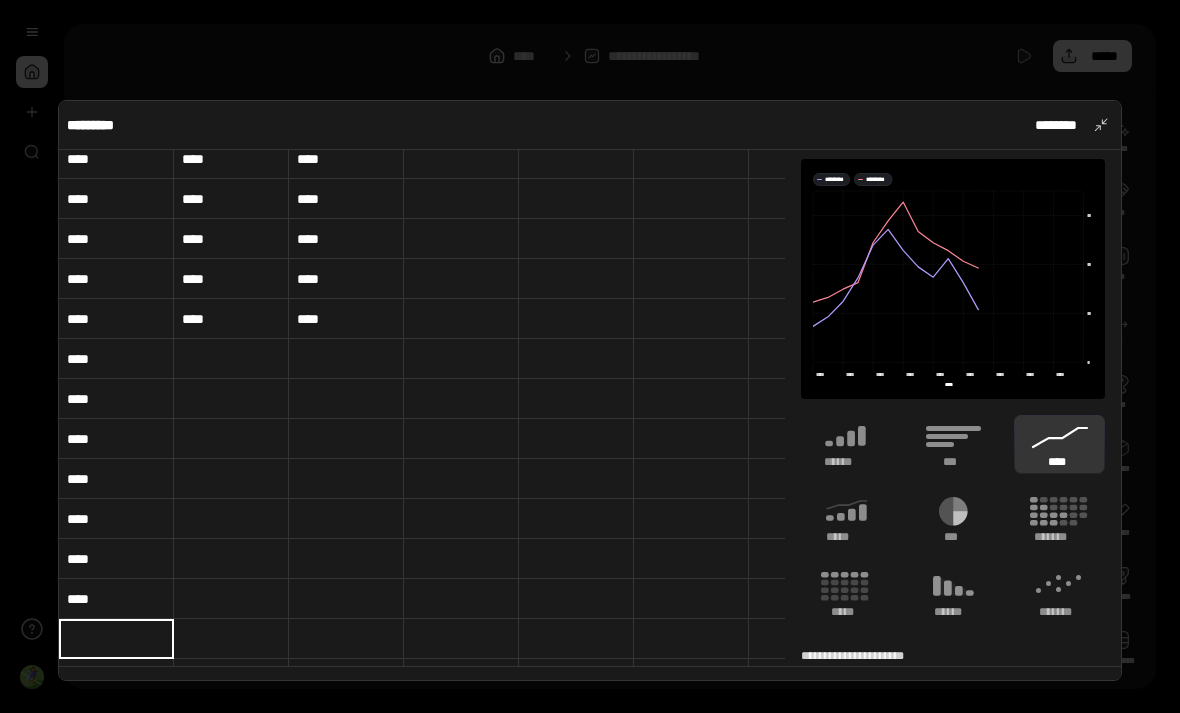 click at bounding box center [116, 639] 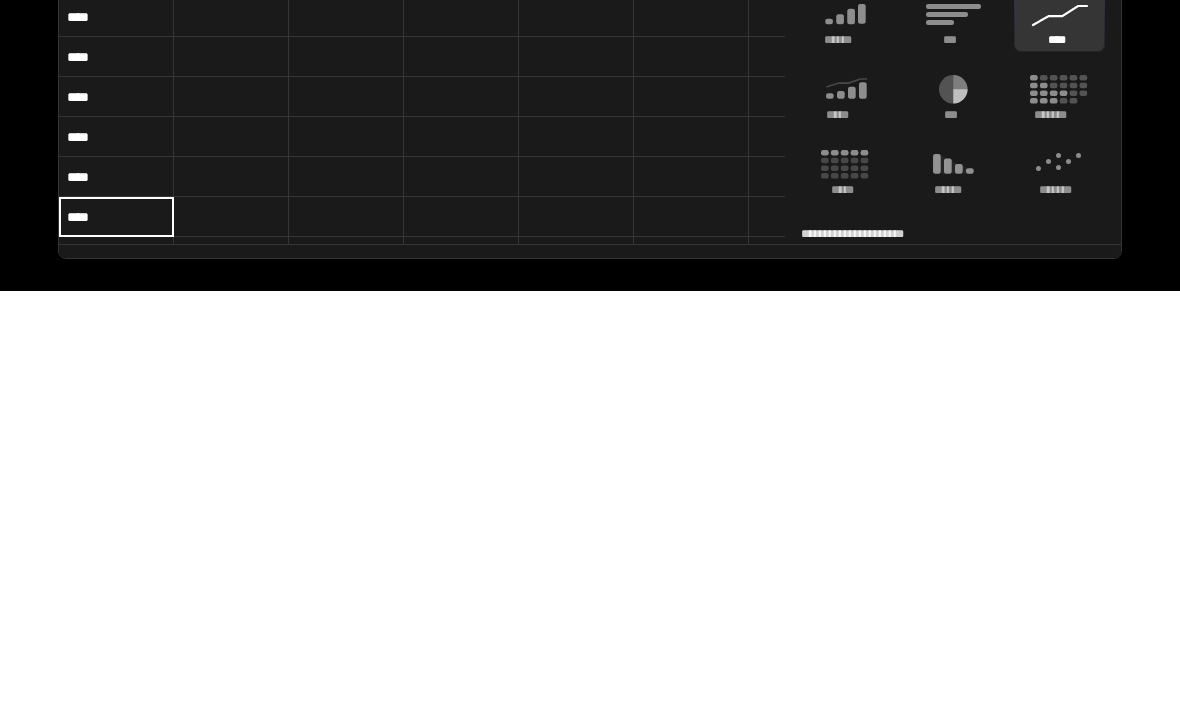 click at bounding box center [231, 679] 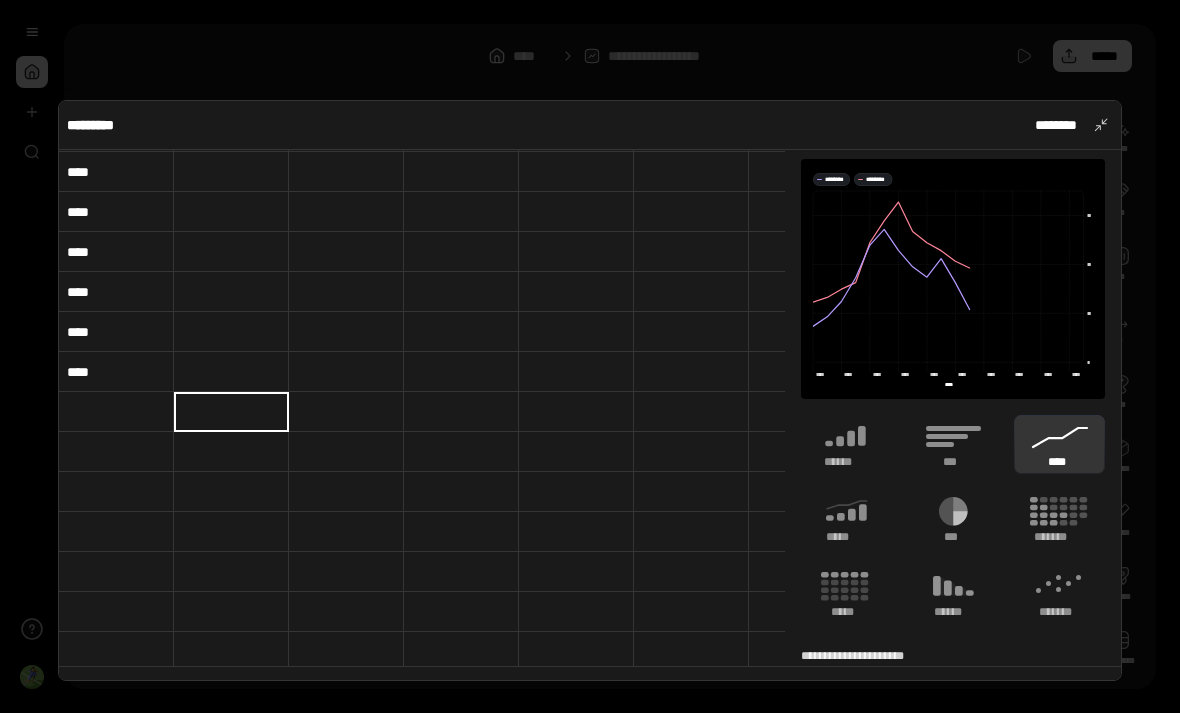 scroll, scrollTop: 599, scrollLeft: 0, axis: vertical 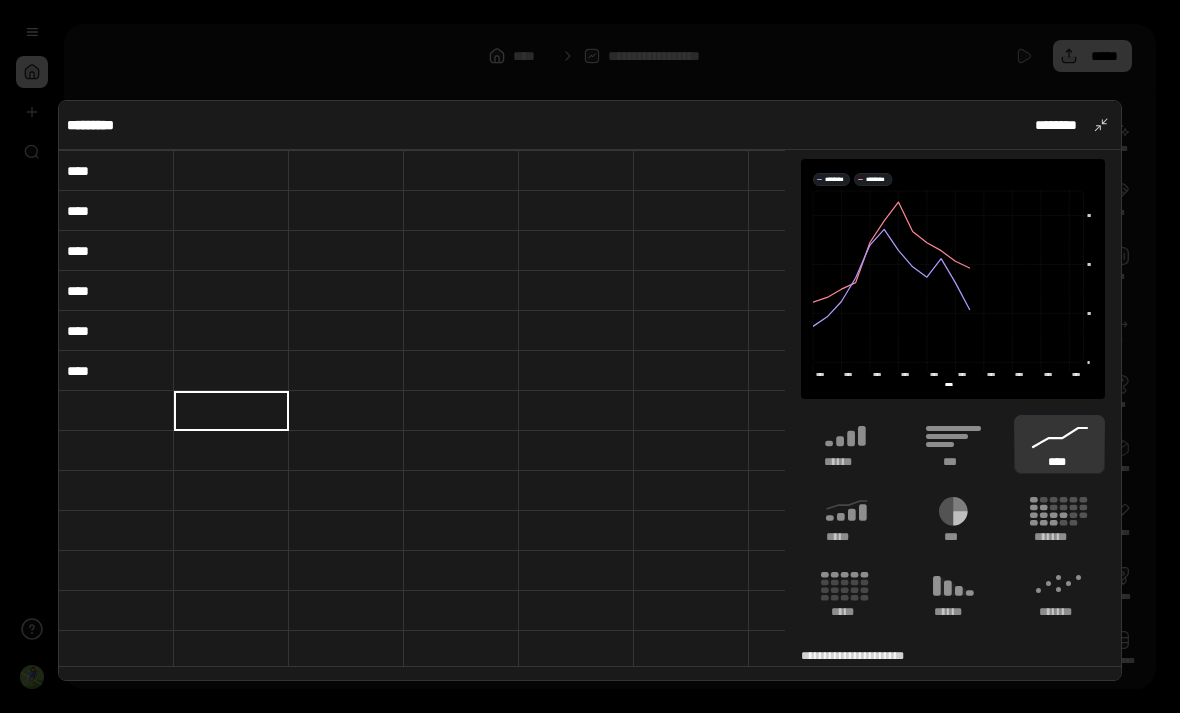 click at bounding box center (116, 411) 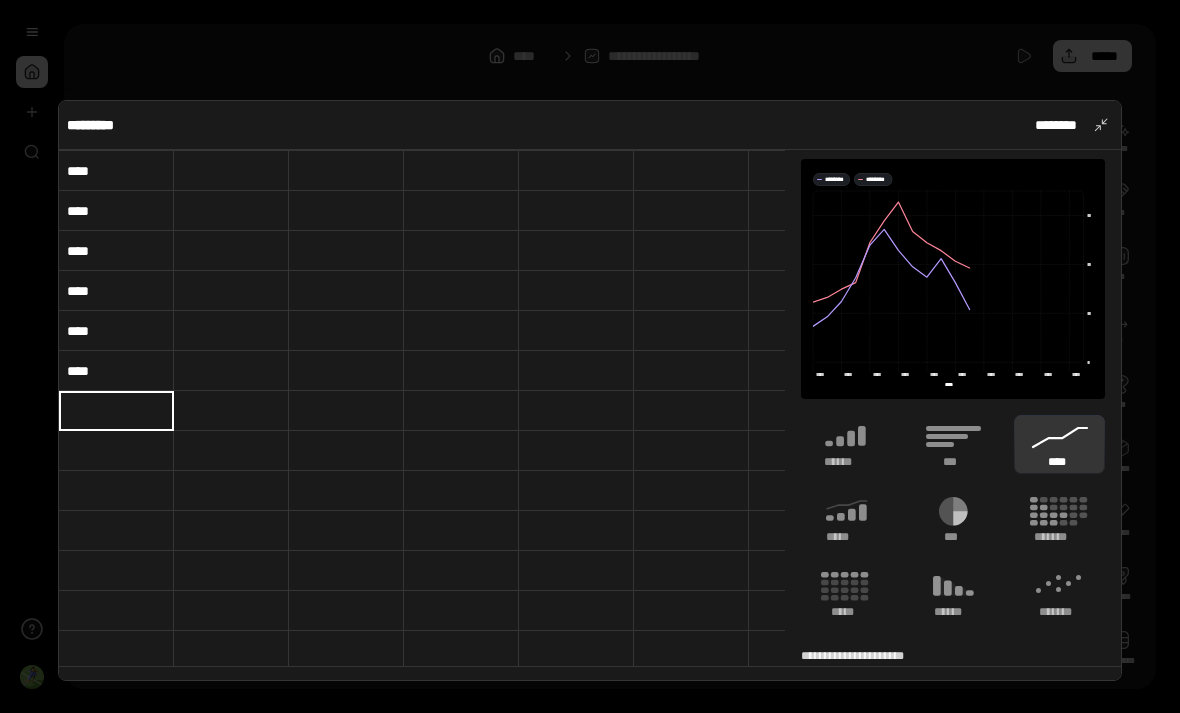 click at bounding box center [116, 411] 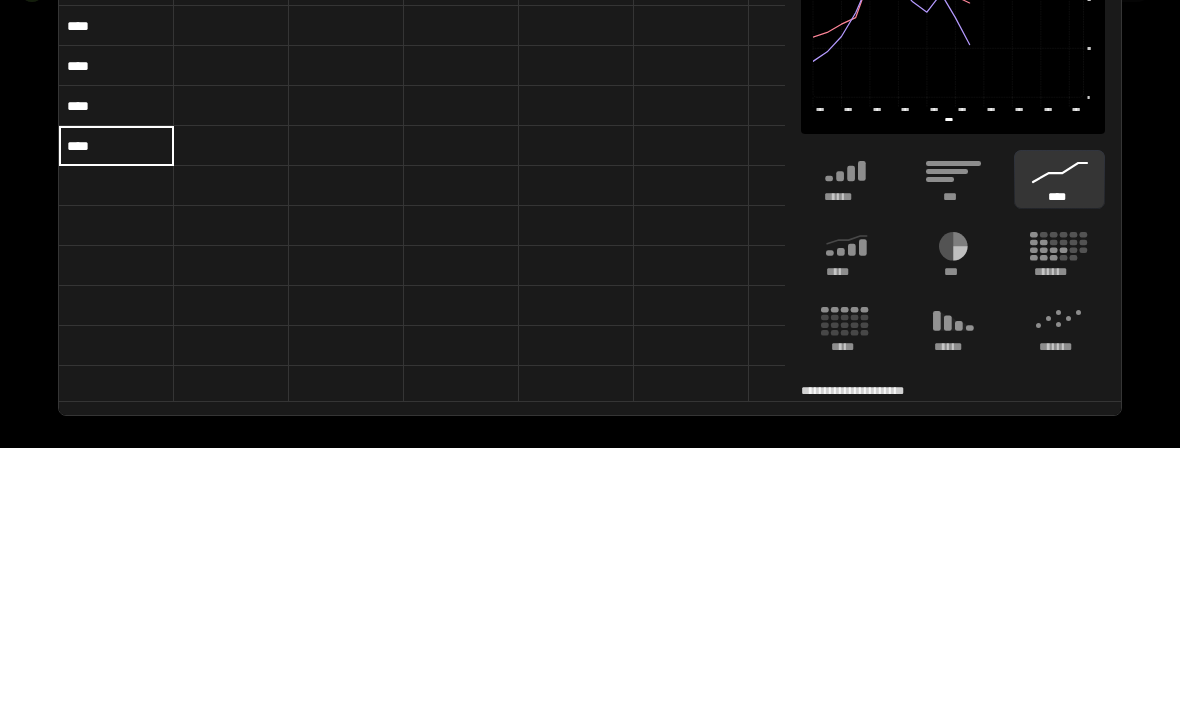 click at bounding box center (116, 491) 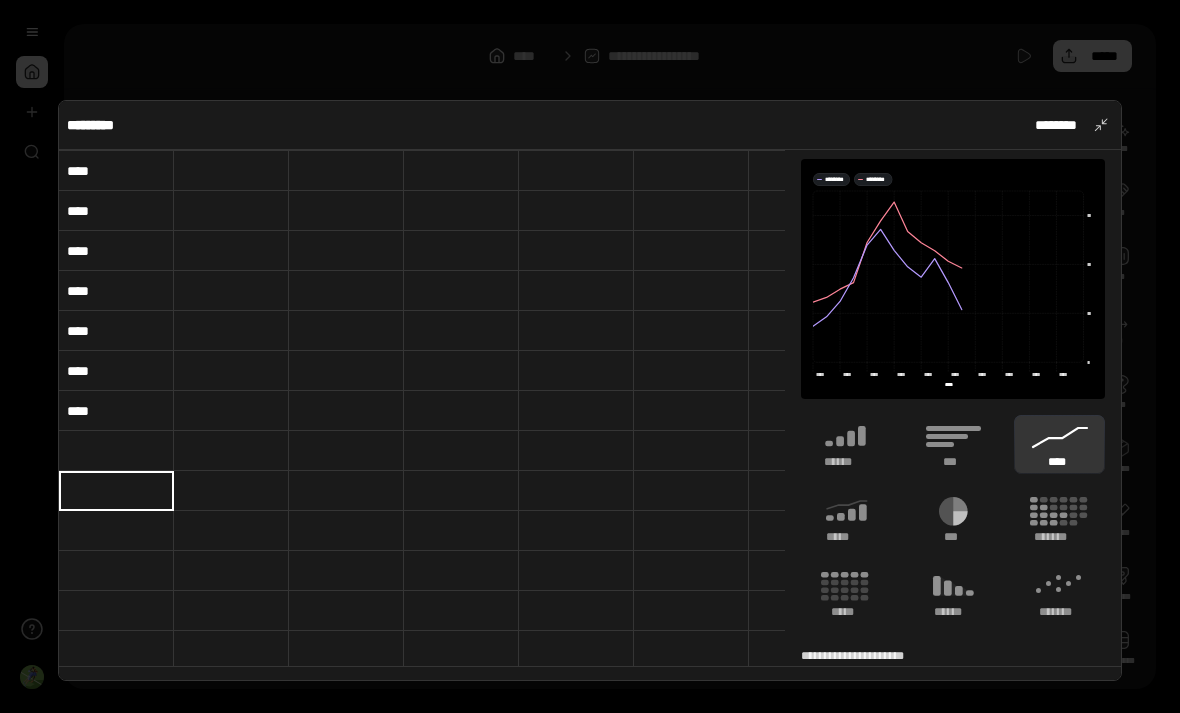 click at bounding box center (116, 451) 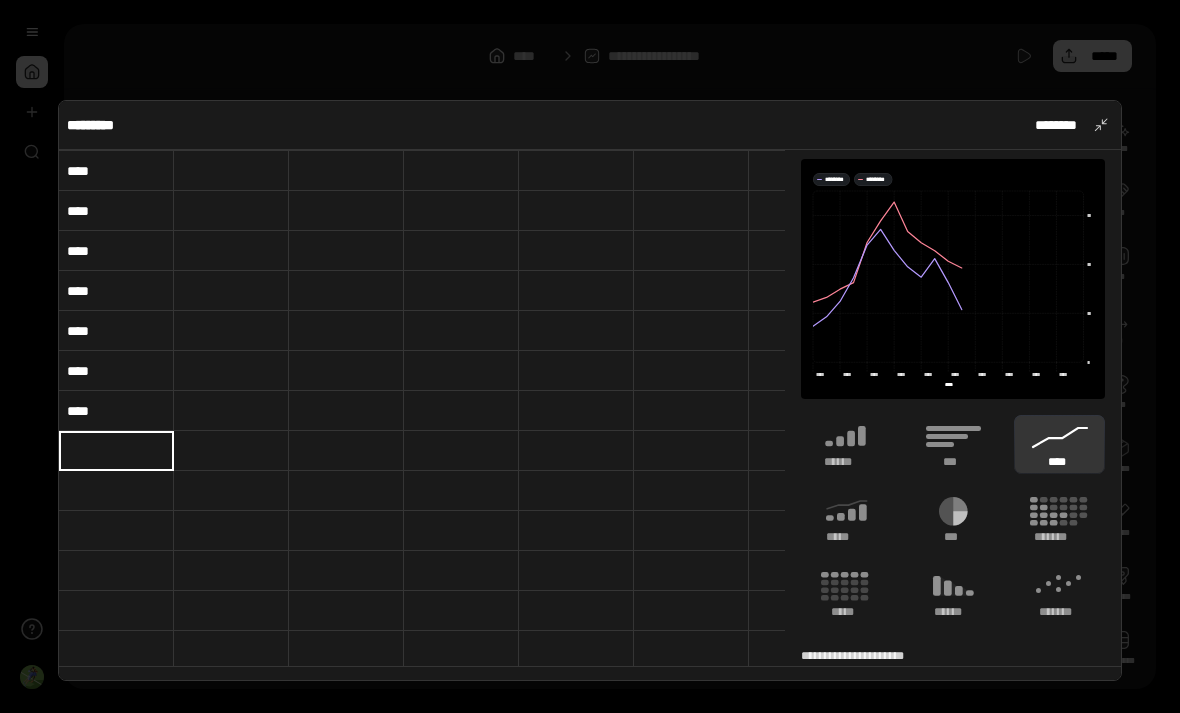 click at bounding box center (116, 451) 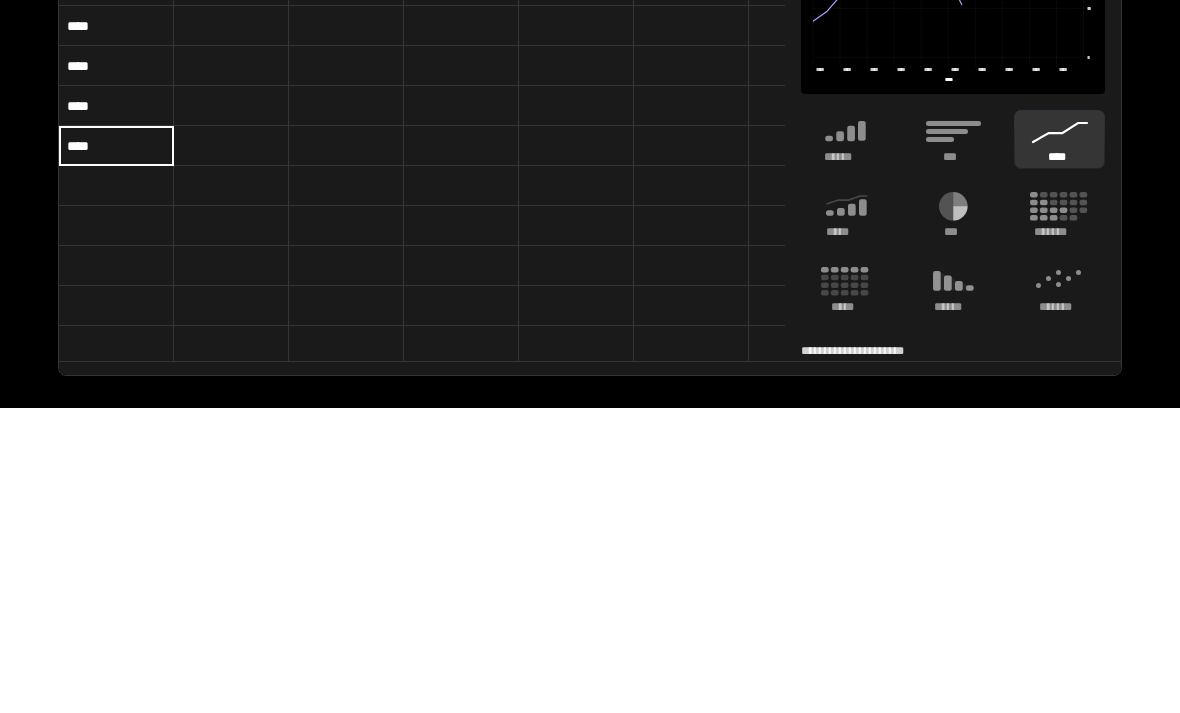 click at bounding box center (116, 491) 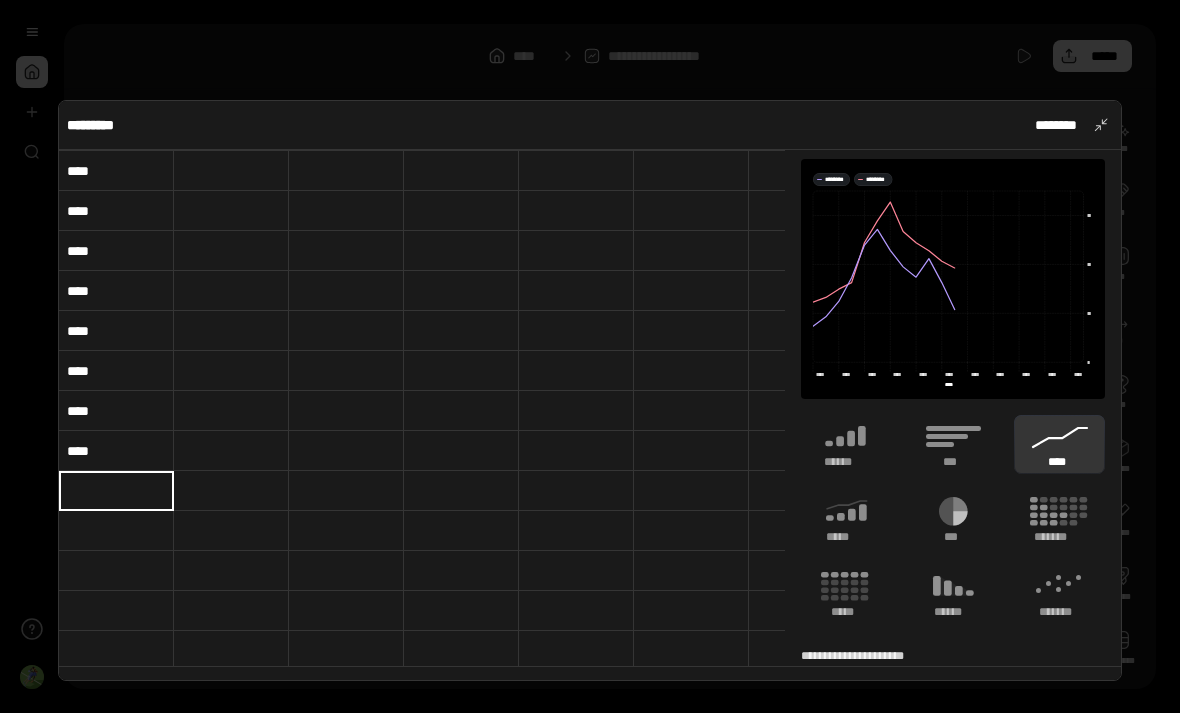 click at bounding box center [116, 491] 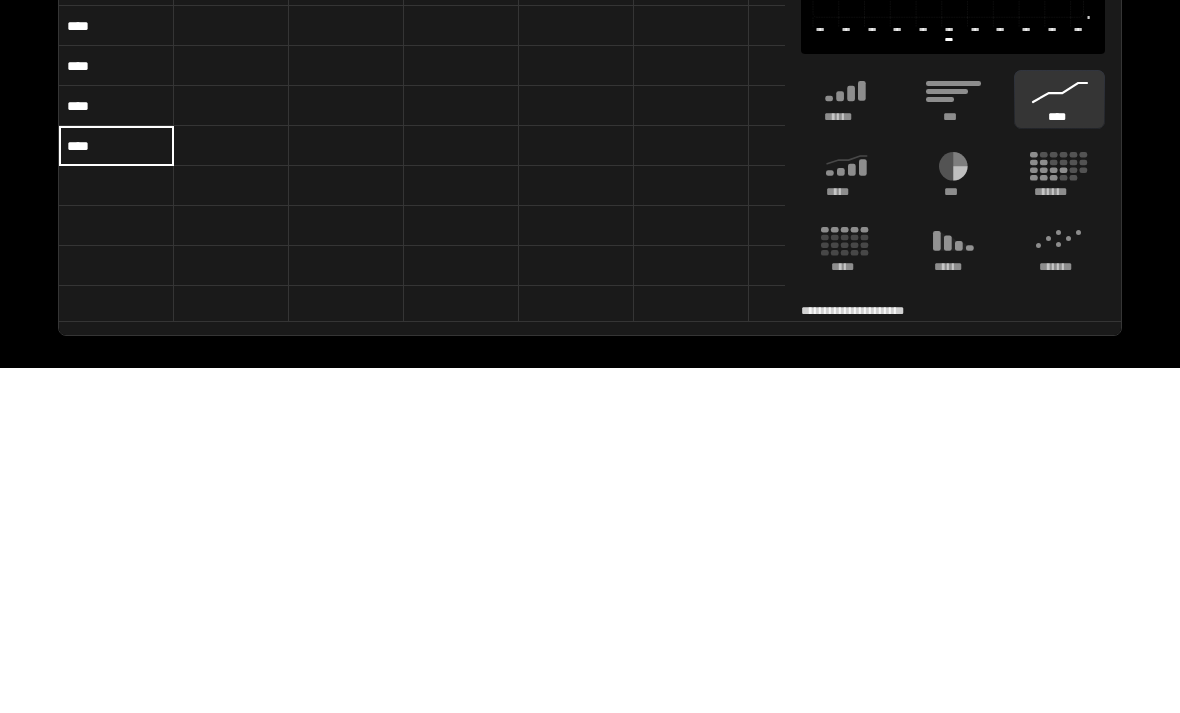 click at bounding box center [116, 571] 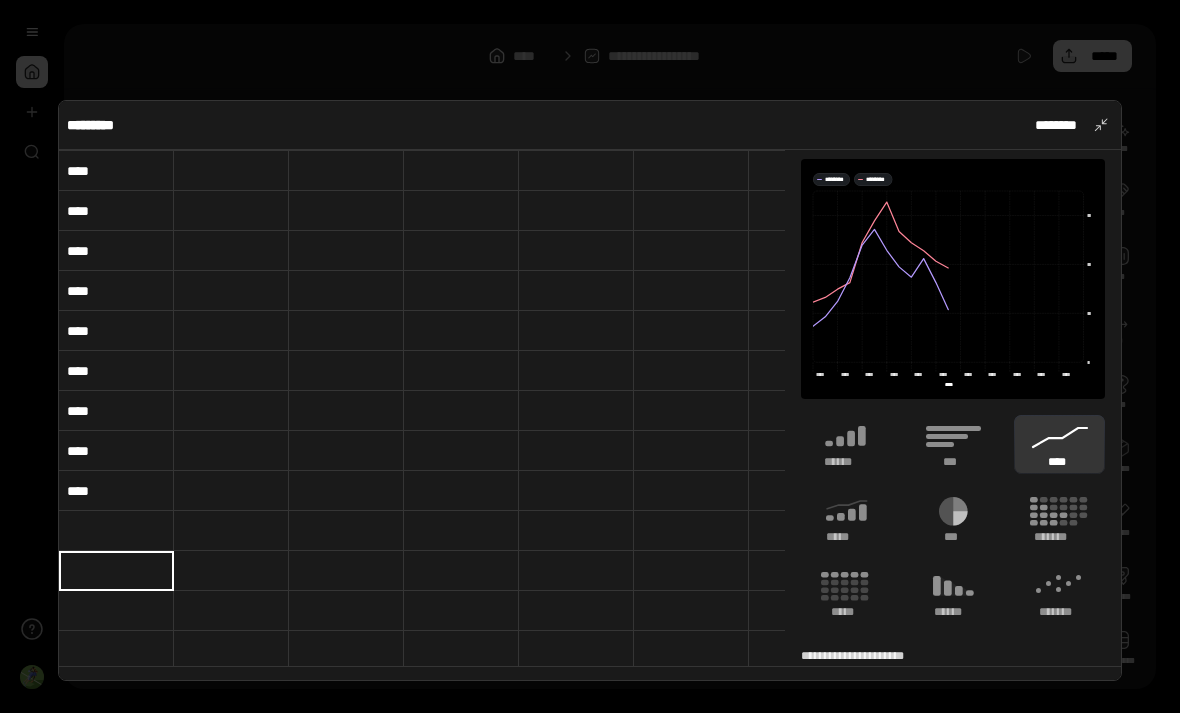 click at bounding box center [116, 531] 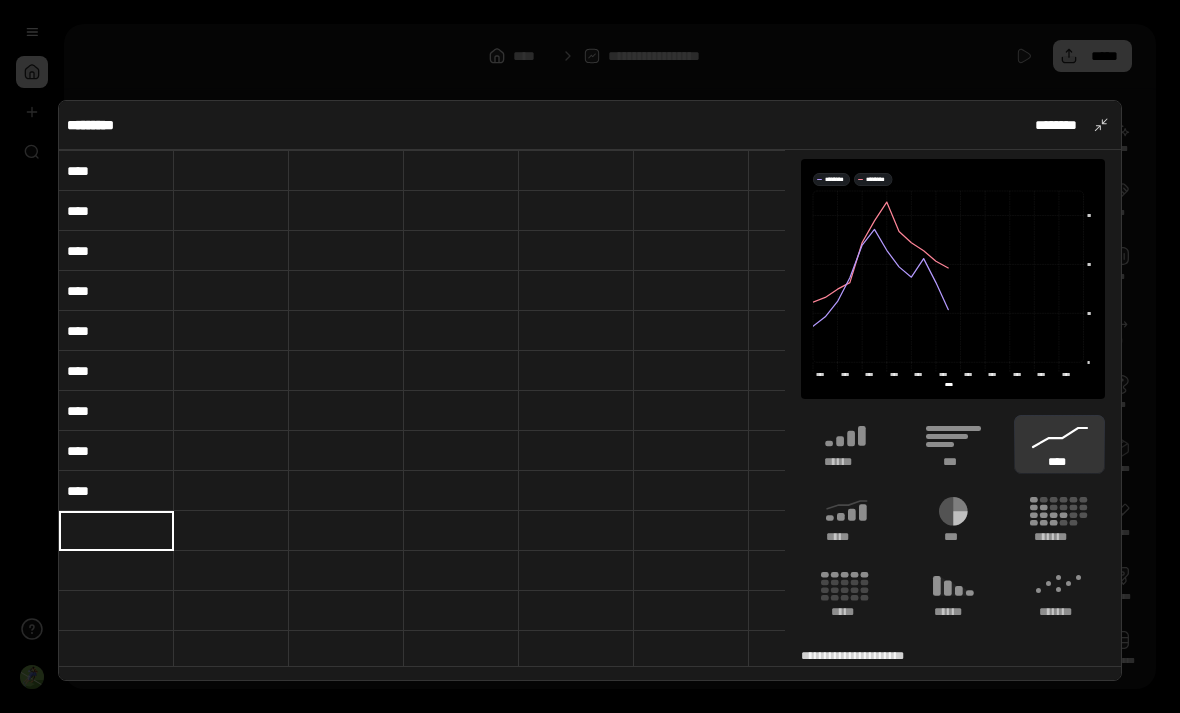 click at bounding box center [116, 531] 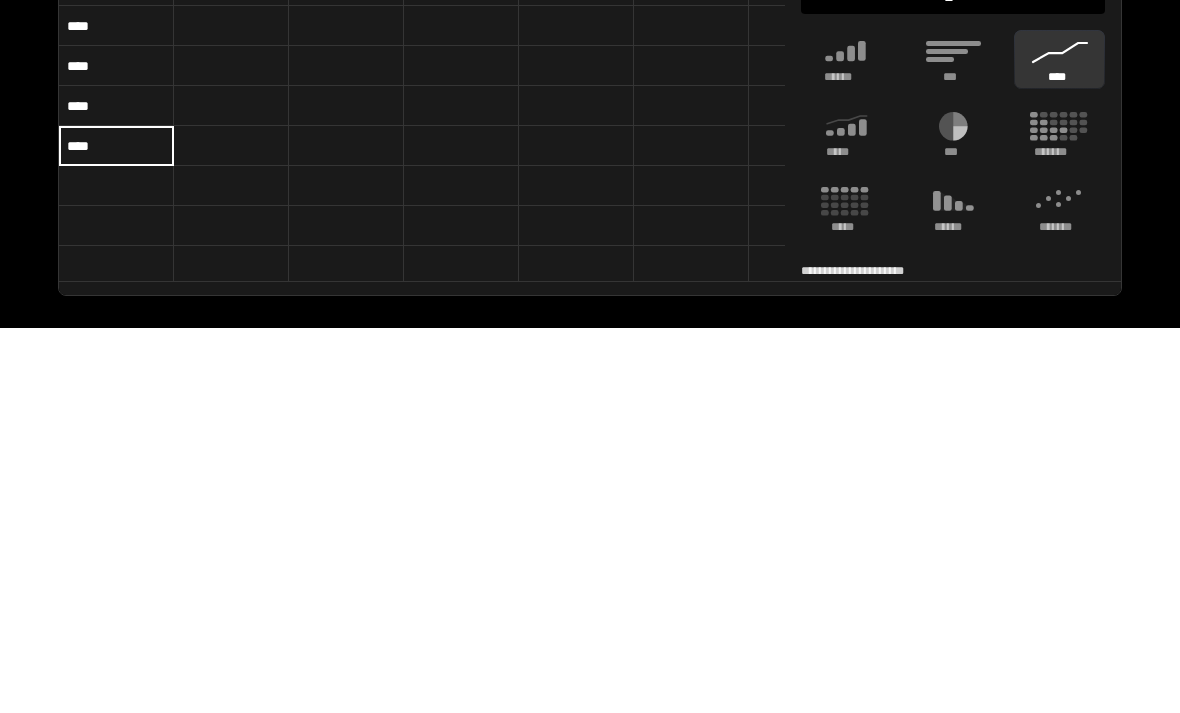 click at bounding box center (231, 611) 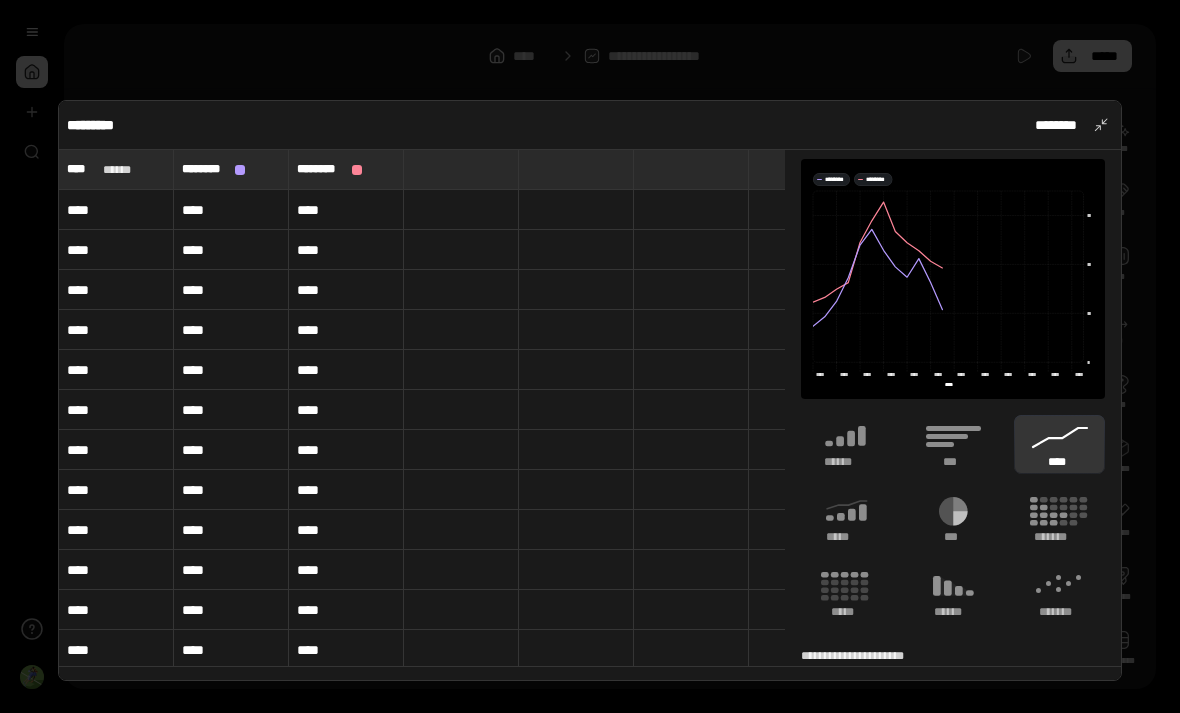 scroll, scrollTop: 0, scrollLeft: 0, axis: both 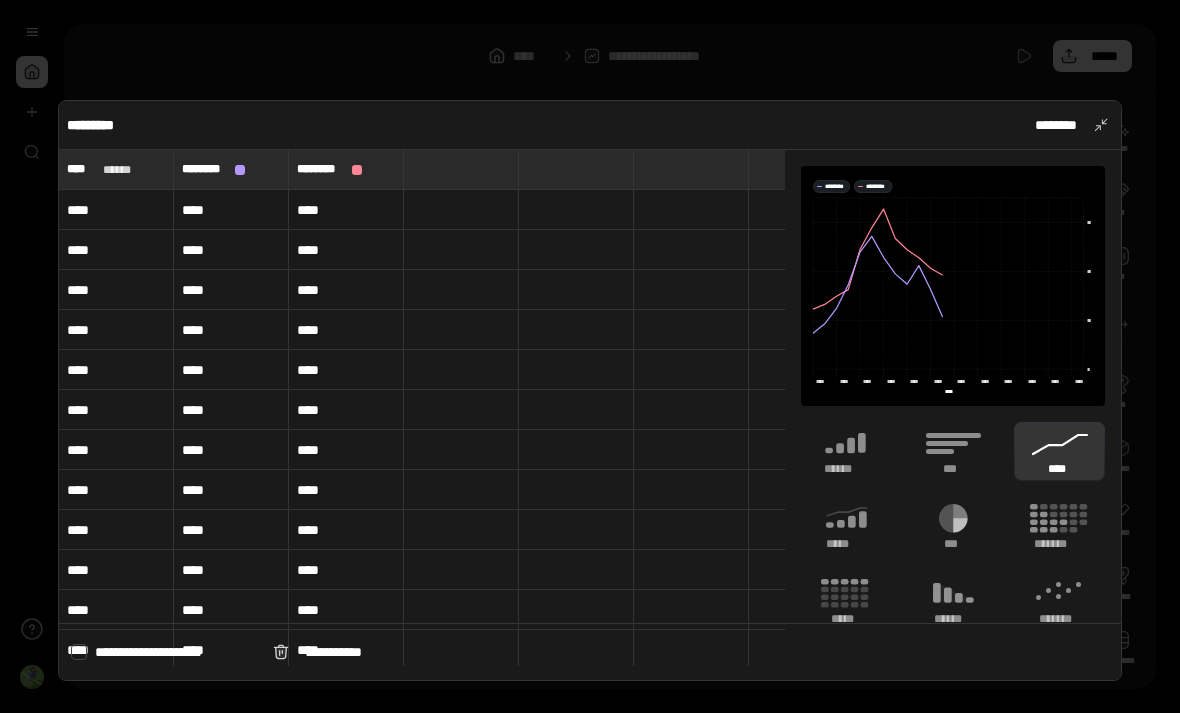 click at bounding box center [240, 170] 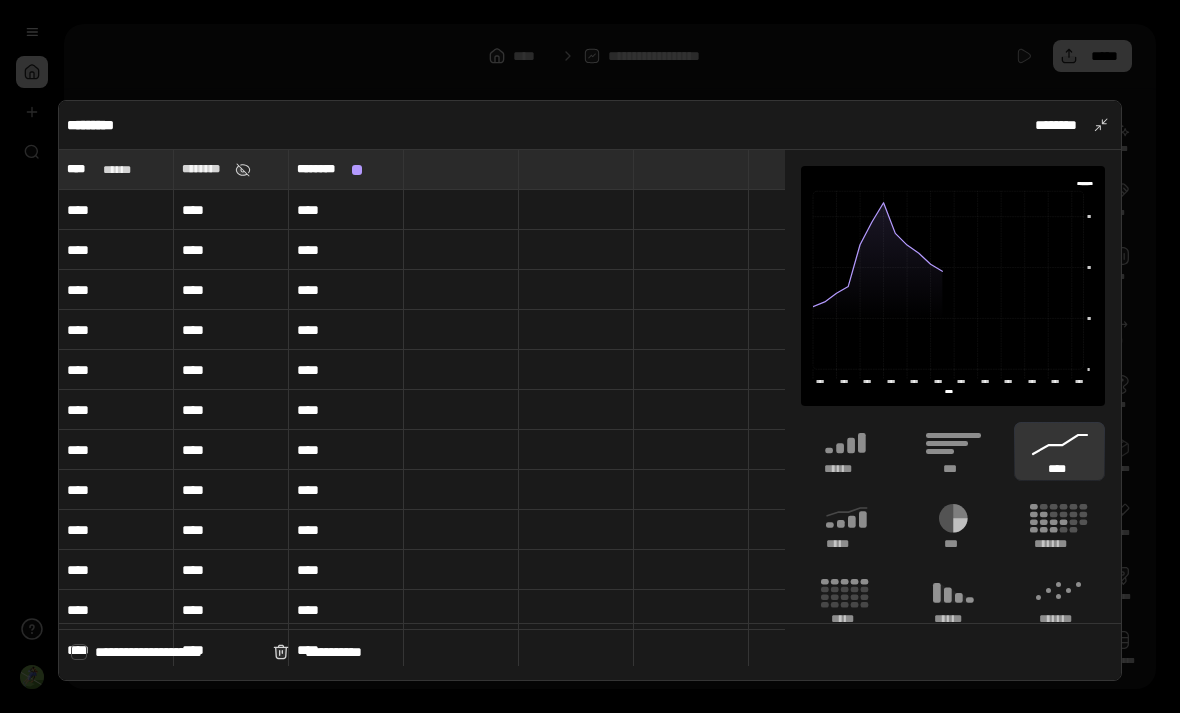 click at bounding box center (243, 170) 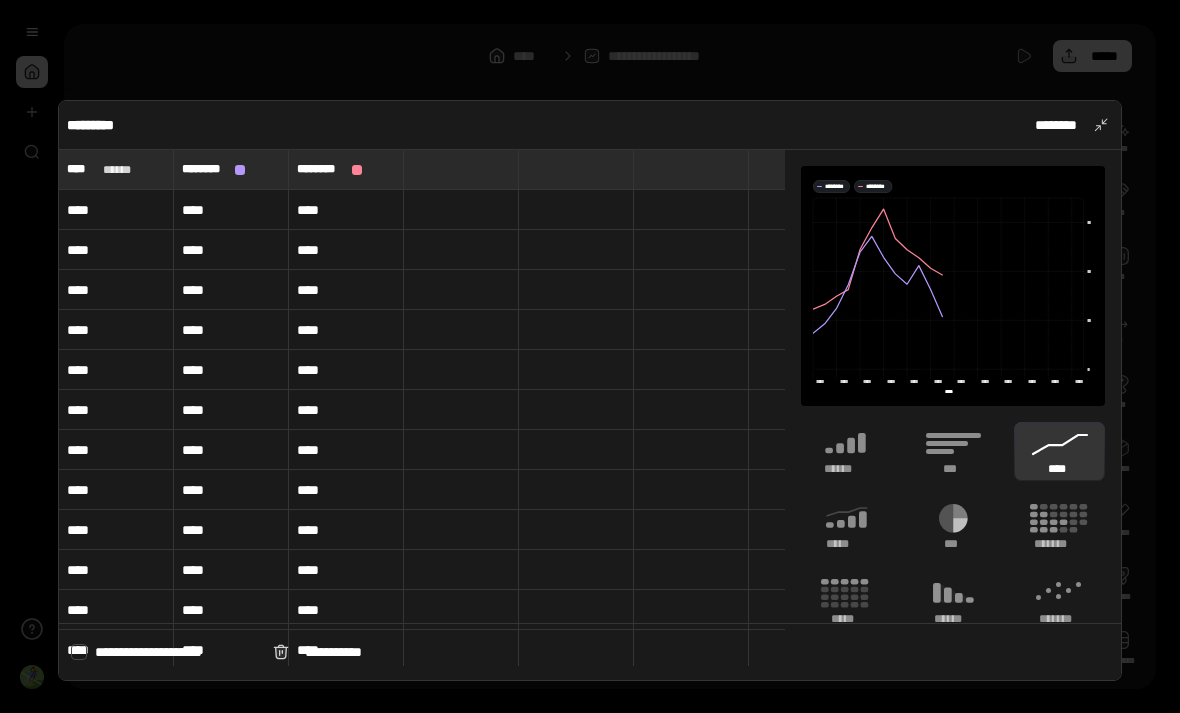 click on "********" at bounding box center (204, 169) 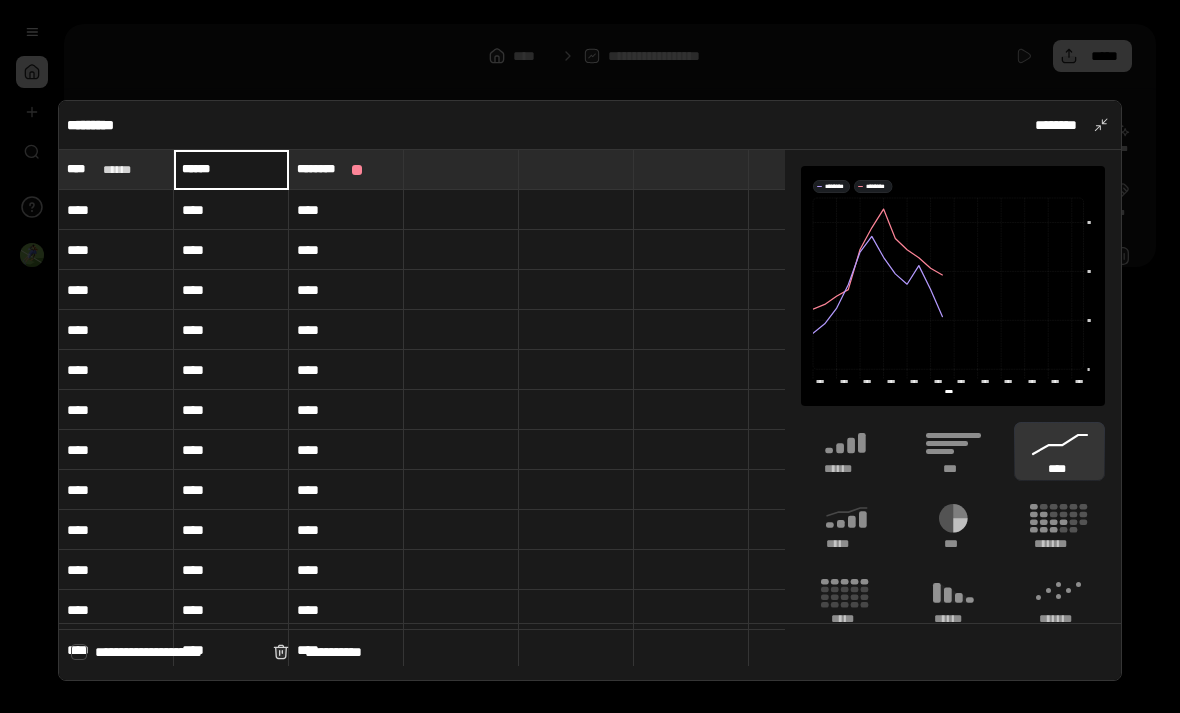 click on "********" at bounding box center (320, 169) 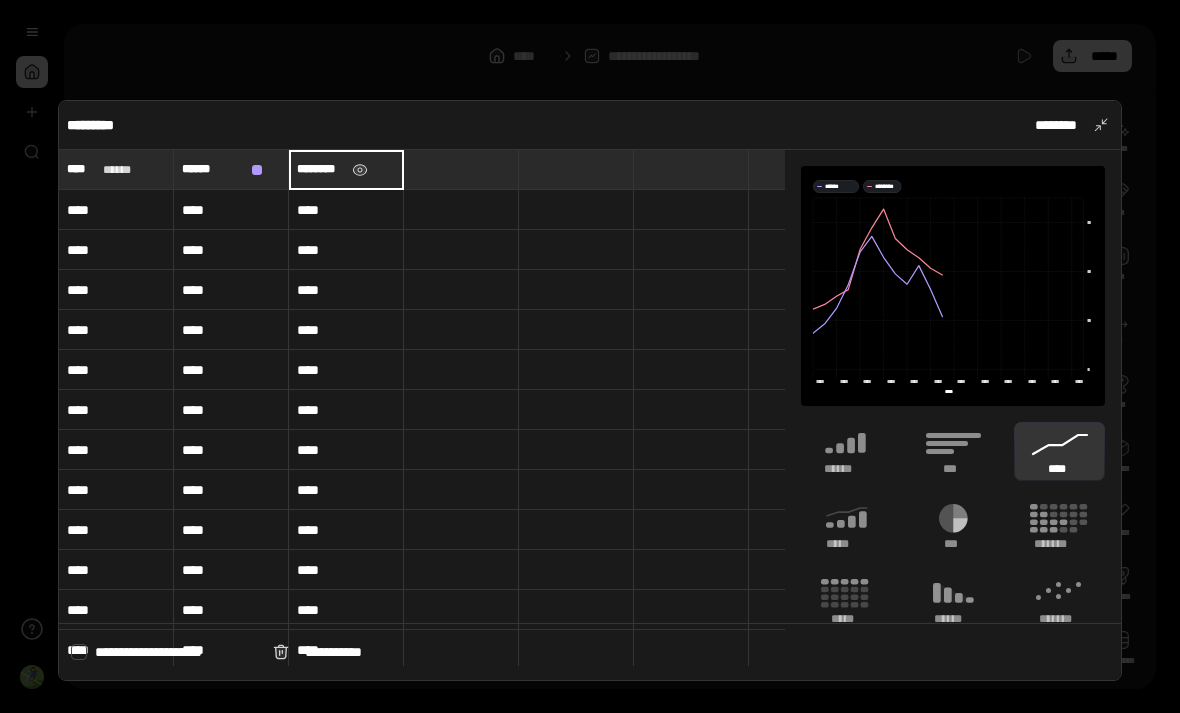 click at bounding box center [360, 170] 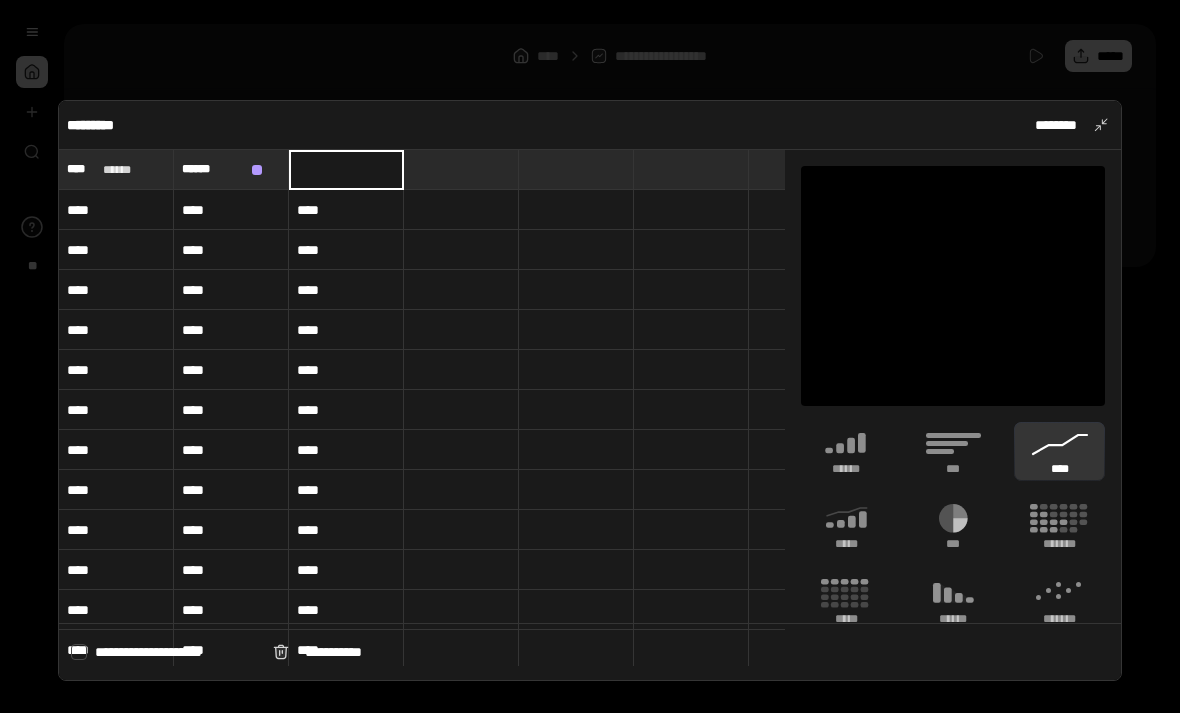 scroll, scrollTop: 0, scrollLeft: 0, axis: both 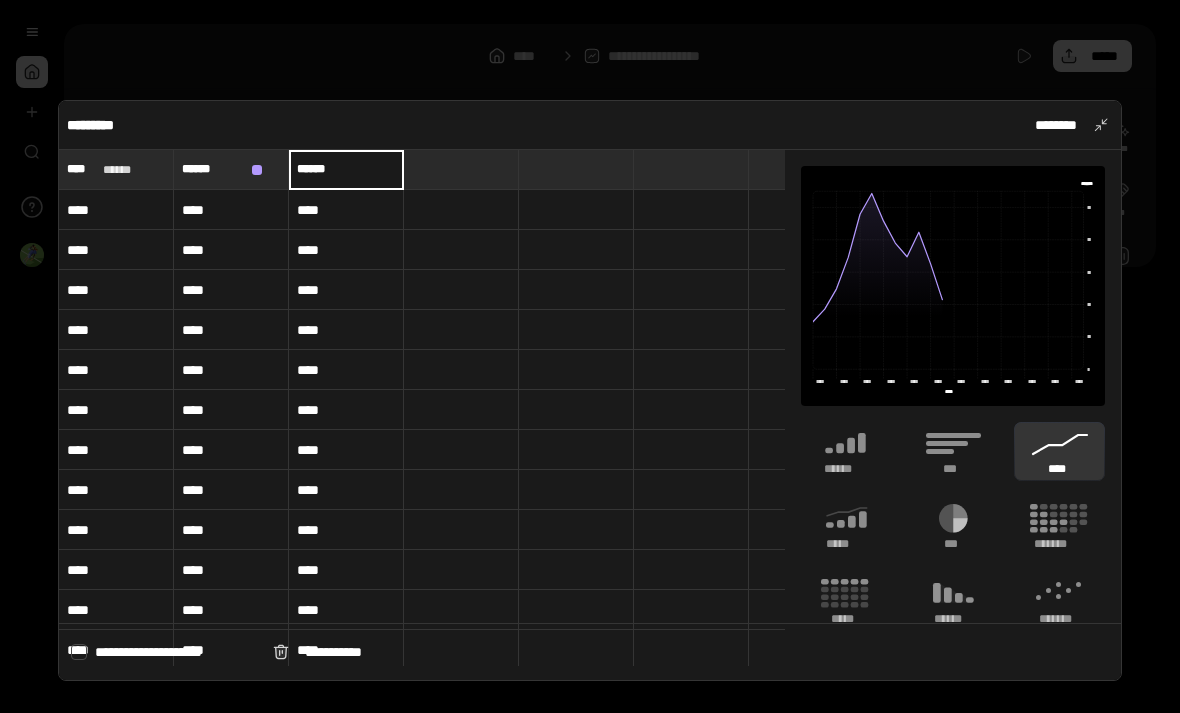 click at bounding box center (461, 169) 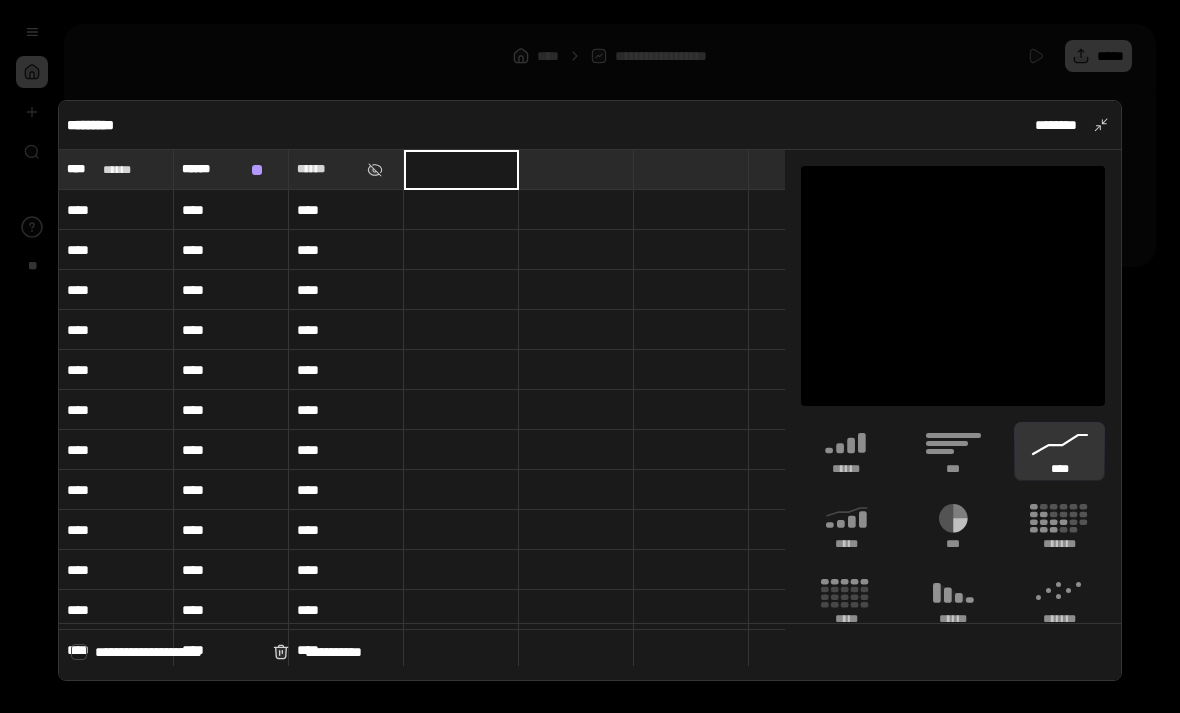 scroll, scrollTop: 0, scrollLeft: 0, axis: both 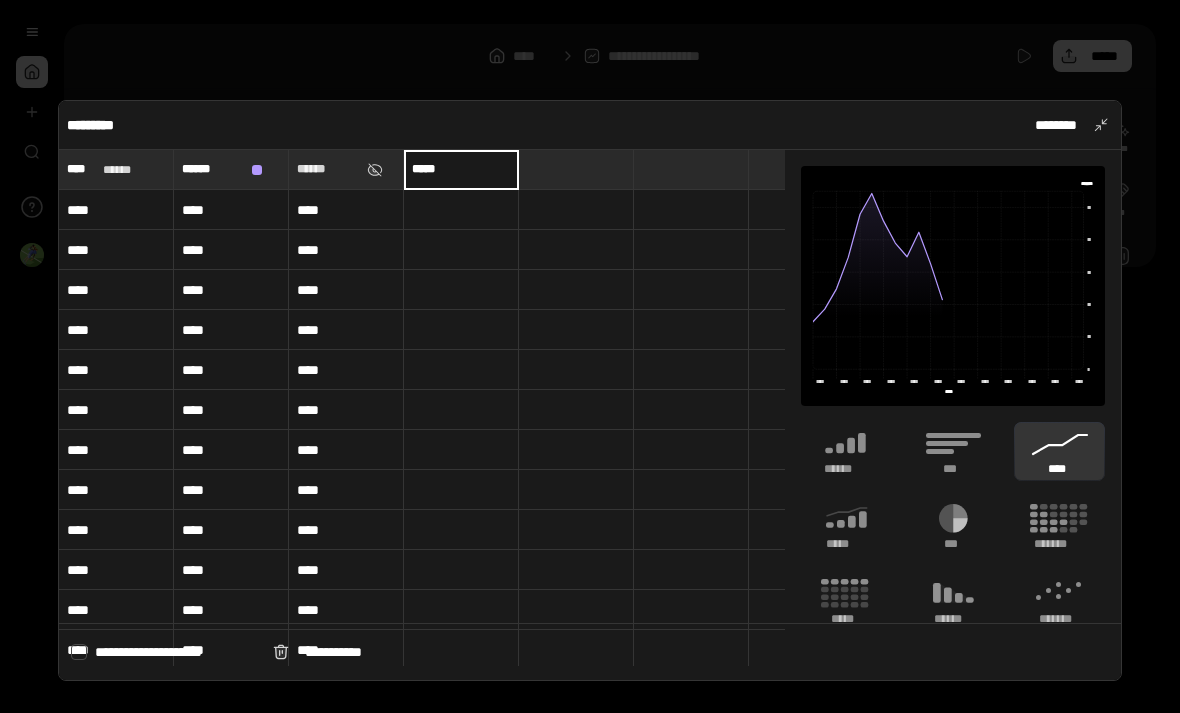 click on "********* ********" at bounding box center [590, 125] 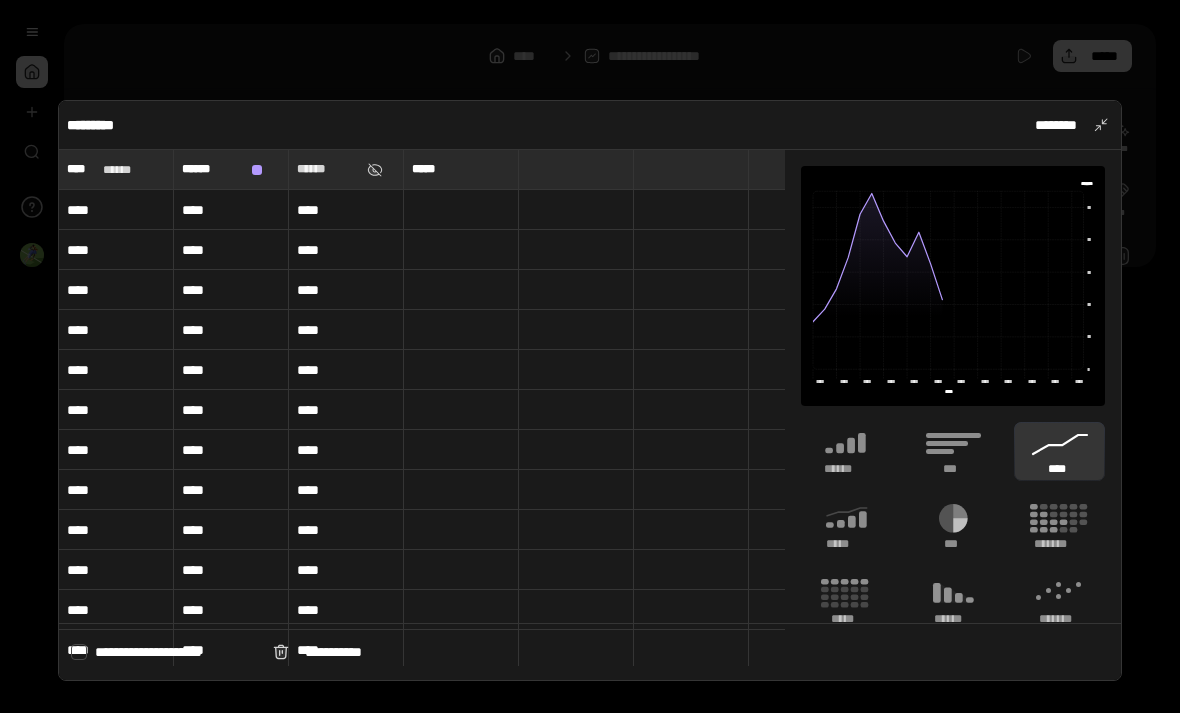 click at bounding box center (375, 170) 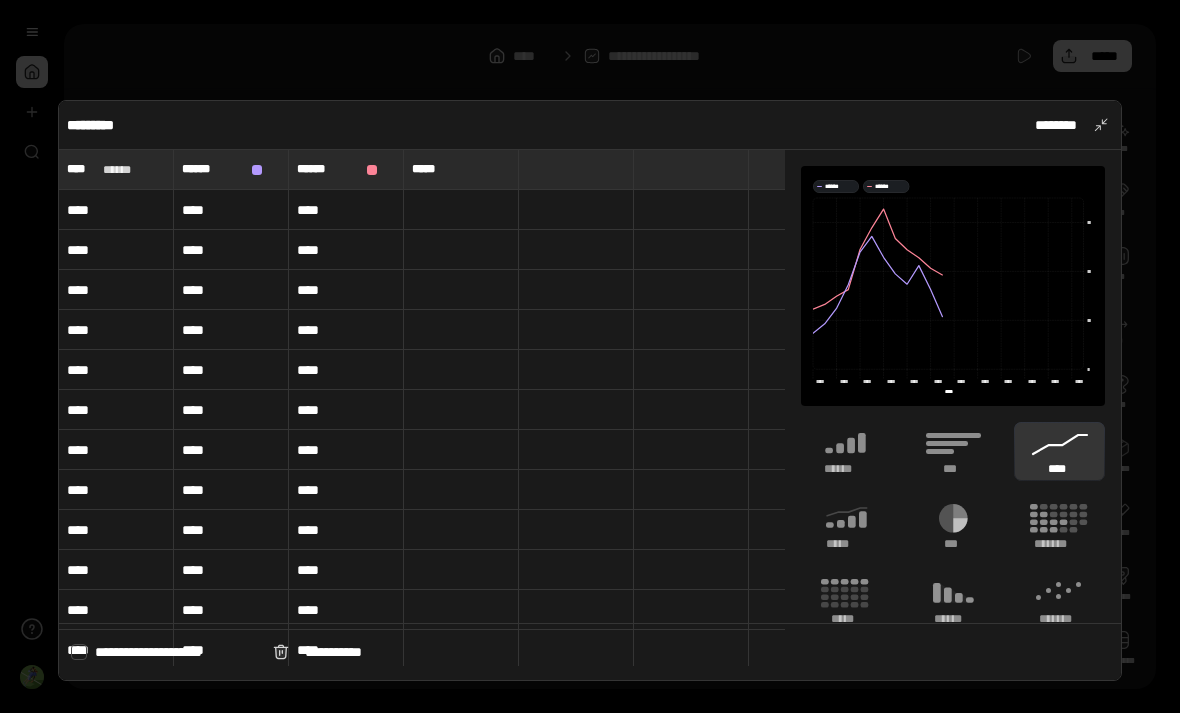 click at bounding box center (472, 169) 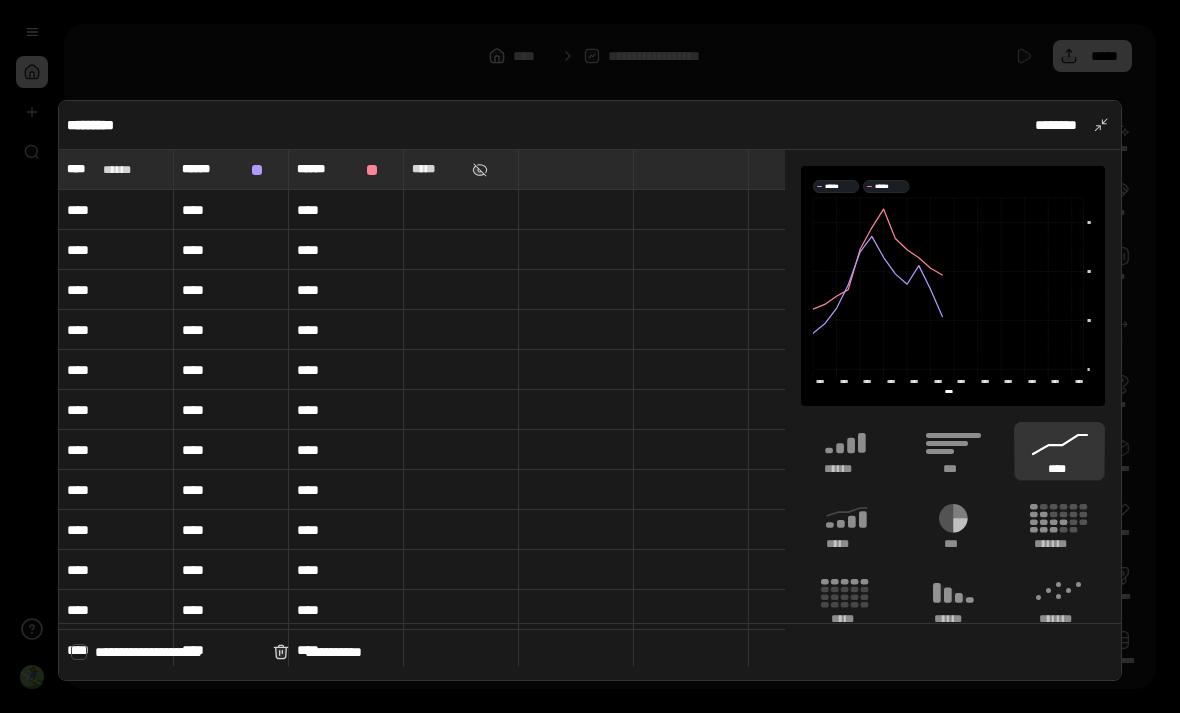 click on "*****" at bounding box center [461, 169] 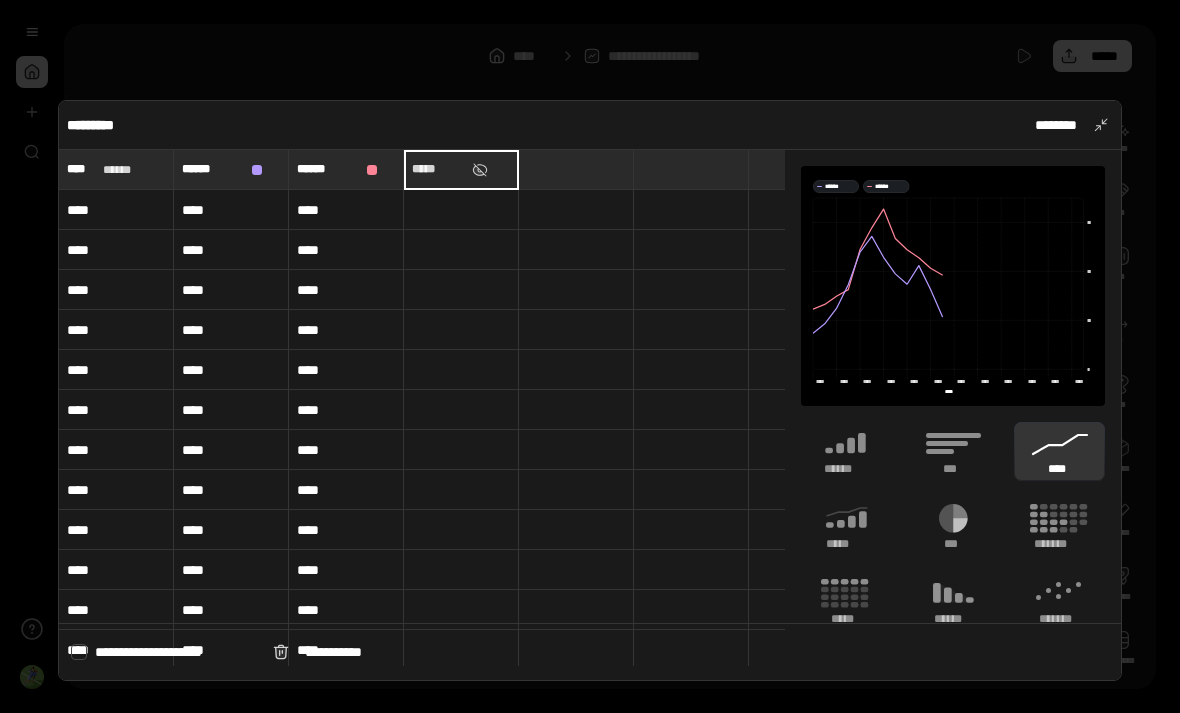 click at bounding box center (480, 170) 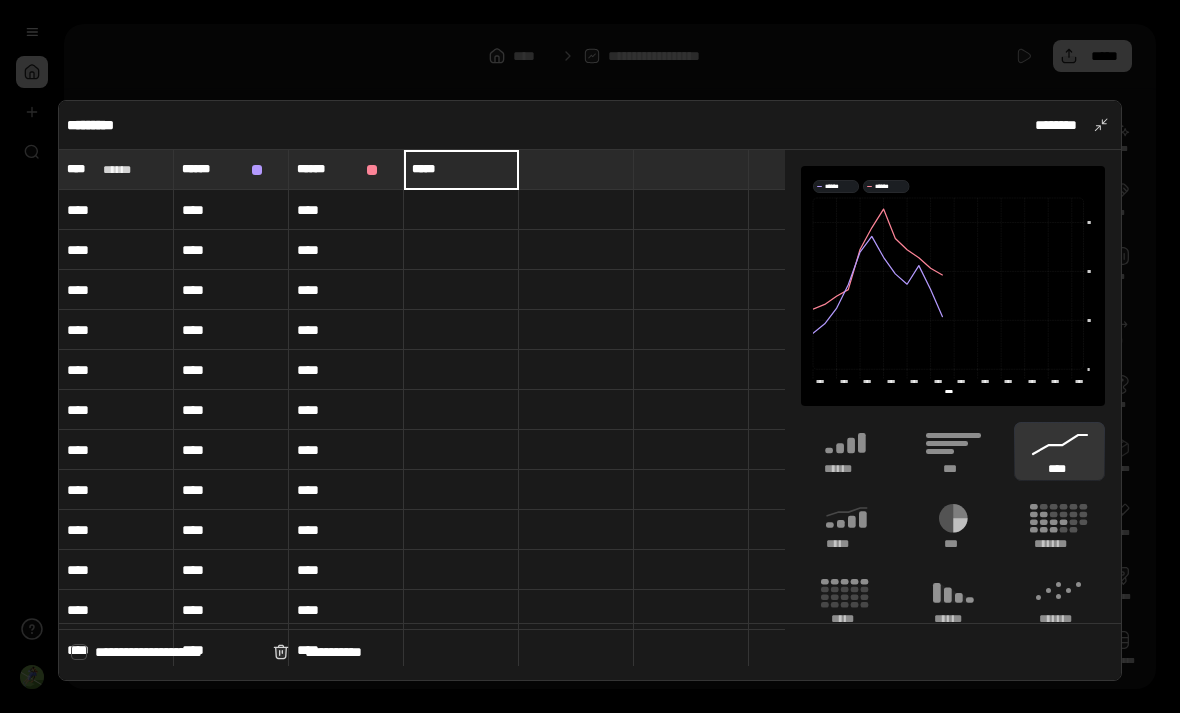click at bounding box center (472, 169) 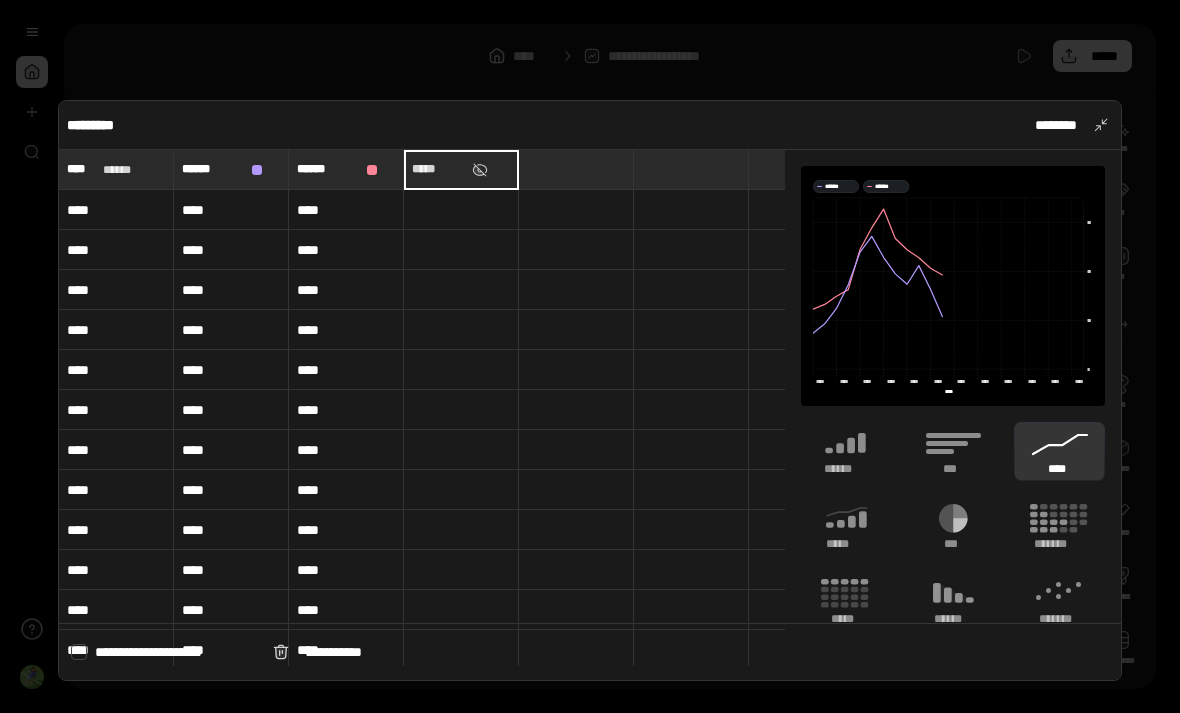 click at bounding box center (480, 170) 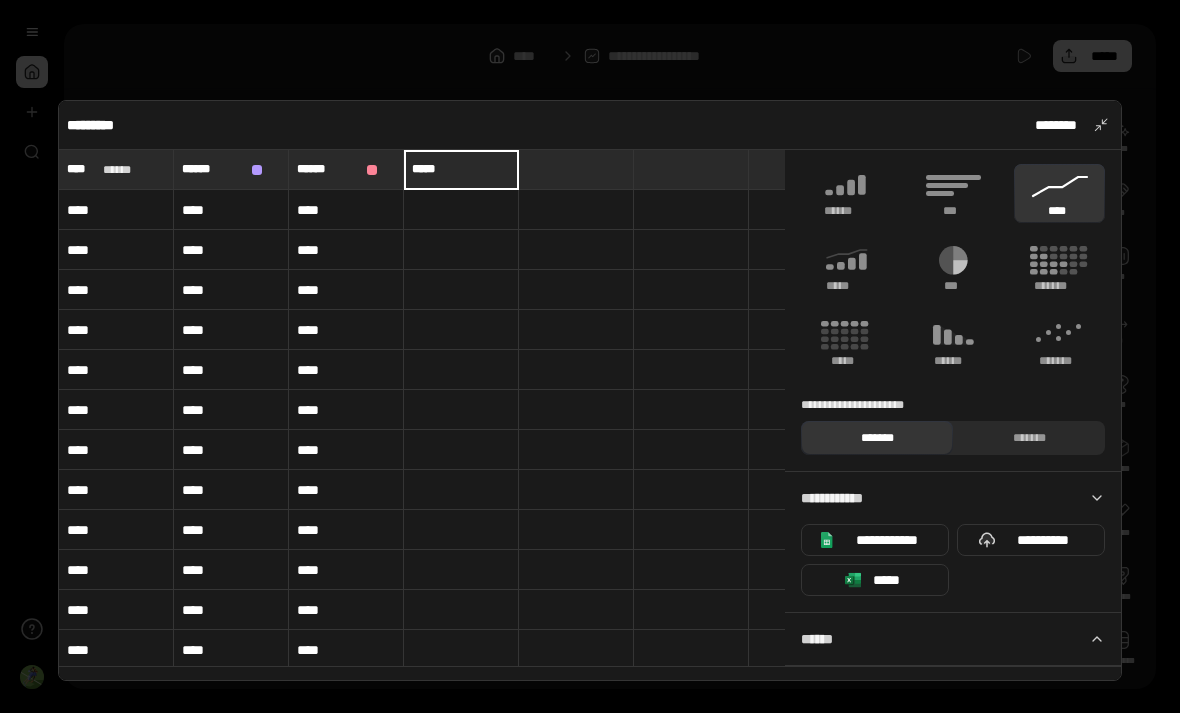 scroll, scrollTop: 258, scrollLeft: 0, axis: vertical 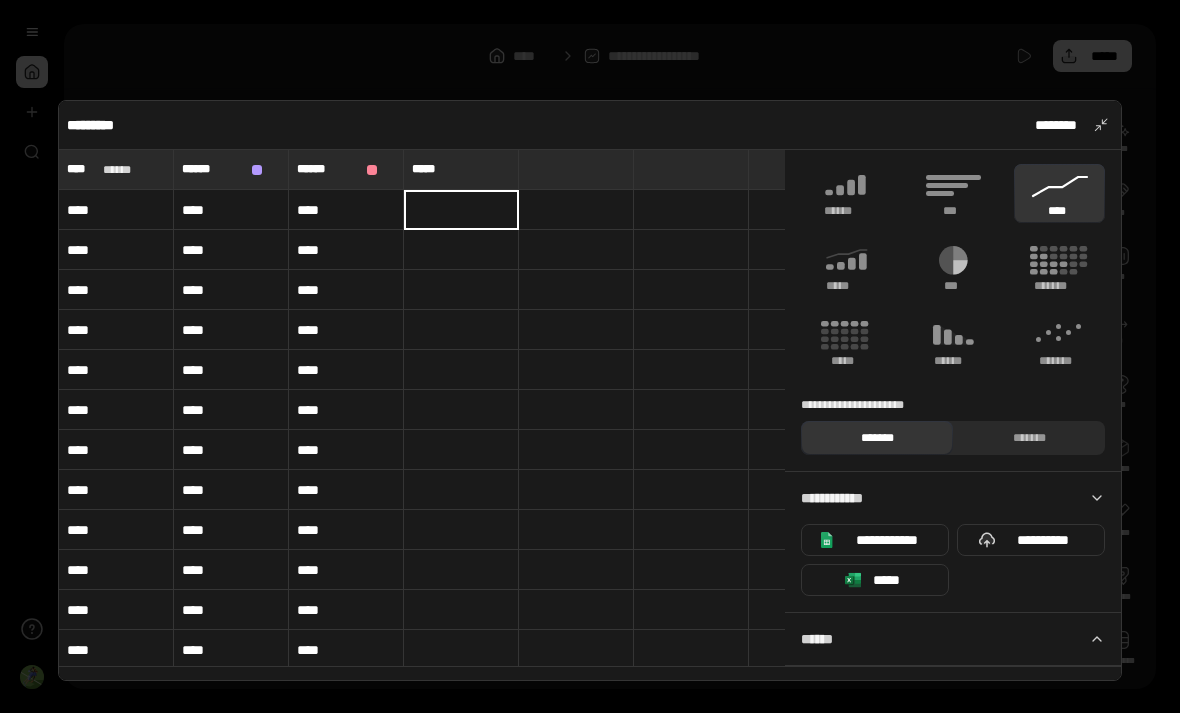 click at bounding box center [461, 210] 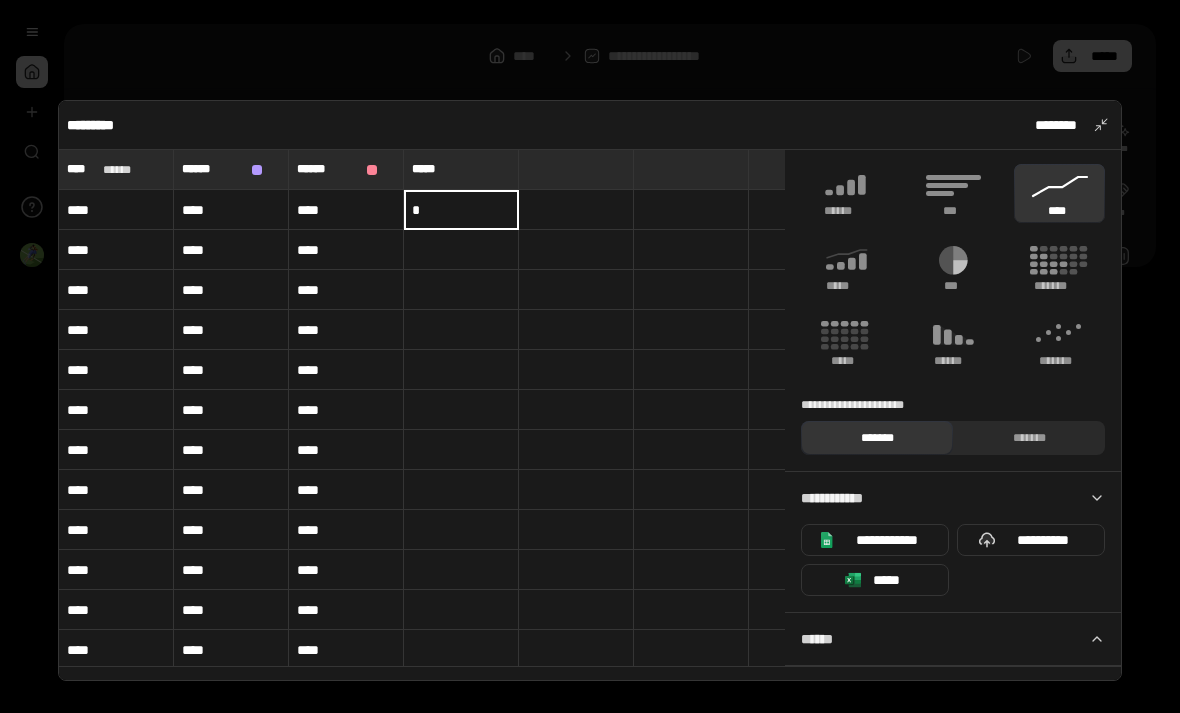click on "********* ********" at bounding box center [590, 125] 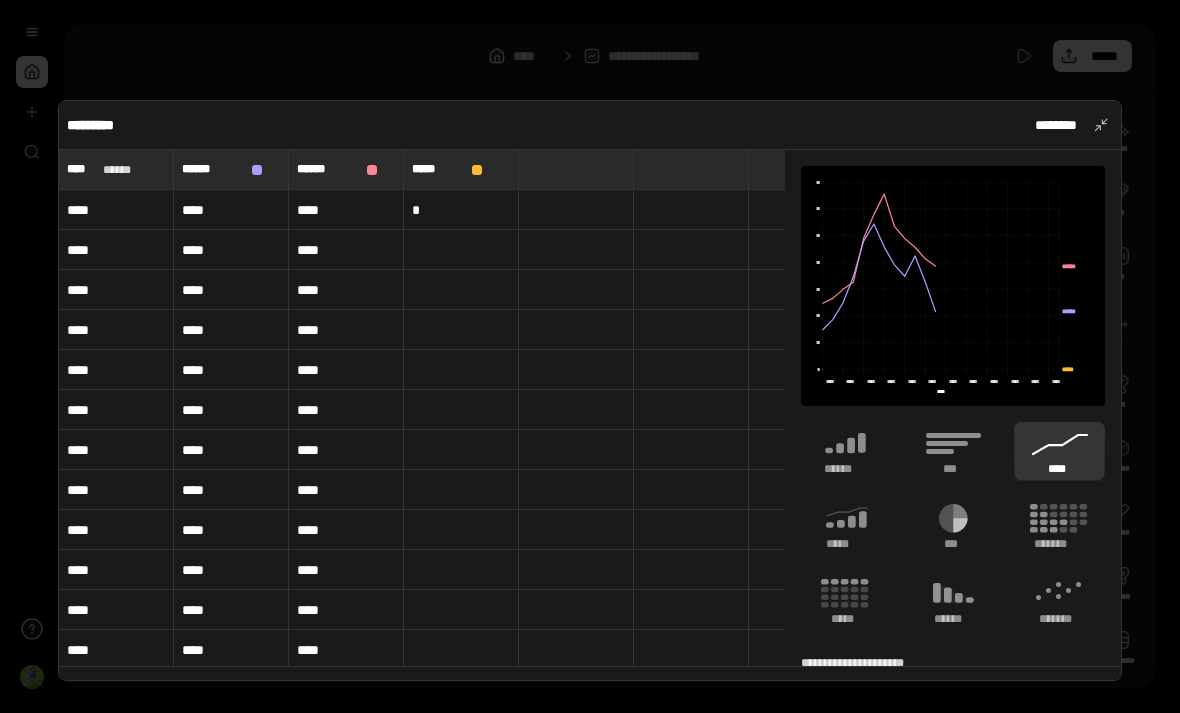 scroll, scrollTop: 0, scrollLeft: 0, axis: both 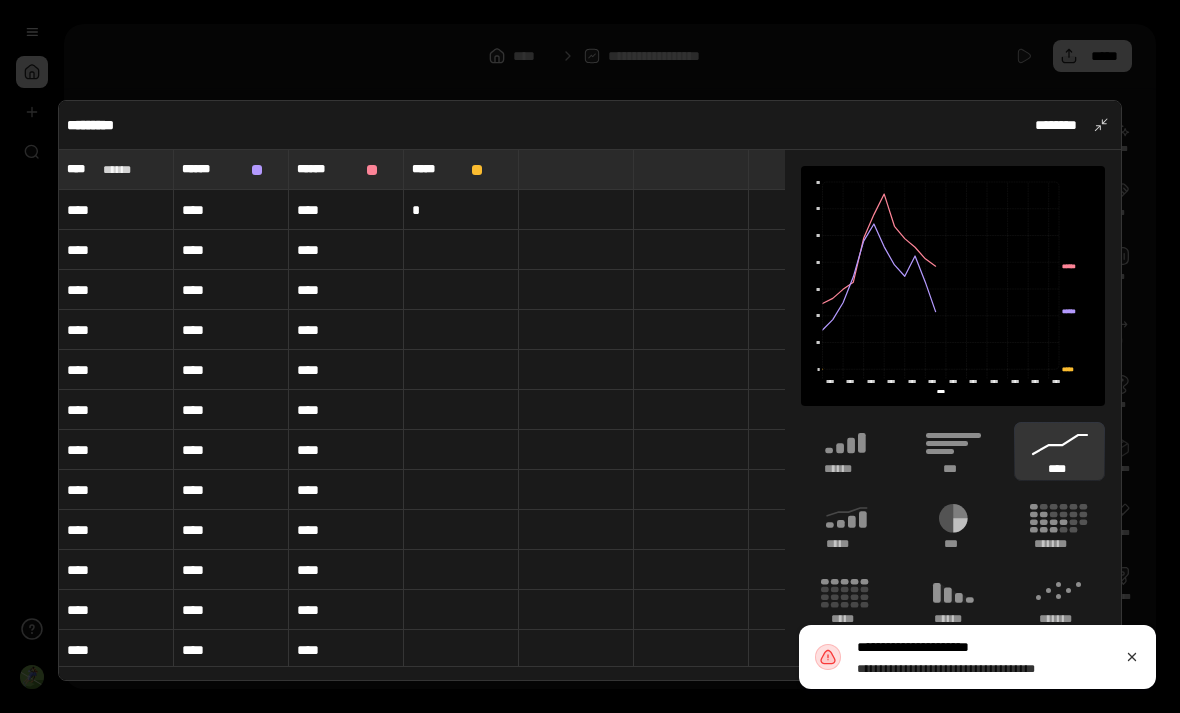 click on "*" at bounding box center (461, 210) 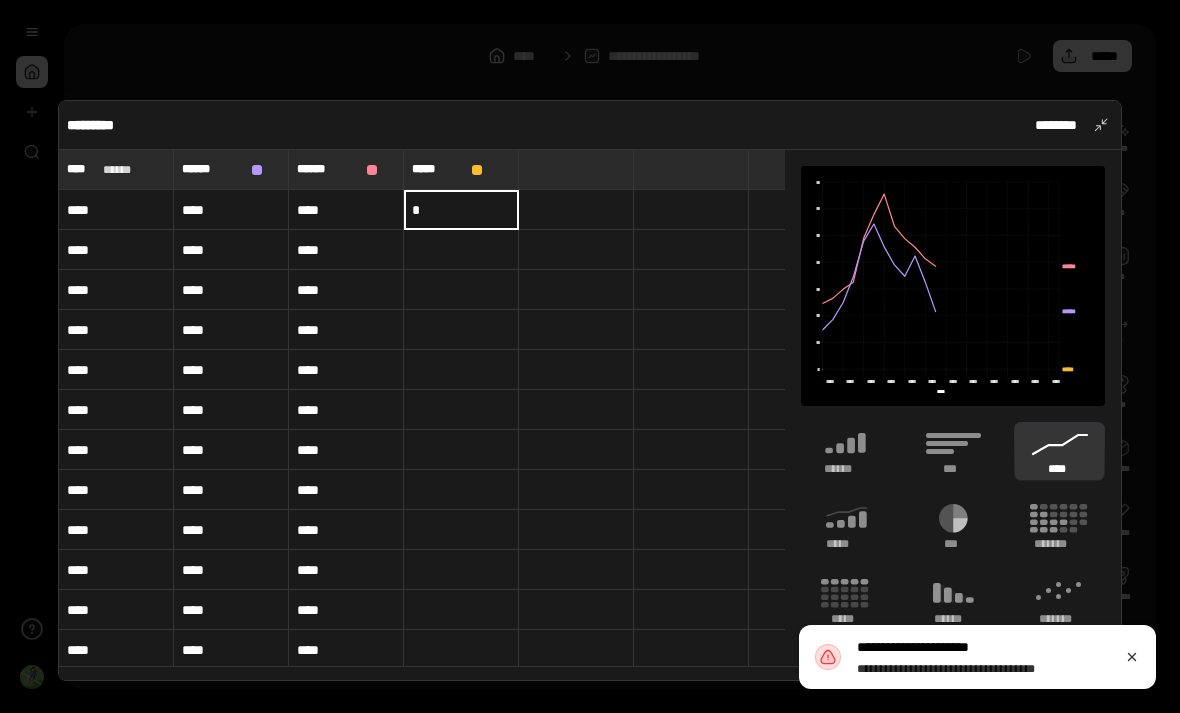 click on "*" at bounding box center (461, 210) 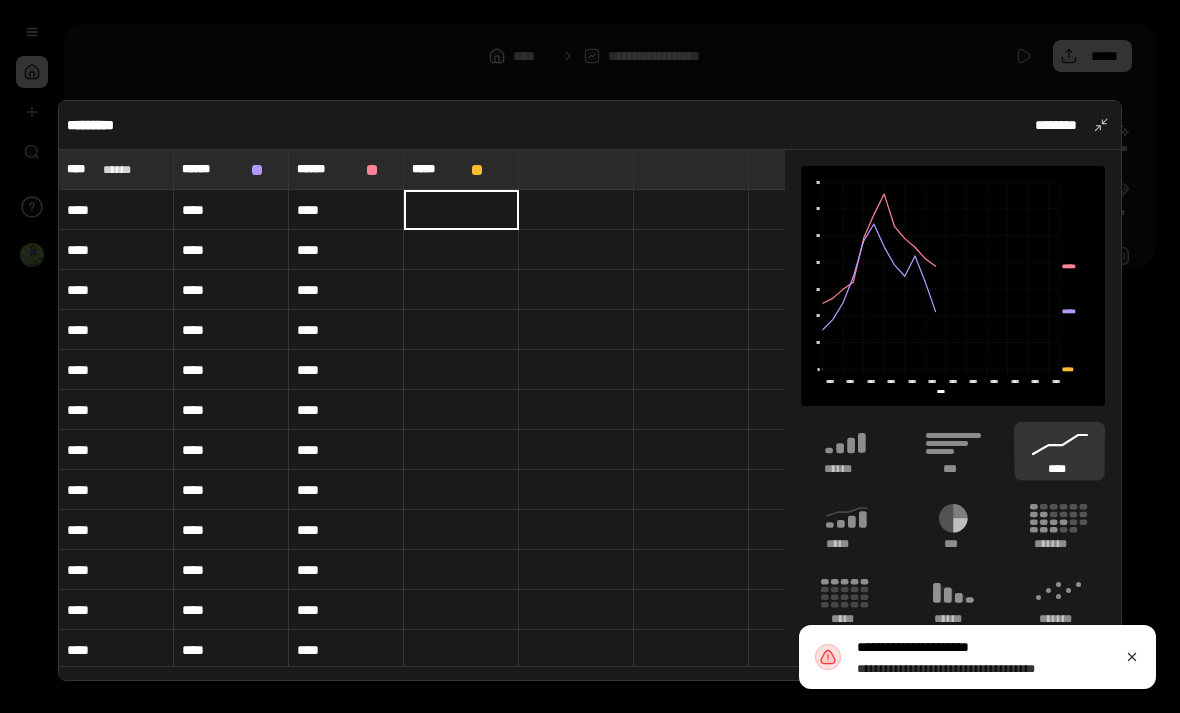 click on "********* ********" at bounding box center (590, 125) 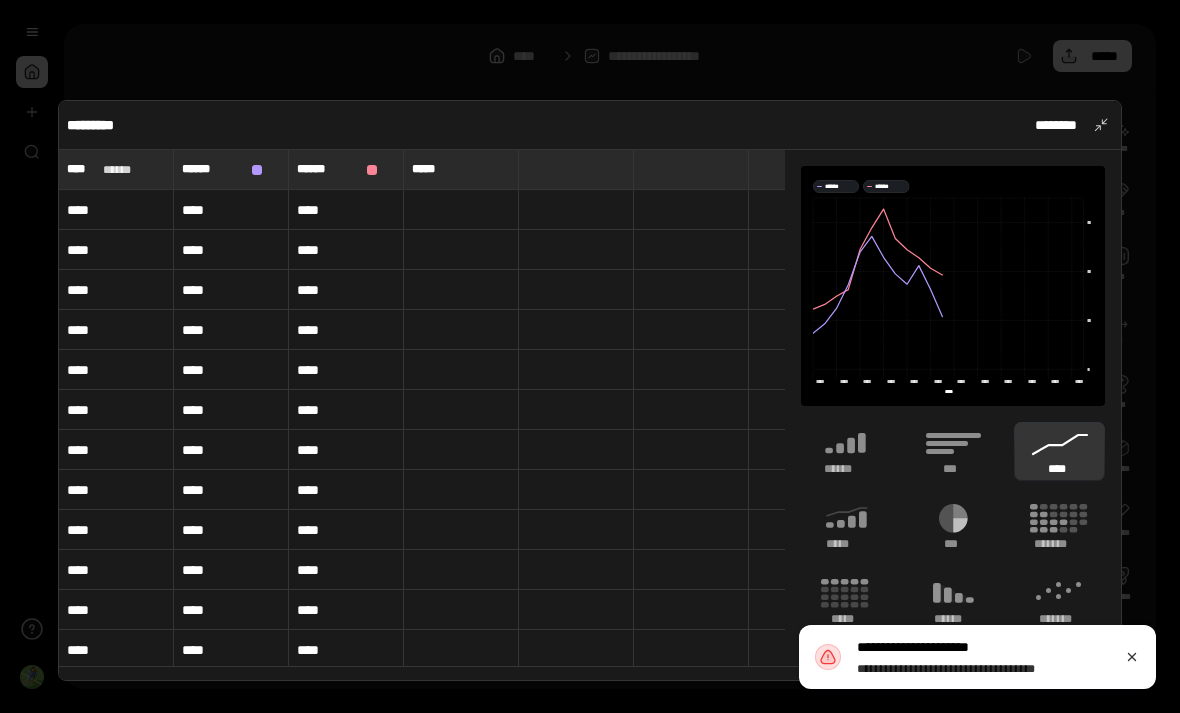 click on "****" at bounding box center (231, 210) 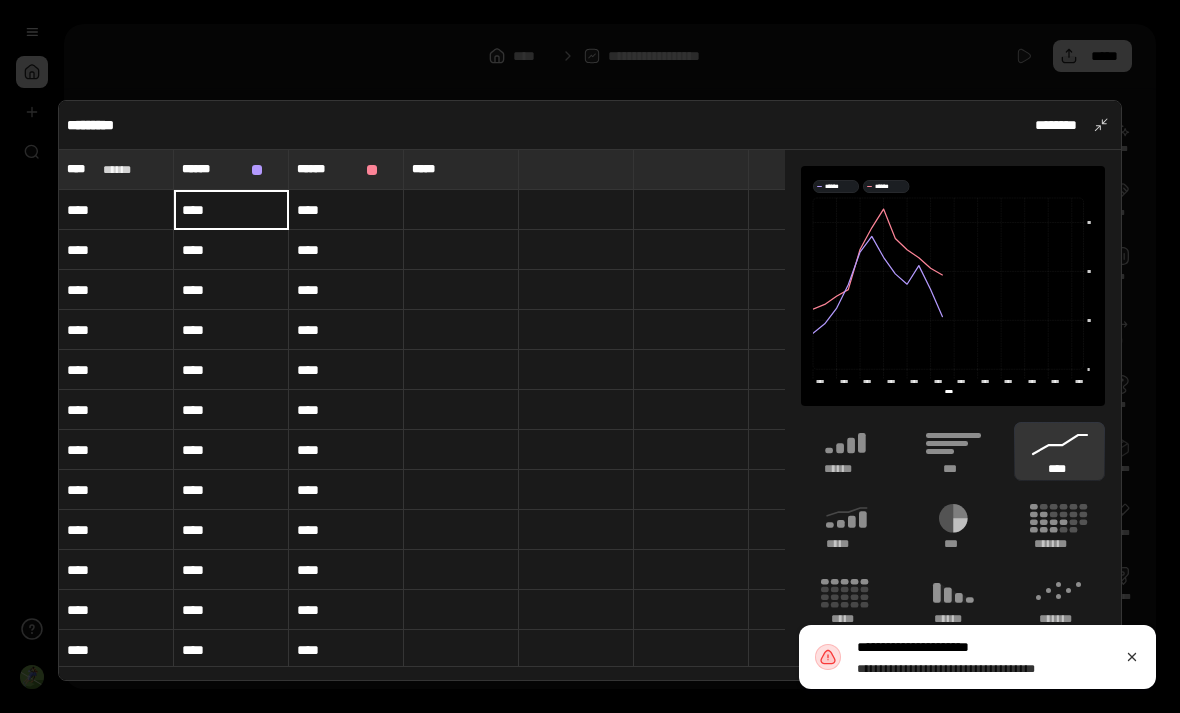 click on "****" at bounding box center (231, 210) 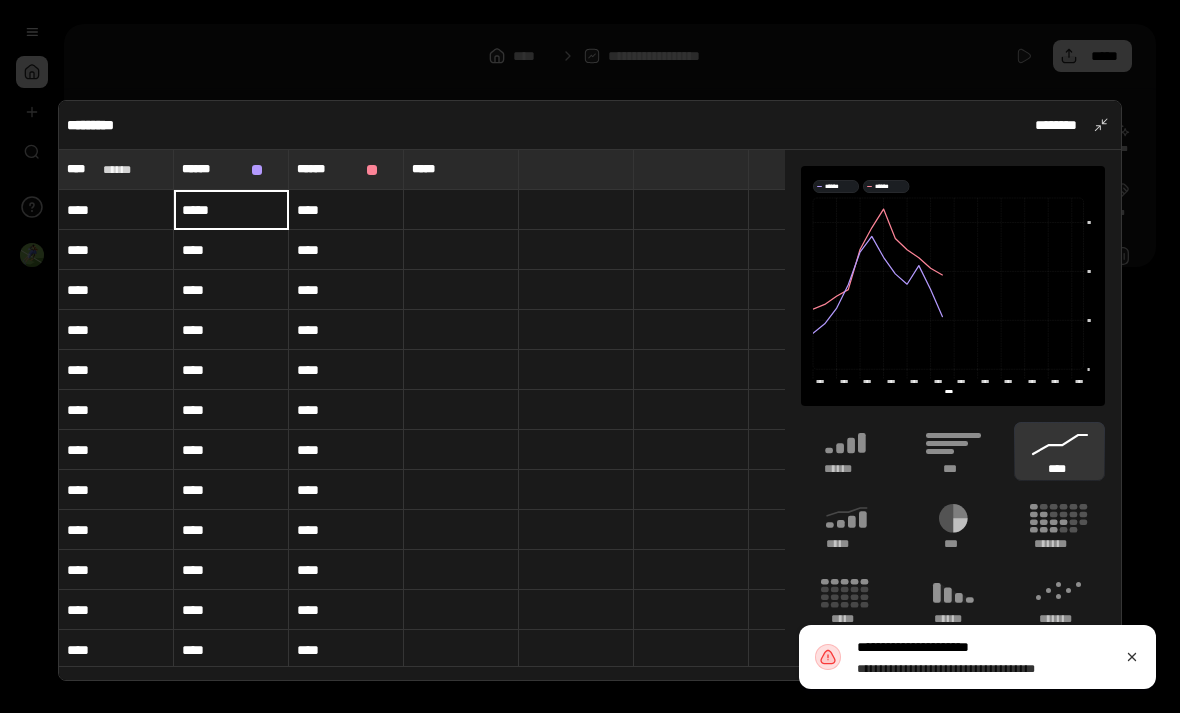 click on "****" at bounding box center [231, 250] 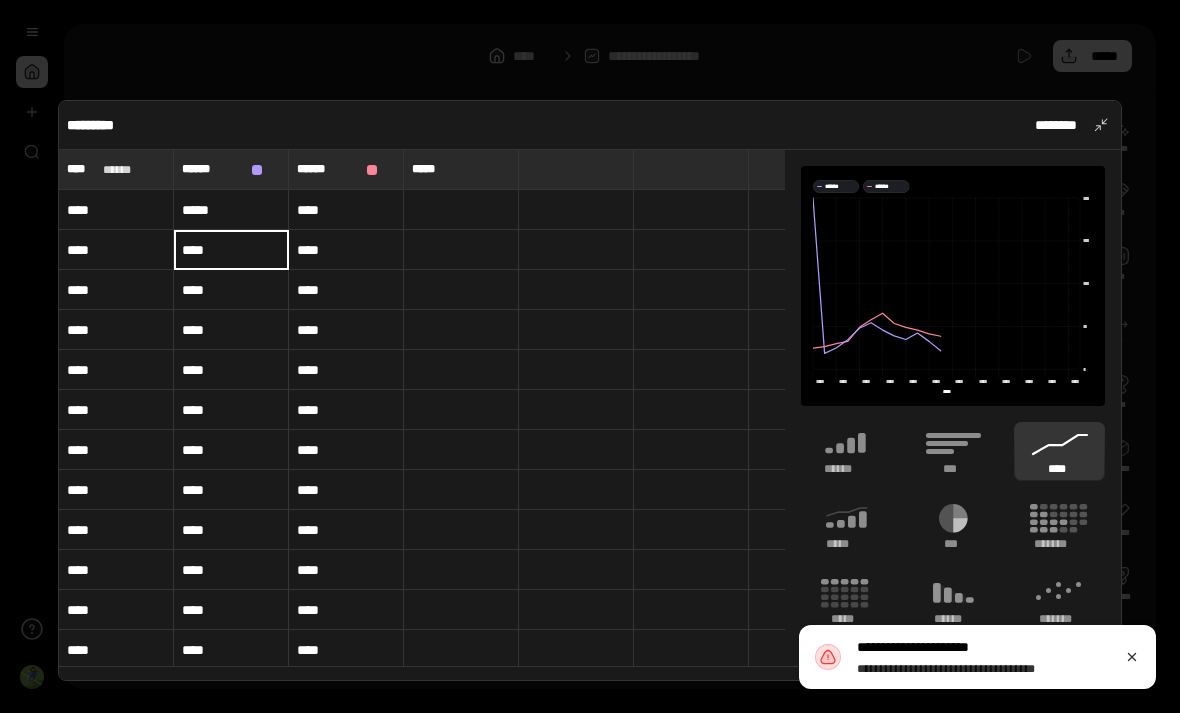 click on "****" at bounding box center (231, 250) 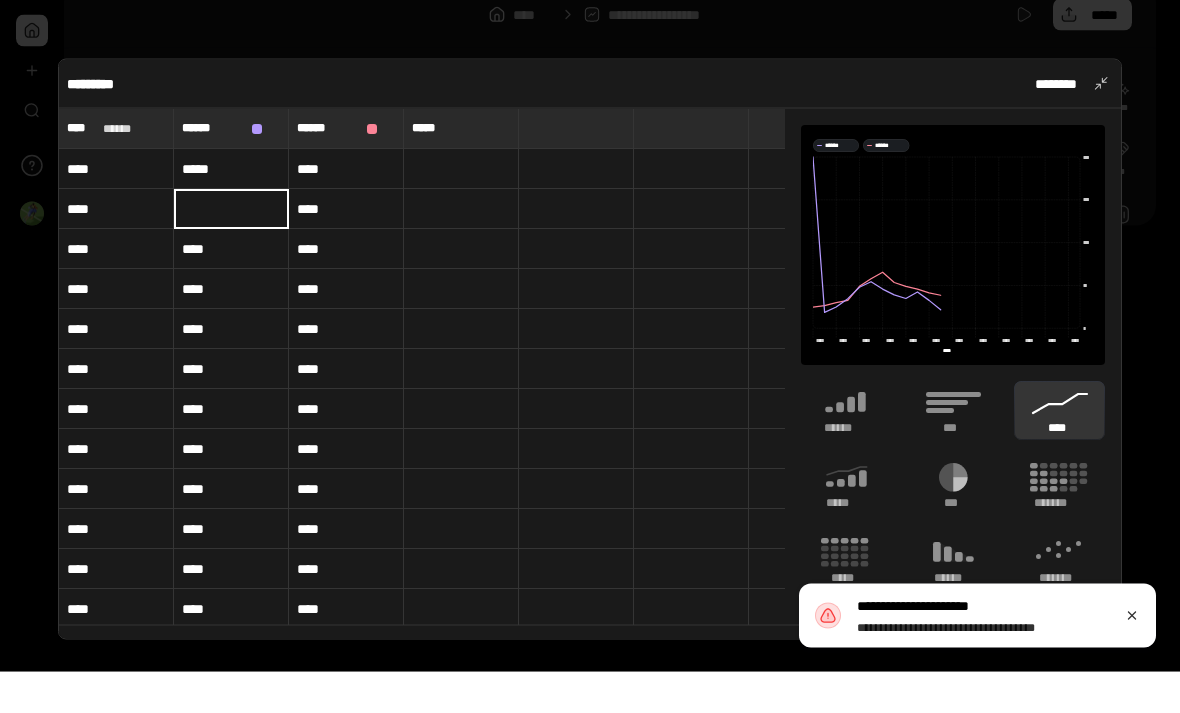 click on "*****" at bounding box center (231, 210) 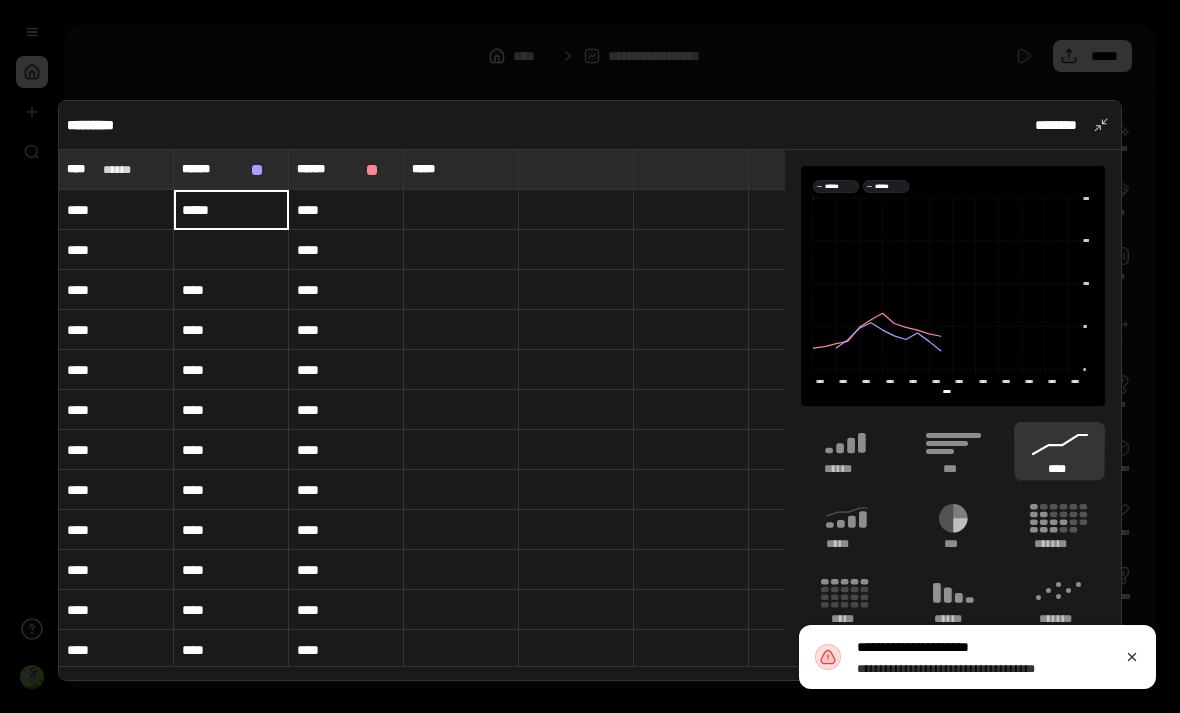 click on "********* ********" at bounding box center [590, 125] 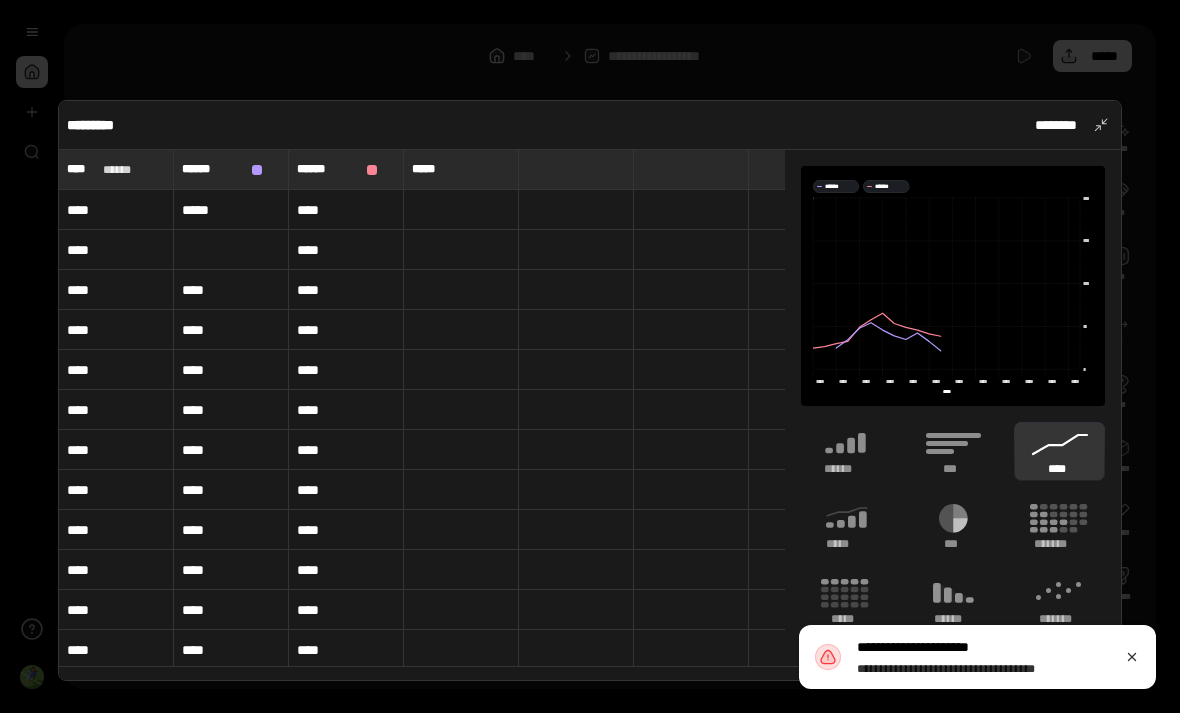 click at bounding box center [231, 250] 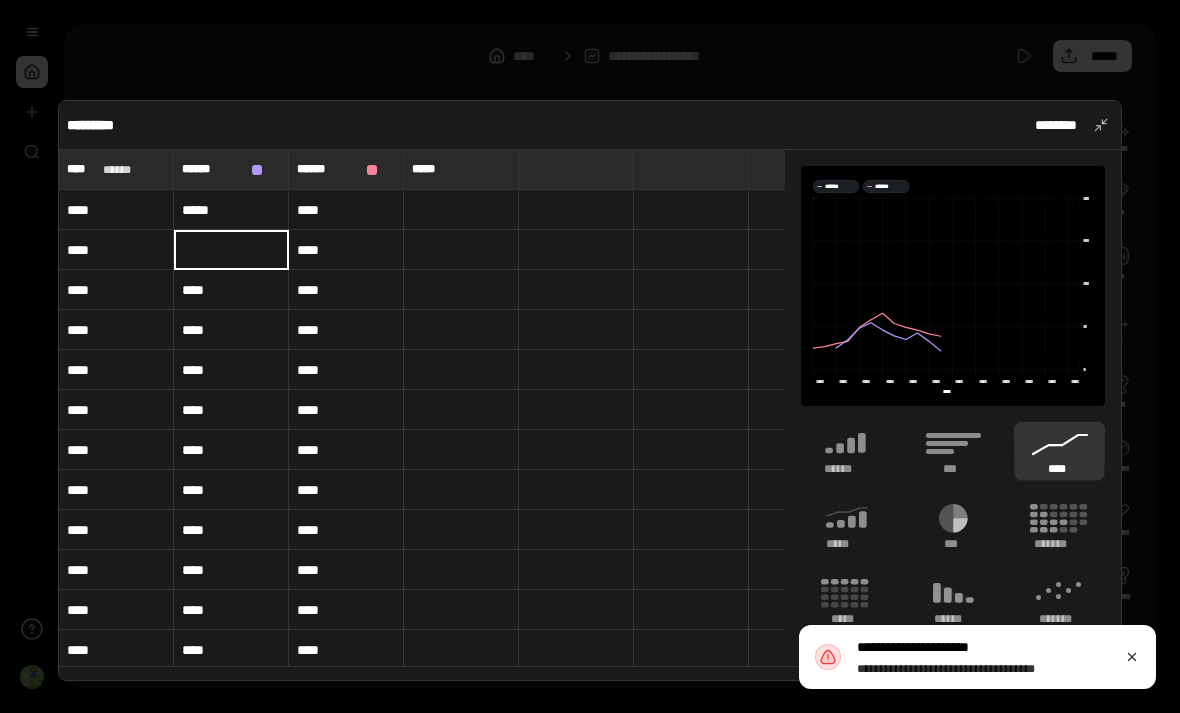 click at bounding box center (231, 250) 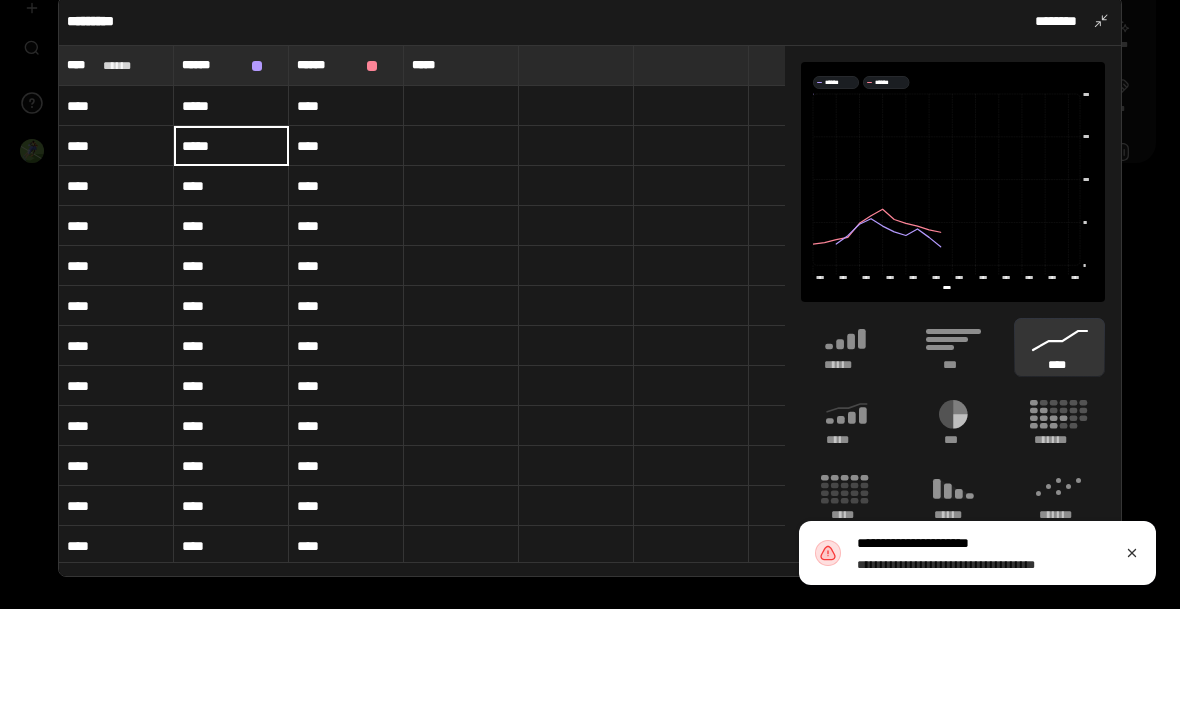 click on "****" at bounding box center [231, 290] 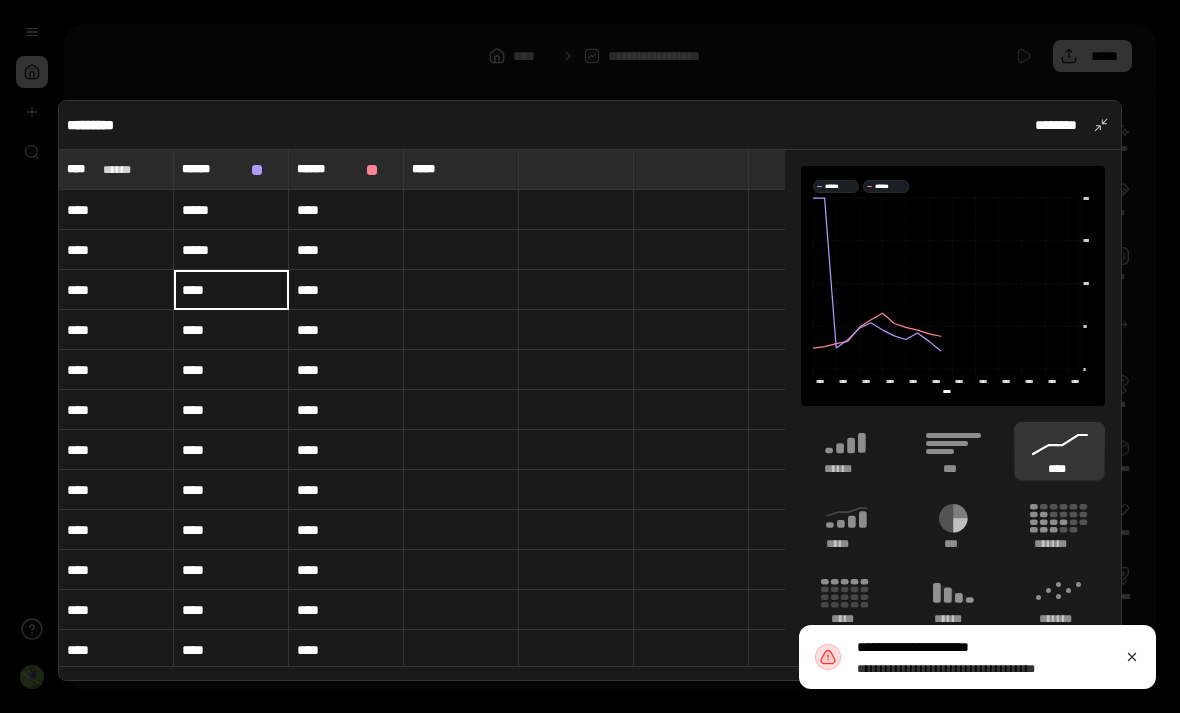 click on "****" at bounding box center [231, 290] 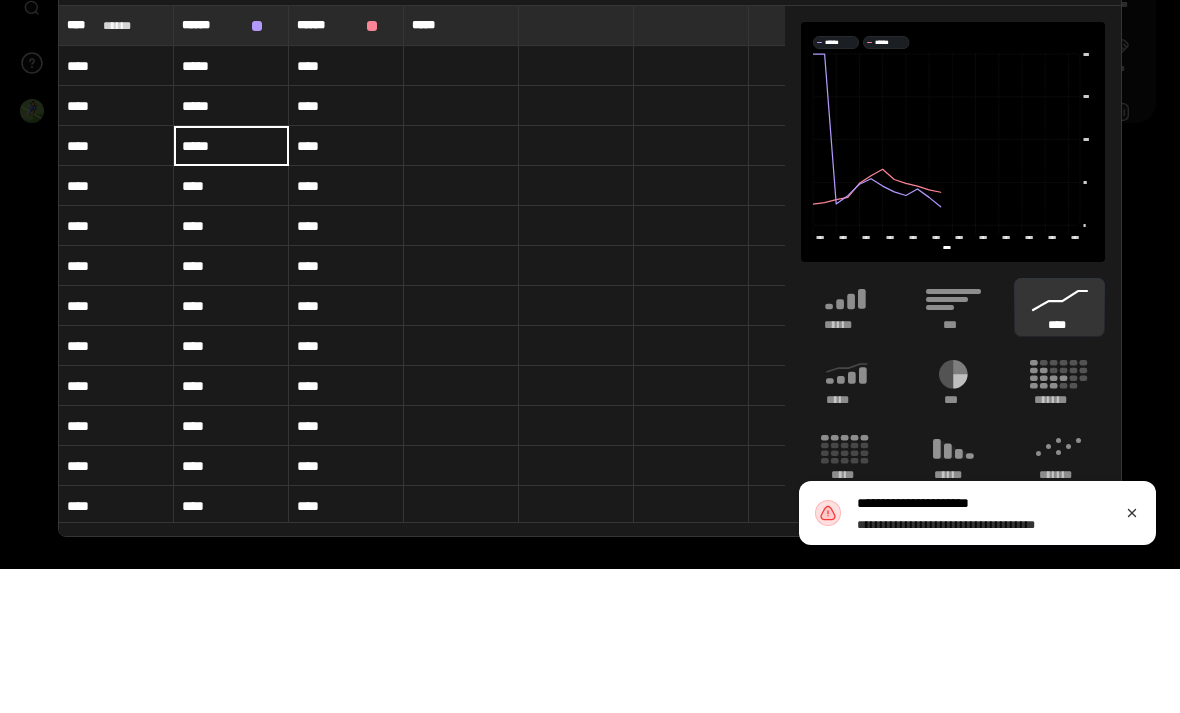 click on "****" at bounding box center (231, 330) 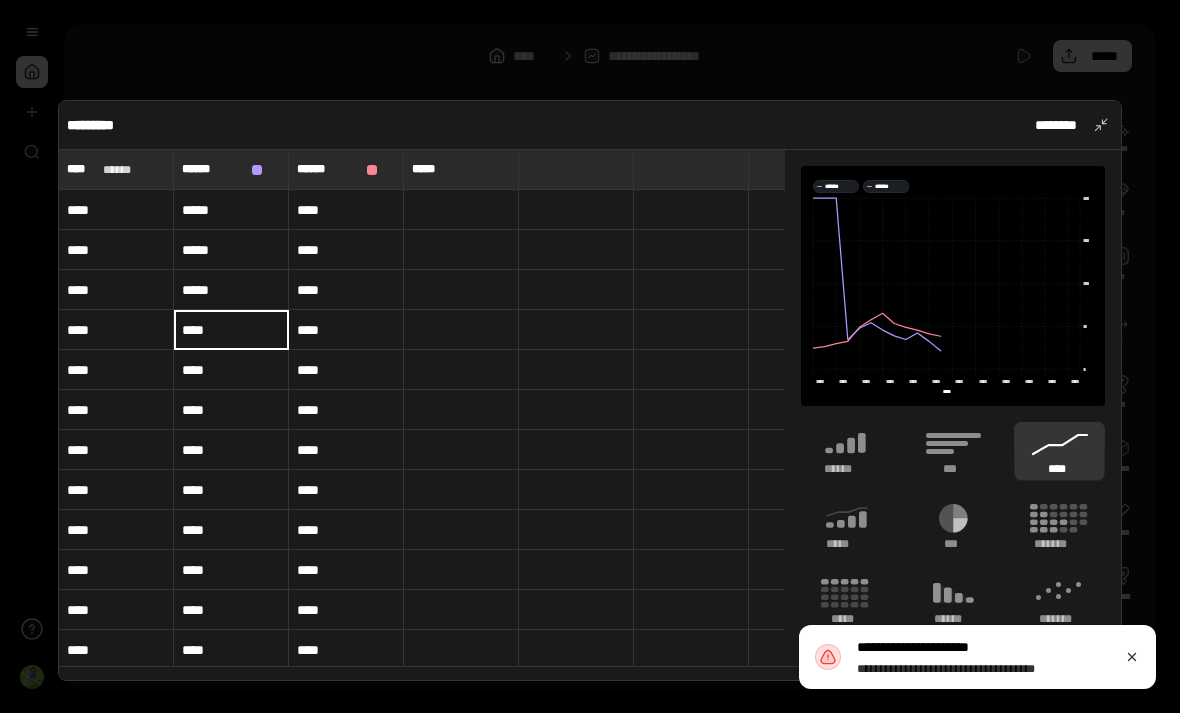 click on "****" at bounding box center [231, 330] 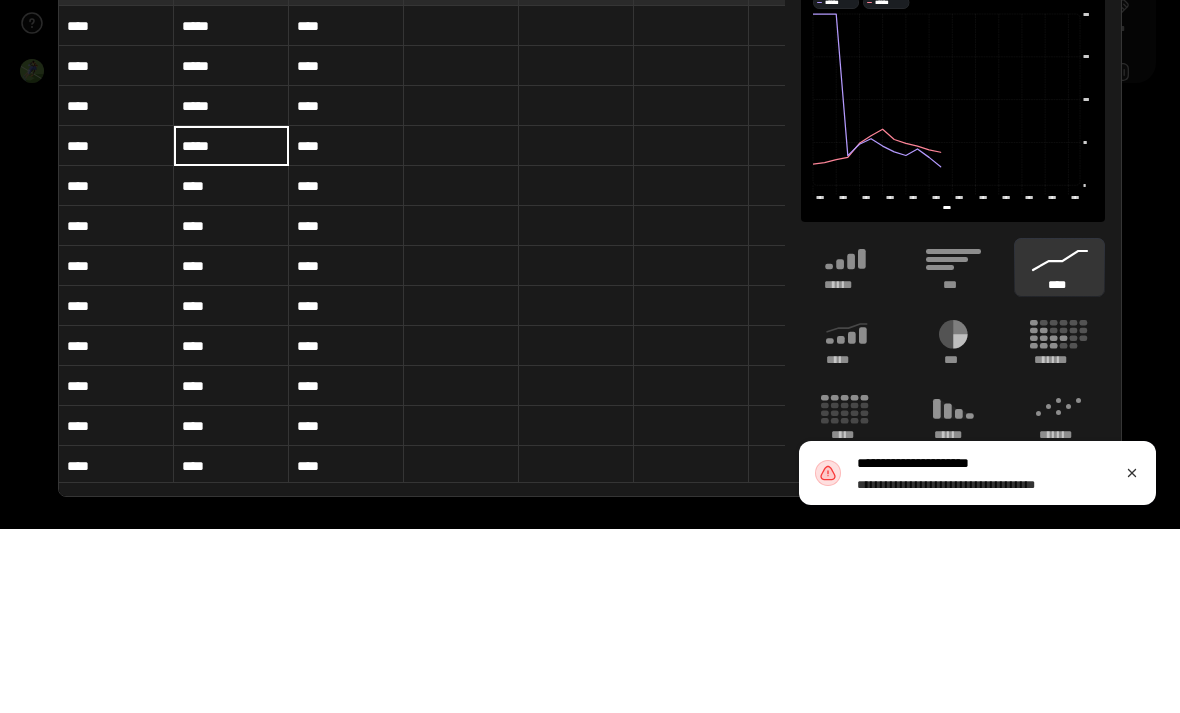click on "****" at bounding box center [231, 370] 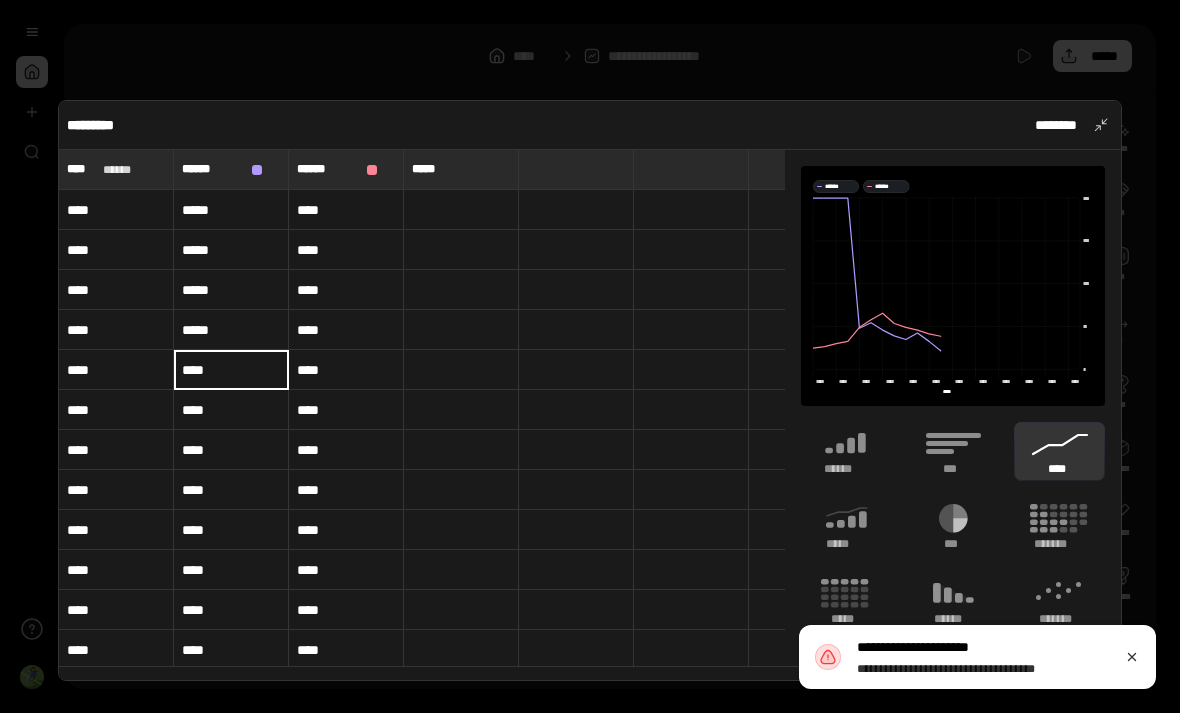 click on "****" at bounding box center (231, 370) 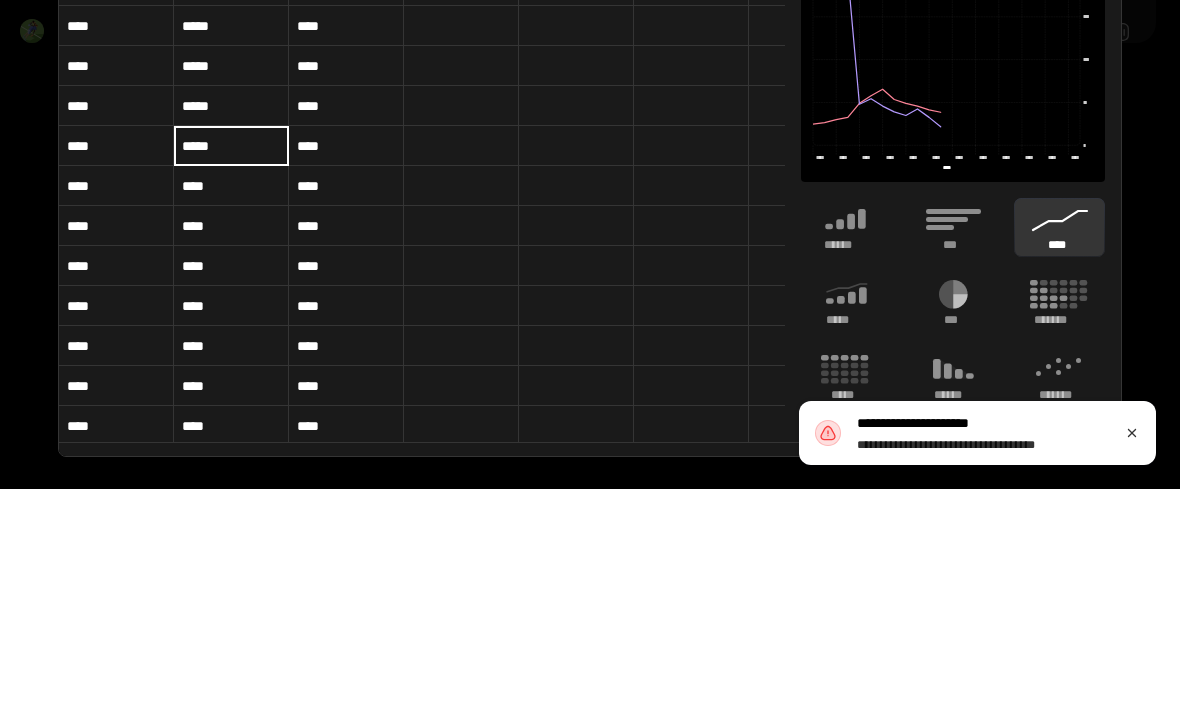 click on "****" at bounding box center [231, 410] 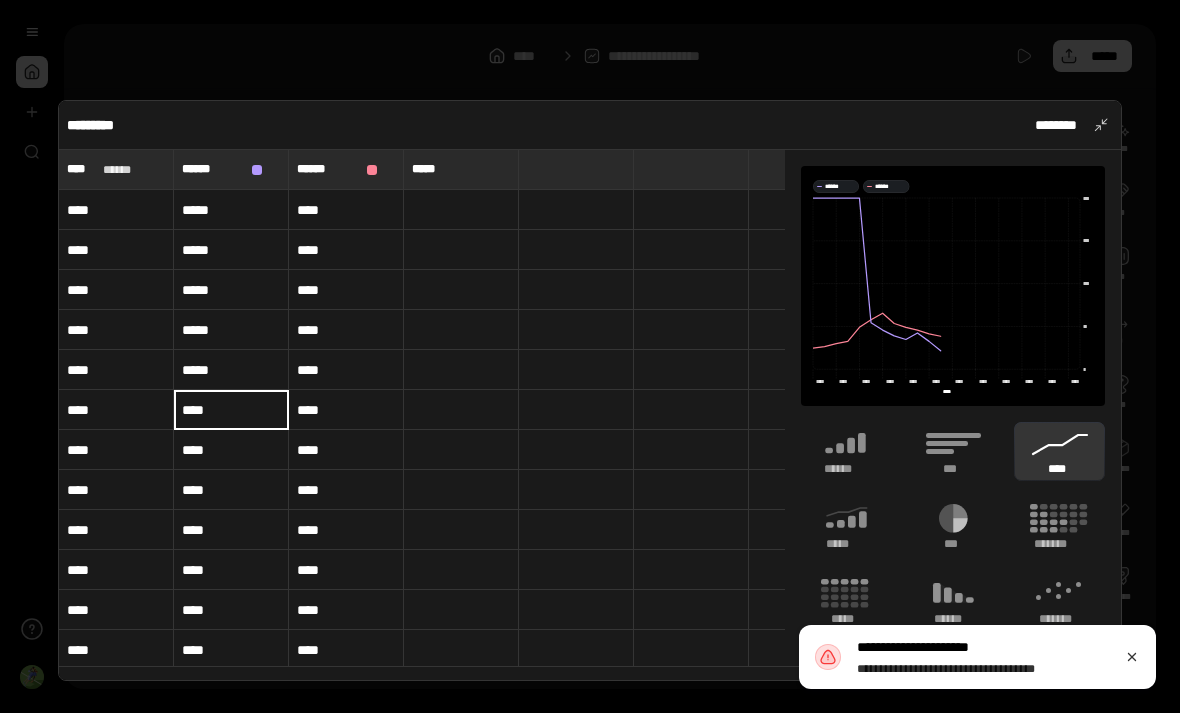 click on "****" at bounding box center [231, 410] 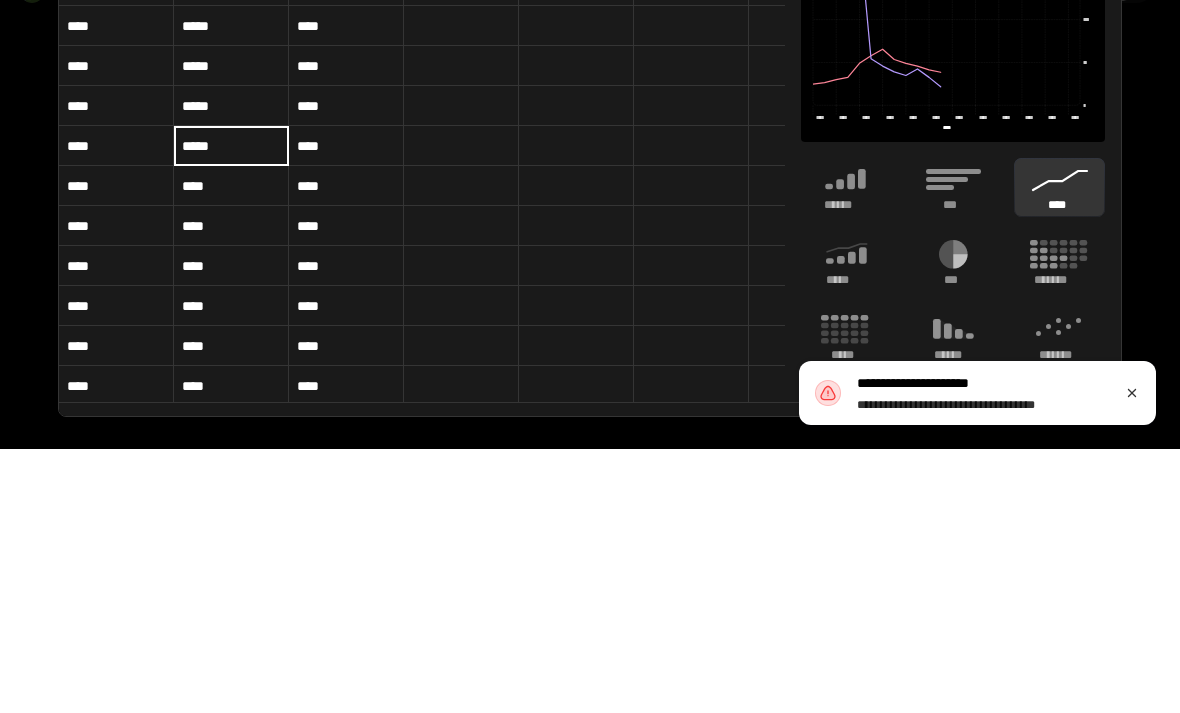 click on "****" at bounding box center [231, 450] 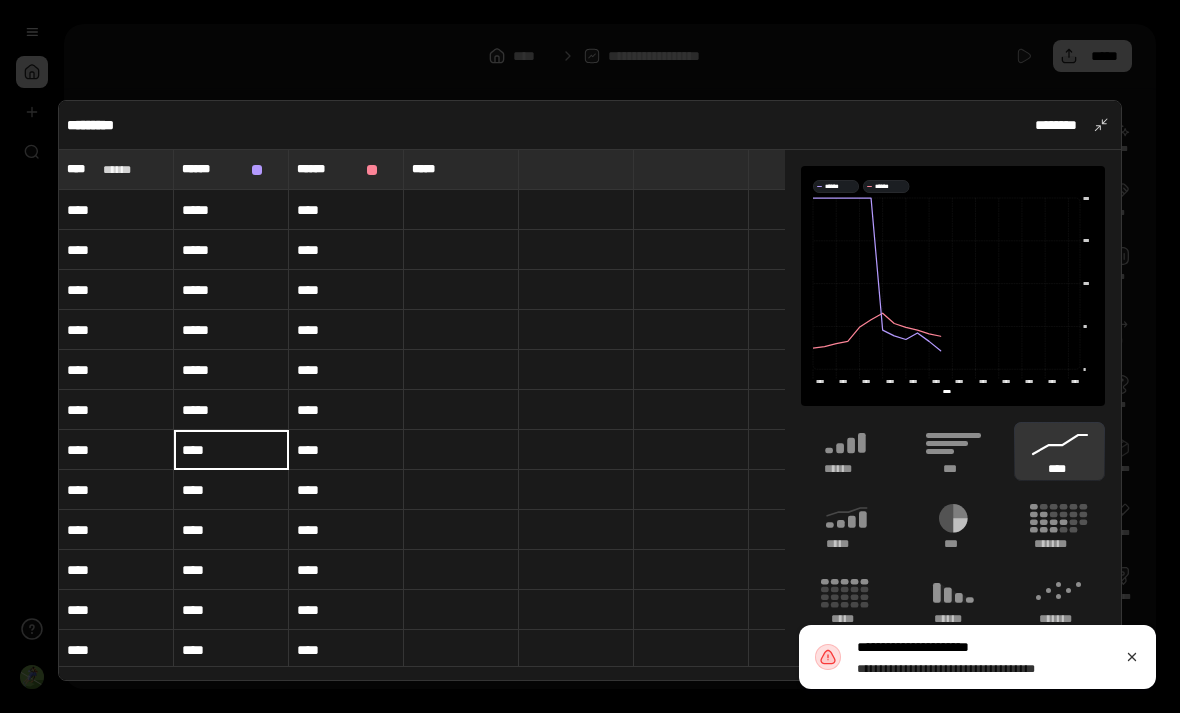 click on "****" at bounding box center [231, 450] 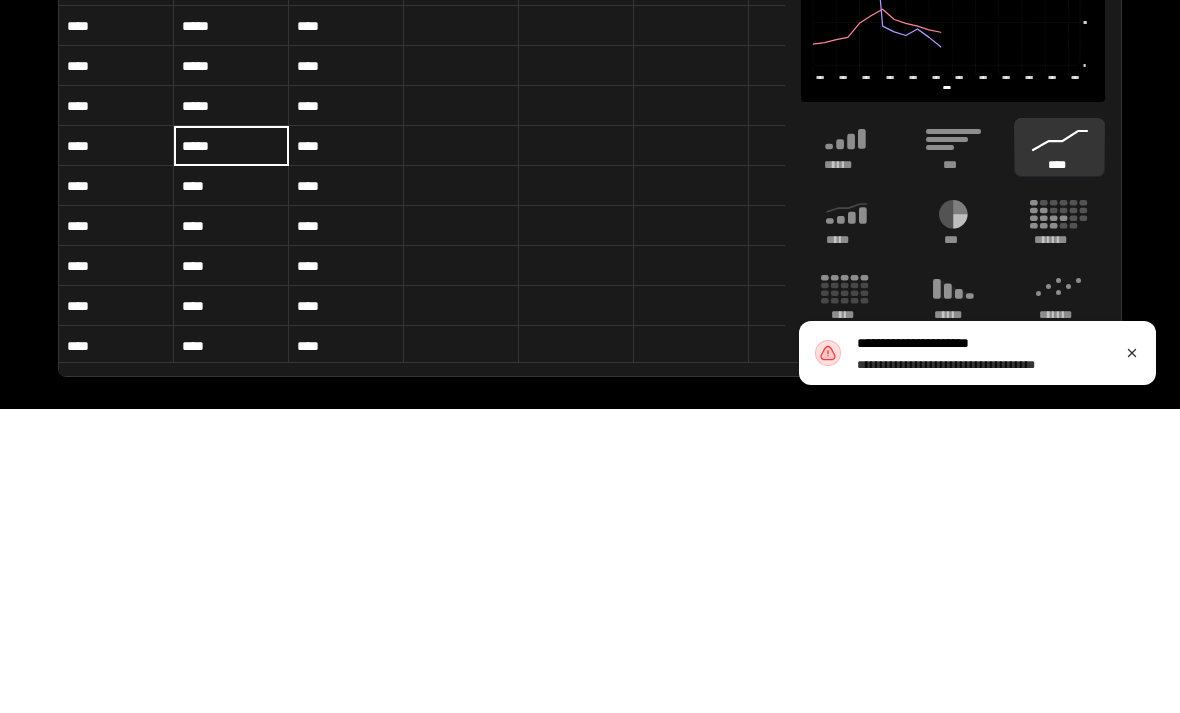 click on "****" at bounding box center [231, 490] 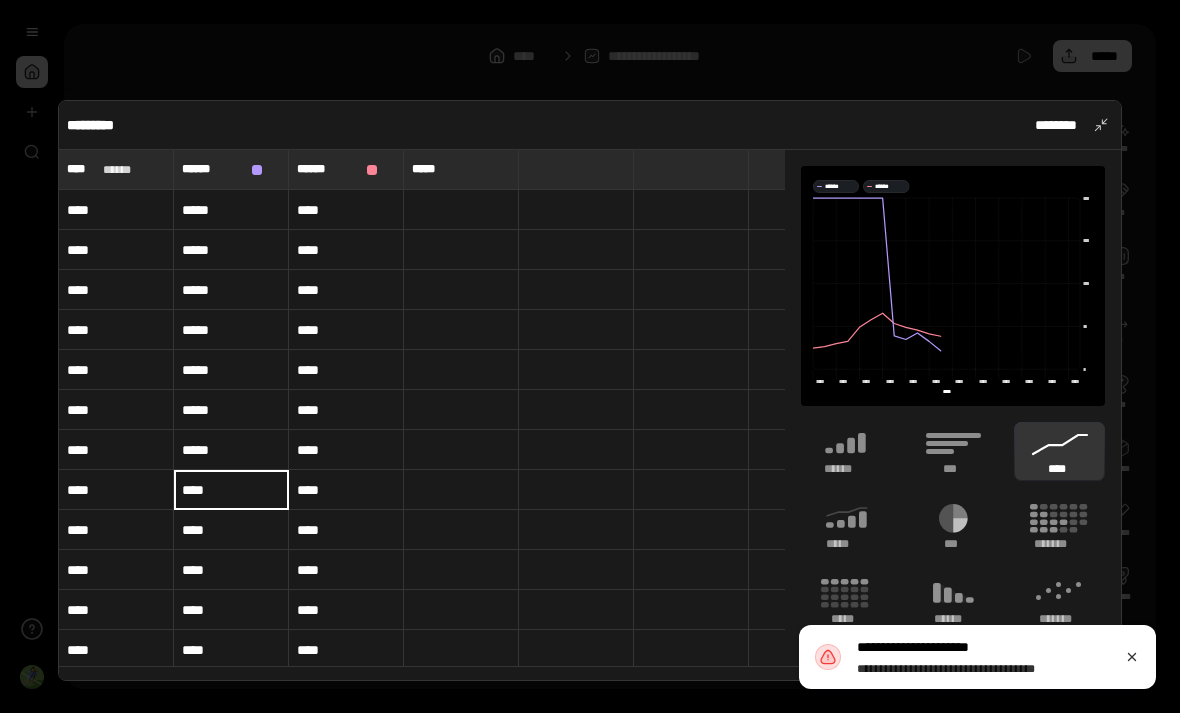 click on "****" at bounding box center [231, 490] 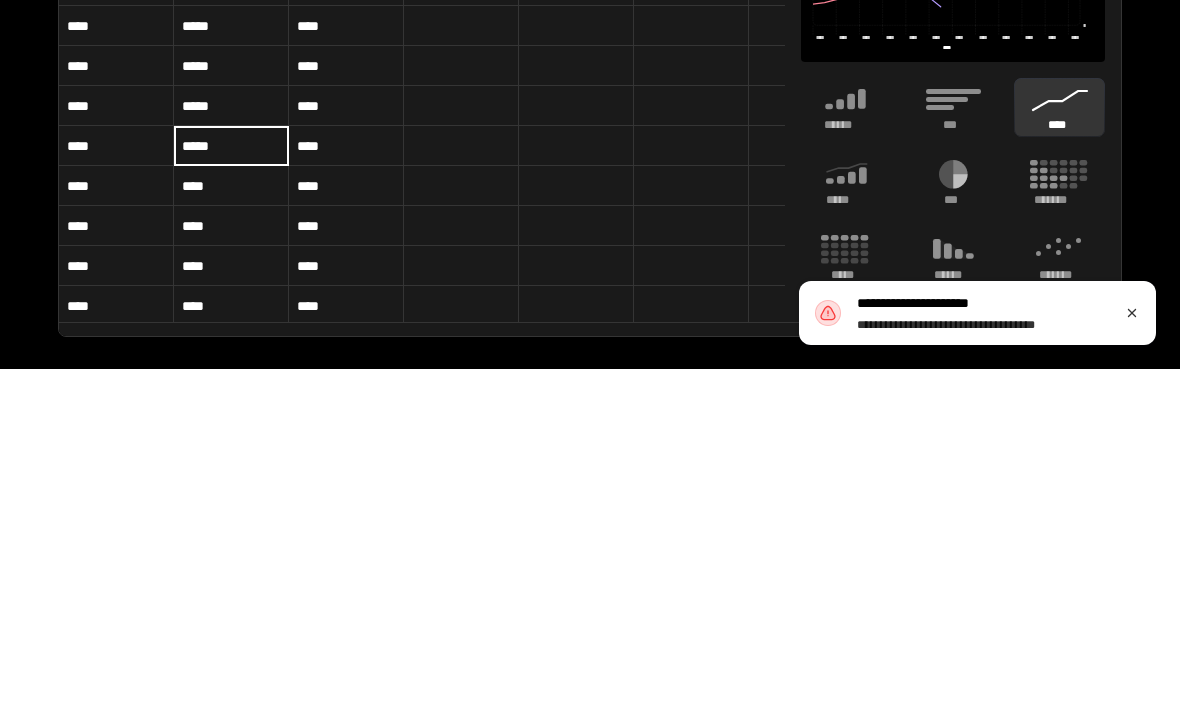 click on "****" at bounding box center [231, 530] 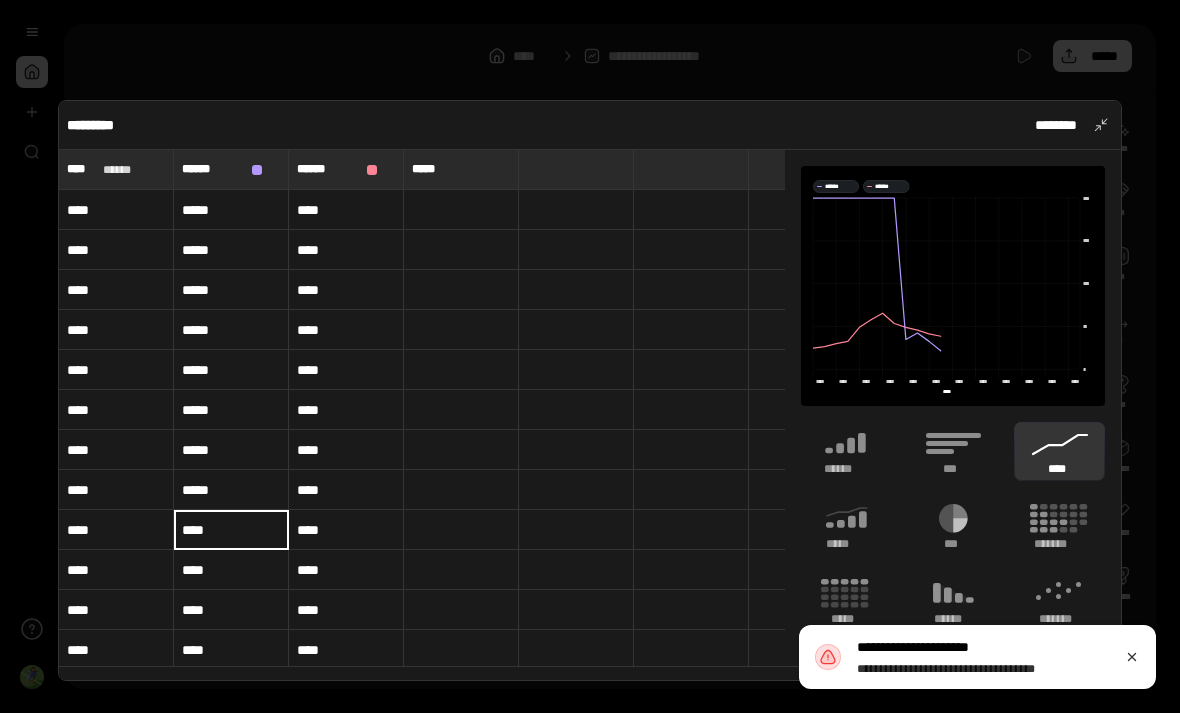 click on "****" at bounding box center [231, 530] 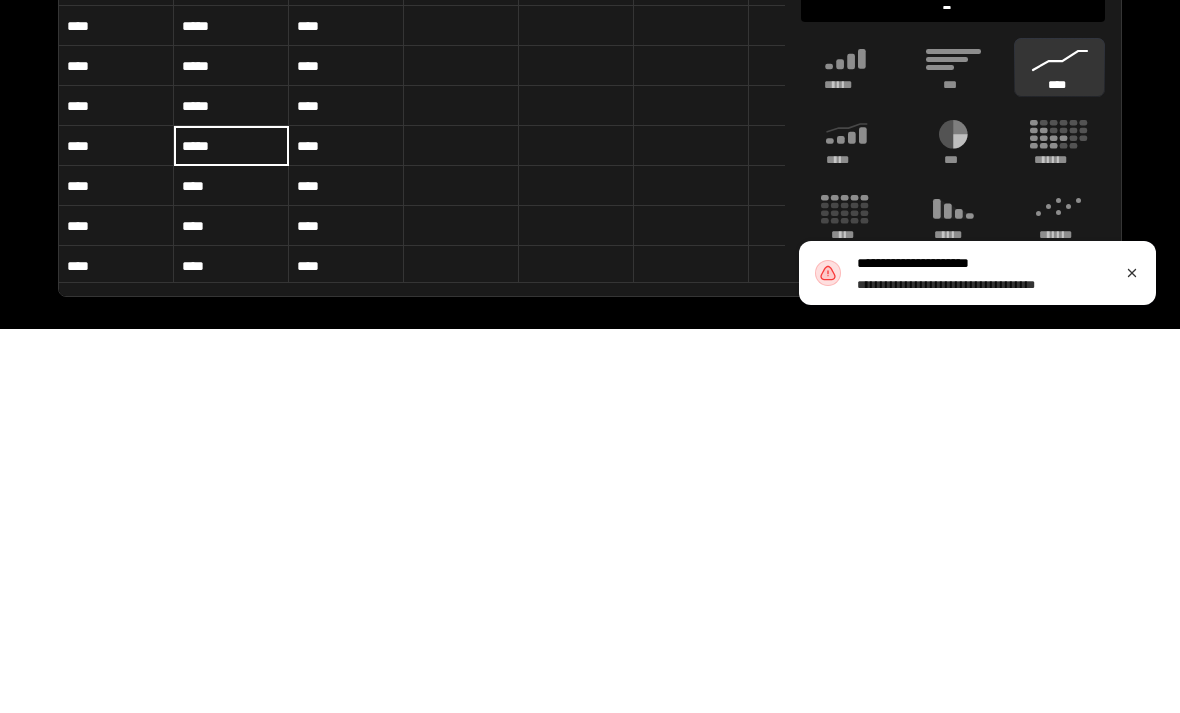 click on "****" at bounding box center (231, 570) 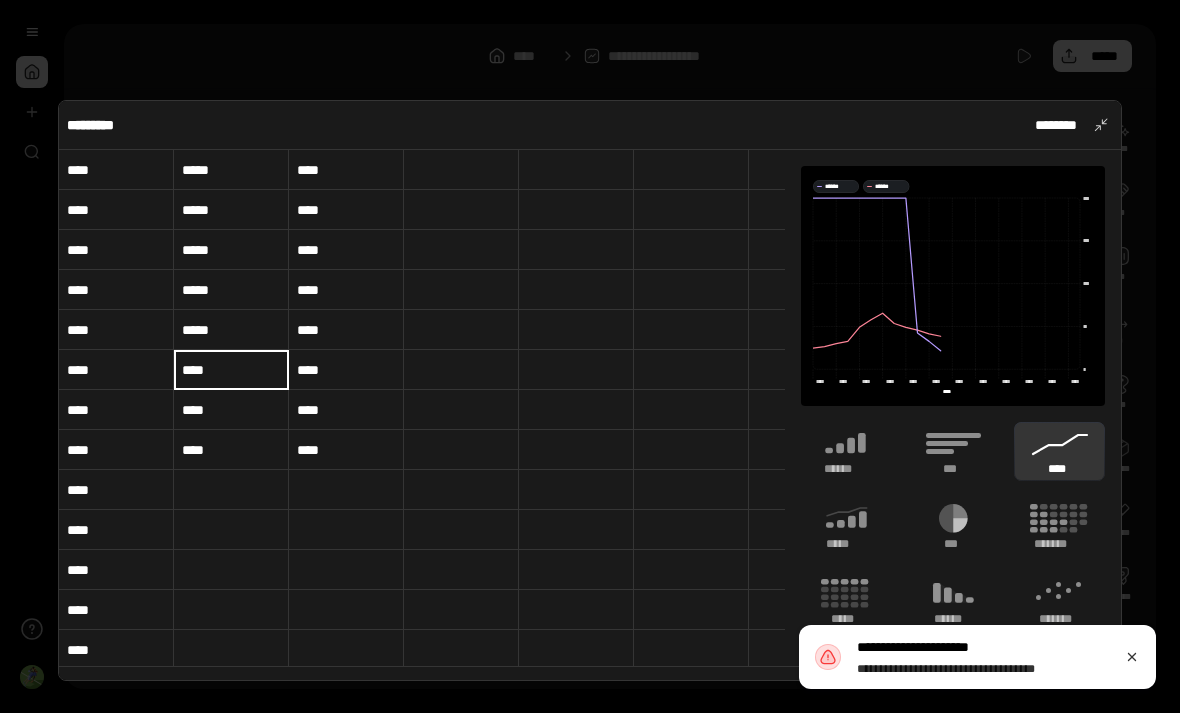 scroll, scrollTop: 202, scrollLeft: 0, axis: vertical 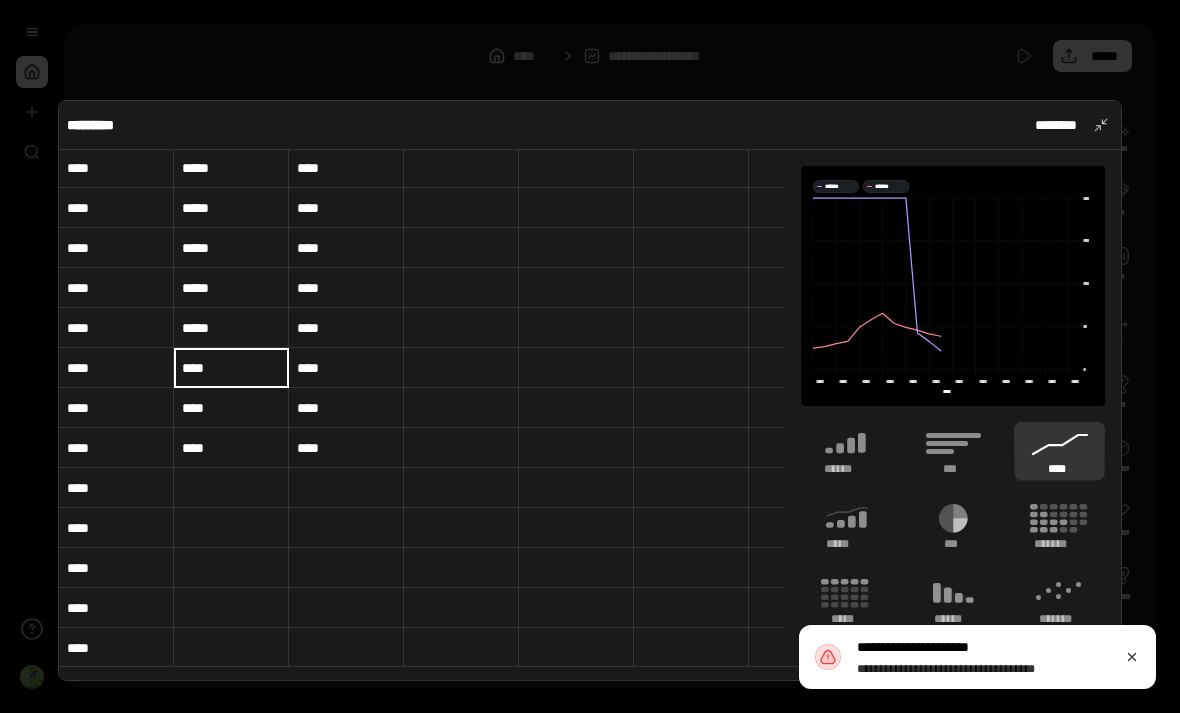 click on "****" at bounding box center (231, 368) 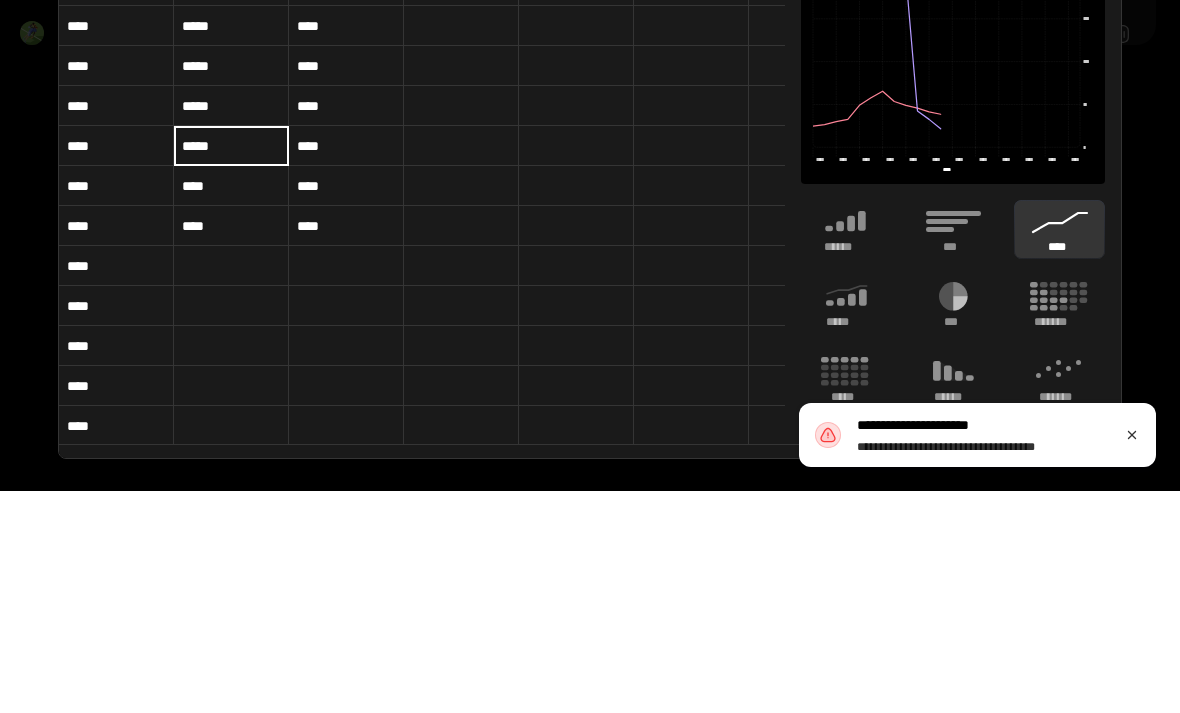 click on "****" at bounding box center [231, 408] 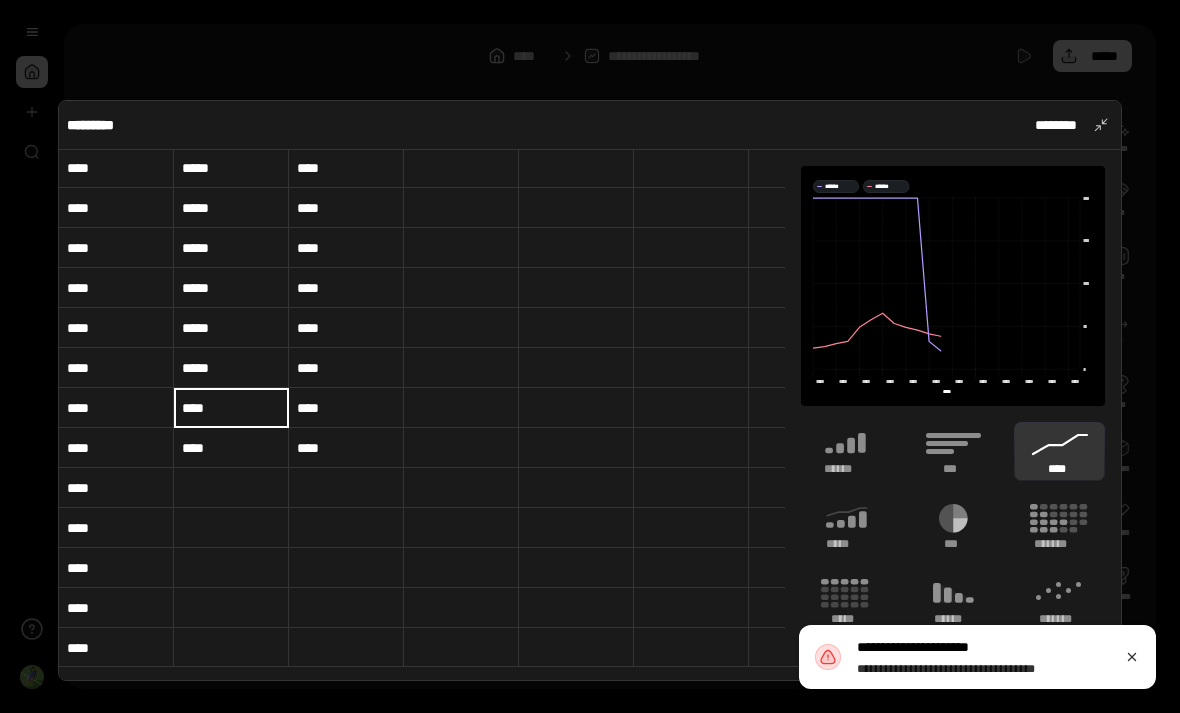 click on "****" at bounding box center (231, 408) 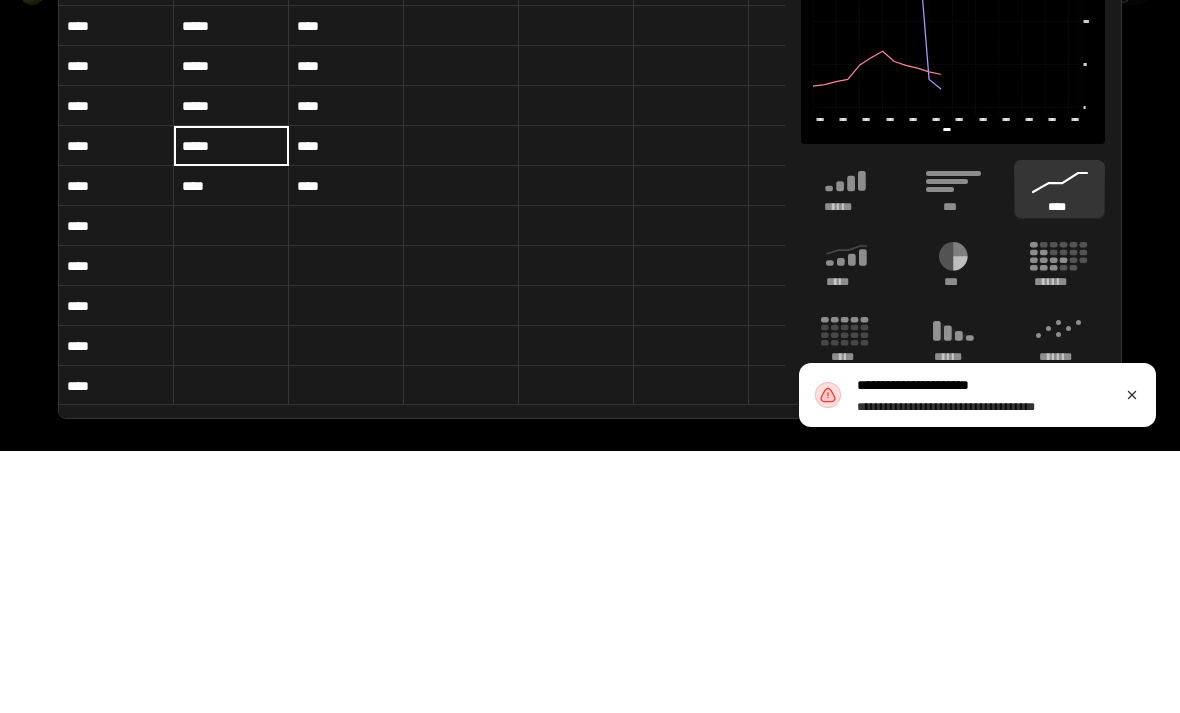 click on "****" at bounding box center [231, 448] 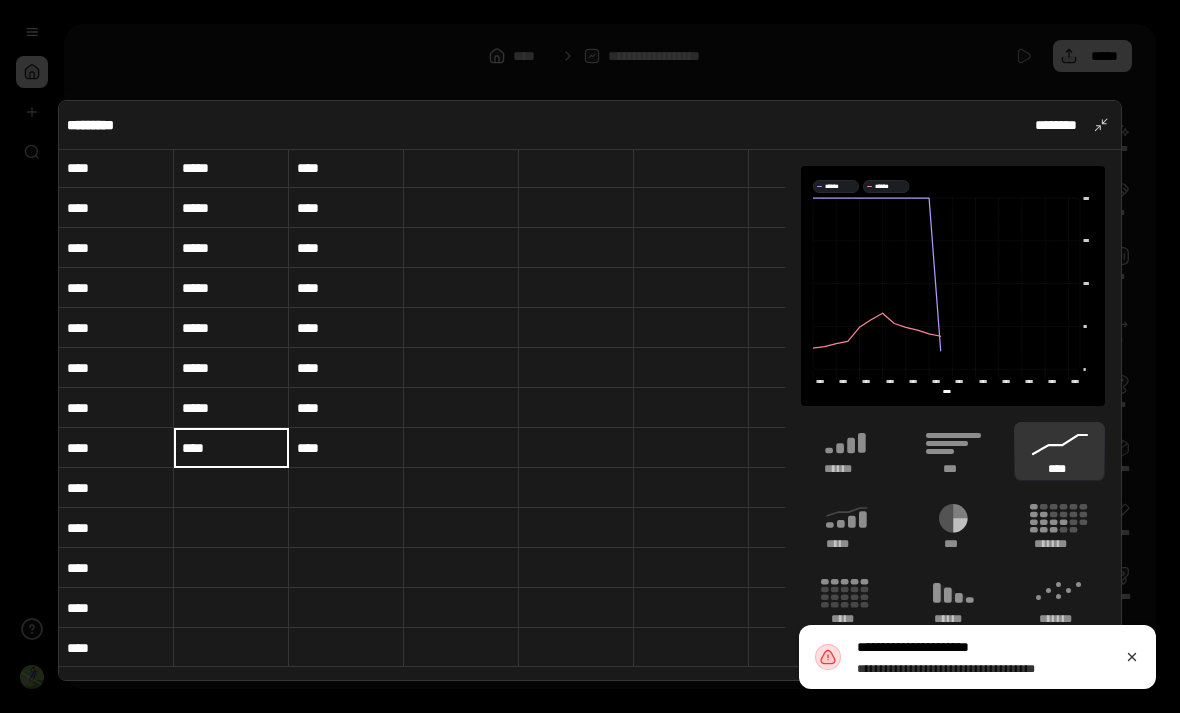 click on "****" at bounding box center [231, 448] 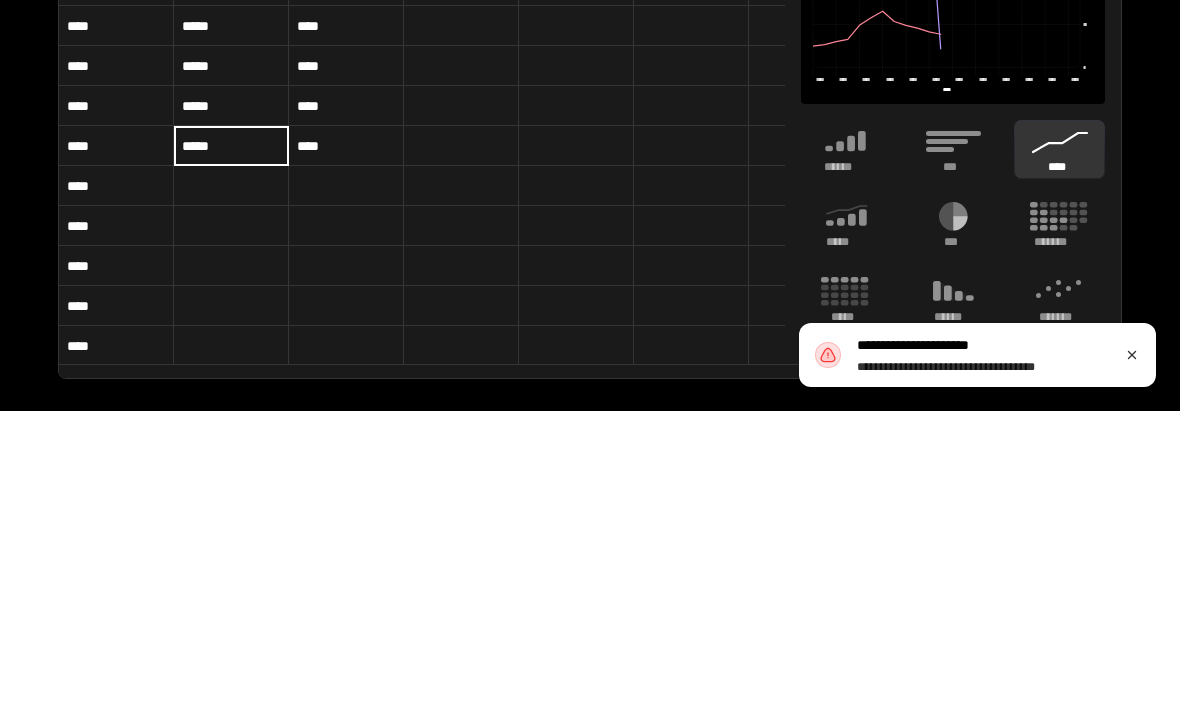 click at bounding box center [231, 488] 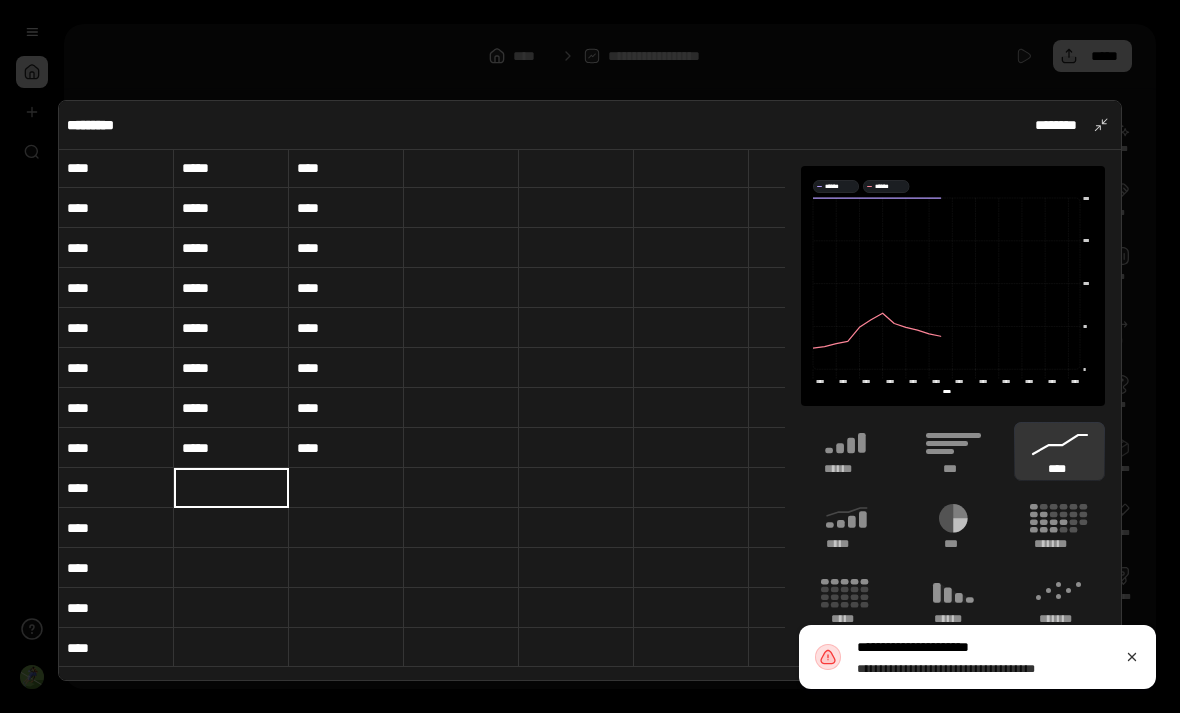click at bounding box center (231, 488) 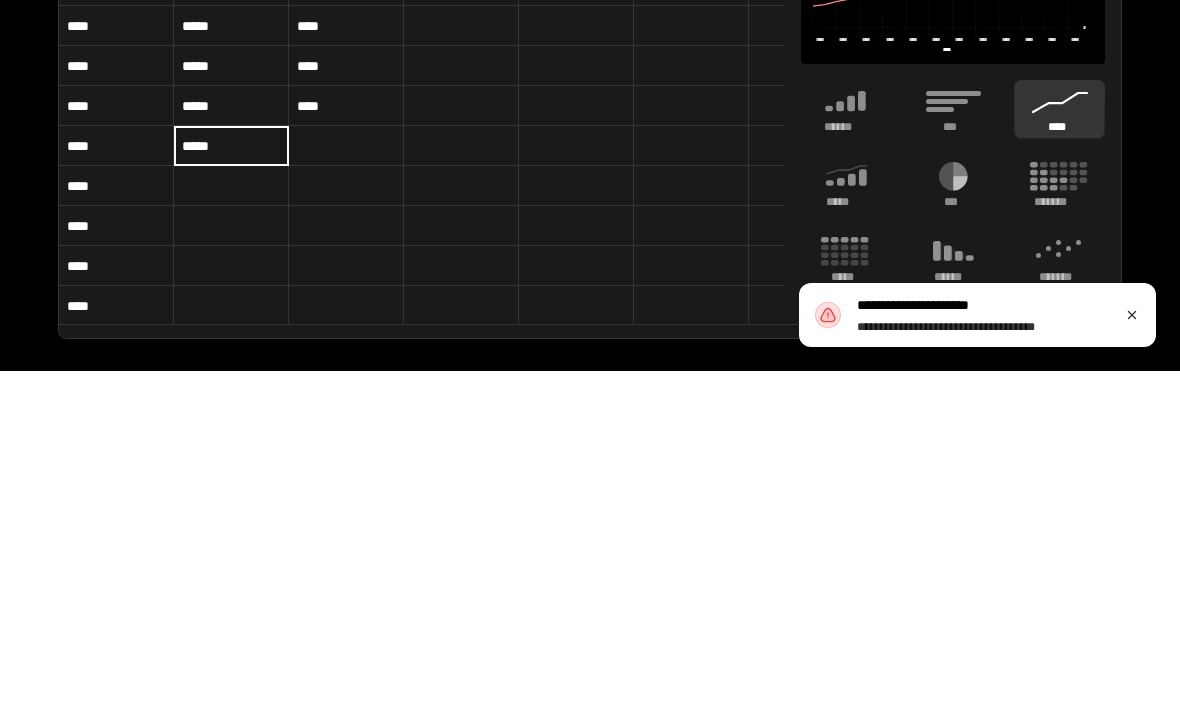 click at bounding box center (231, 528) 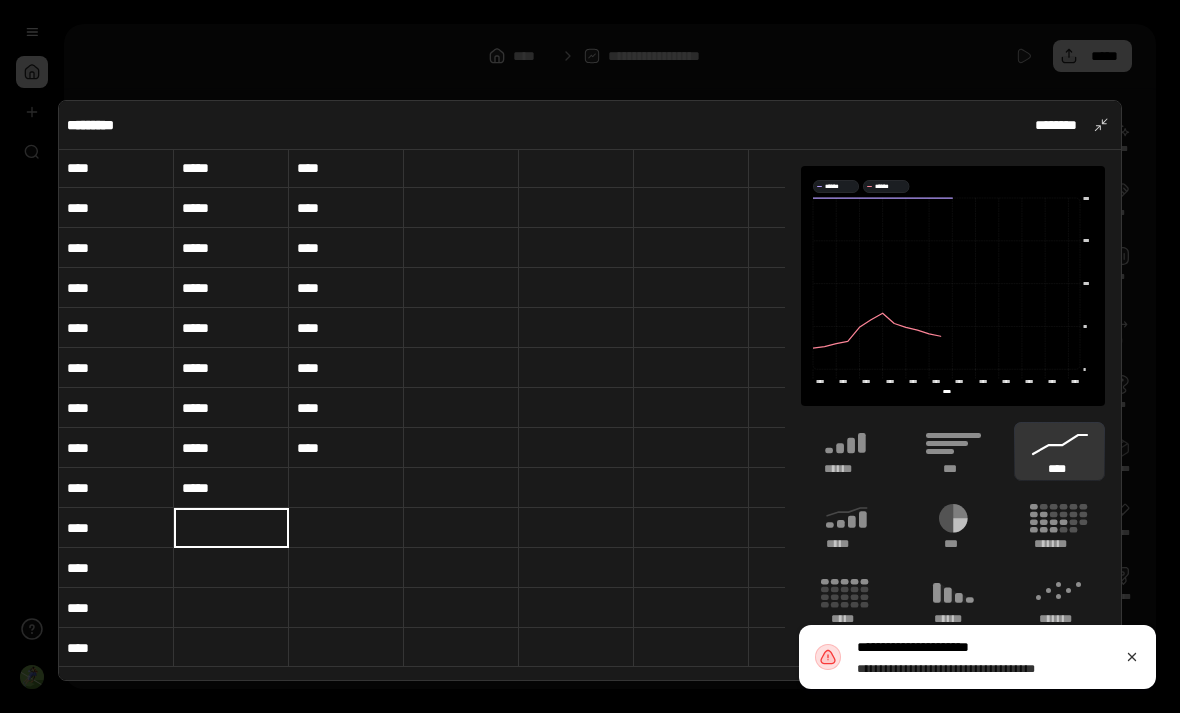 click at bounding box center (231, 528) 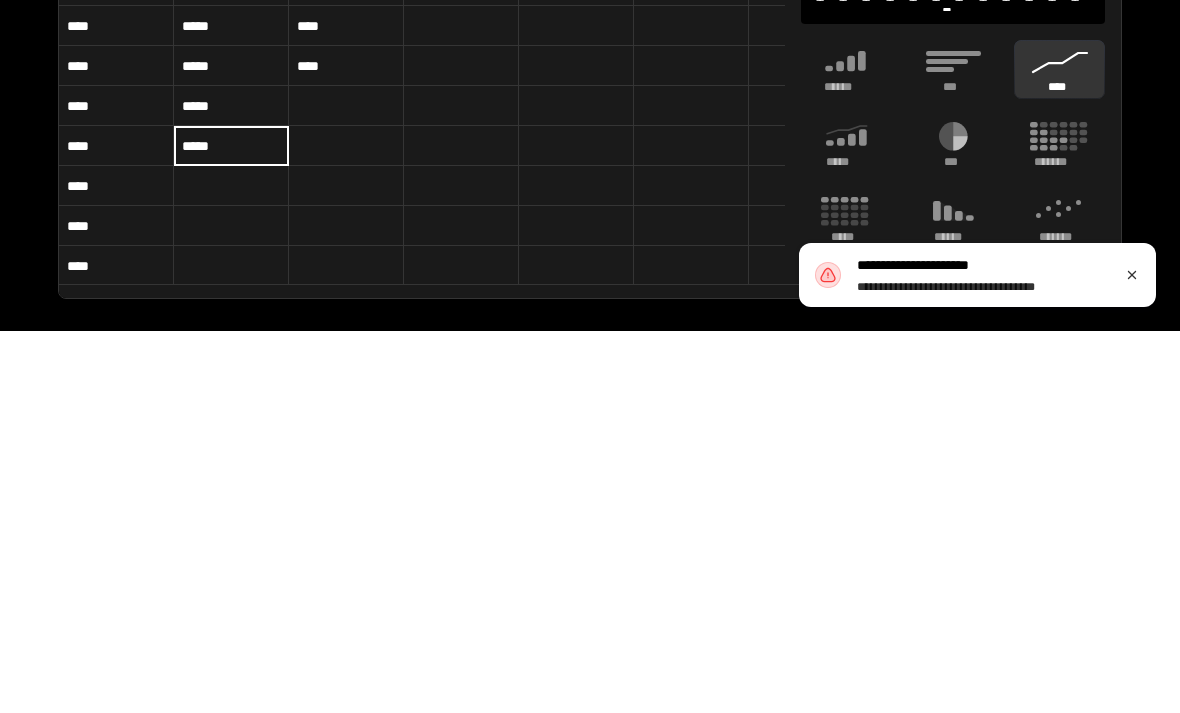 click at bounding box center [231, 568] 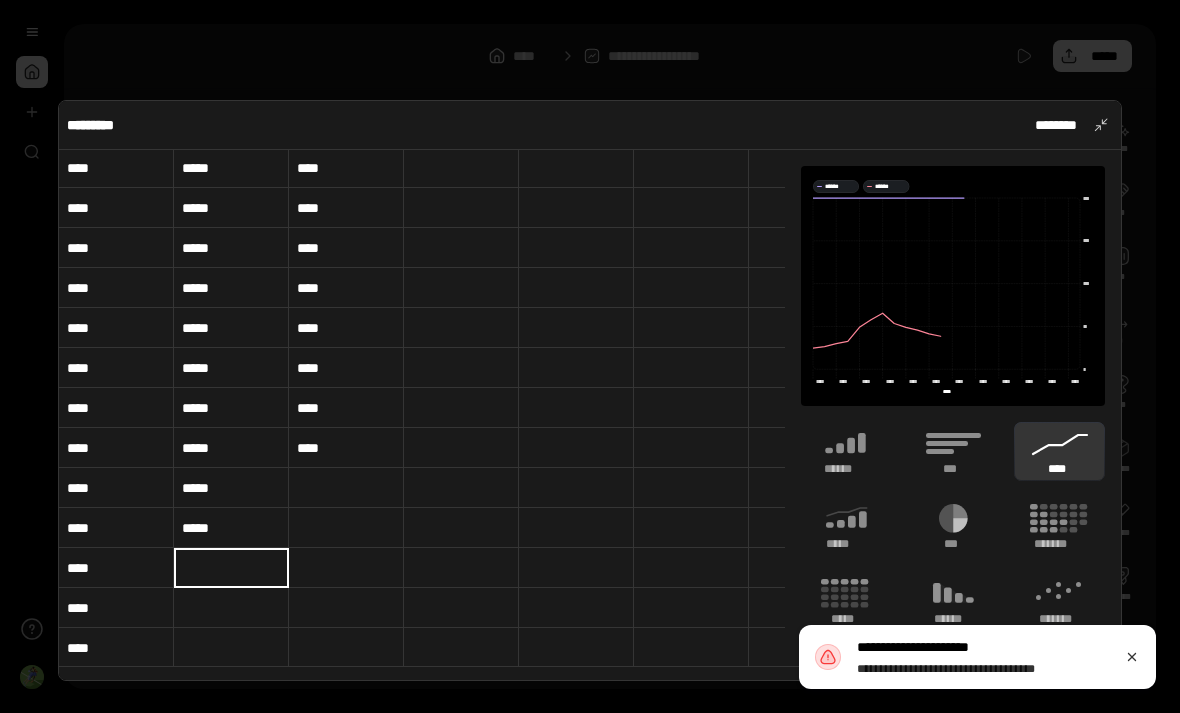 click at bounding box center (231, 568) 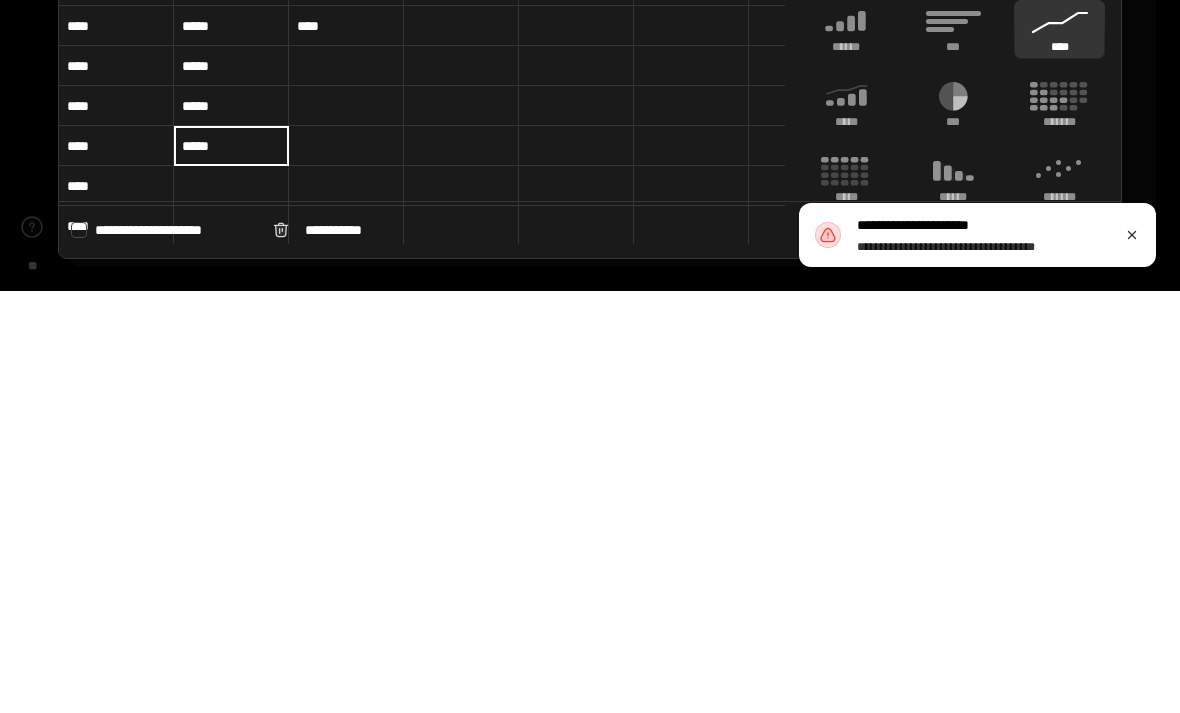 scroll, scrollTop: 0, scrollLeft: 0, axis: both 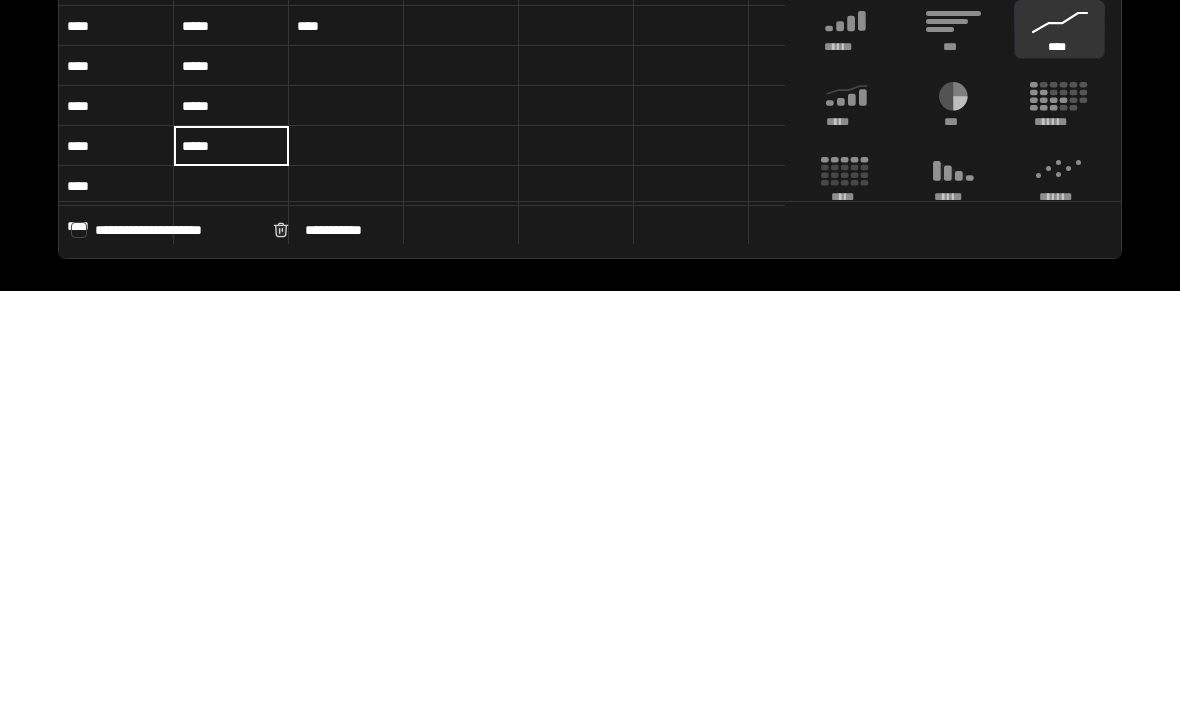 click at bounding box center [231, 608] 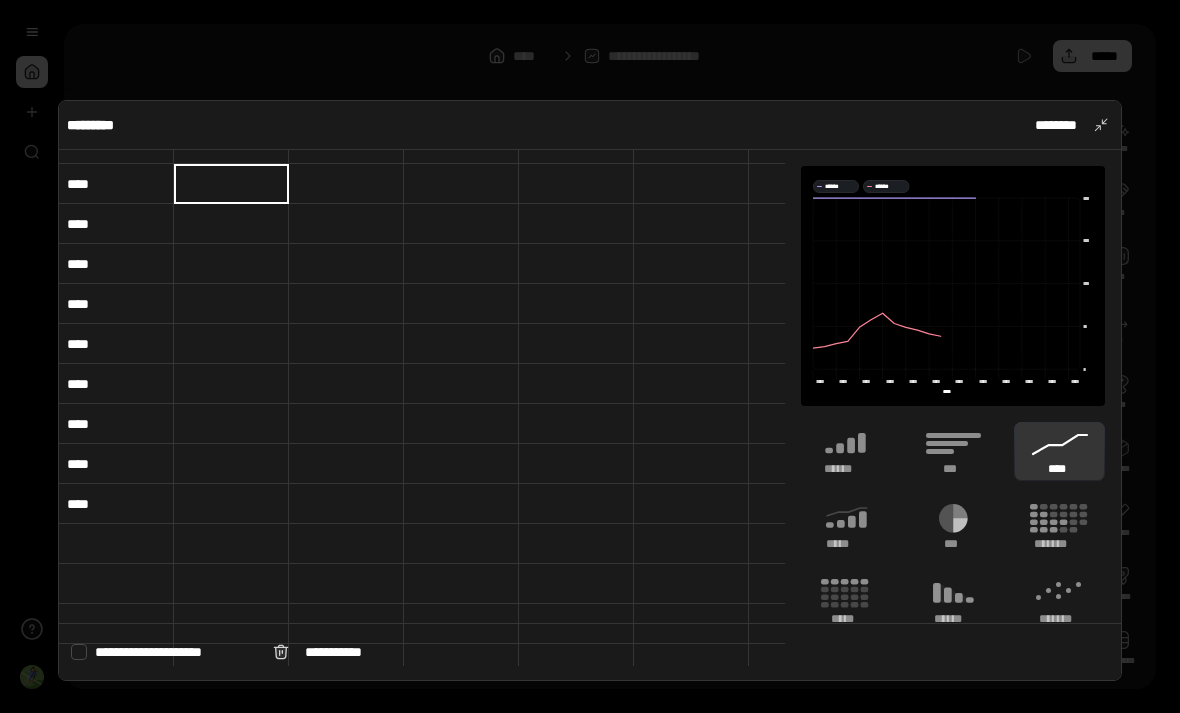 scroll, scrollTop: 627, scrollLeft: 0, axis: vertical 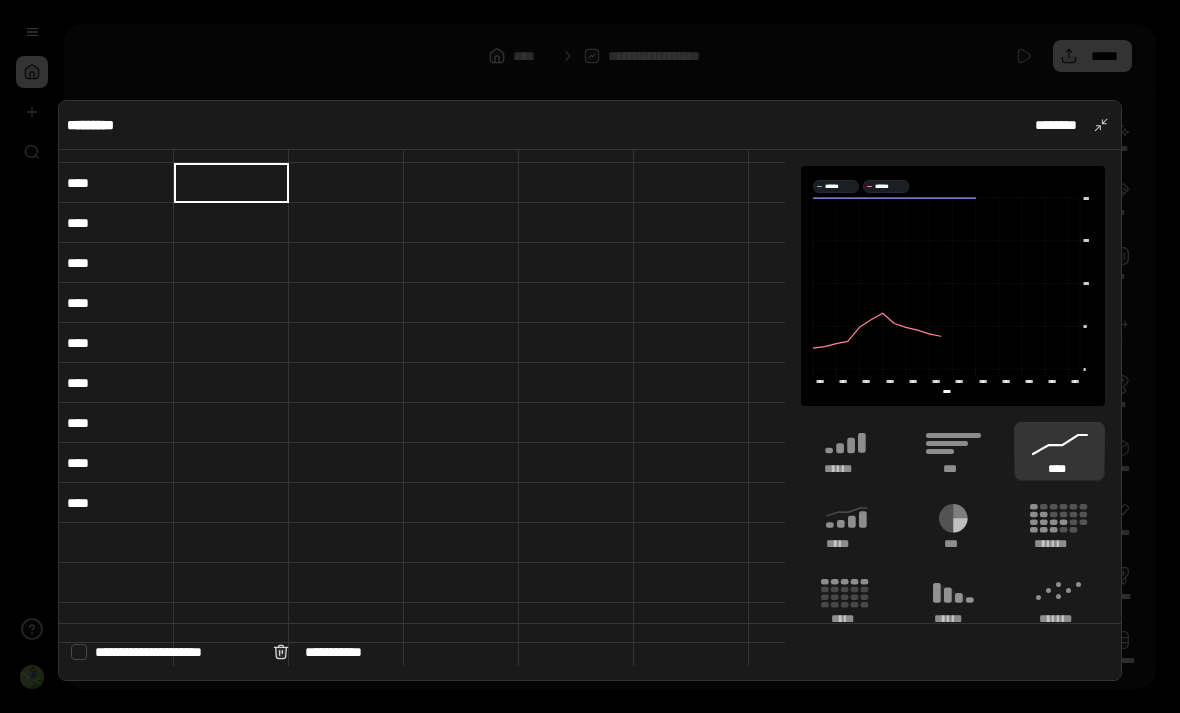 click at bounding box center (231, 183) 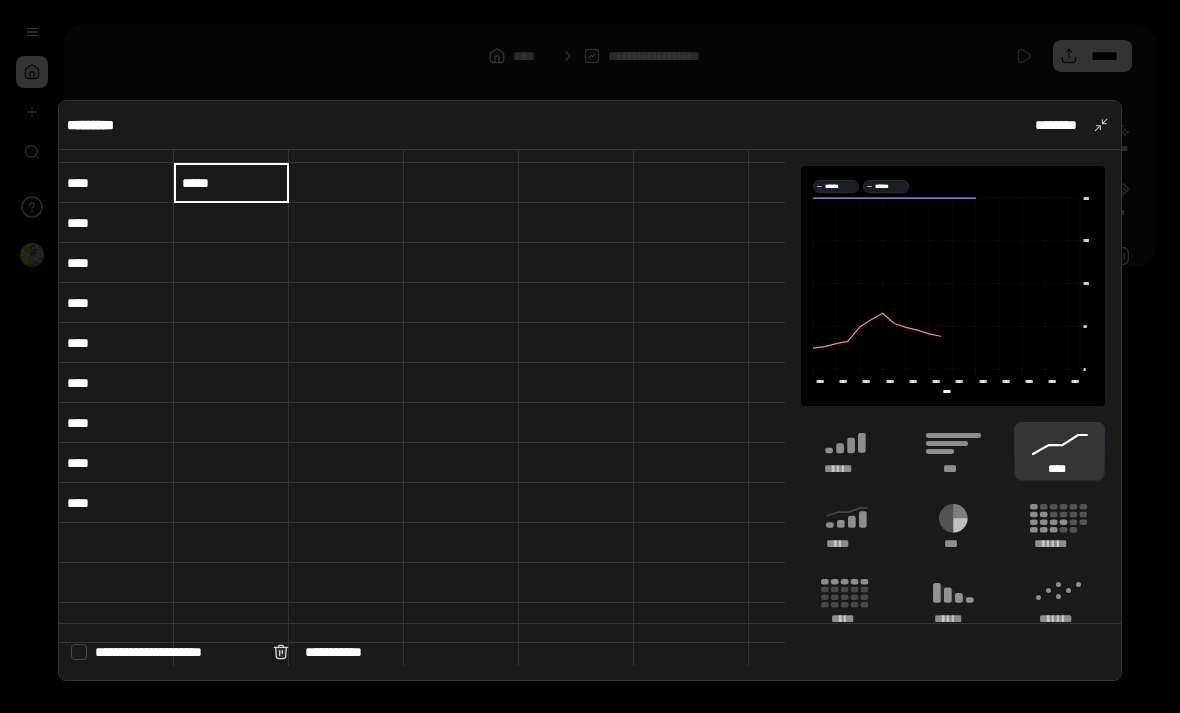click at bounding box center (231, 223) 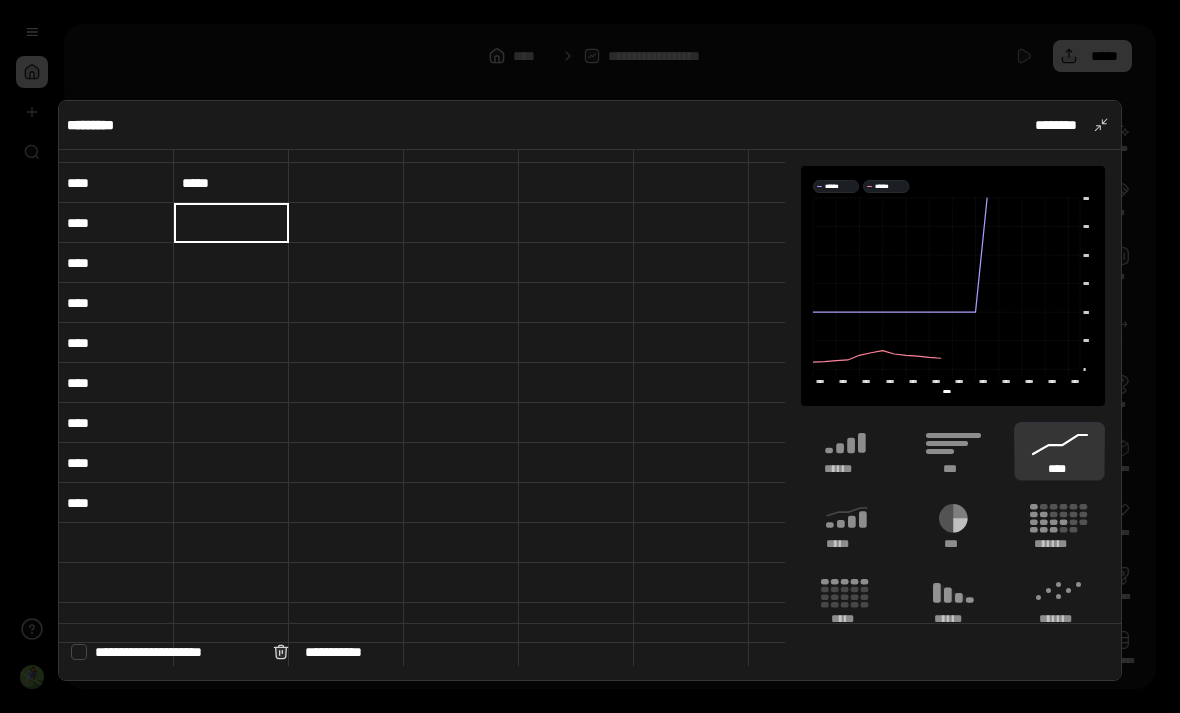 click at bounding box center (231, 223) 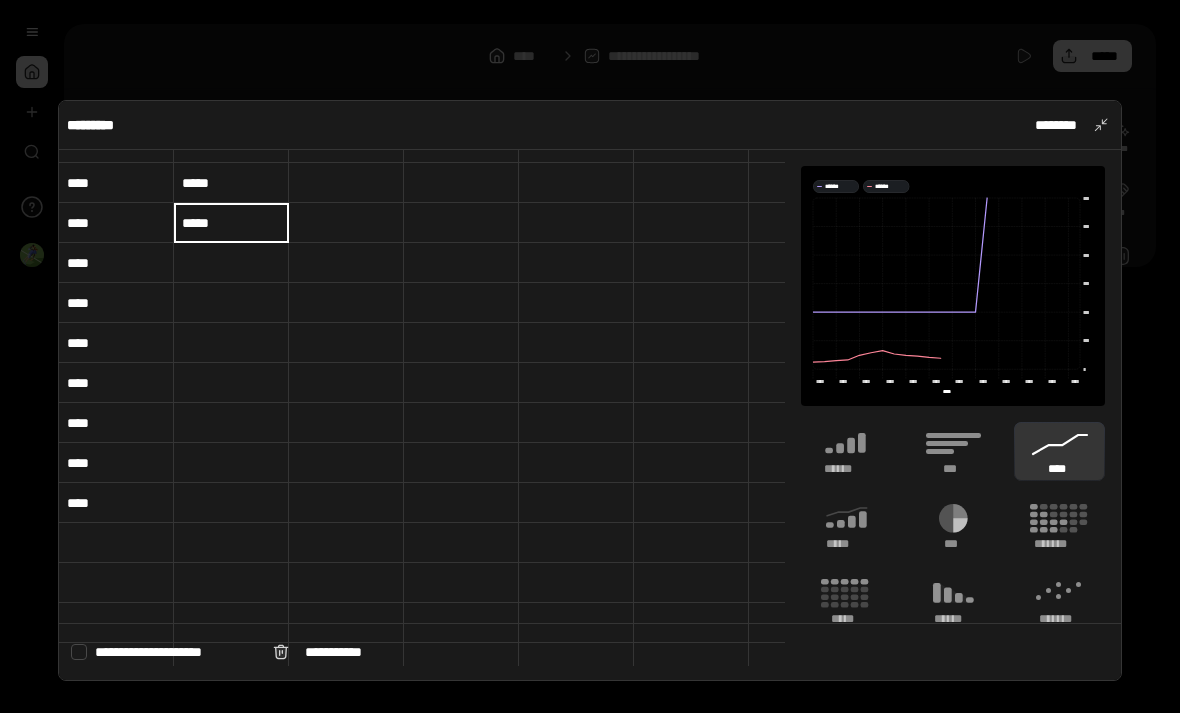 click at bounding box center (231, 263) 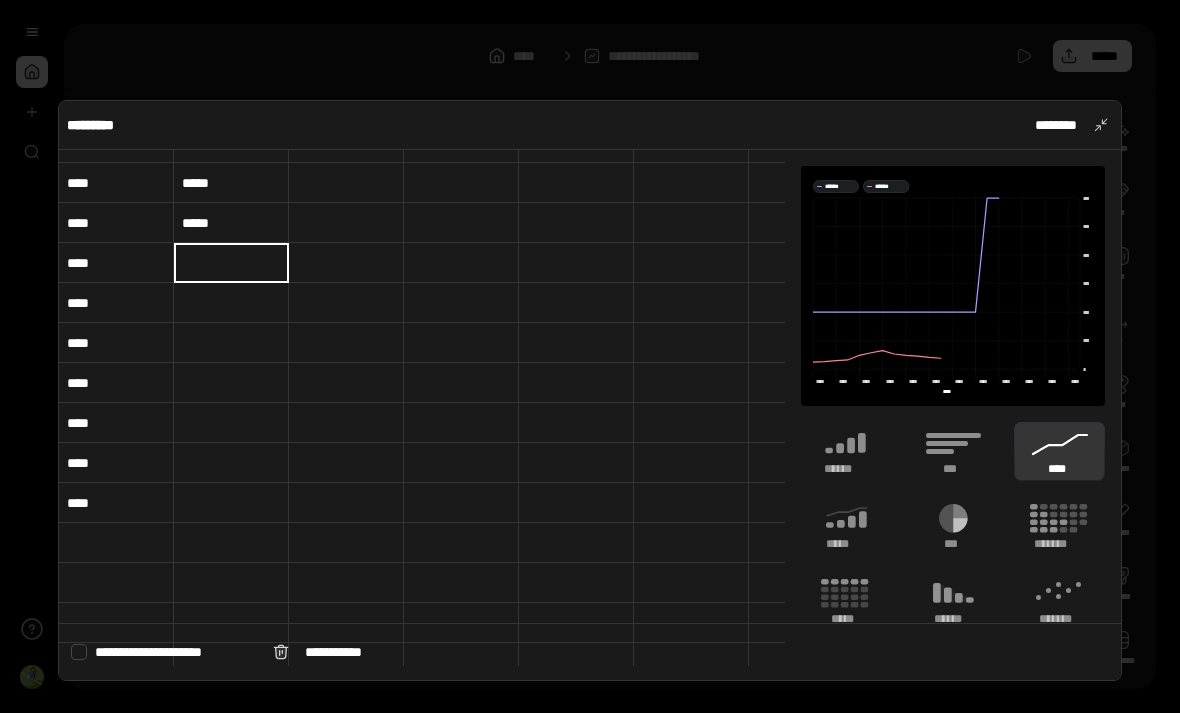 click at bounding box center (231, 263) 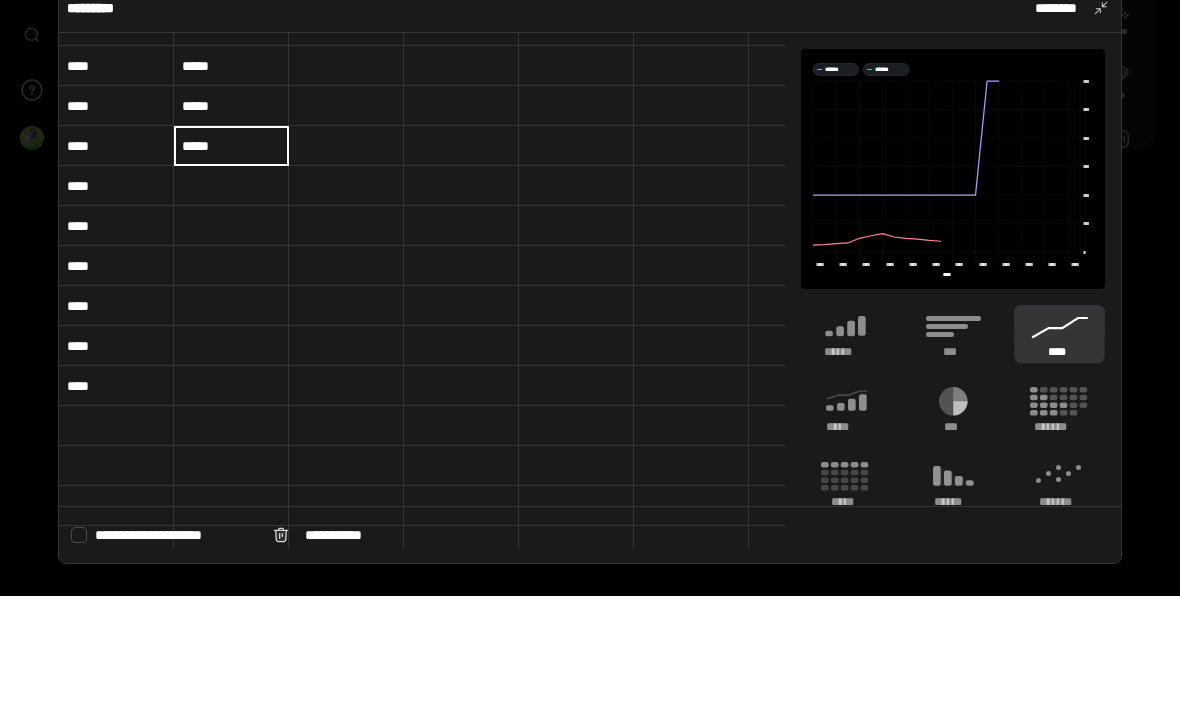 click at bounding box center (231, 303) 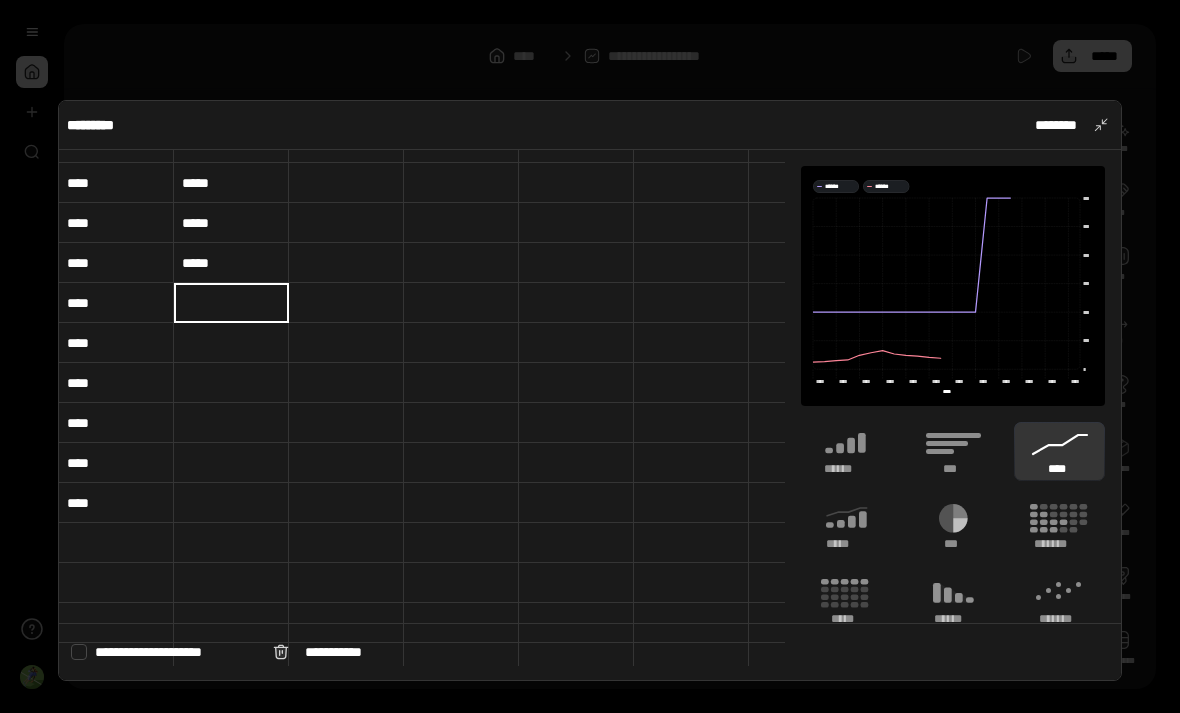 click at bounding box center [231, 303] 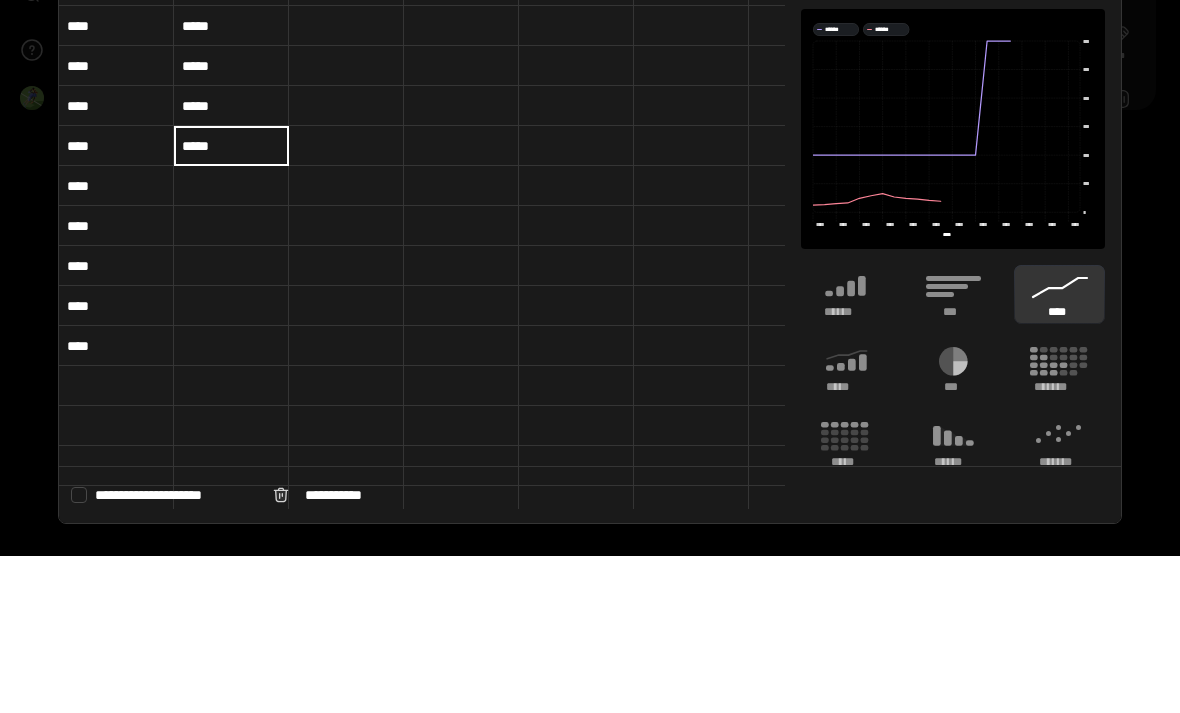 click at bounding box center (231, 343) 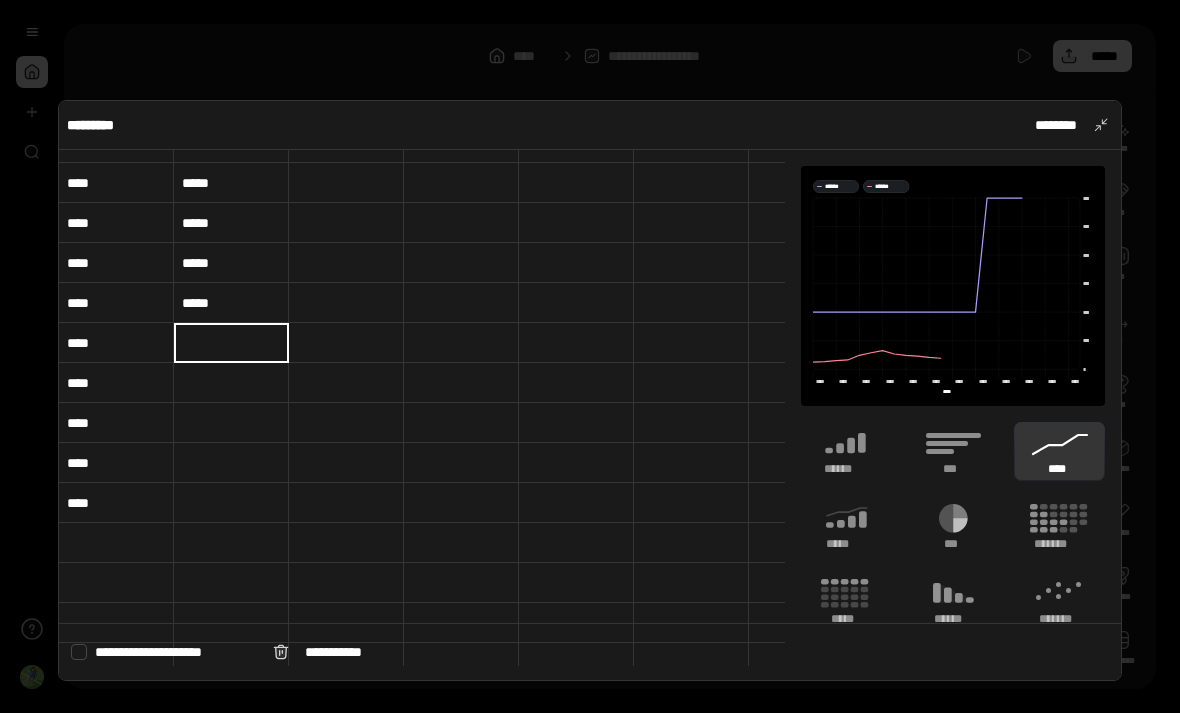 click at bounding box center (231, 343) 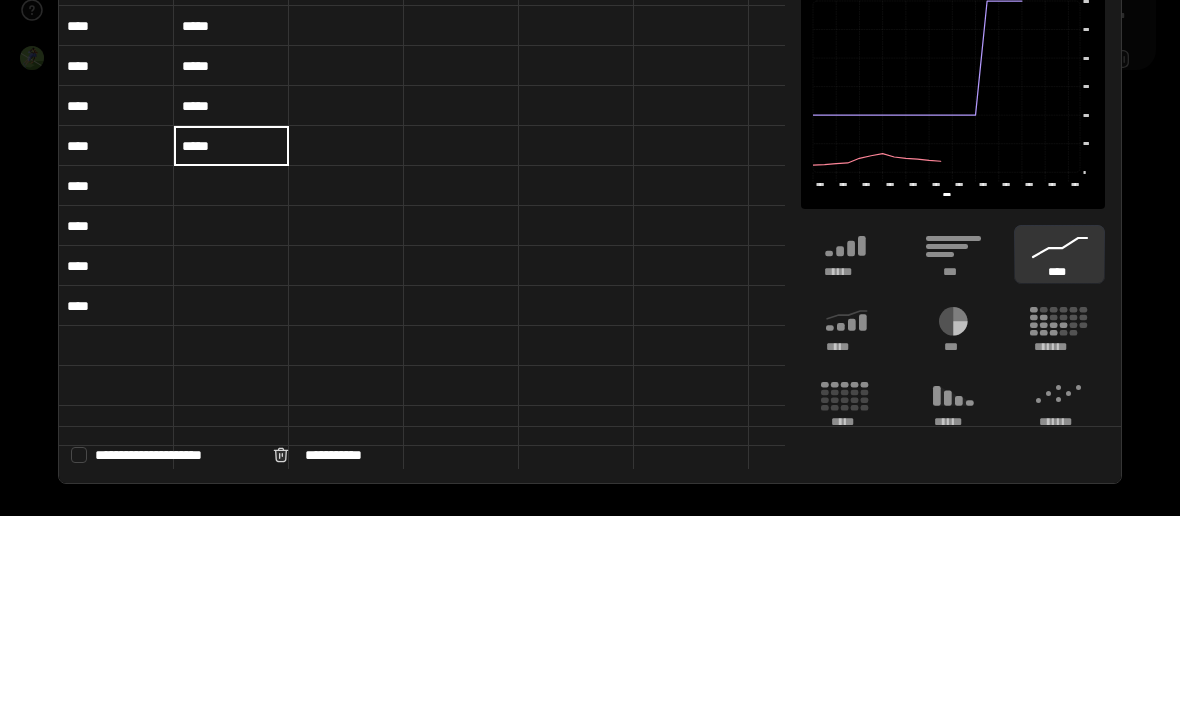 click at bounding box center [231, 383] 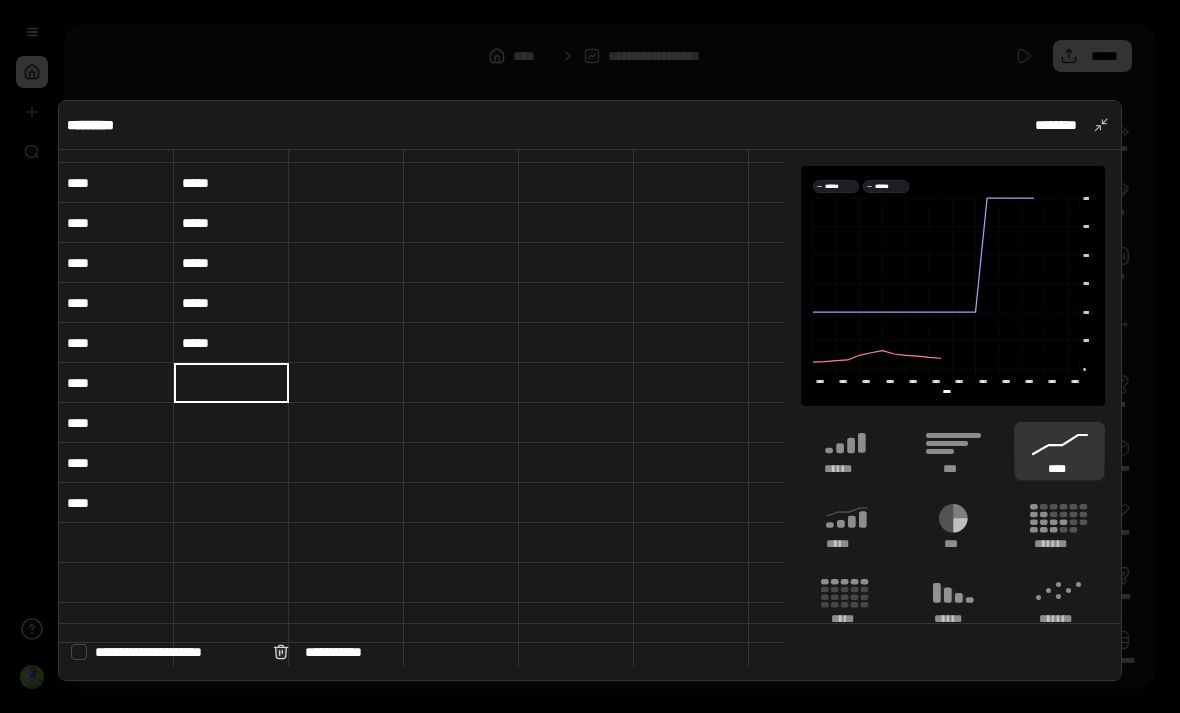 click at bounding box center [231, 383] 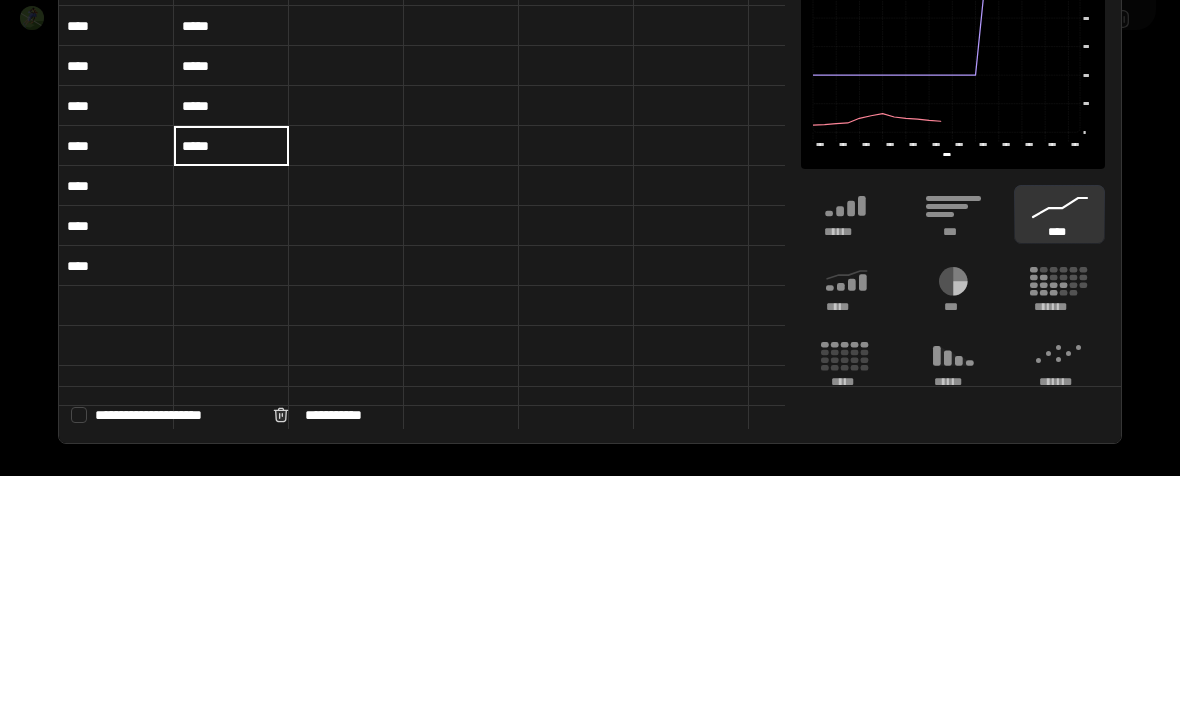 click at bounding box center (231, 423) 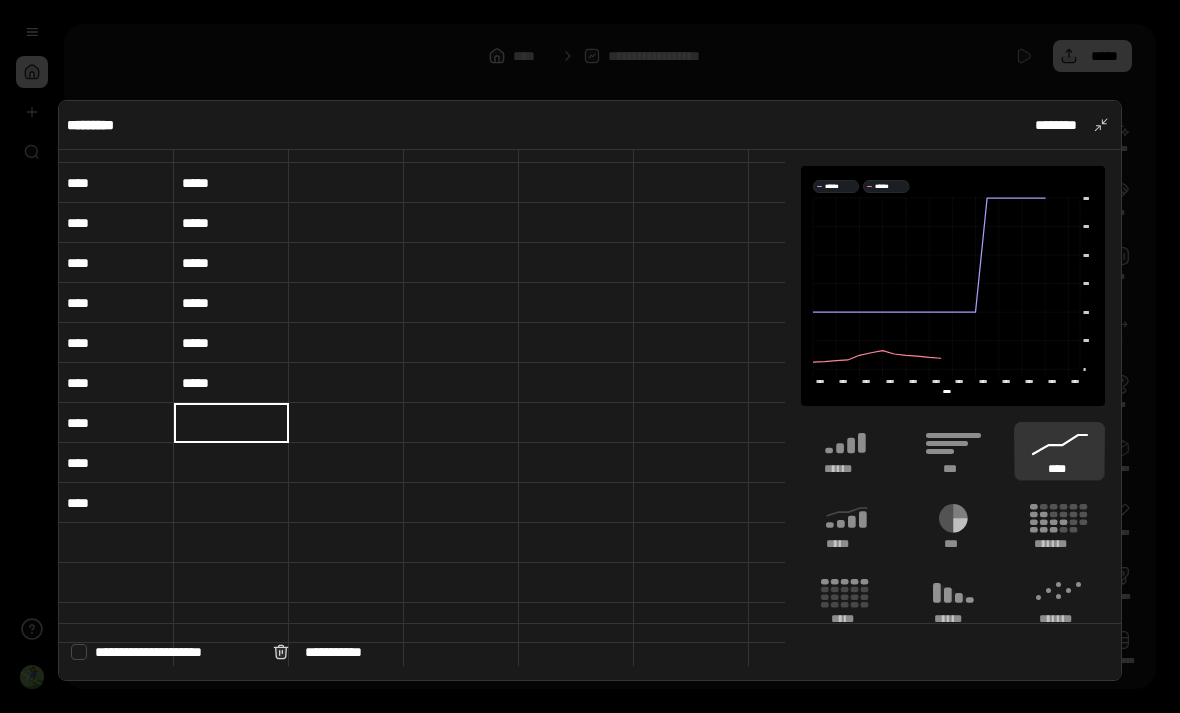 click at bounding box center [231, 423] 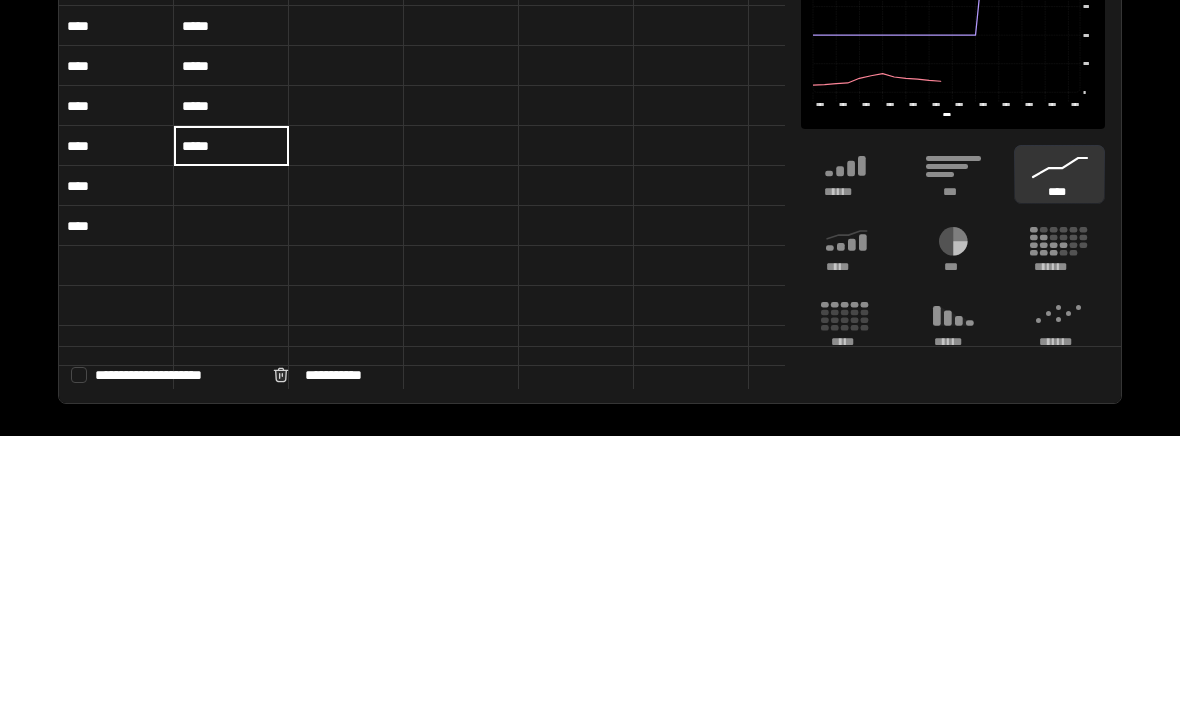 click at bounding box center (231, 463) 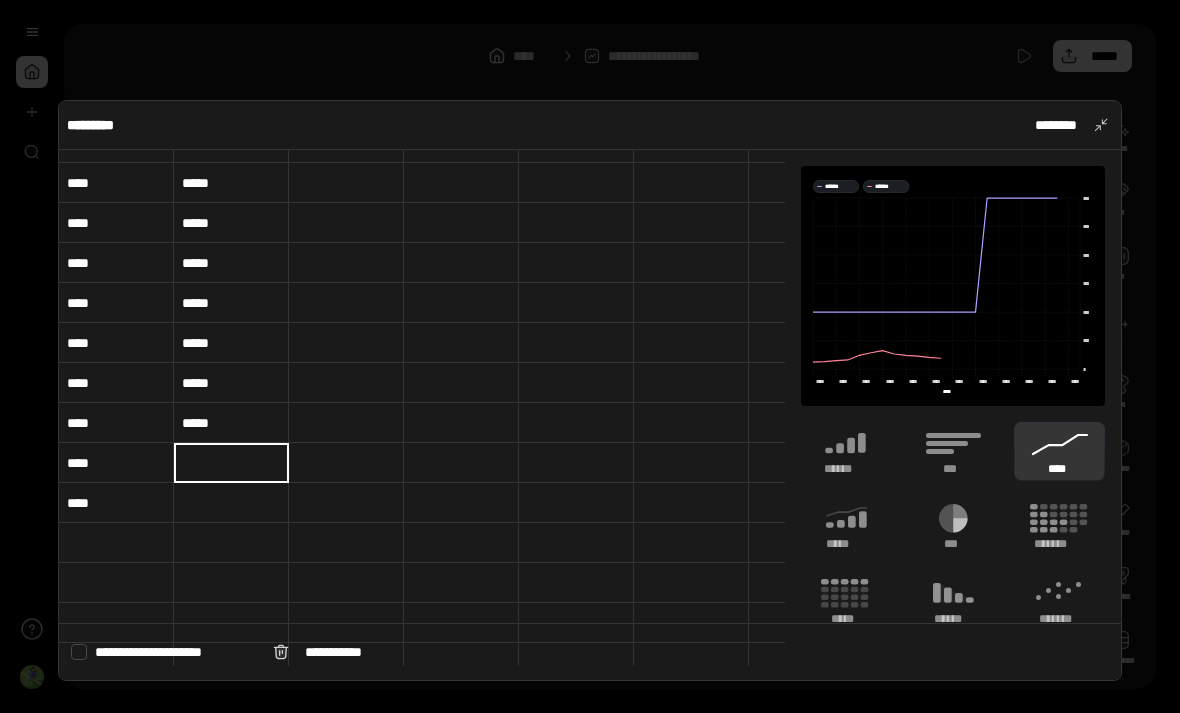 click at bounding box center (231, 463) 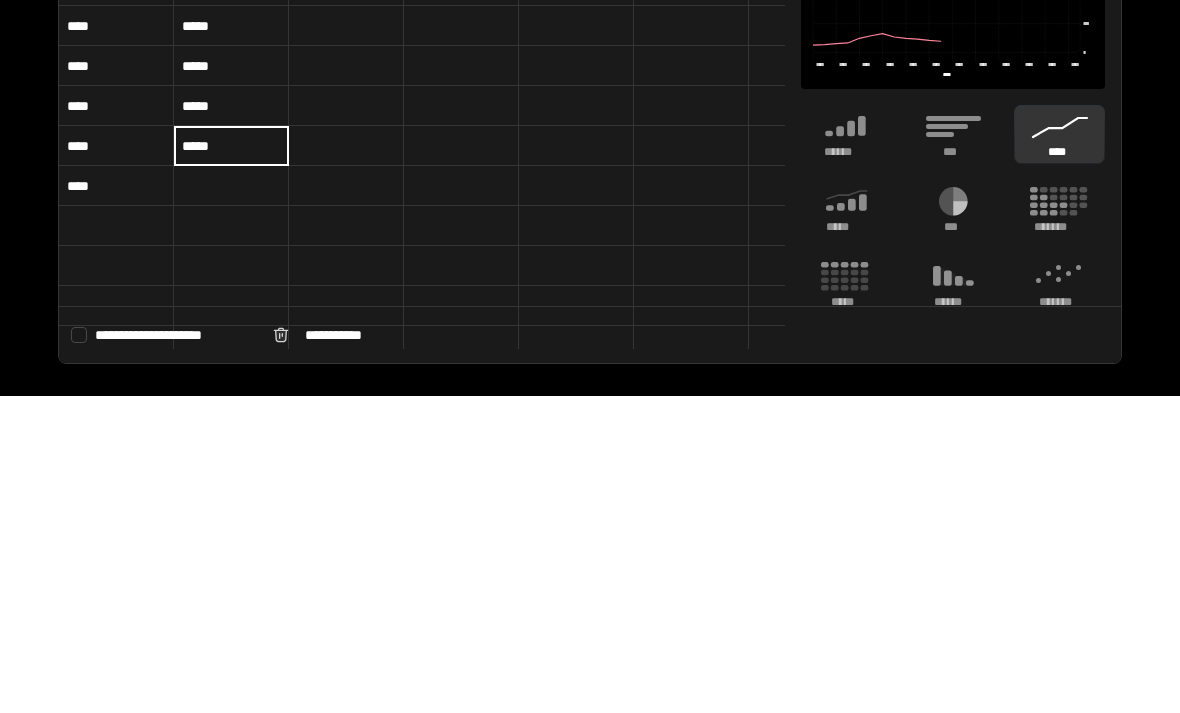 click at bounding box center (231, 503) 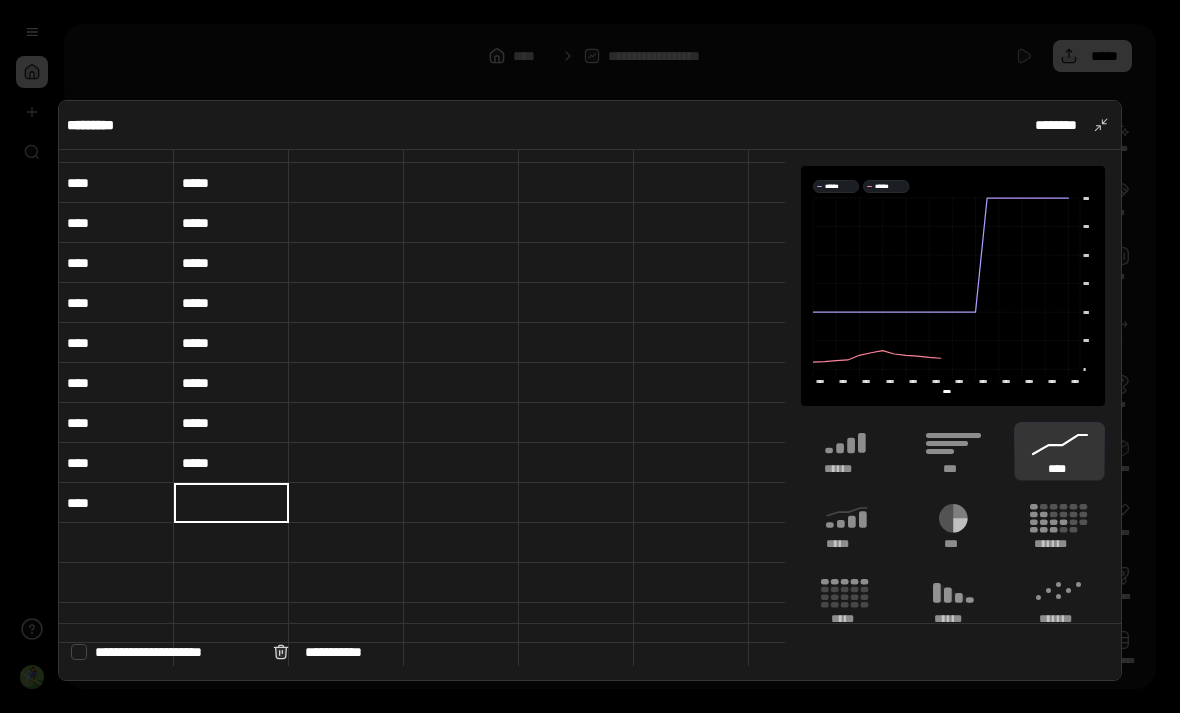 click at bounding box center [231, 503] 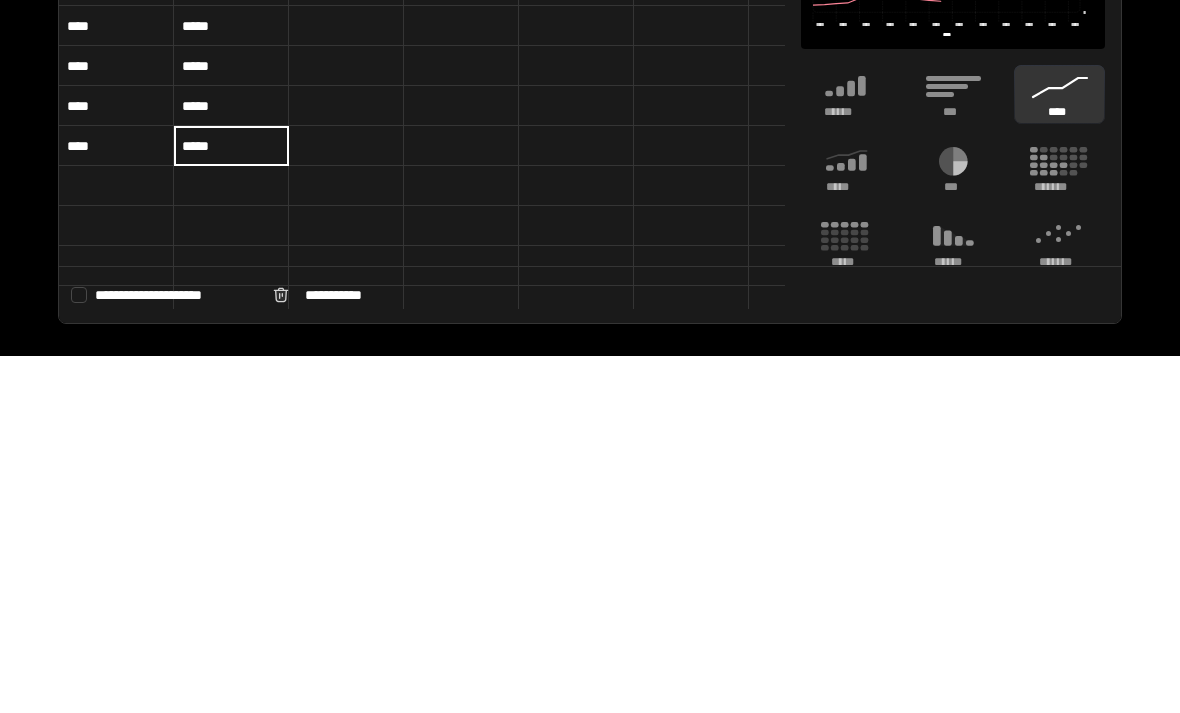 click at bounding box center (116, 623) 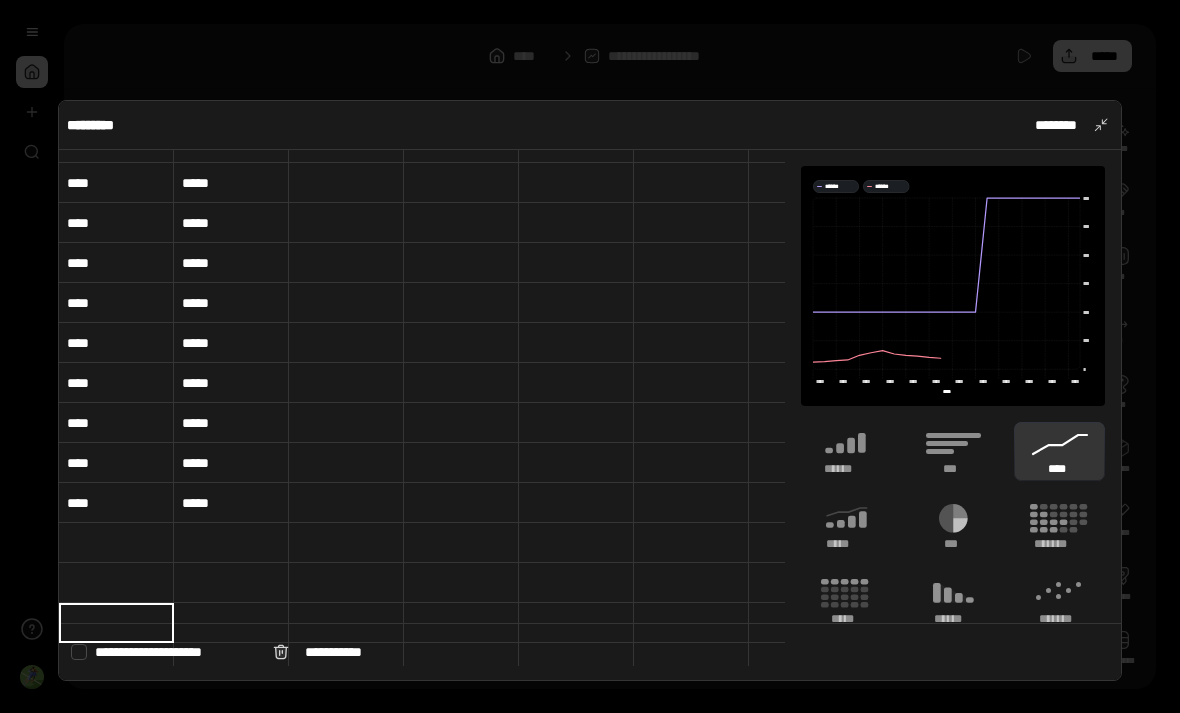 click at bounding box center (590, 356) 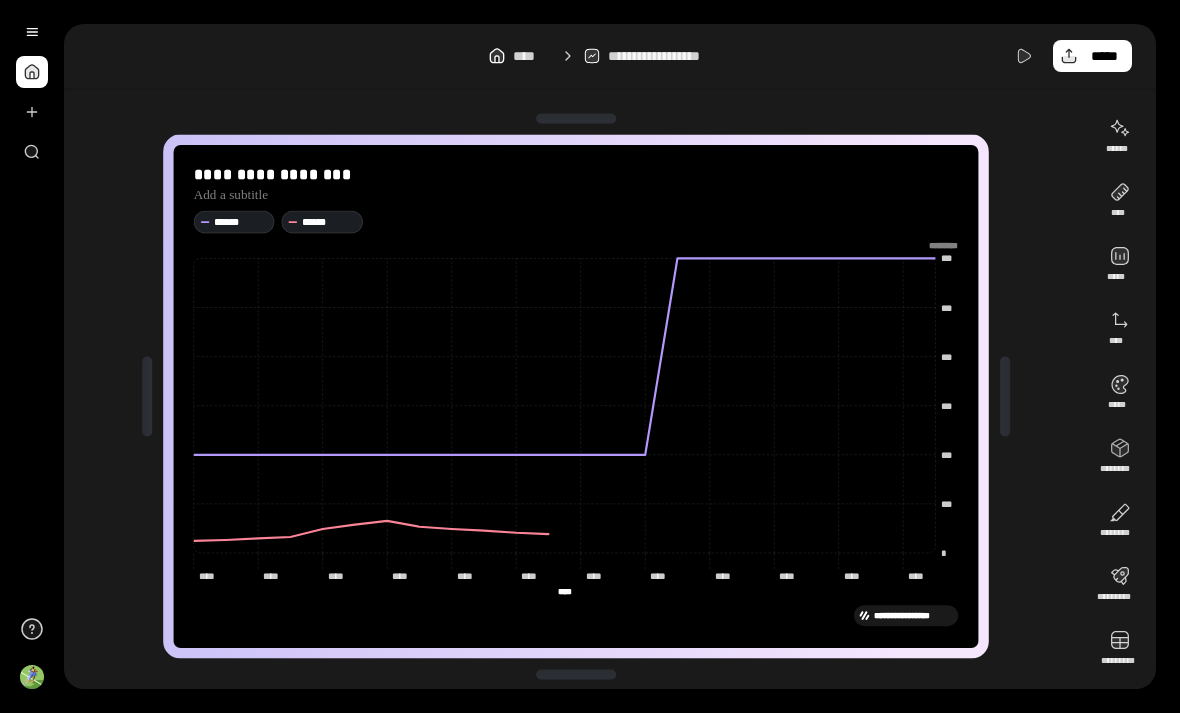 click at bounding box center [1120, 649] 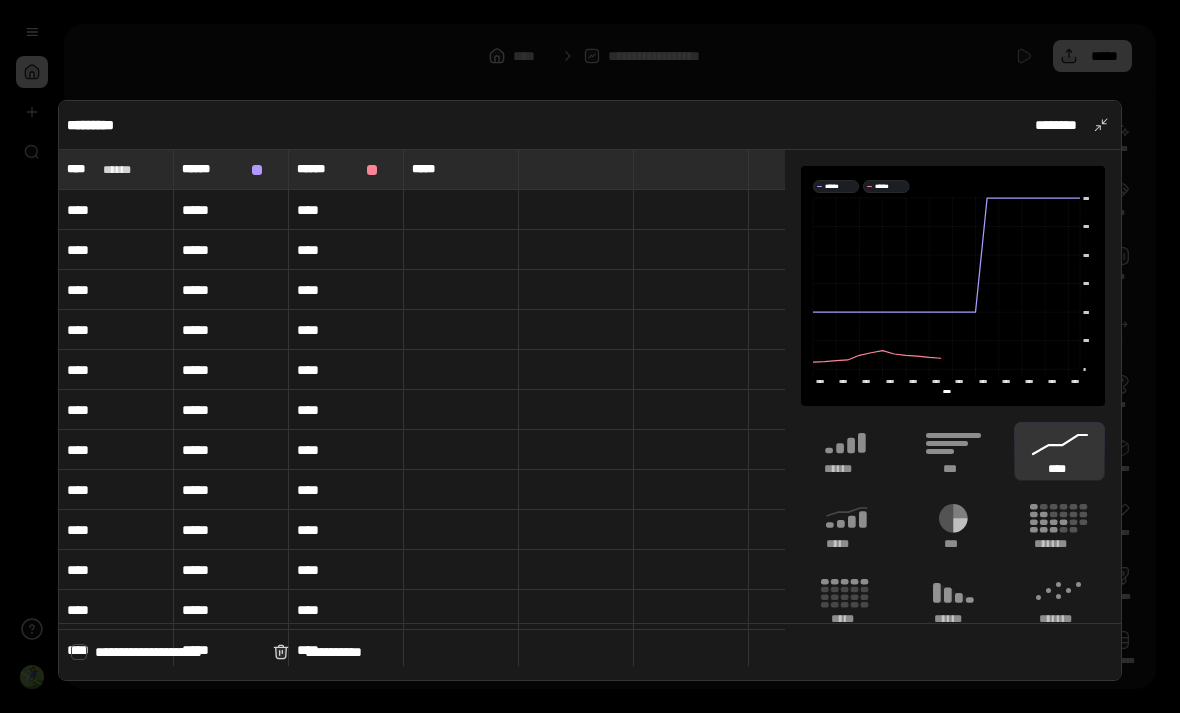 scroll, scrollTop: 0, scrollLeft: 0, axis: both 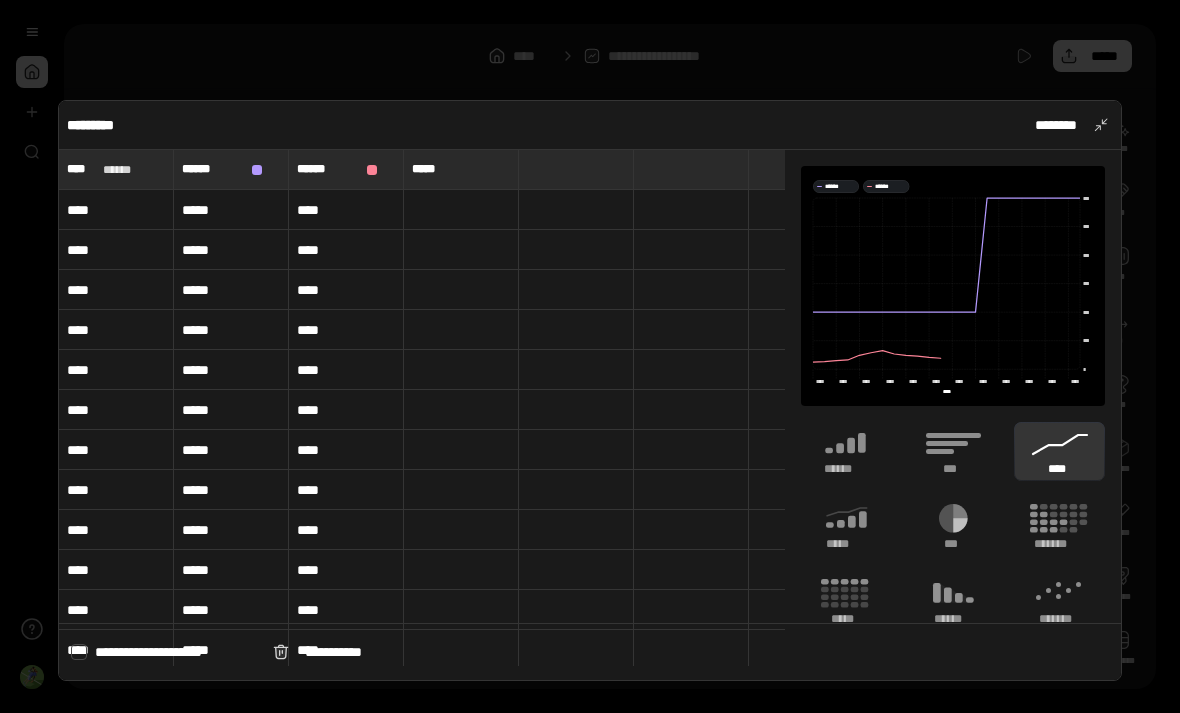 click on "****" at bounding box center (346, 210) 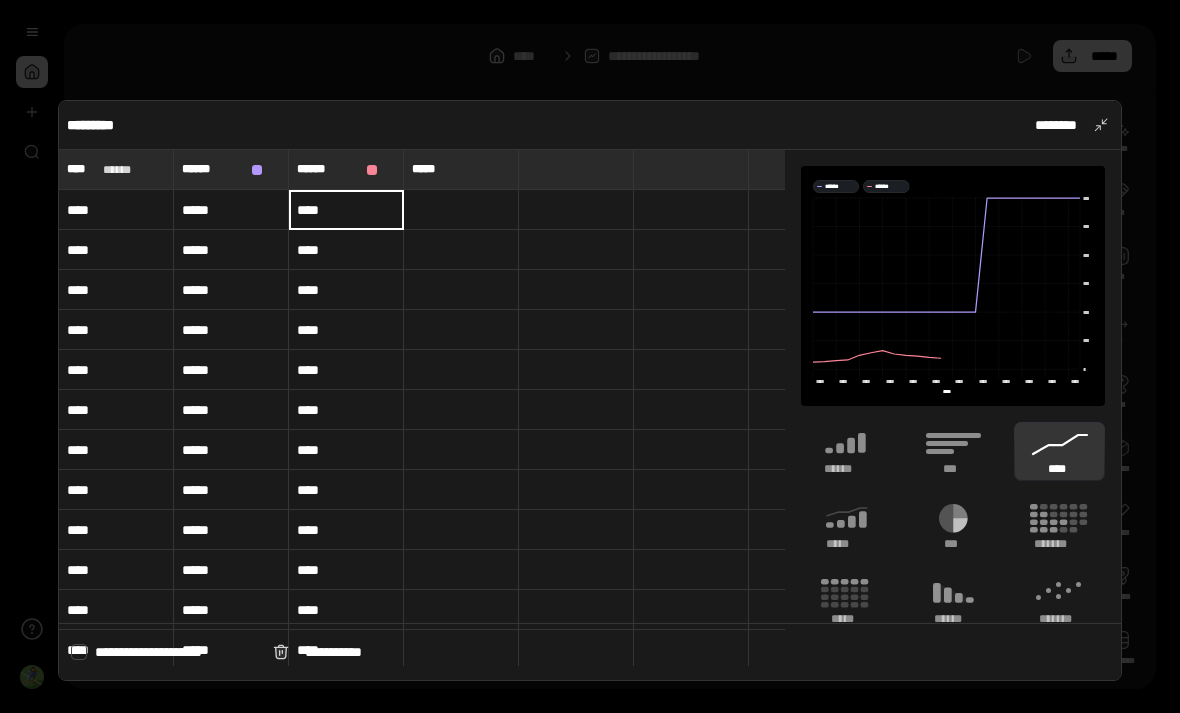 click on "****" at bounding box center (346, 210) 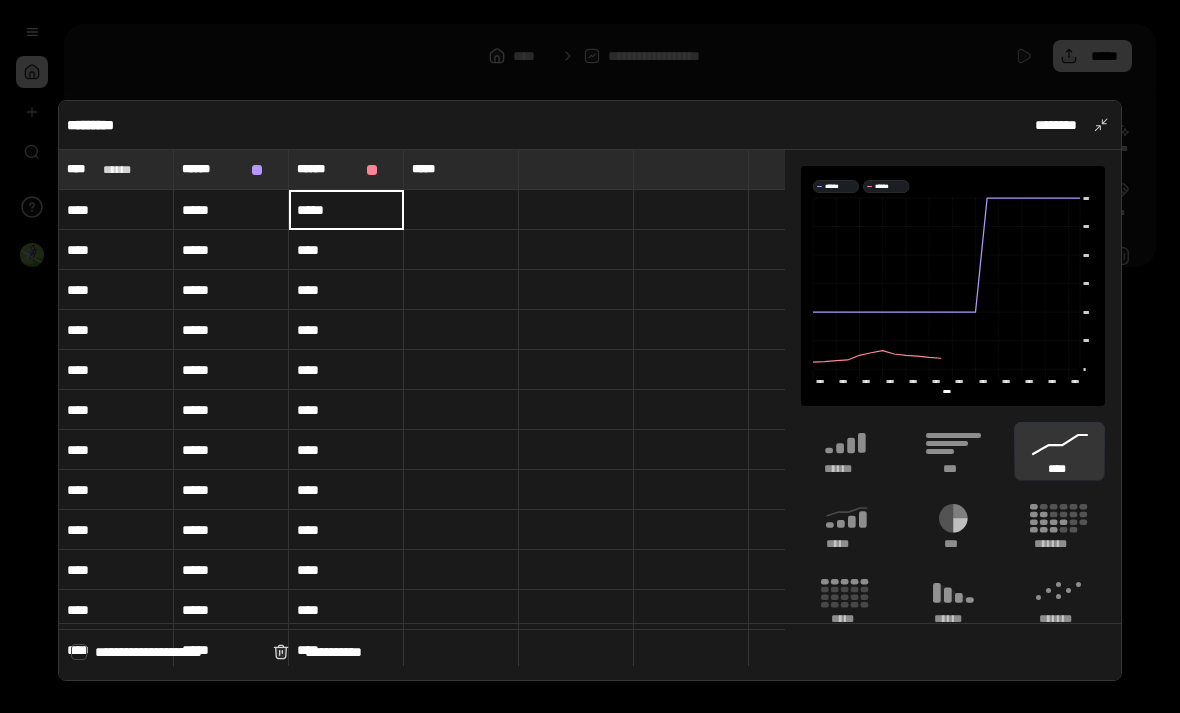 click on "****" at bounding box center (346, 250) 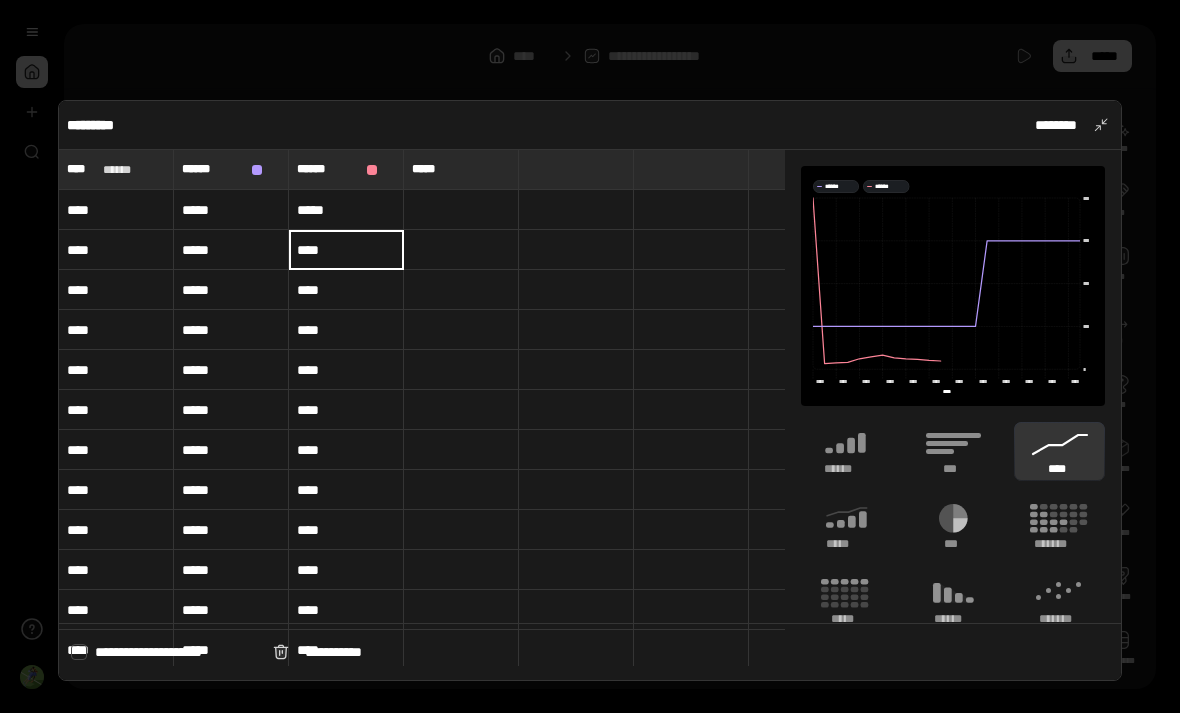 click on "****" at bounding box center (346, 250) 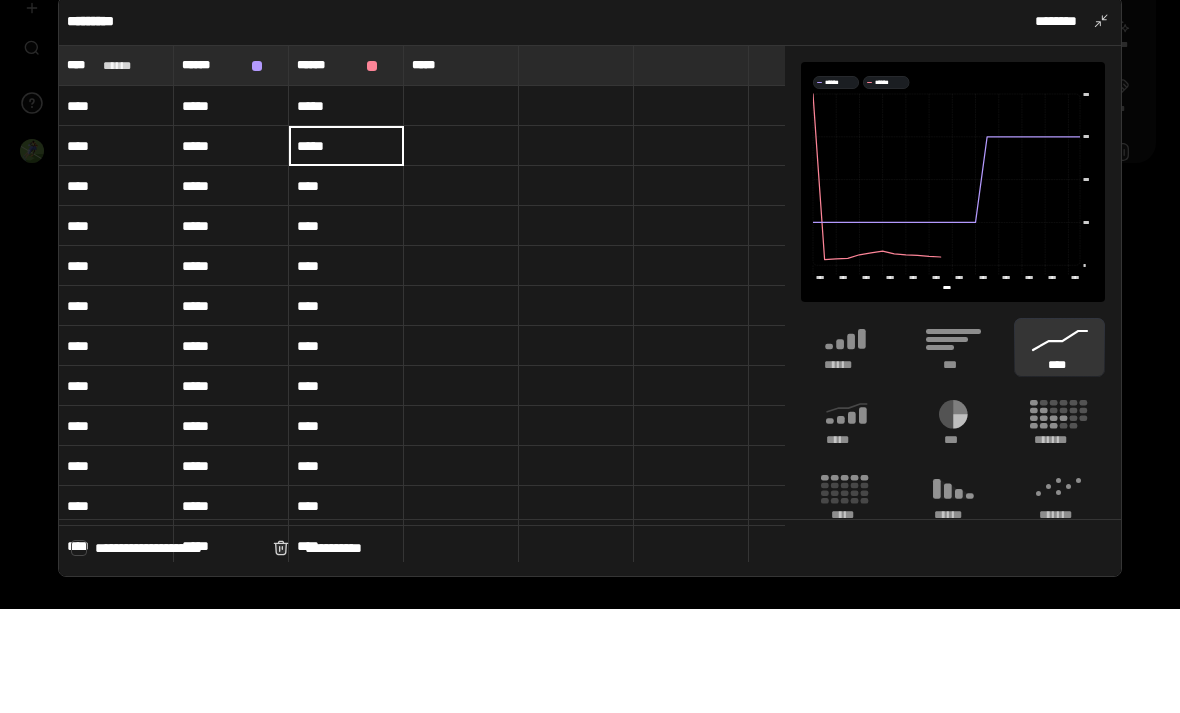 click on "****" at bounding box center (346, 290) 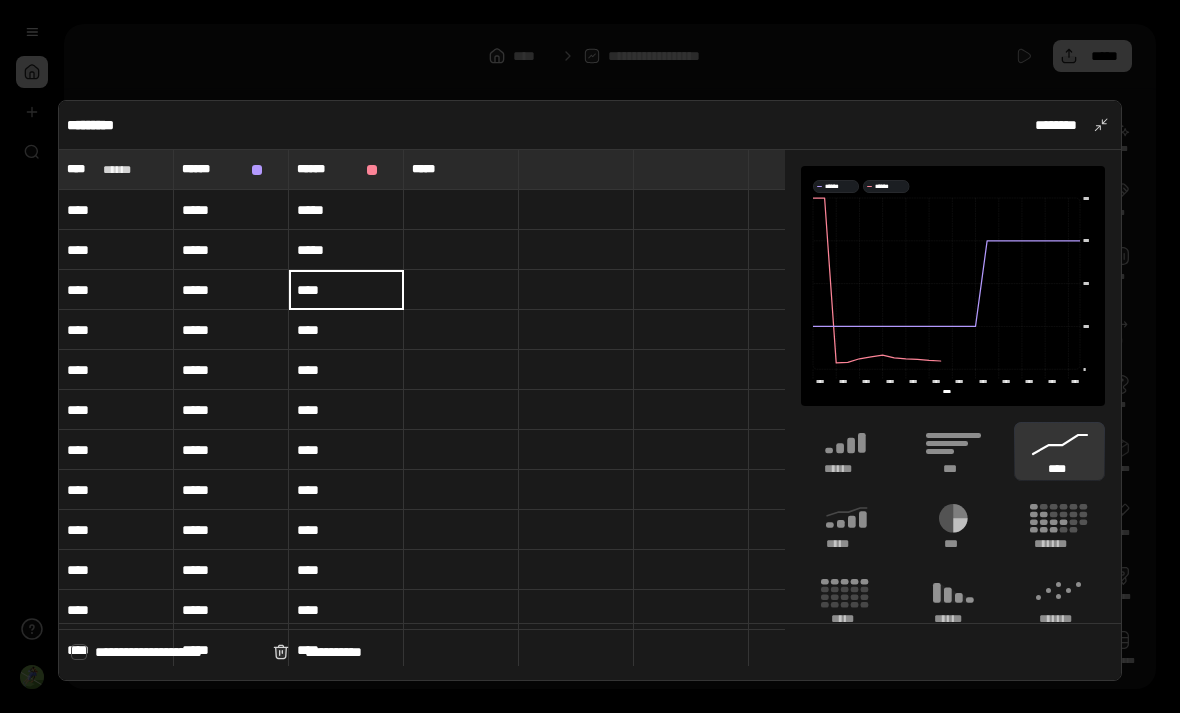 click on "****" at bounding box center (346, 290) 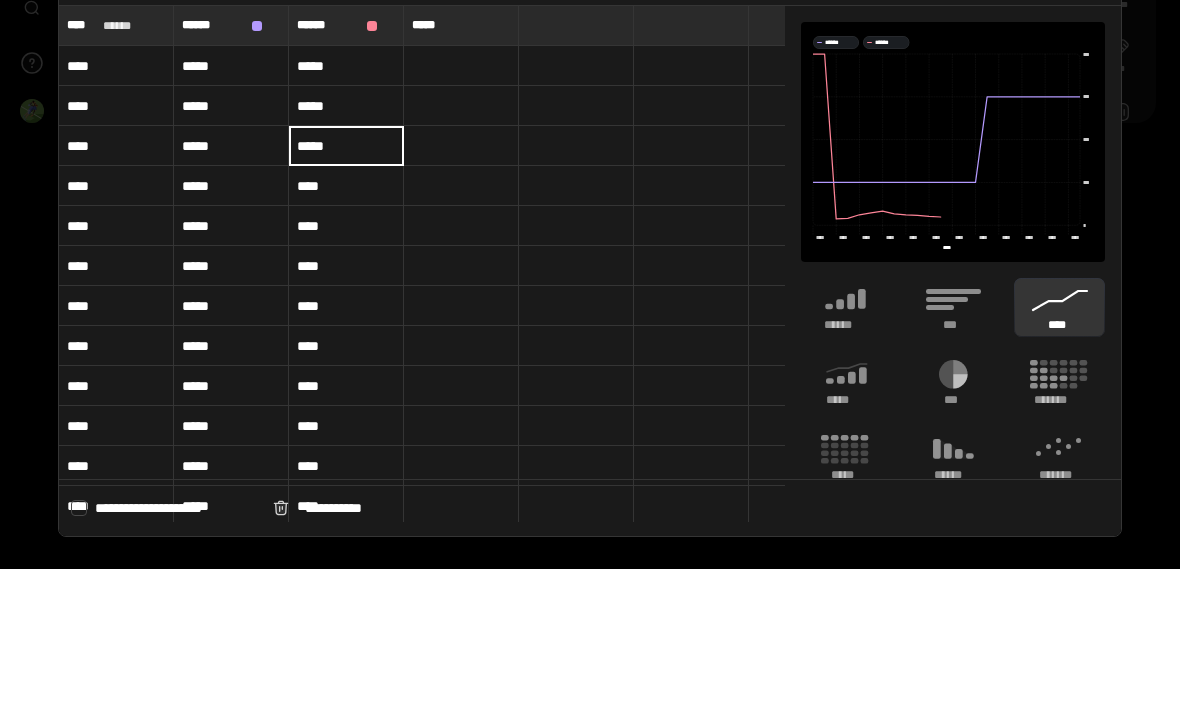 click on "****" at bounding box center (346, 330) 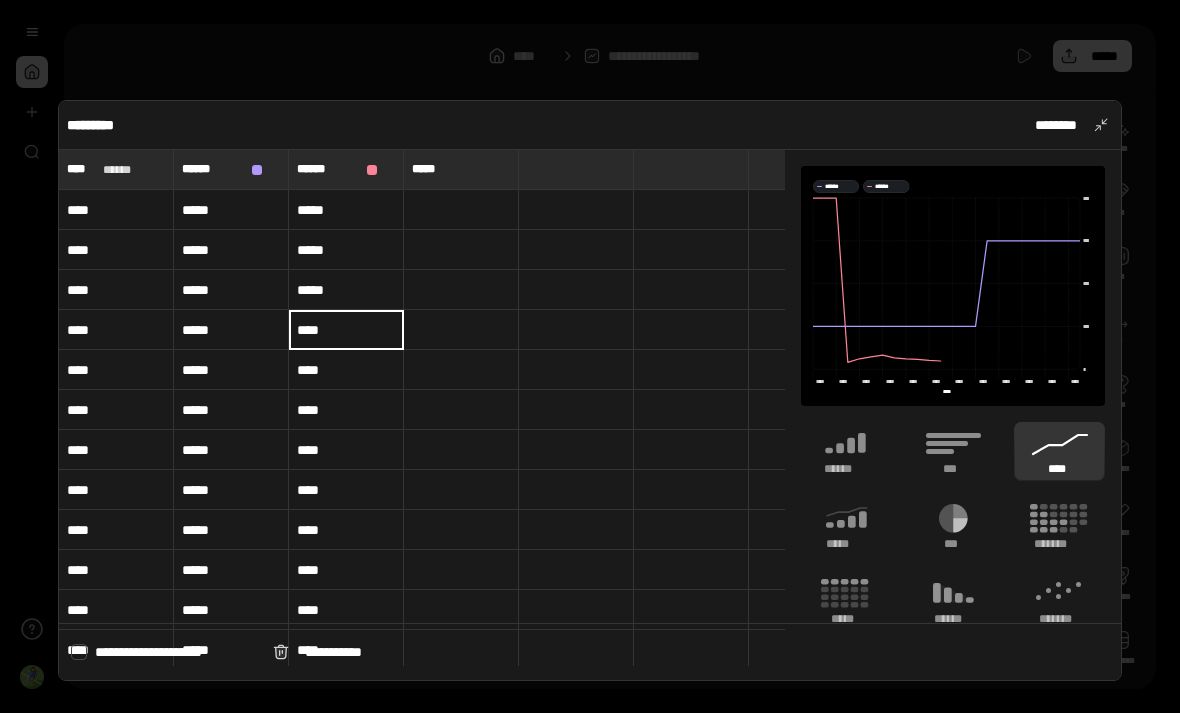 click on "****" at bounding box center [346, 330] 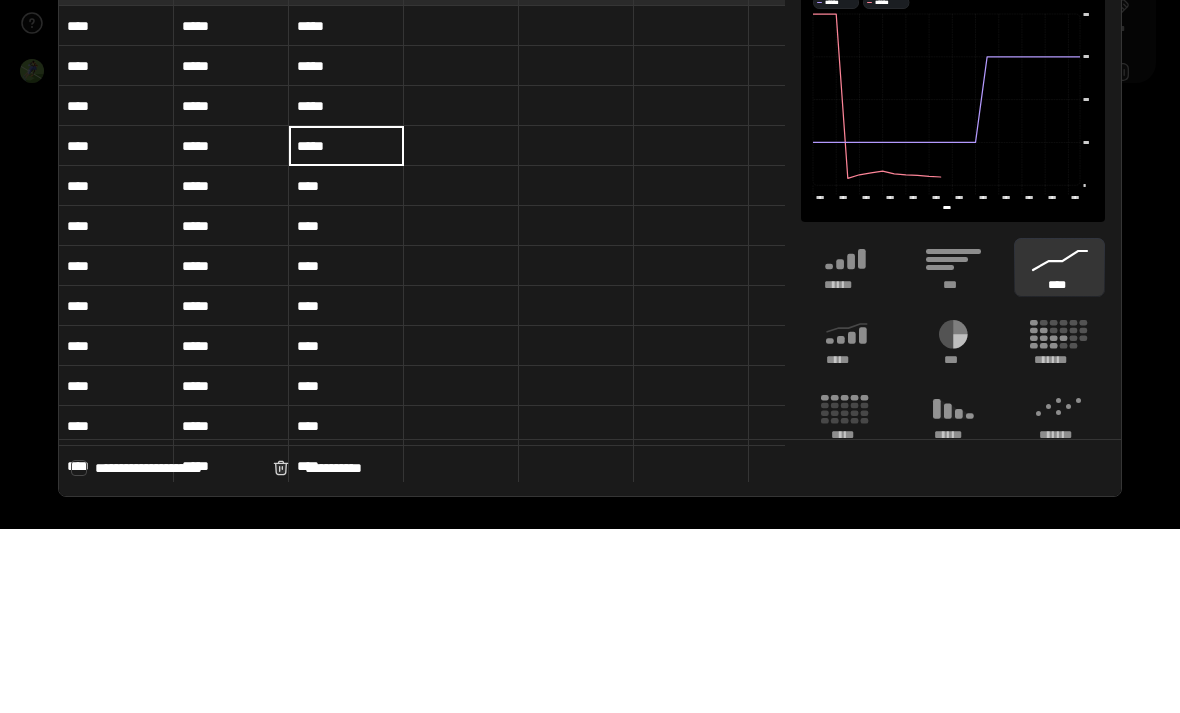 click on "****" at bounding box center [346, 370] 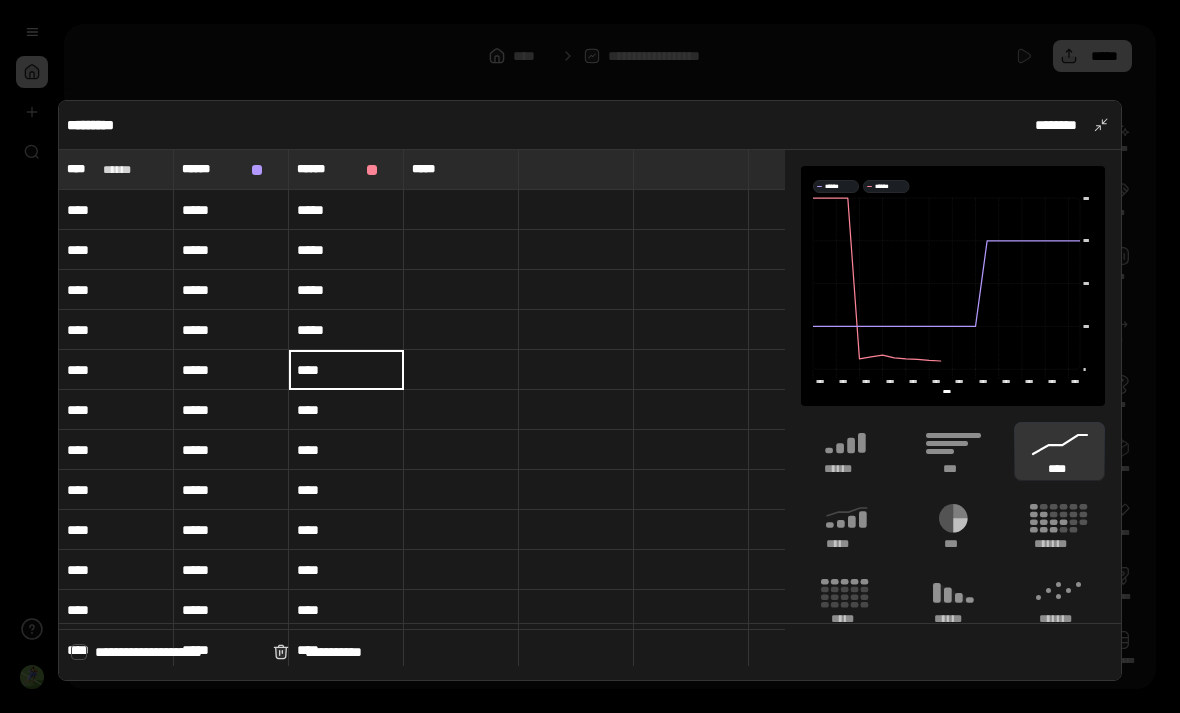 click on "****" at bounding box center (346, 370) 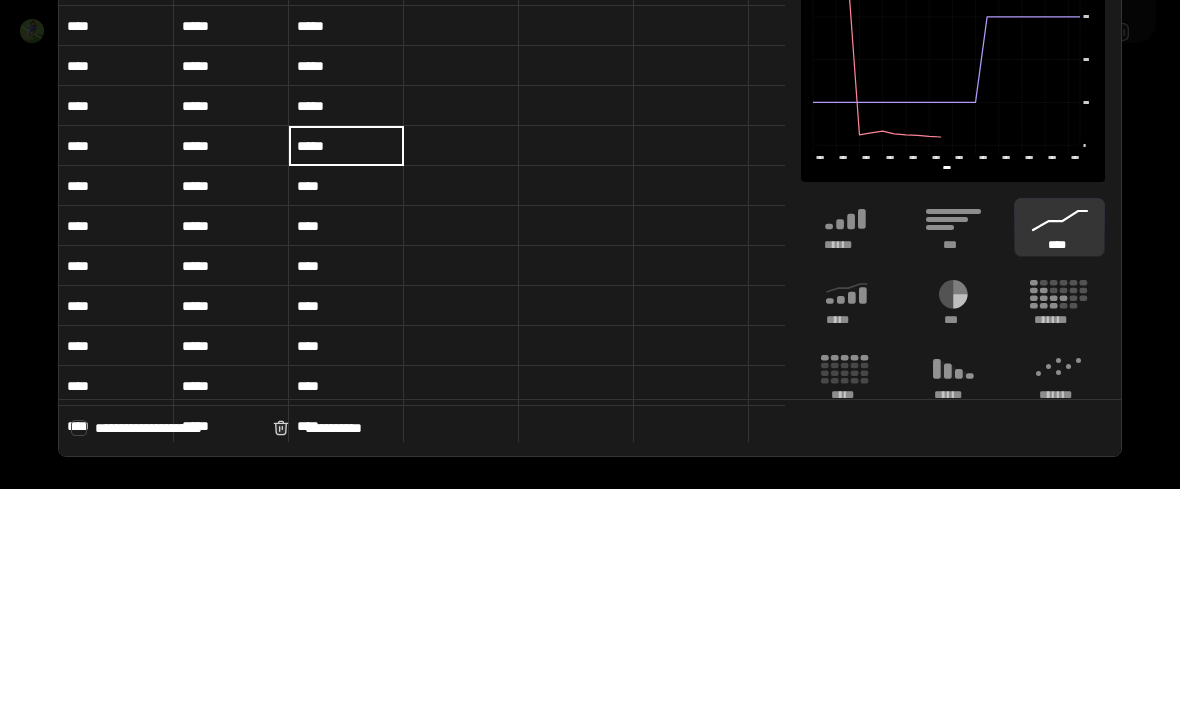 click on "****" at bounding box center (346, 410) 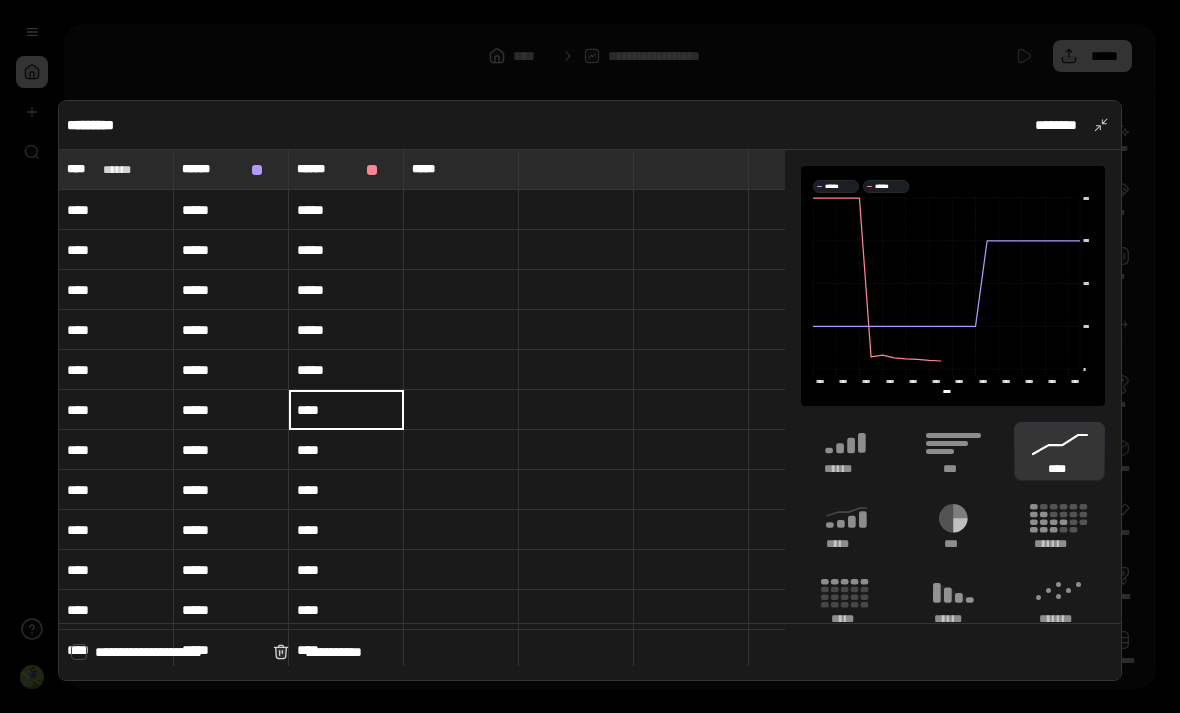 click on "****" at bounding box center (346, 410) 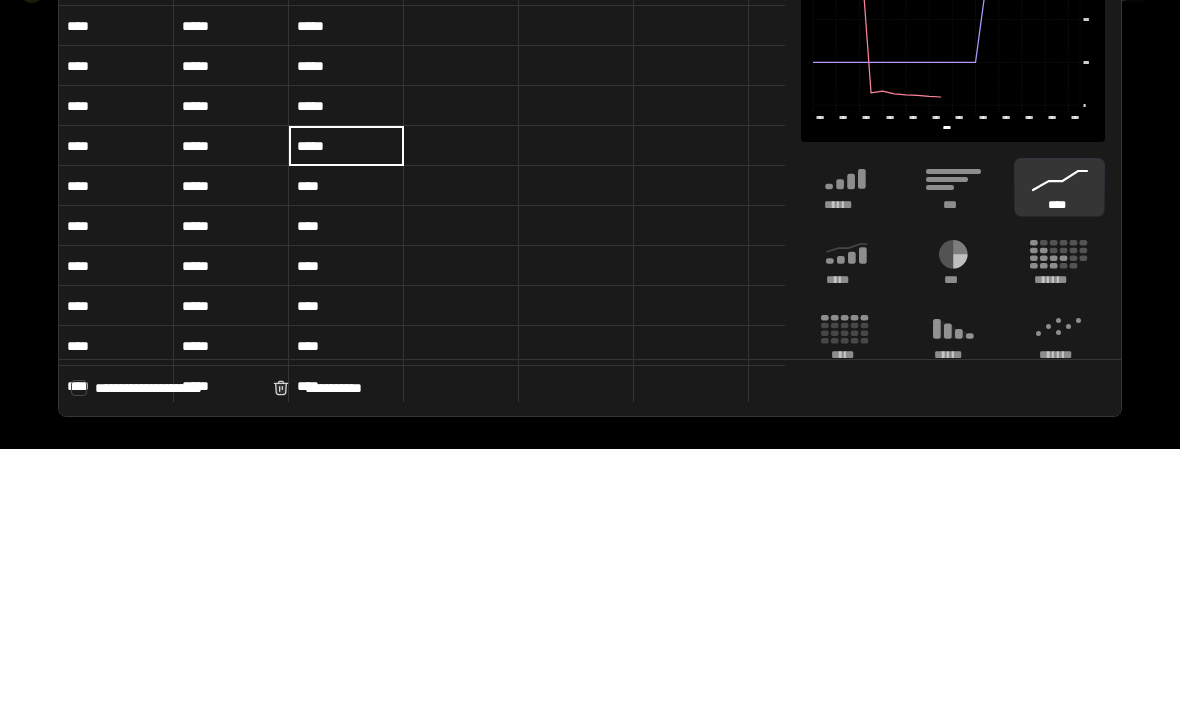 click on "*****" at bounding box center (346, 409) 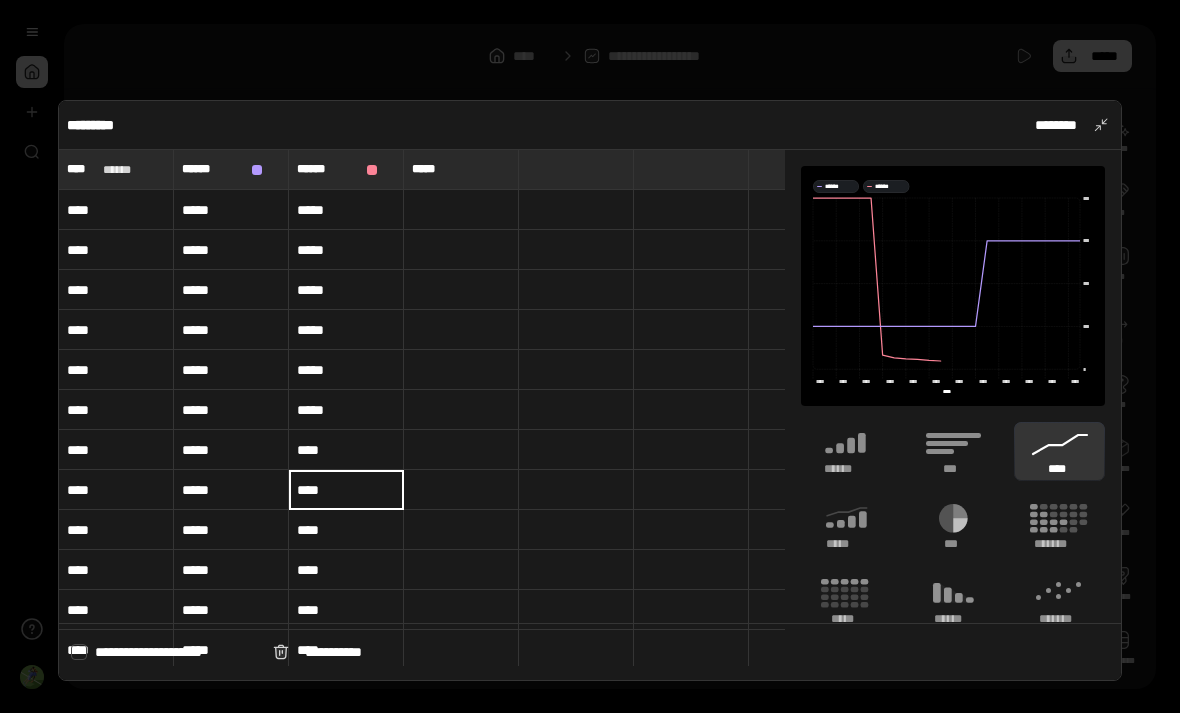 click on "****" at bounding box center (346, 450) 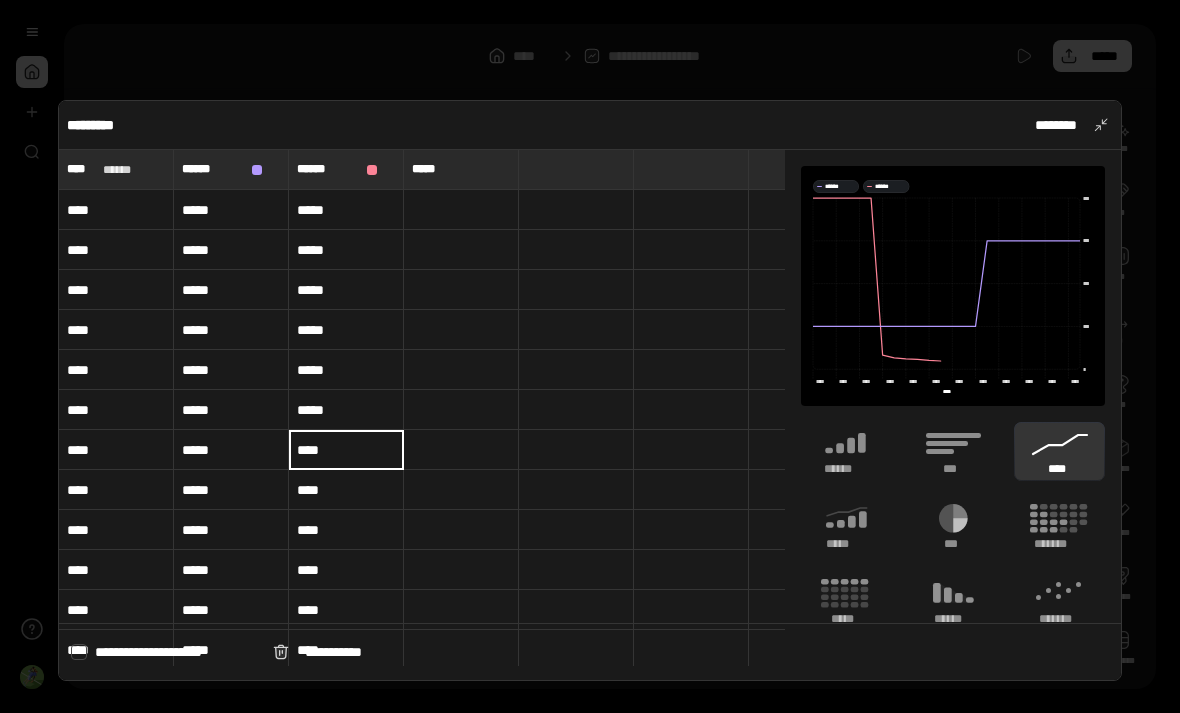 click on "****" at bounding box center [346, 450] 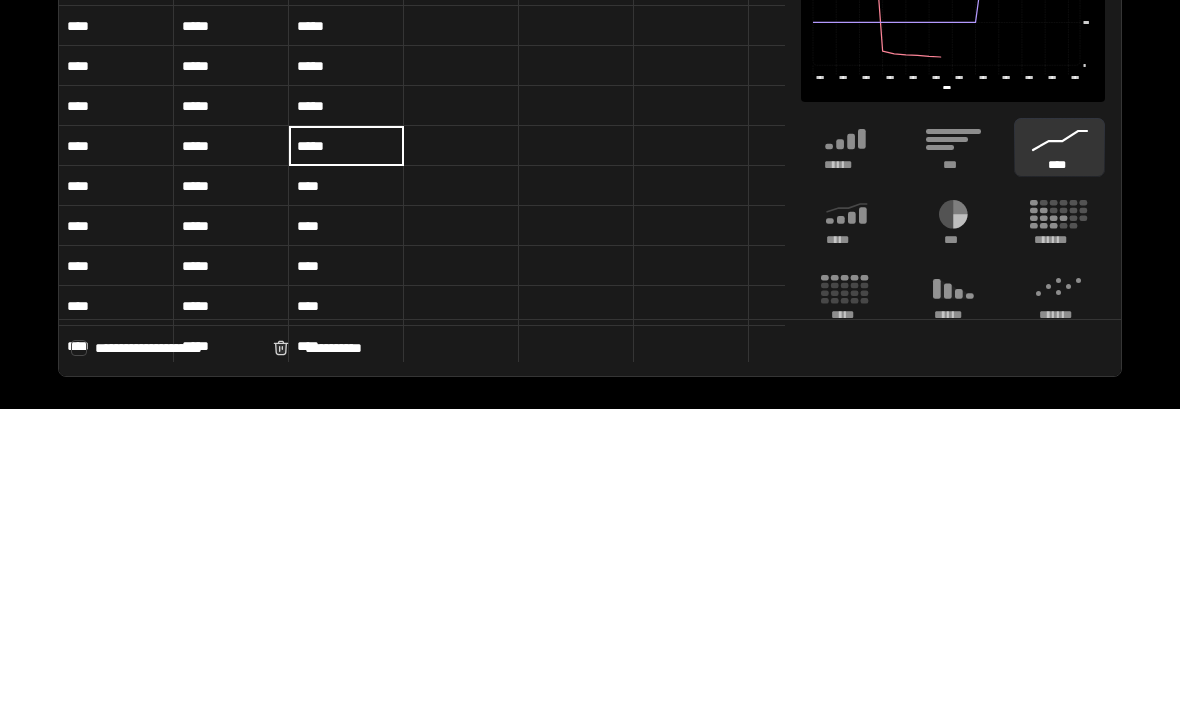 click on "****" at bounding box center [346, 490] 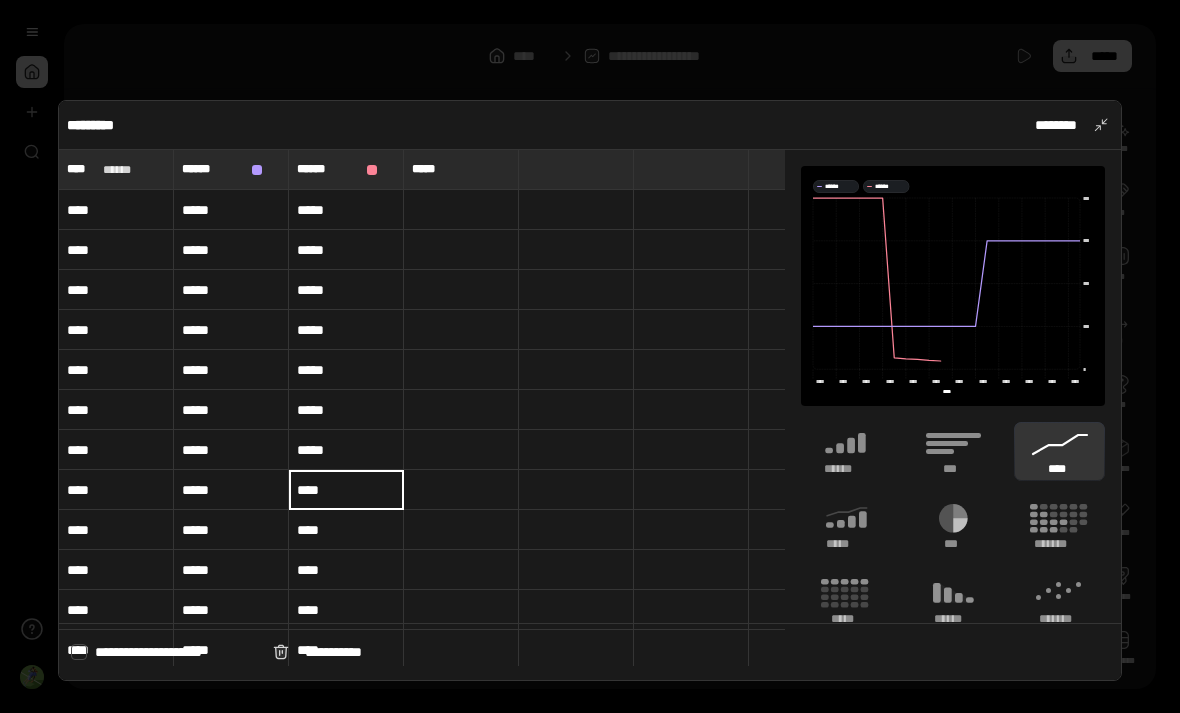 click on "****" at bounding box center [346, 490] 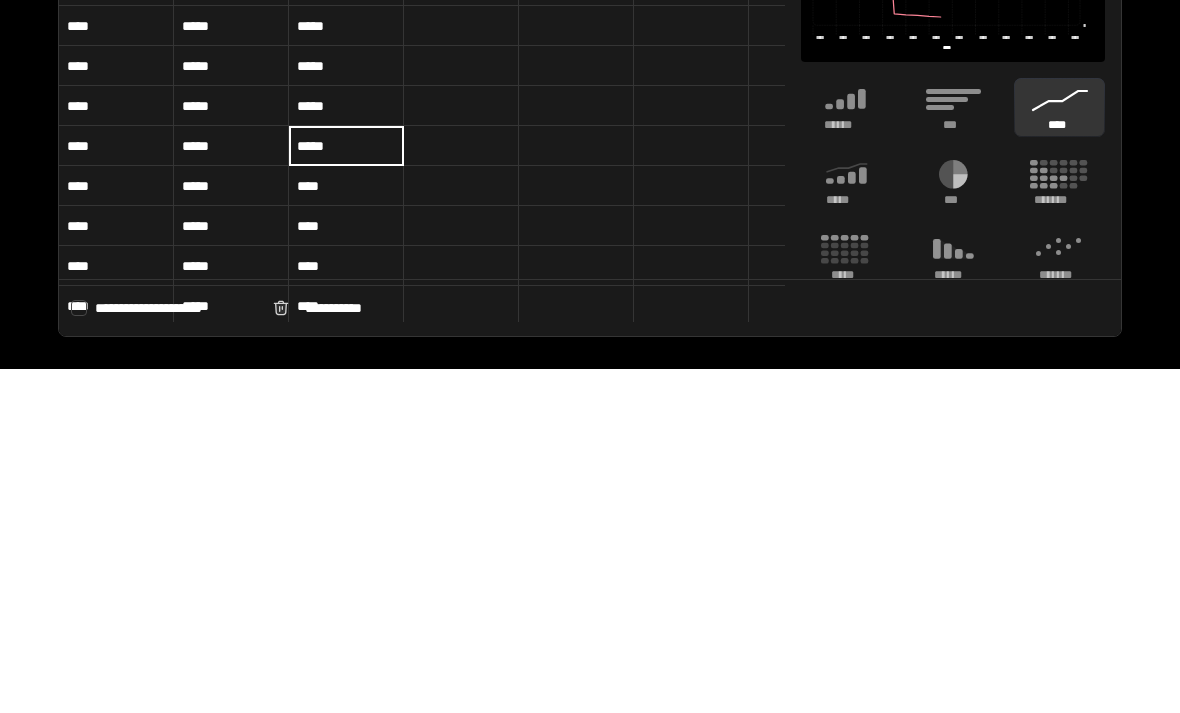 click on "****" at bounding box center (346, 530) 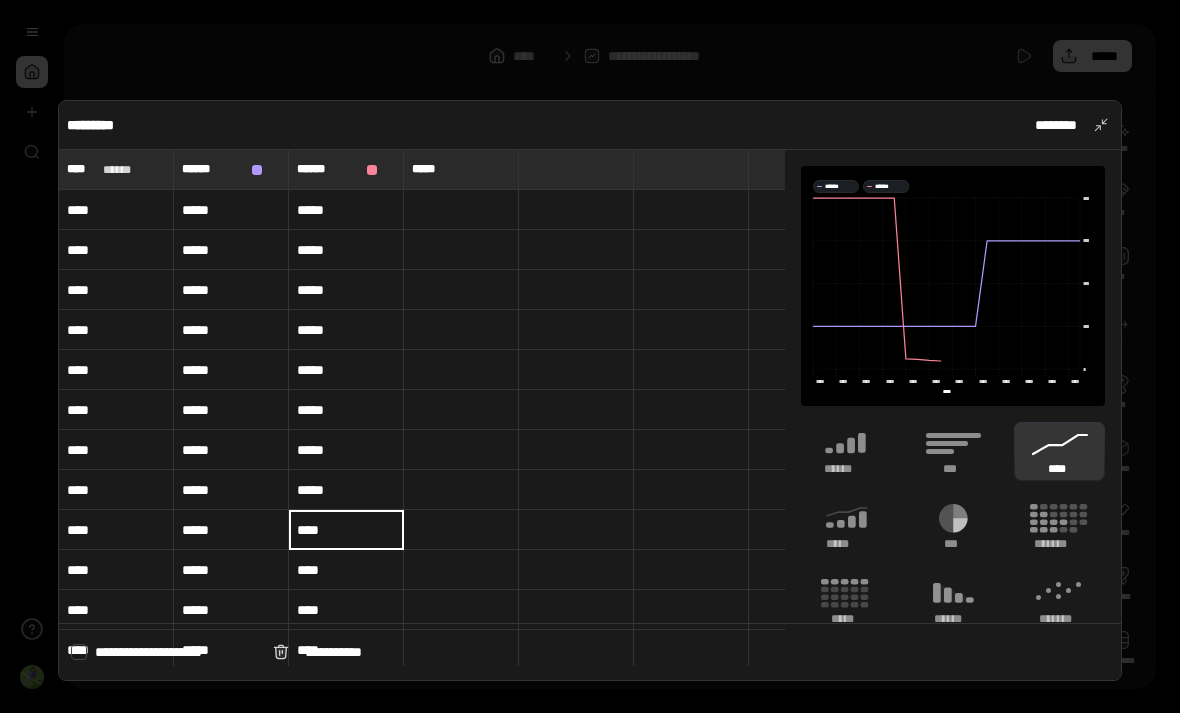 click on "****" at bounding box center [346, 530] 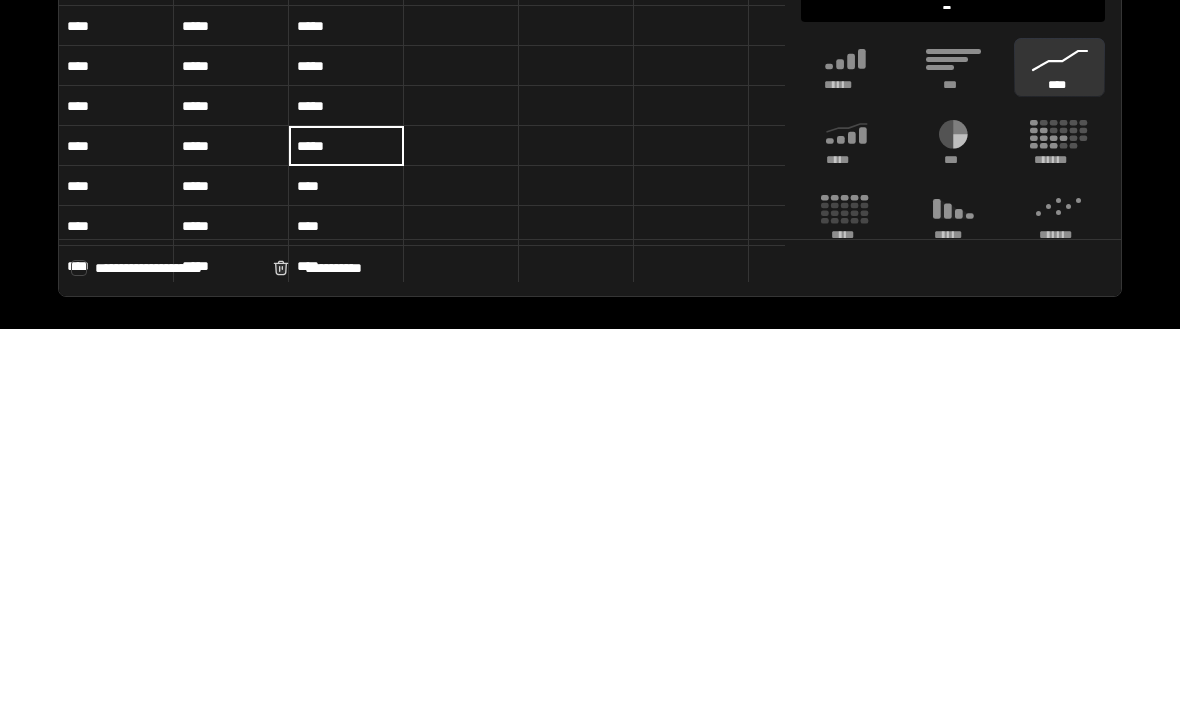 click on "****" at bounding box center (346, 570) 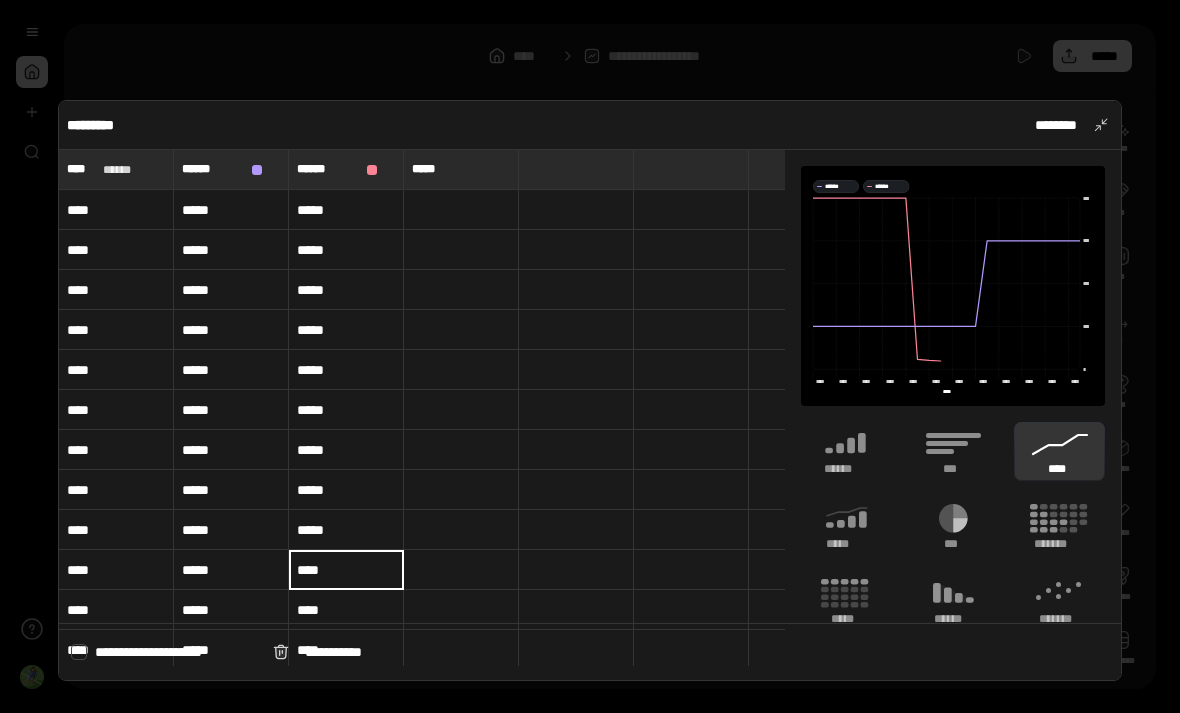 click on "****" at bounding box center [346, 570] 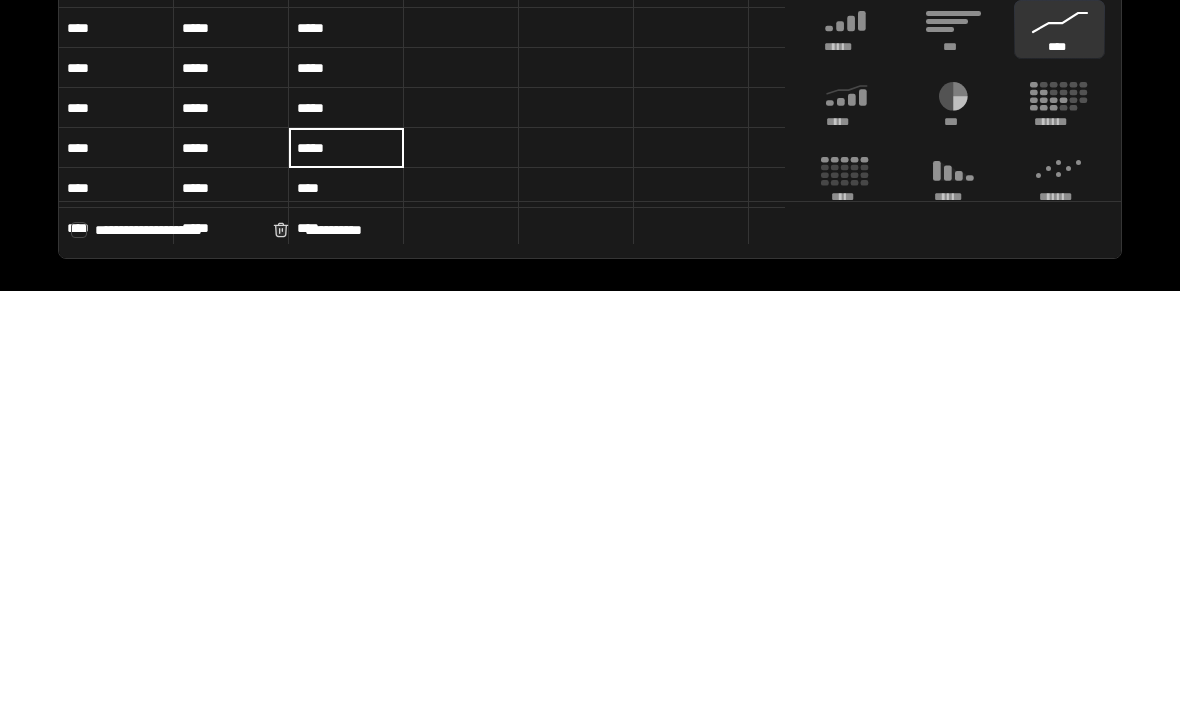 click on "****" at bounding box center [346, 610] 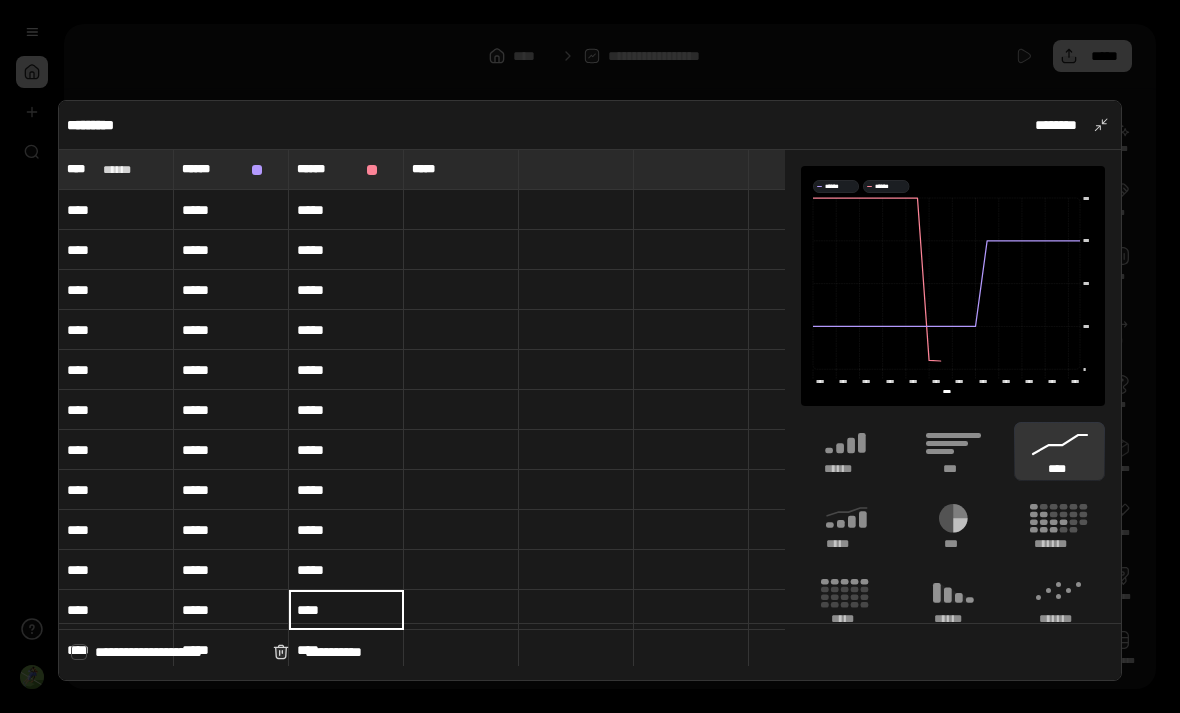 click on "****" at bounding box center (346, 610) 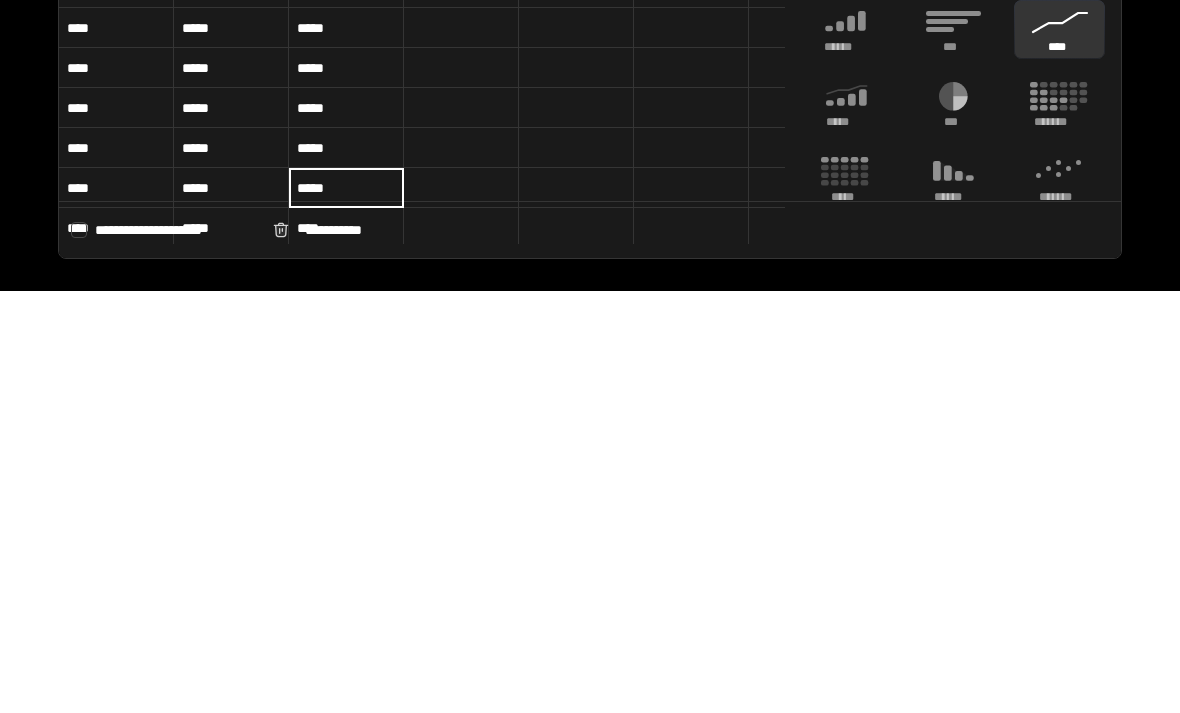 click on "*****" at bounding box center [231, 610] 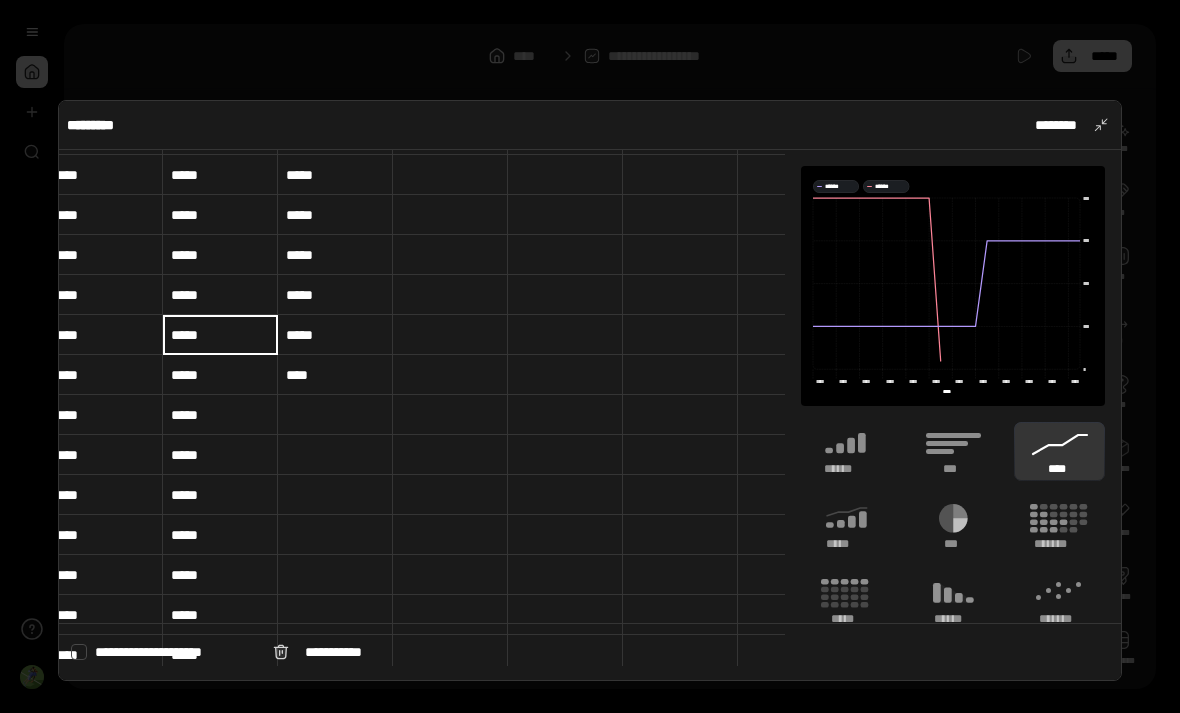 scroll, scrollTop: 275, scrollLeft: 13, axis: both 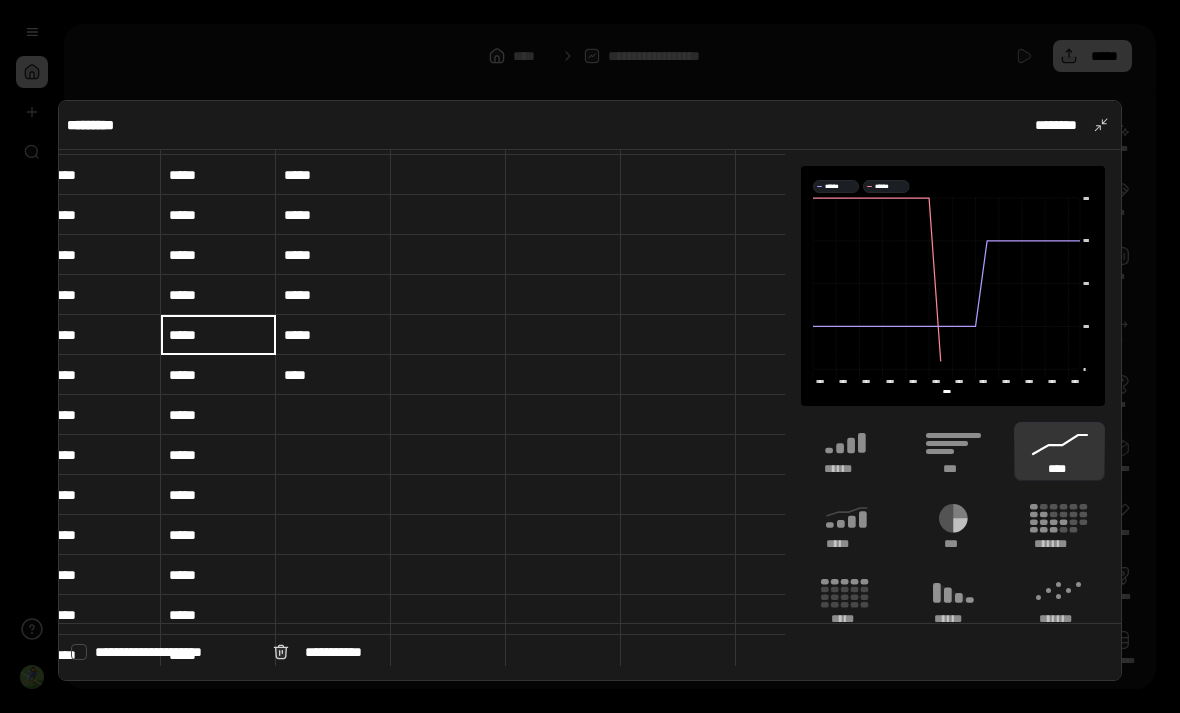 click on "*****" at bounding box center [333, 335] 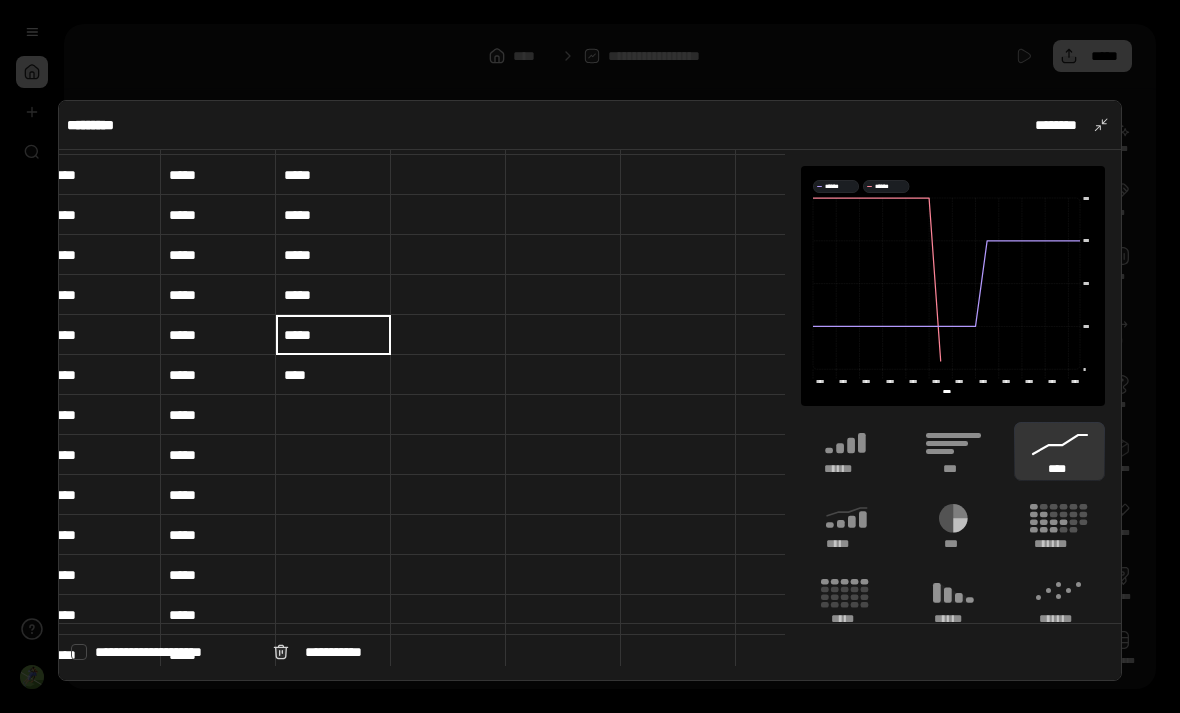 click on "****" at bounding box center (333, 375) 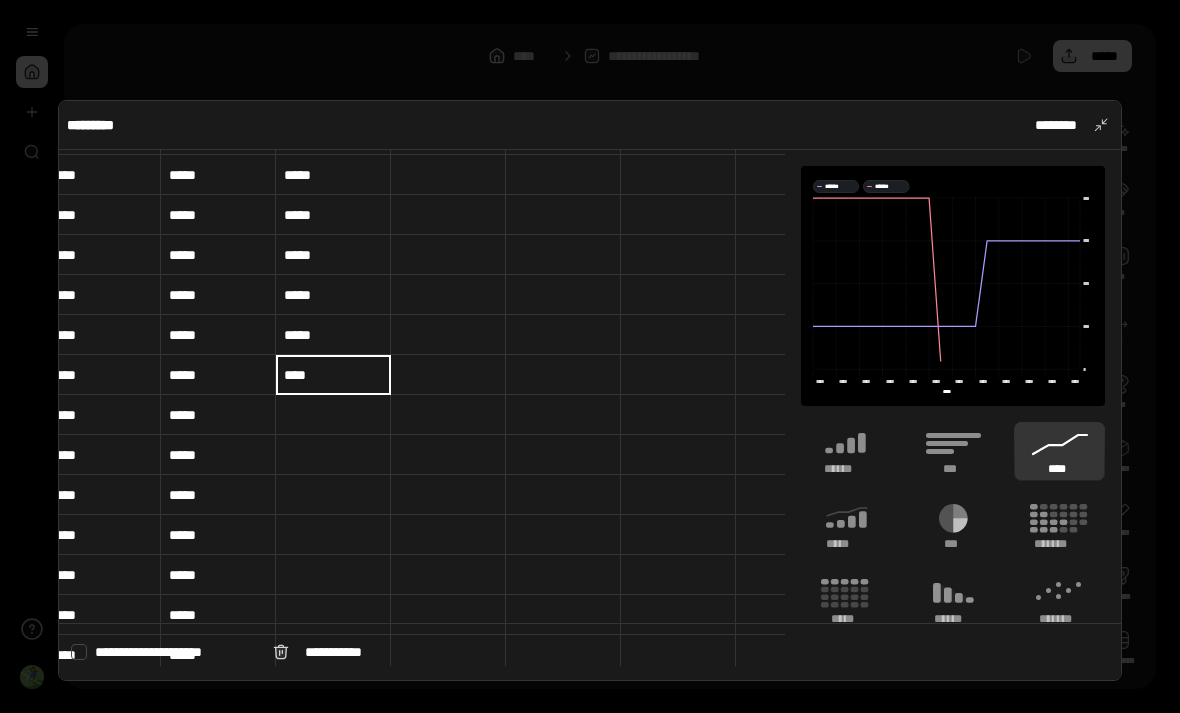 click on "****" at bounding box center [333, 375] 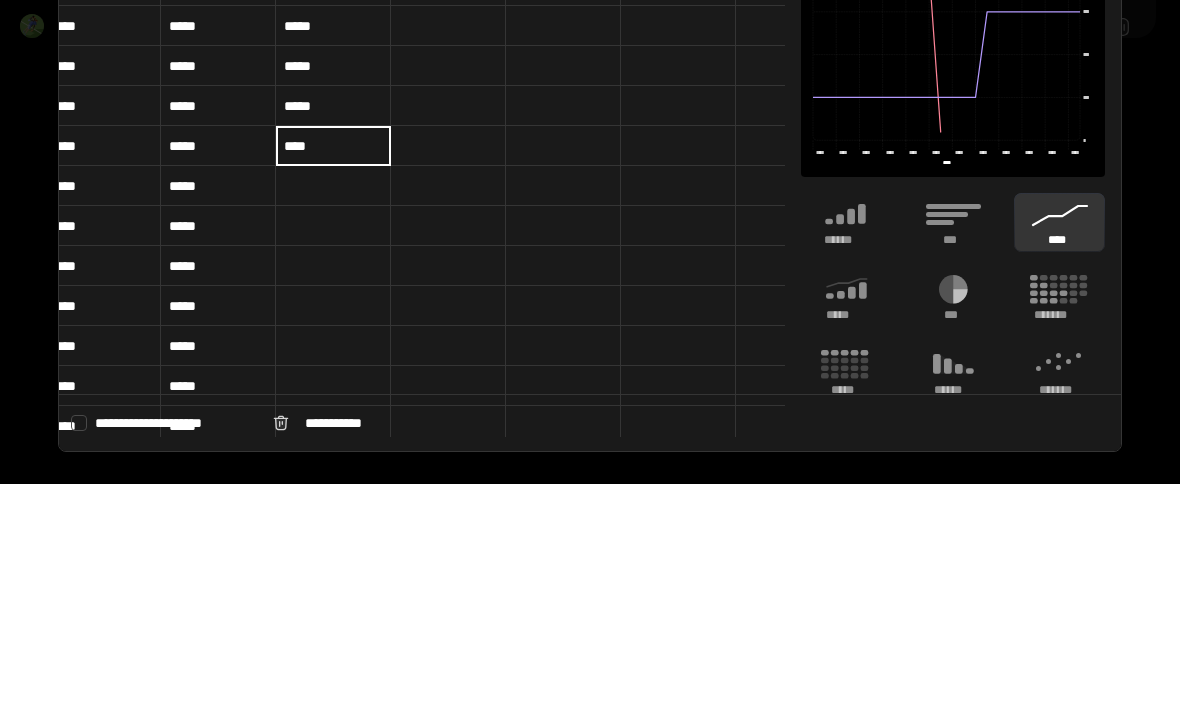 click at bounding box center (333, 415) 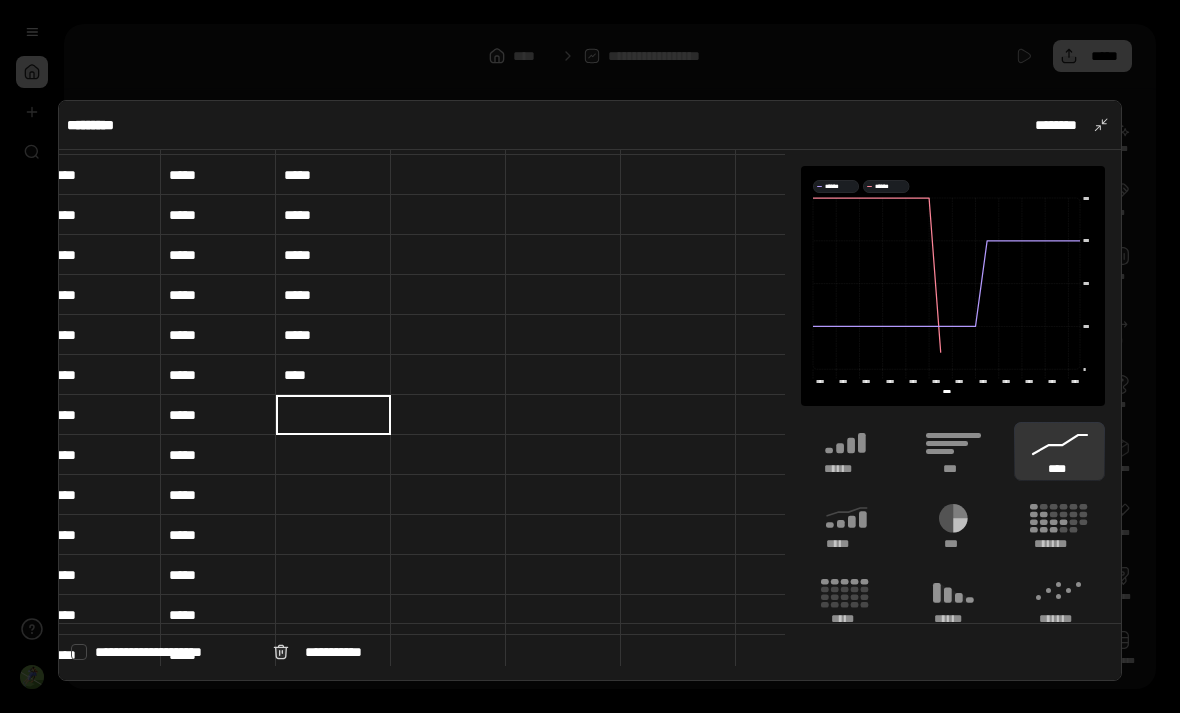 click at bounding box center (333, 415) 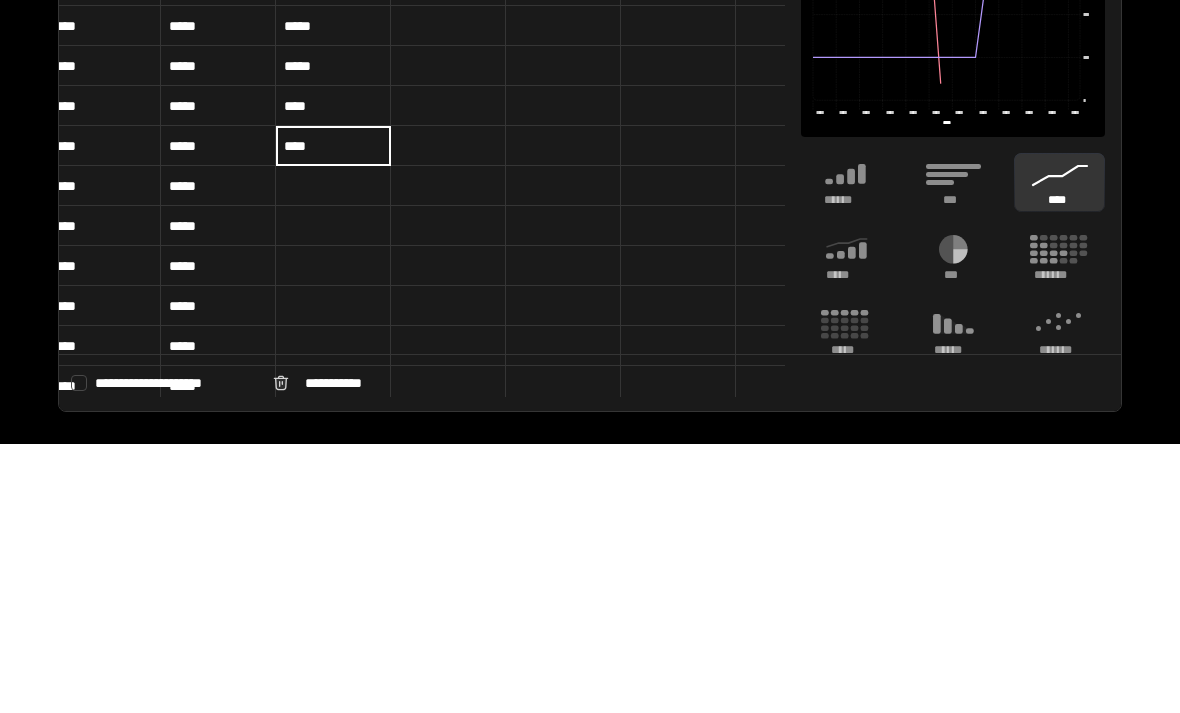 click at bounding box center [333, 455] 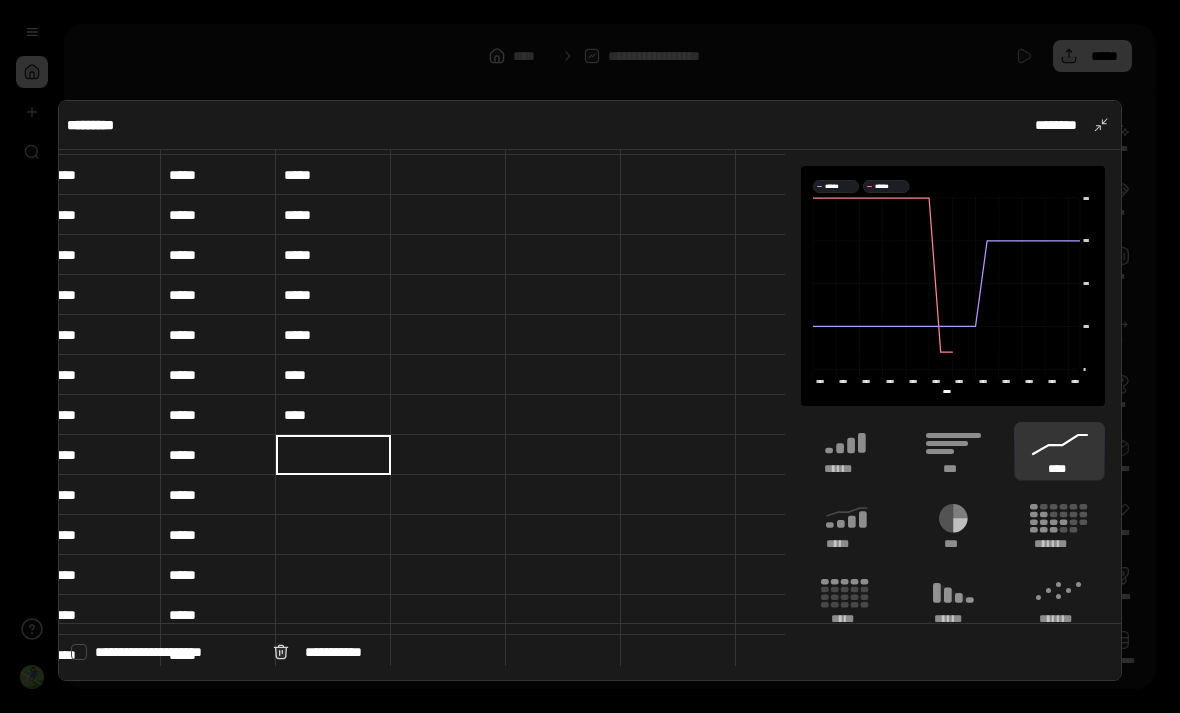 click on "****" at bounding box center (333, 415) 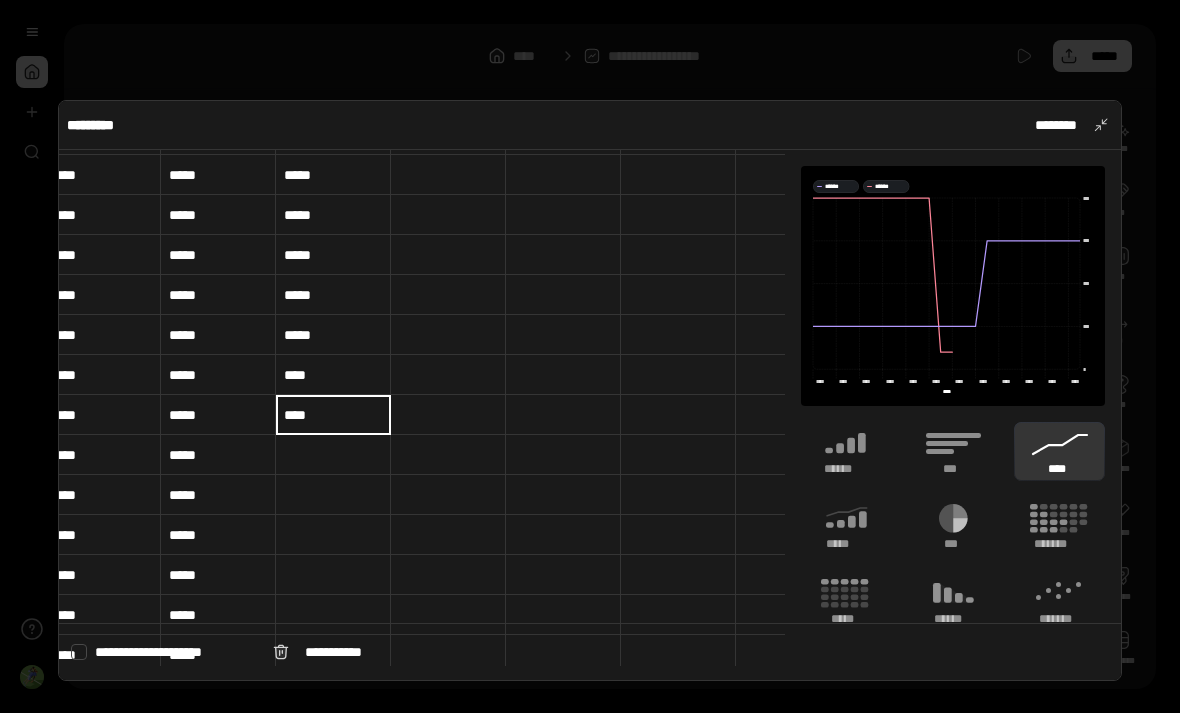 click on "****" at bounding box center (333, 375) 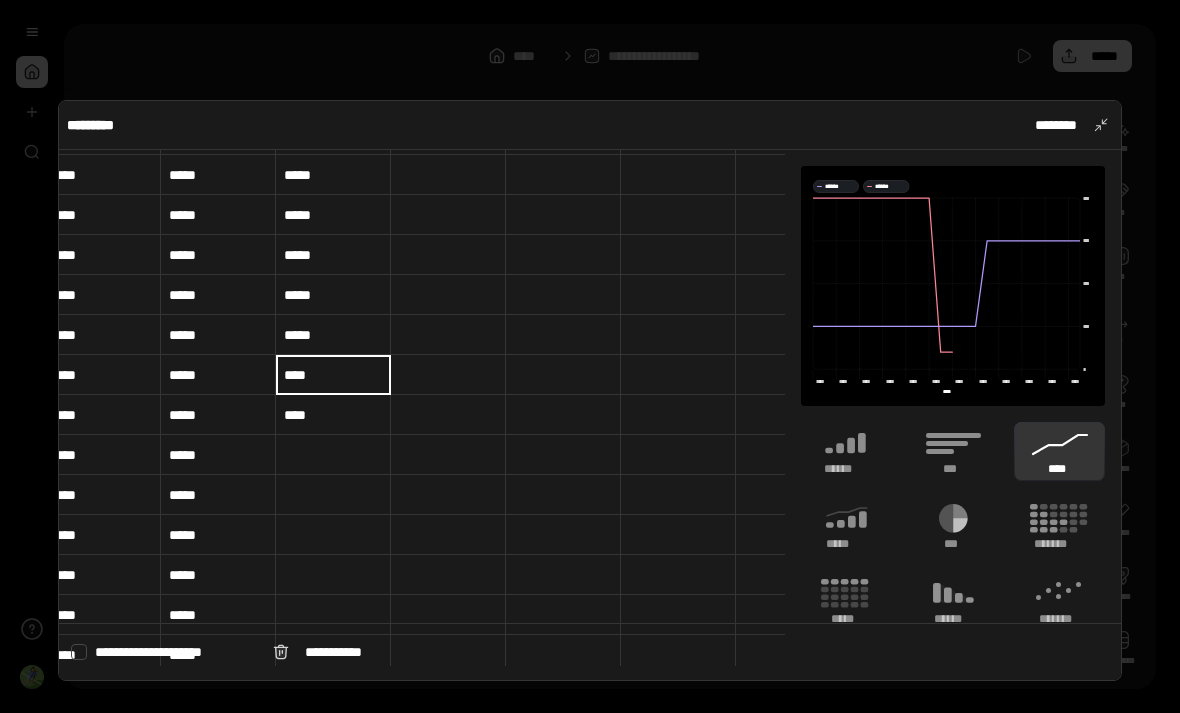 click on "****" at bounding box center (333, 375) 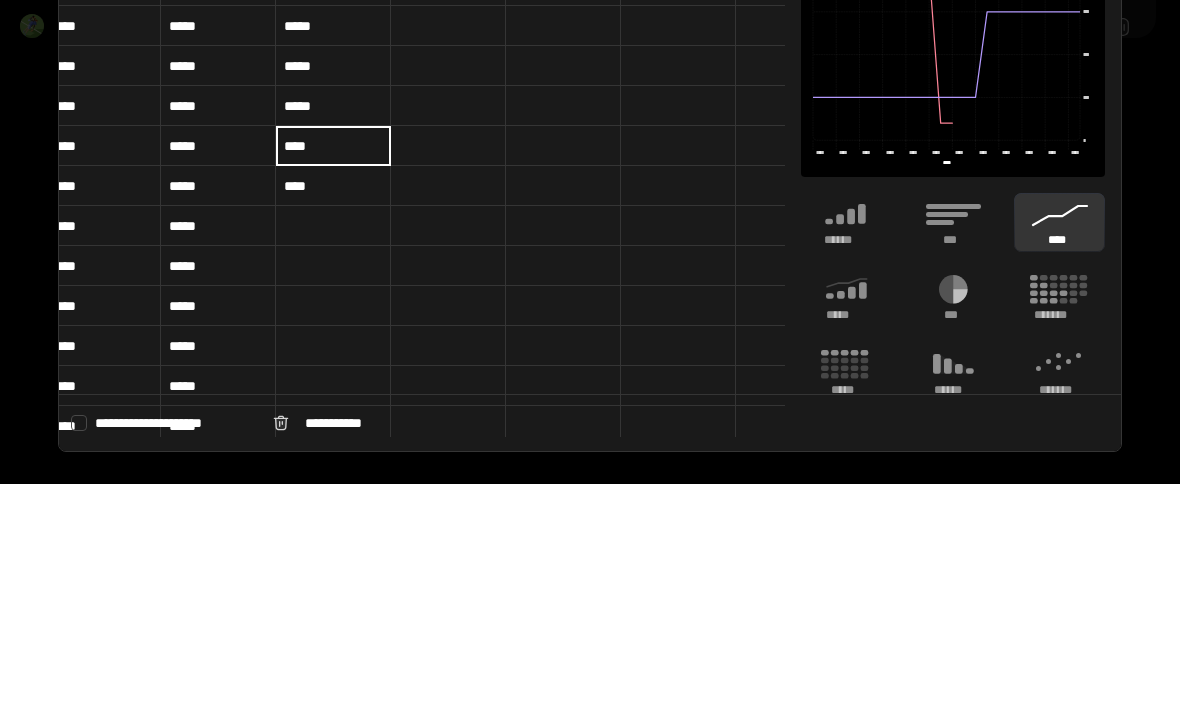click on "****" at bounding box center [333, 374] 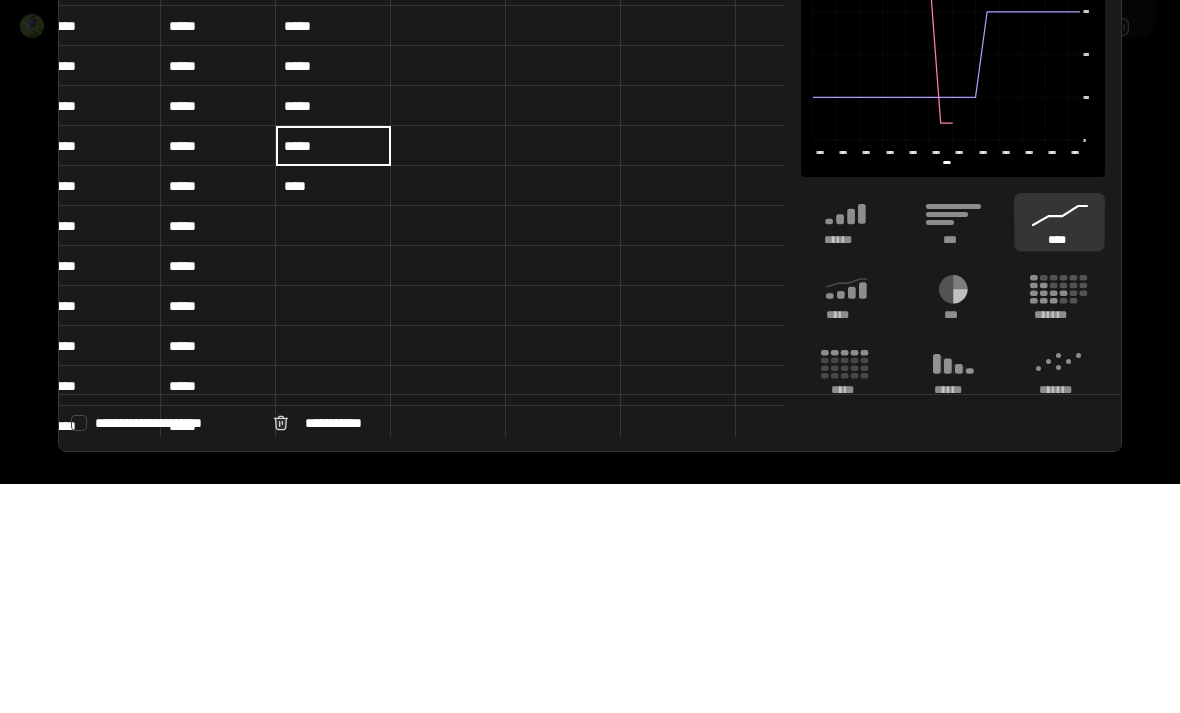click on "****" at bounding box center (333, 415) 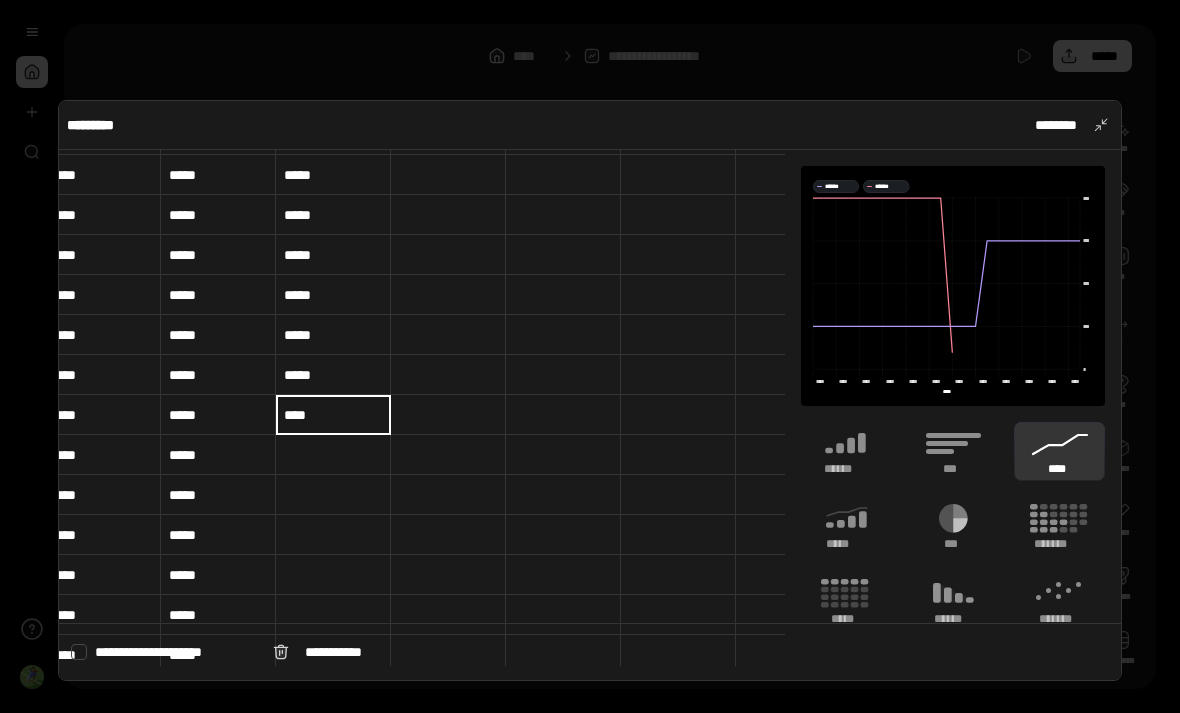 click on "****" at bounding box center (333, 415) 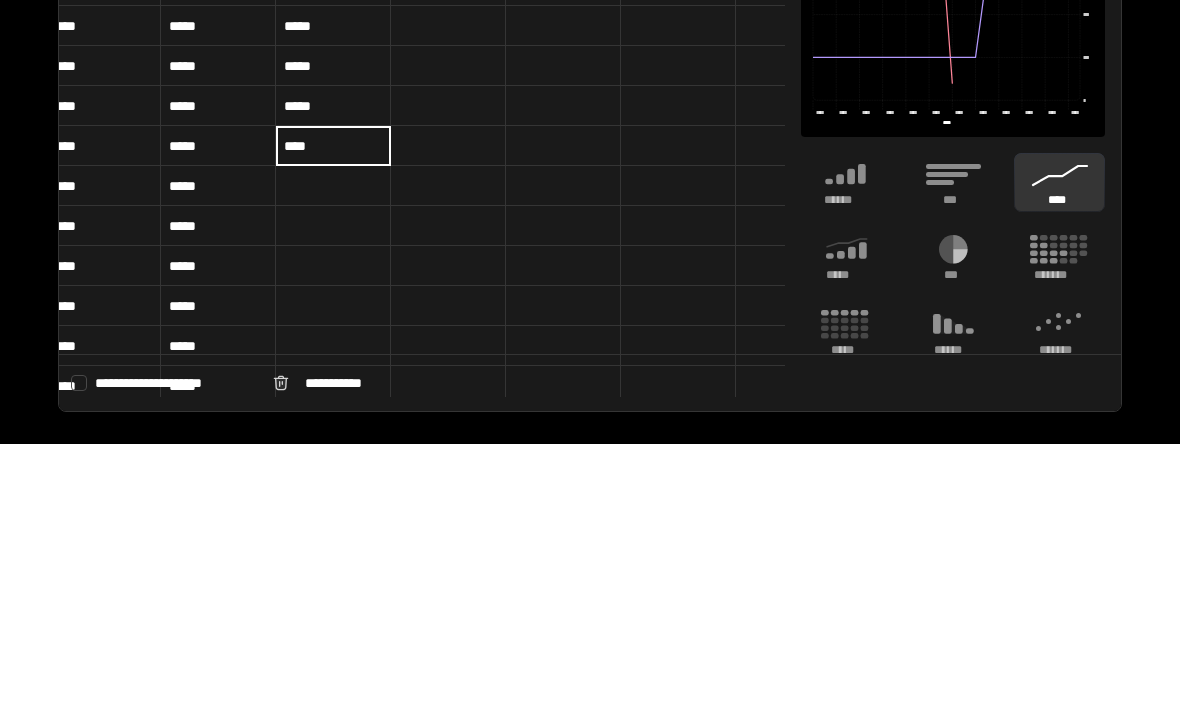 click on "****" at bounding box center (333, 414) 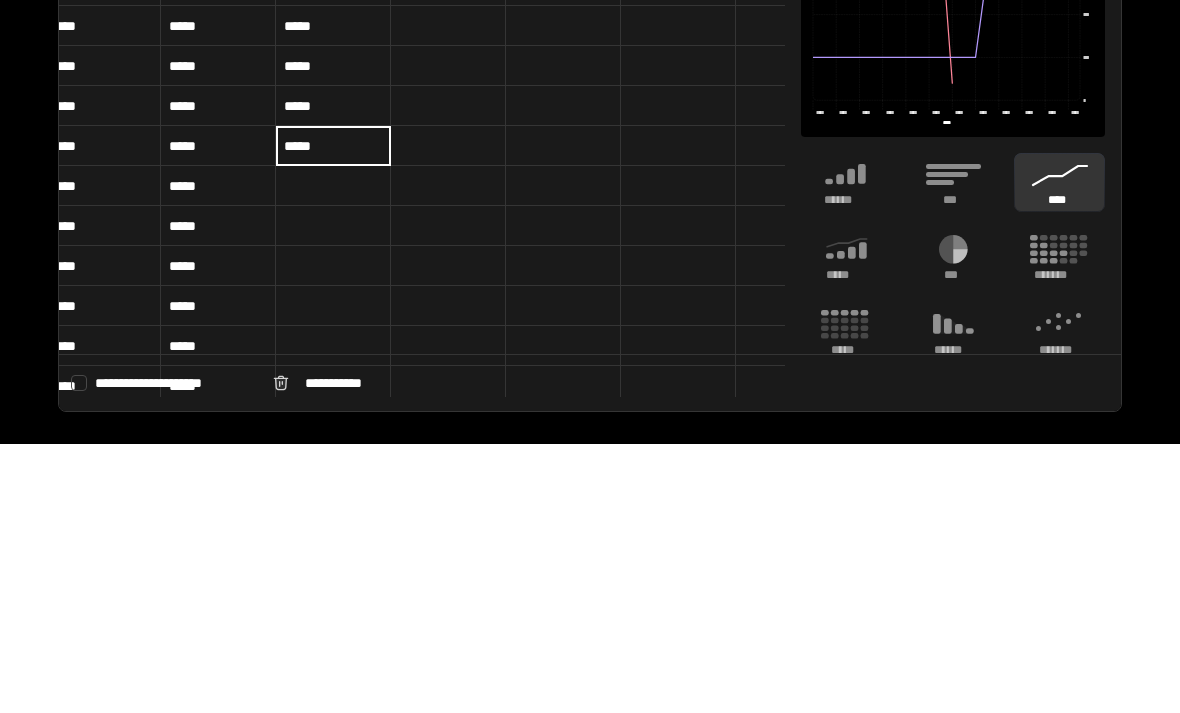click at bounding box center (333, 455) 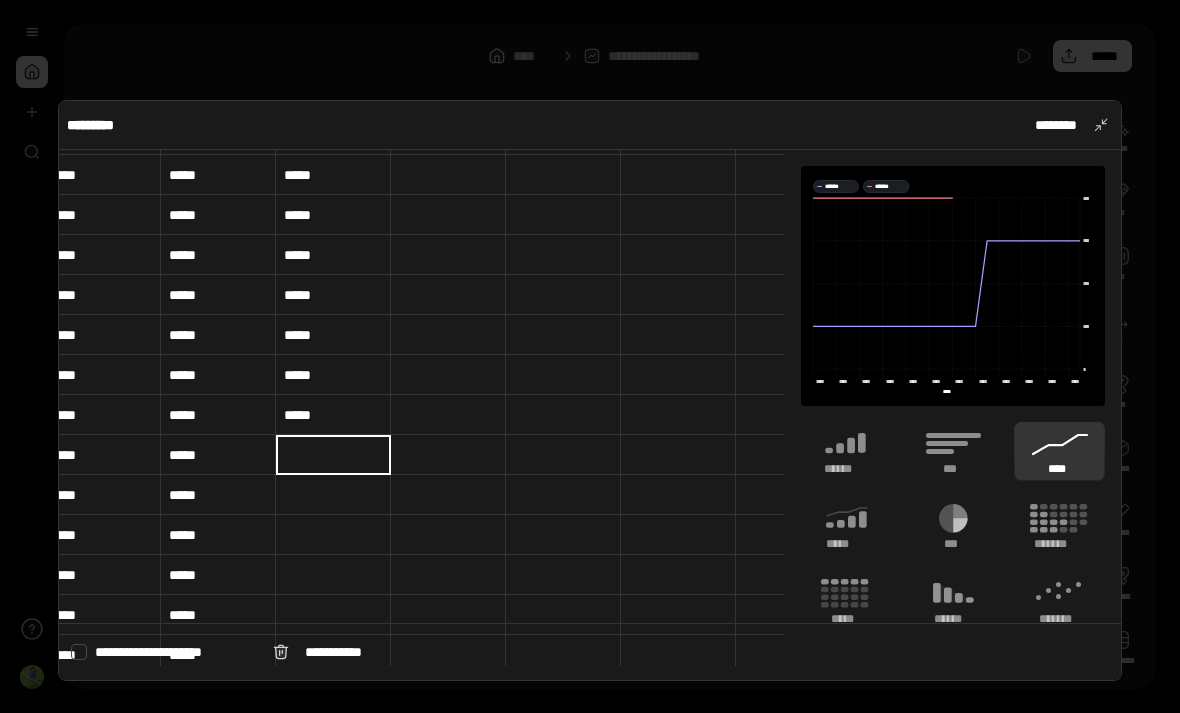 click at bounding box center (333, 455) 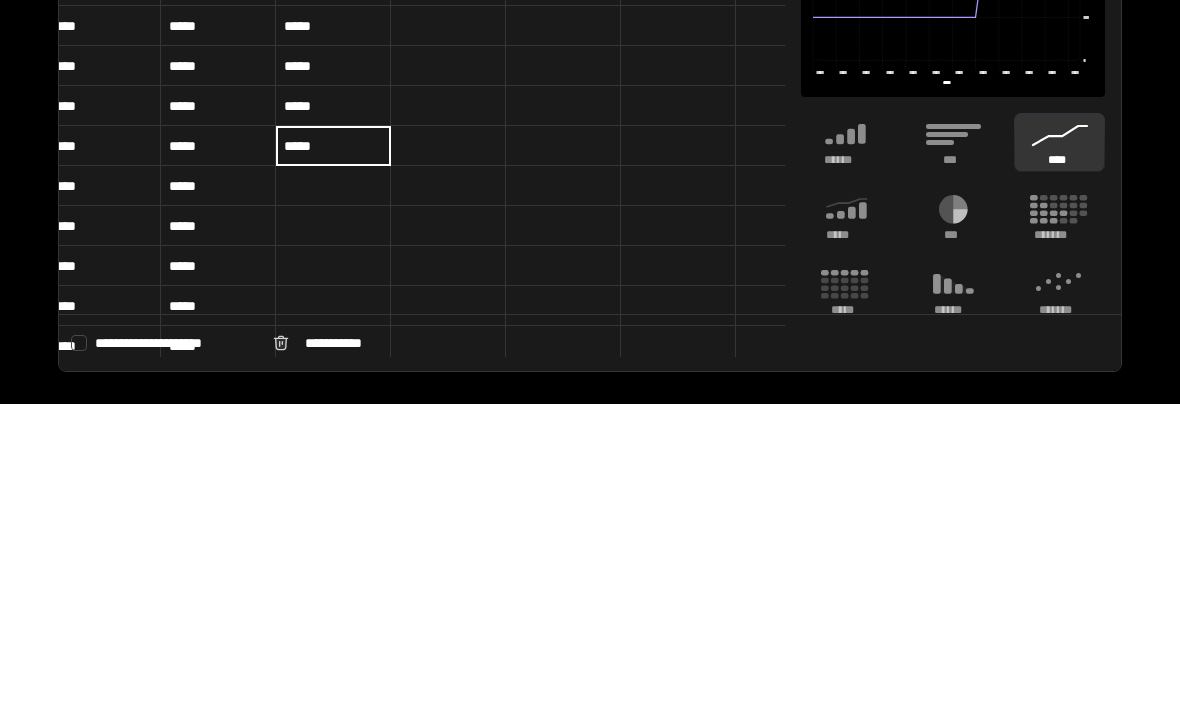 click at bounding box center (333, 495) 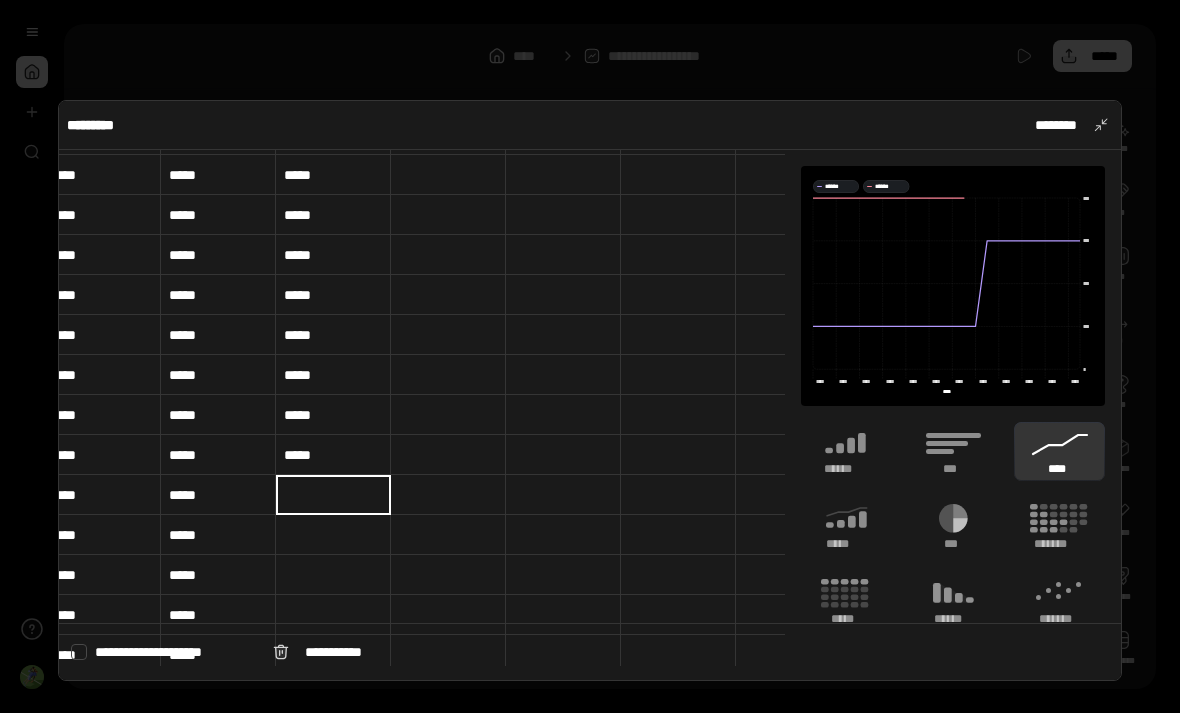 click at bounding box center (333, 495) 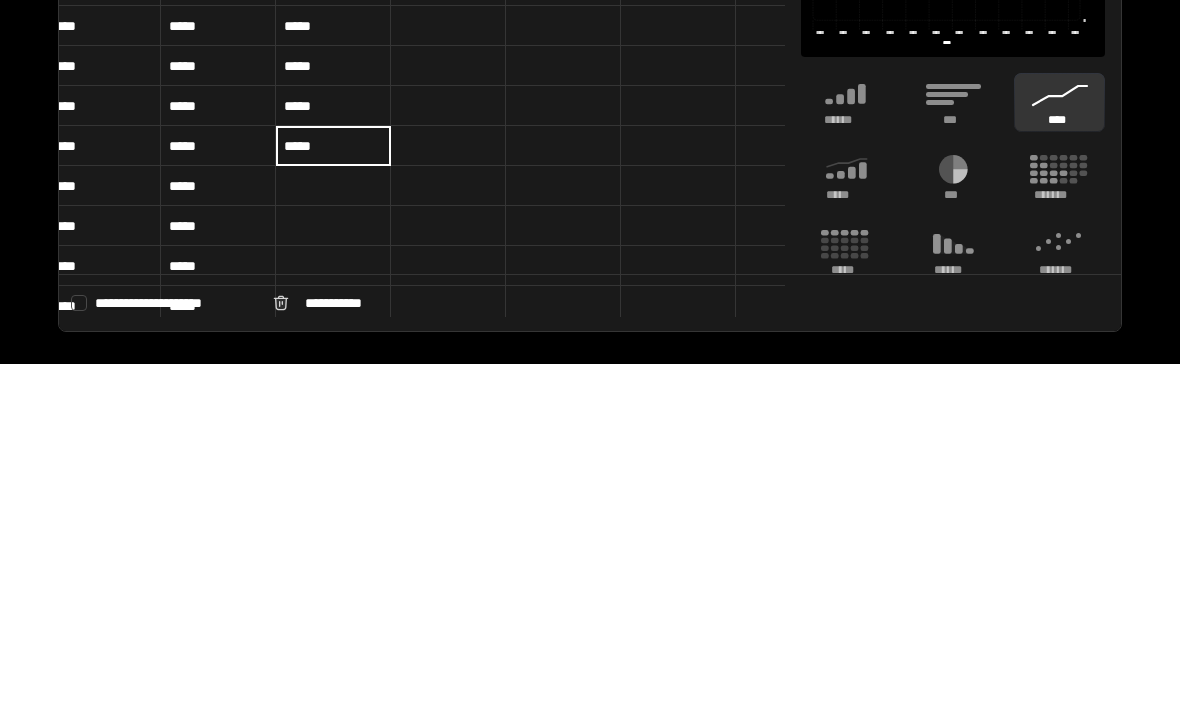 click at bounding box center [333, 535] 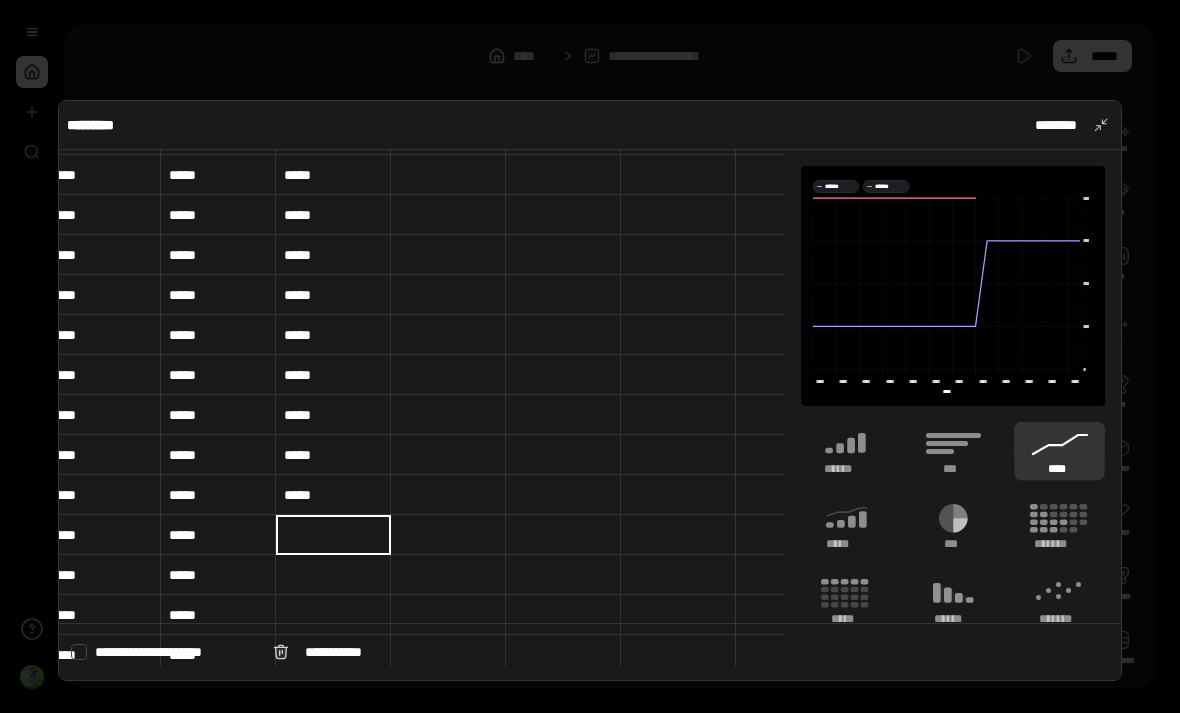 click at bounding box center (333, 535) 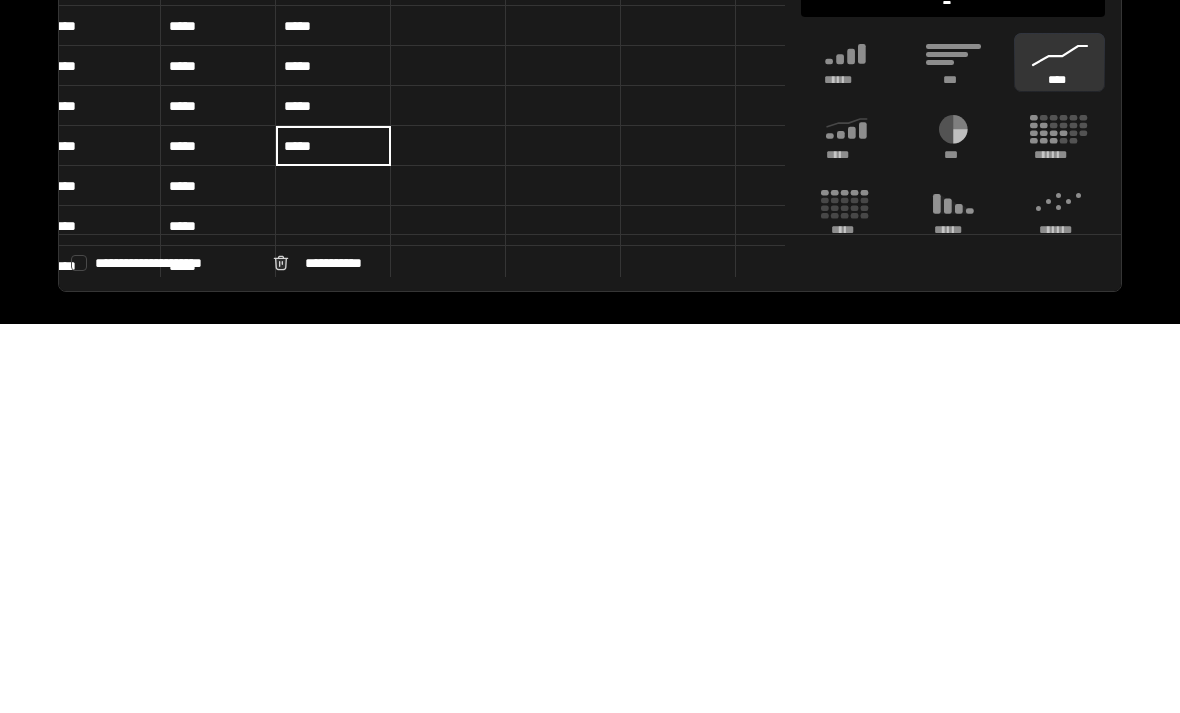 click at bounding box center [333, 575] 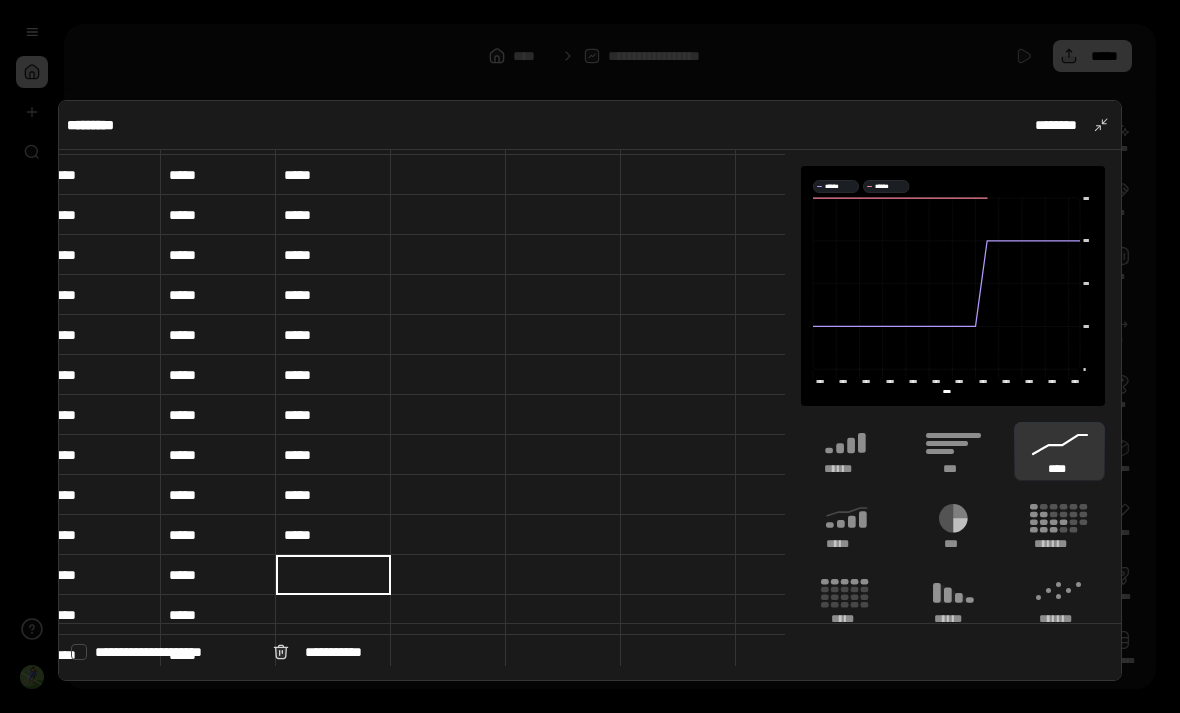 click at bounding box center [333, 575] 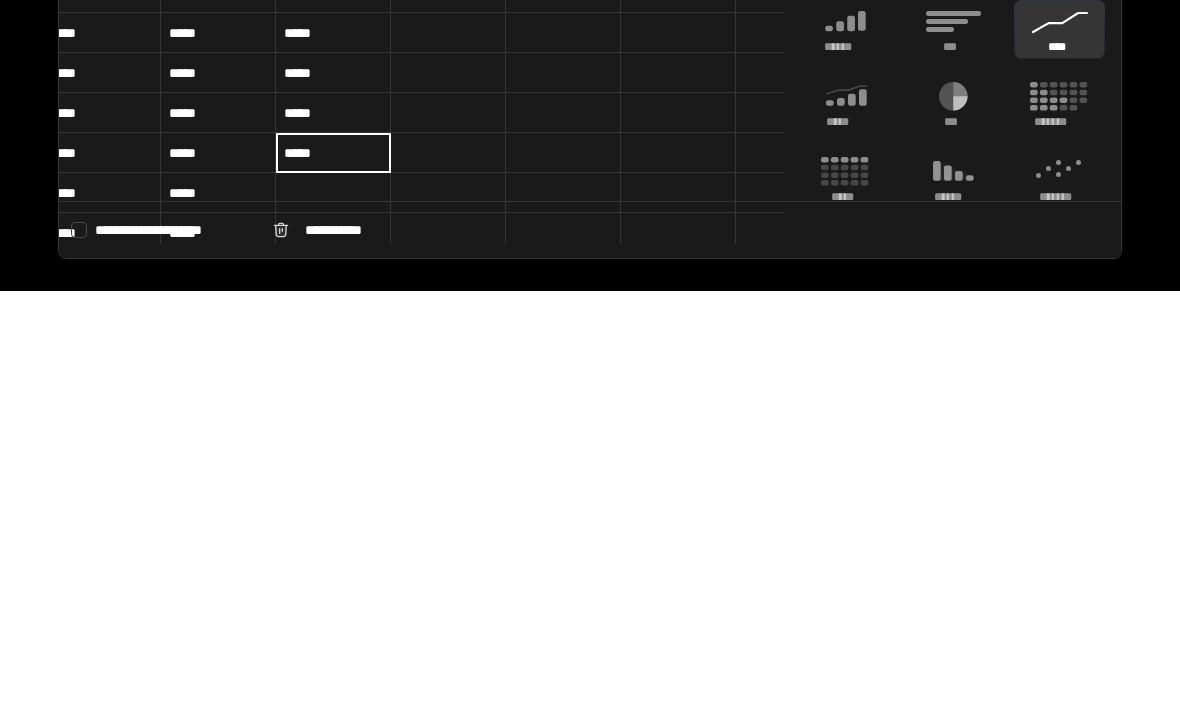 click at bounding box center (333, 615) 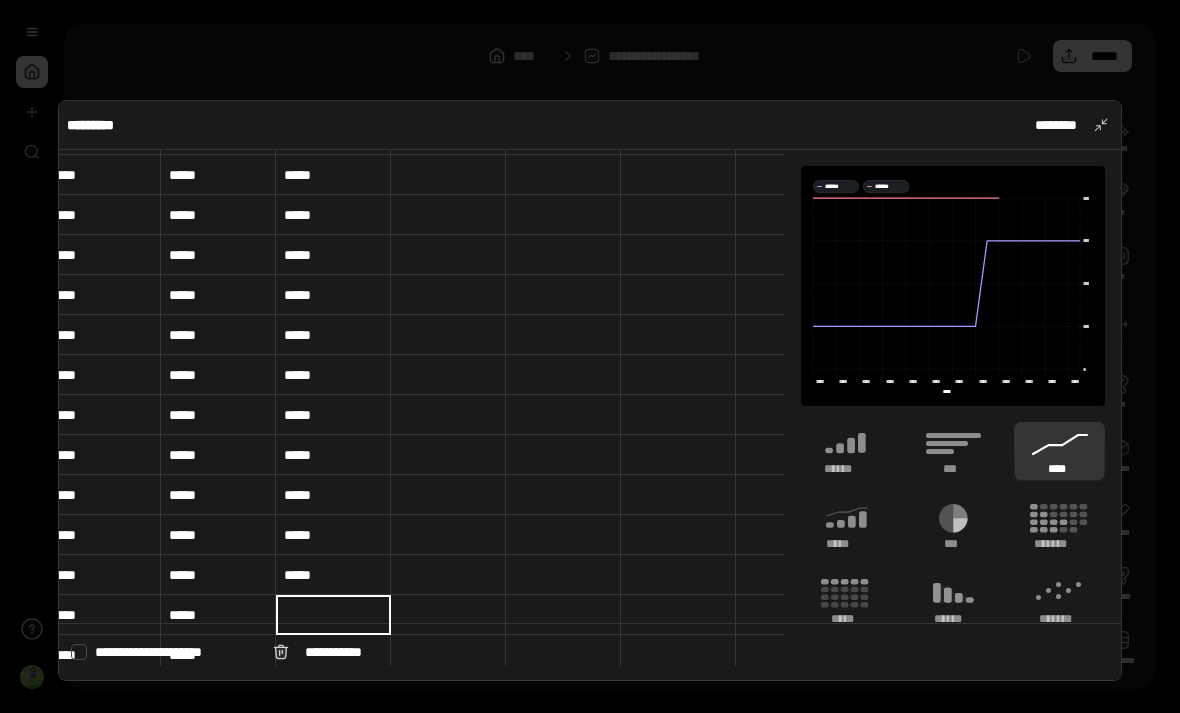 click at bounding box center [333, 615] 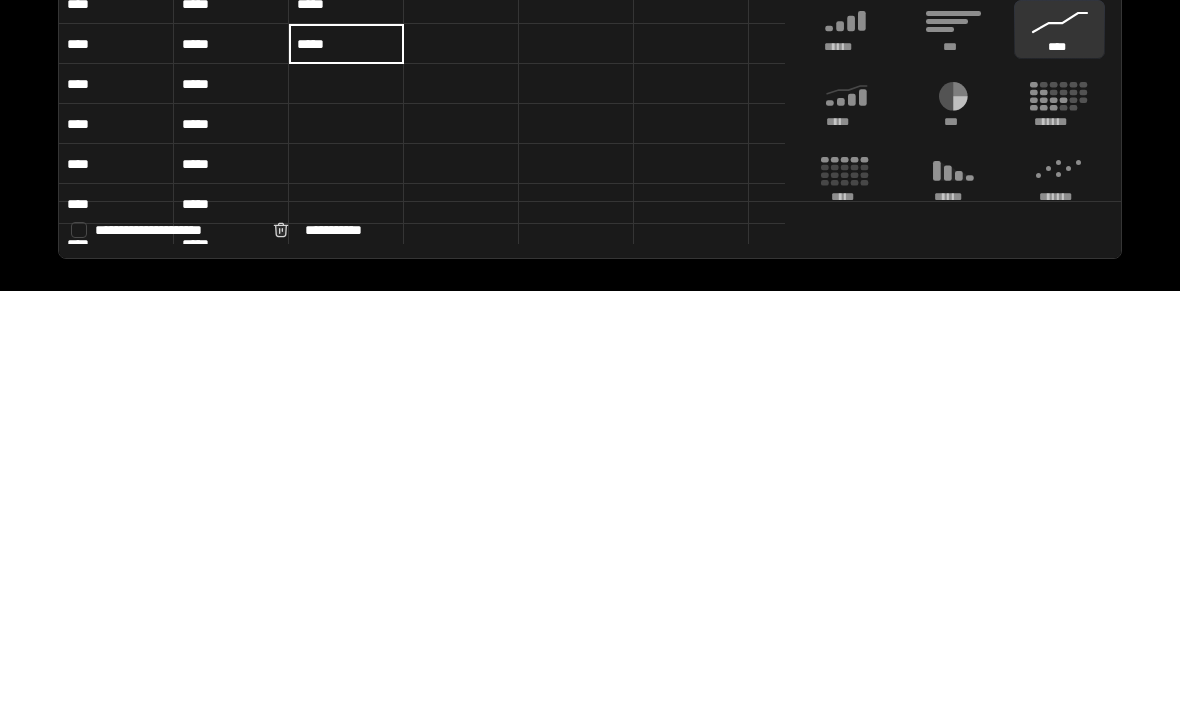 scroll, scrollTop: 424, scrollLeft: 0, axis: vertical 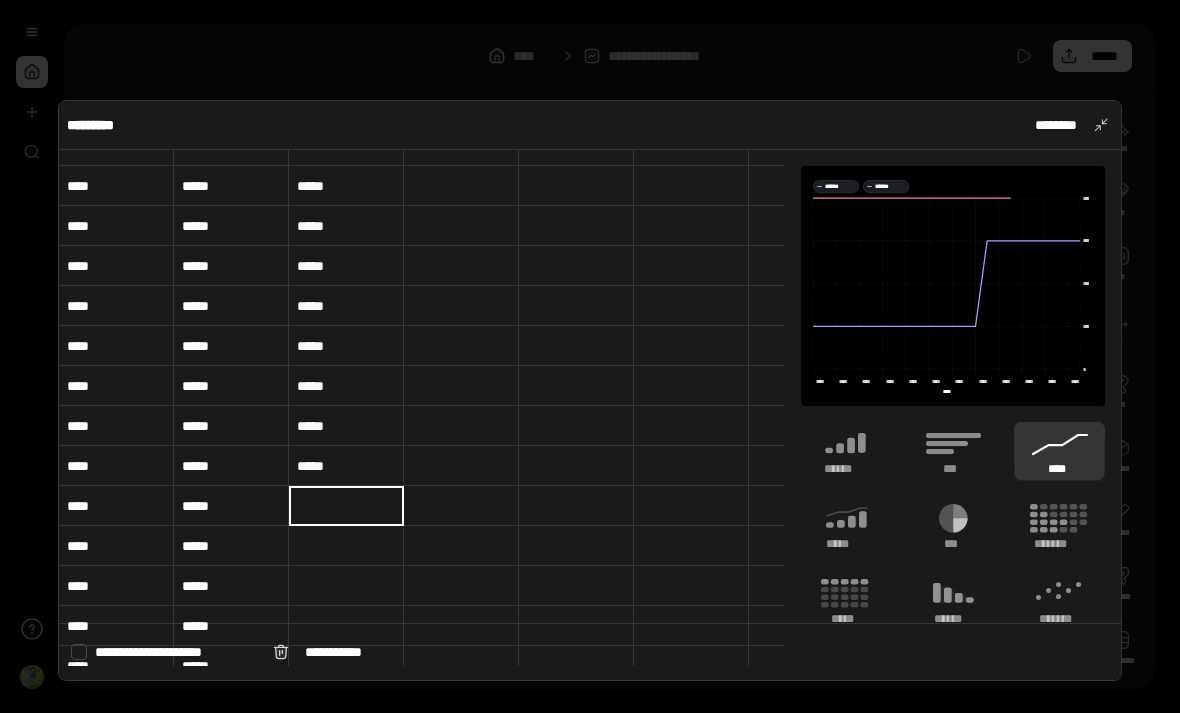 click at bounding box center [346, 506] 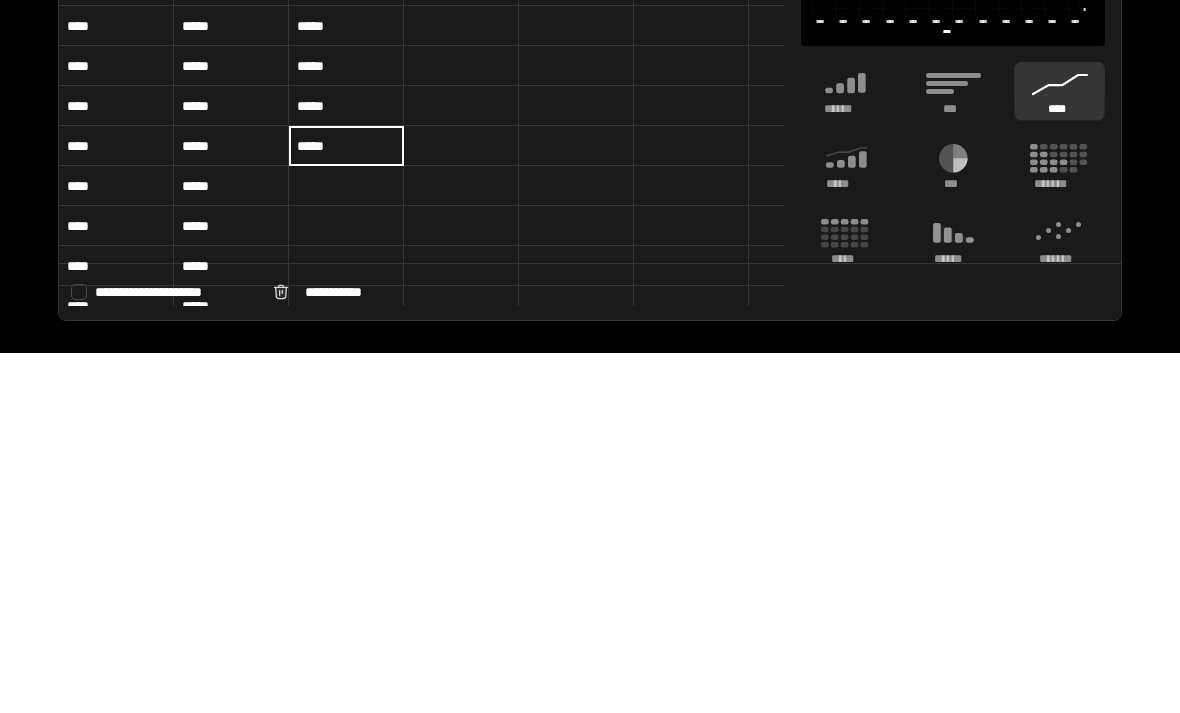 click at bounding box center (346, 546) 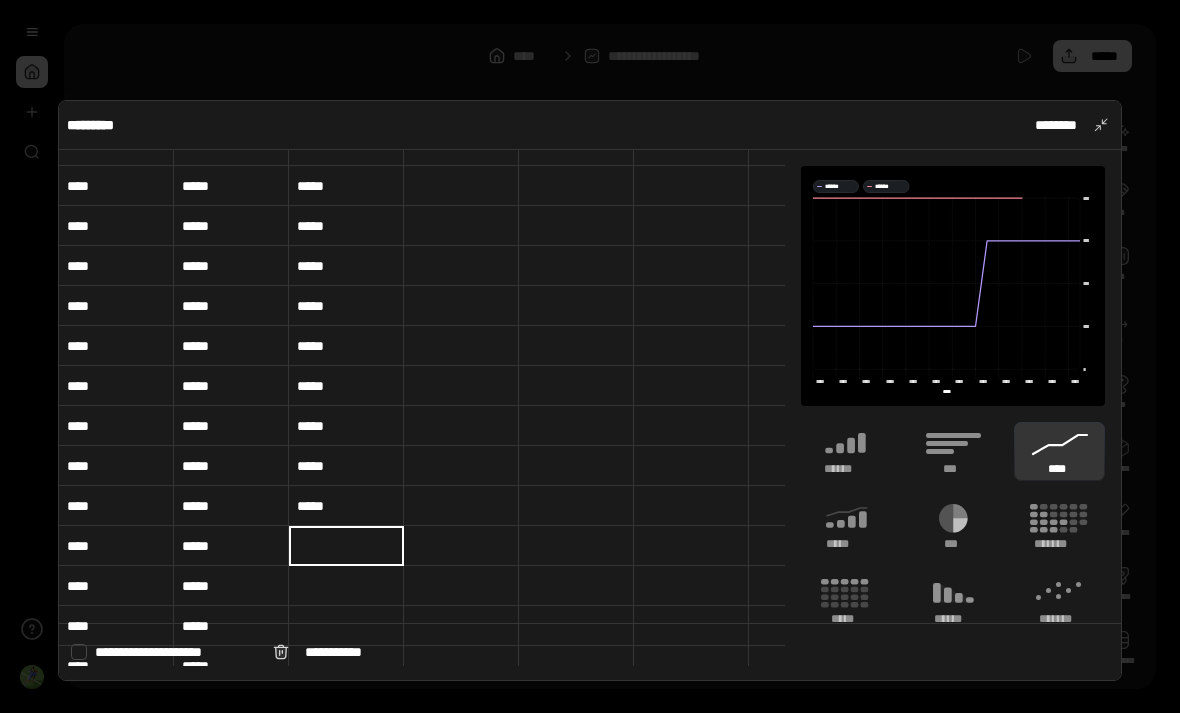 click at bounding box center (346, 546) 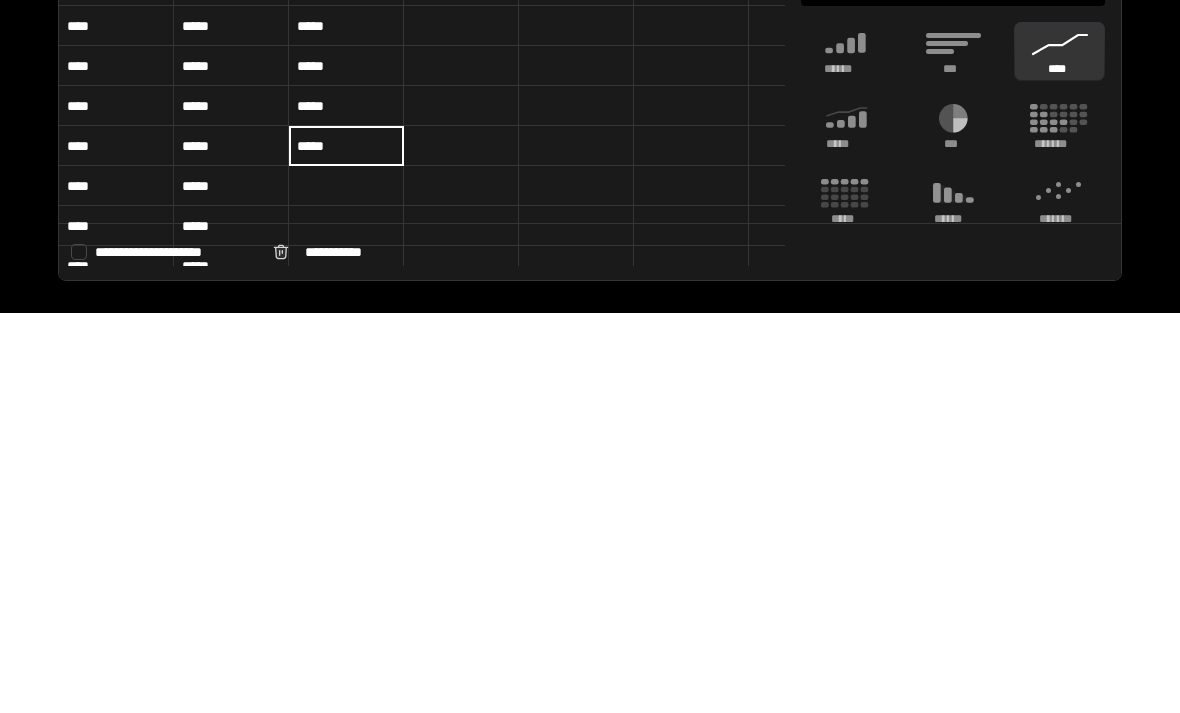 click at bounding box center [346, 586] 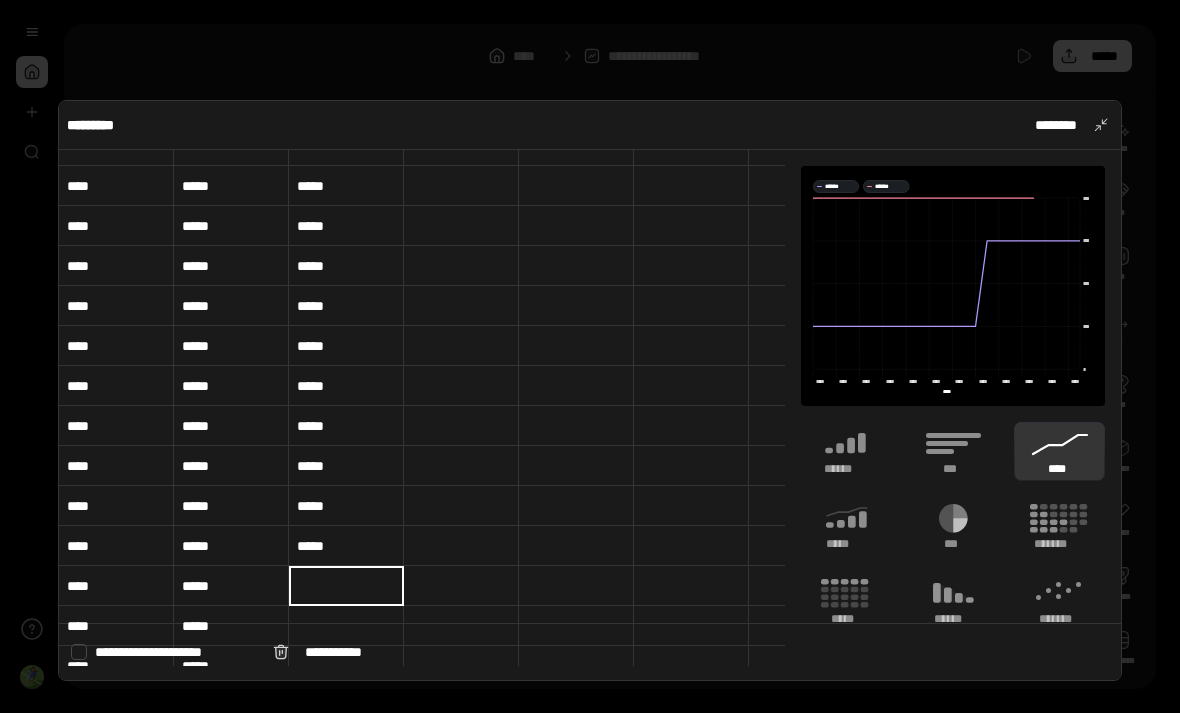 click at bounding box center [346, 586] 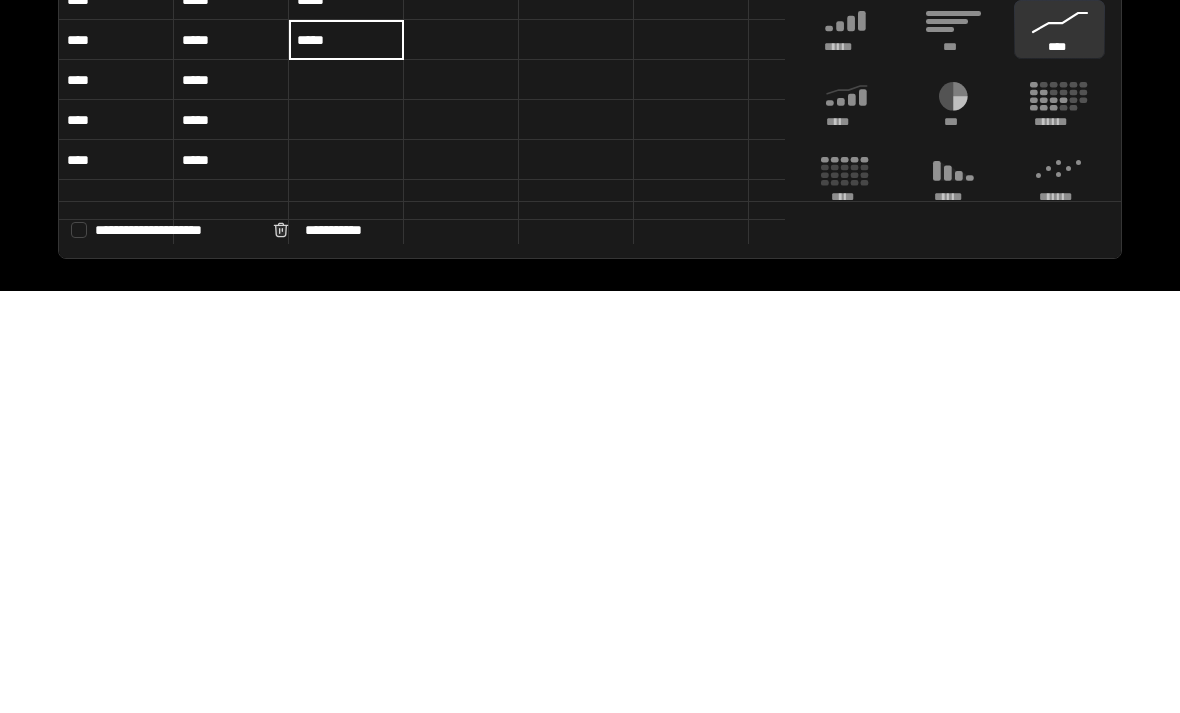scroll, scrollTop: 548, scrollLeft: 0, axis: vertical 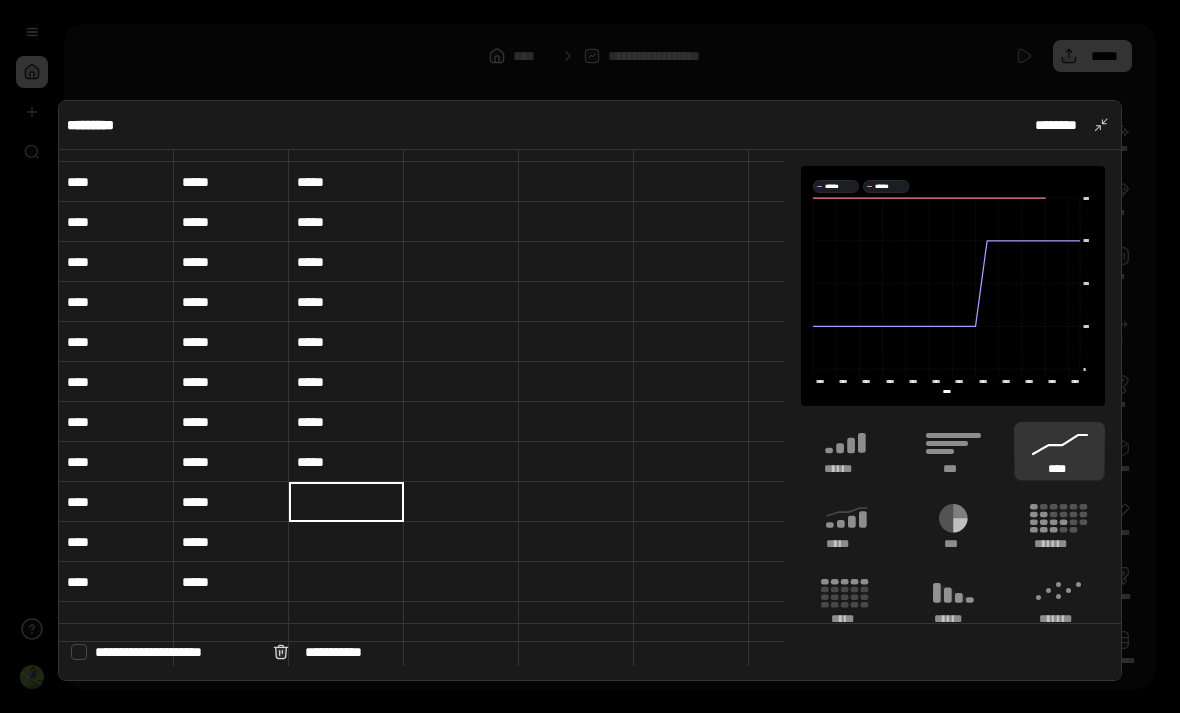 click at bounding box center [346, 502] 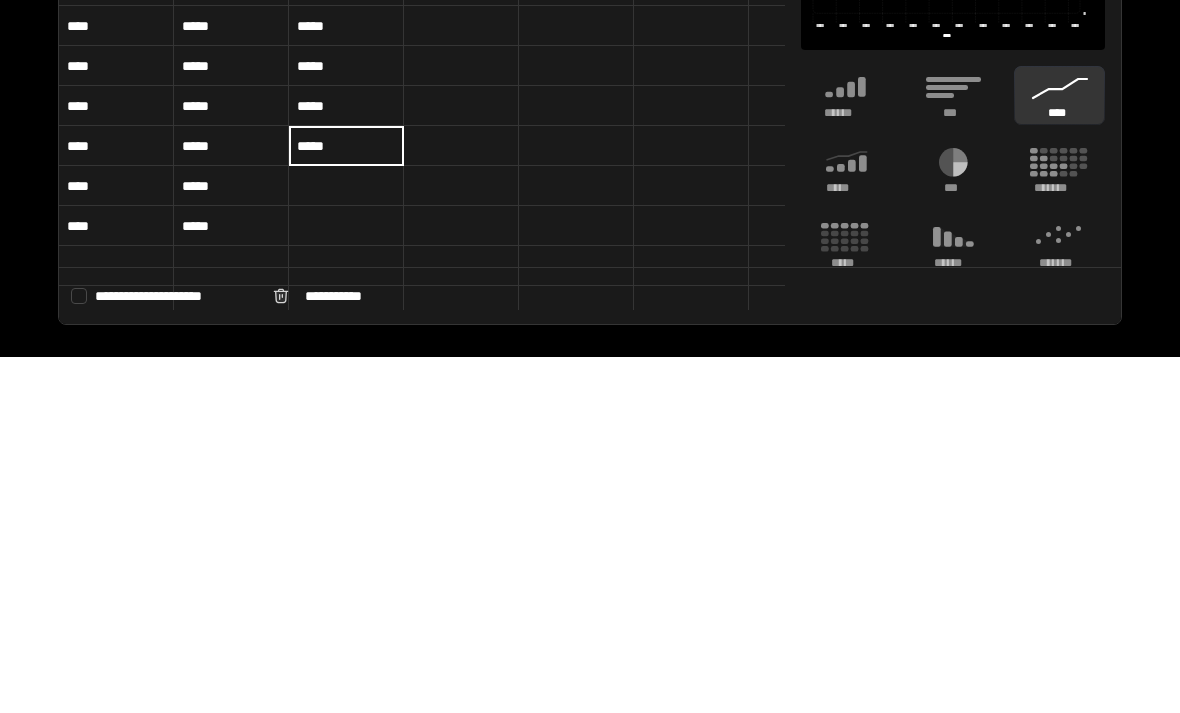 click at bounding box center (346, 542) 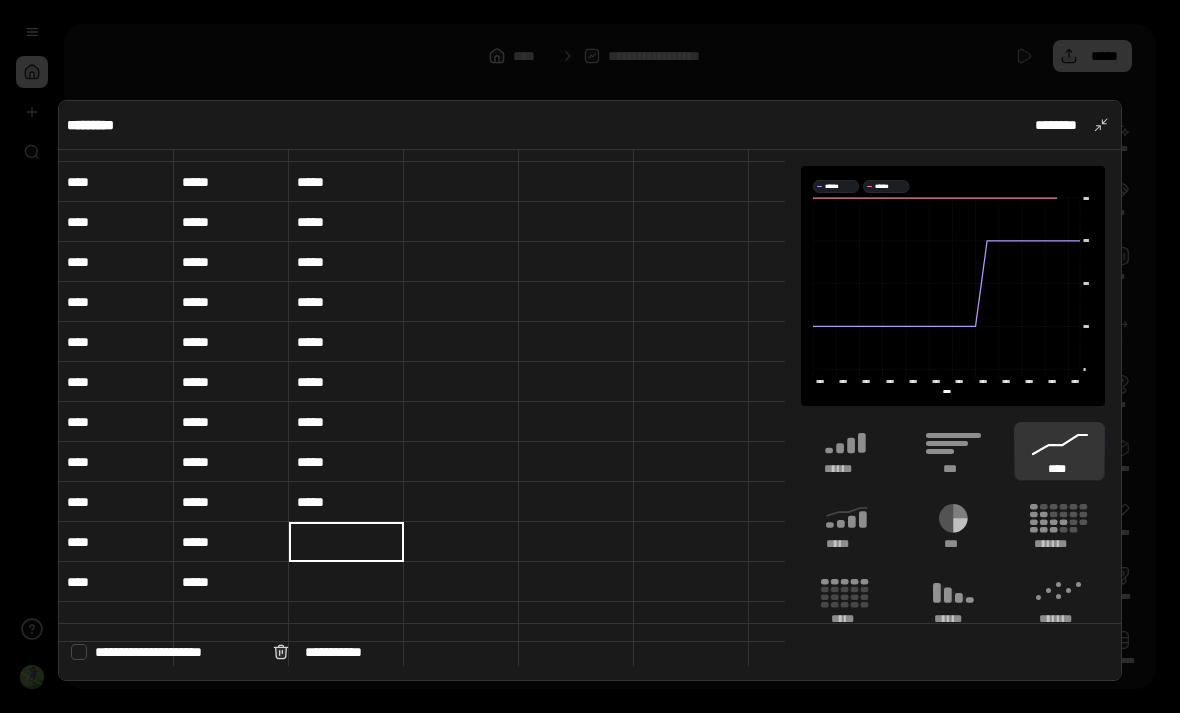 click at bounding box center [346, 542] 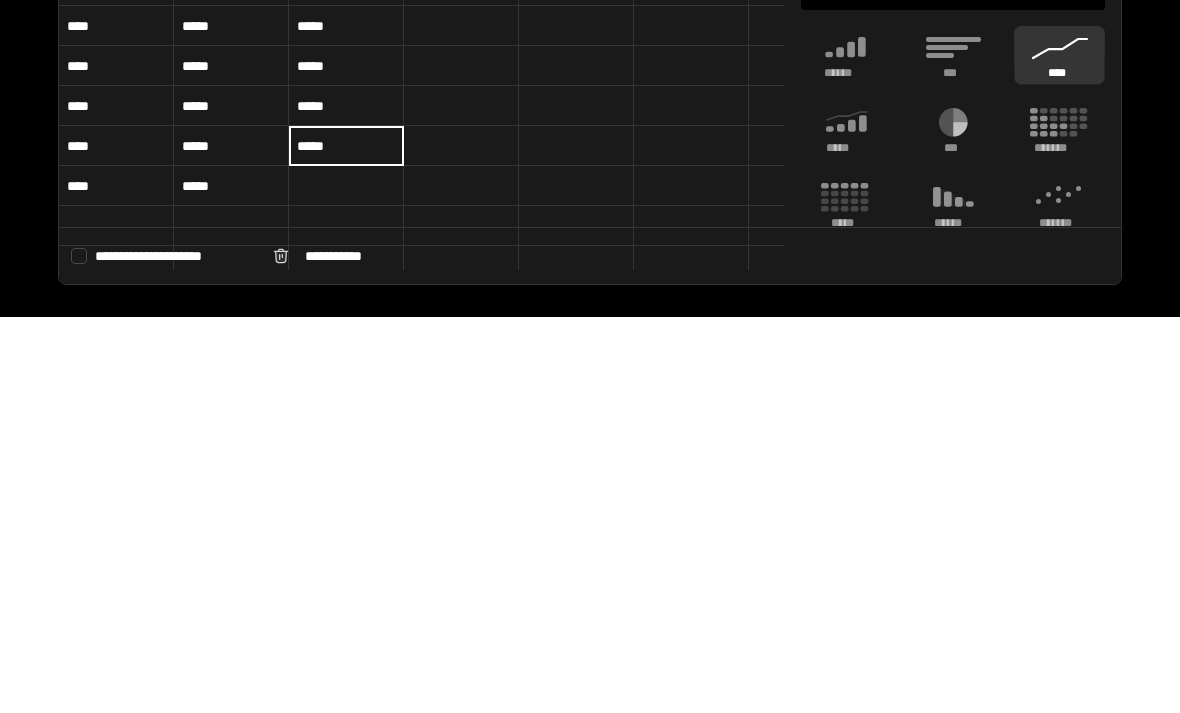 click at bounding box center [346, 582] 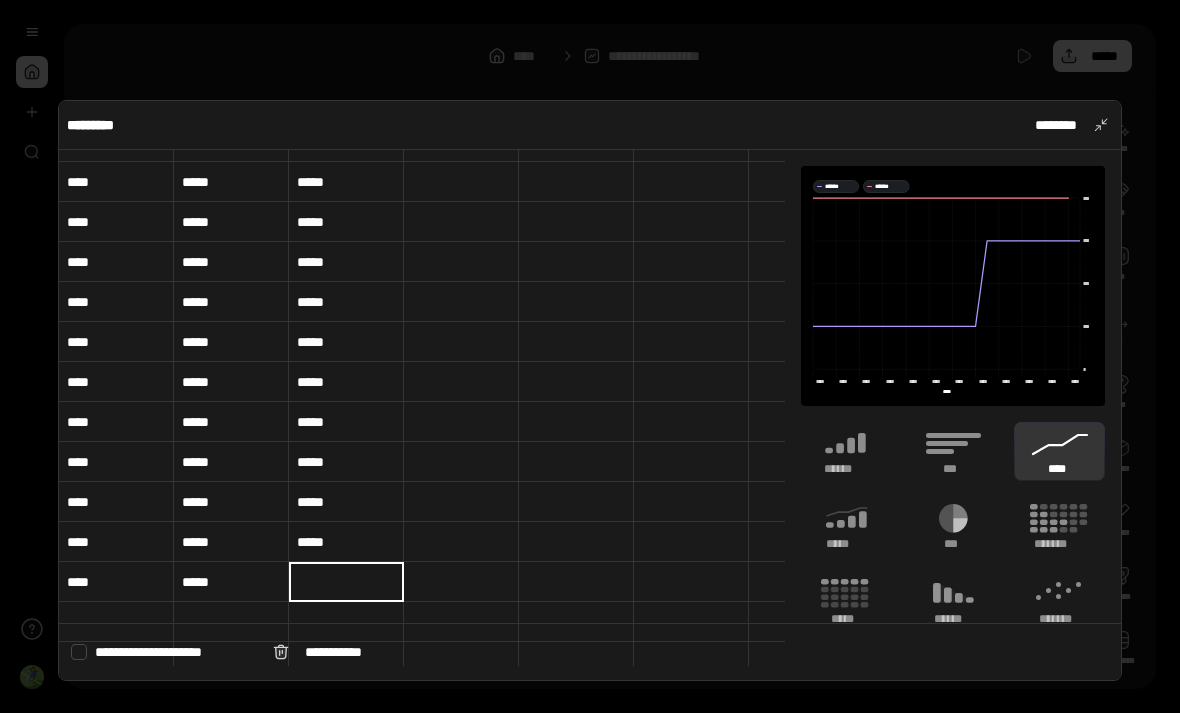 click at bounding box center [346, 582] 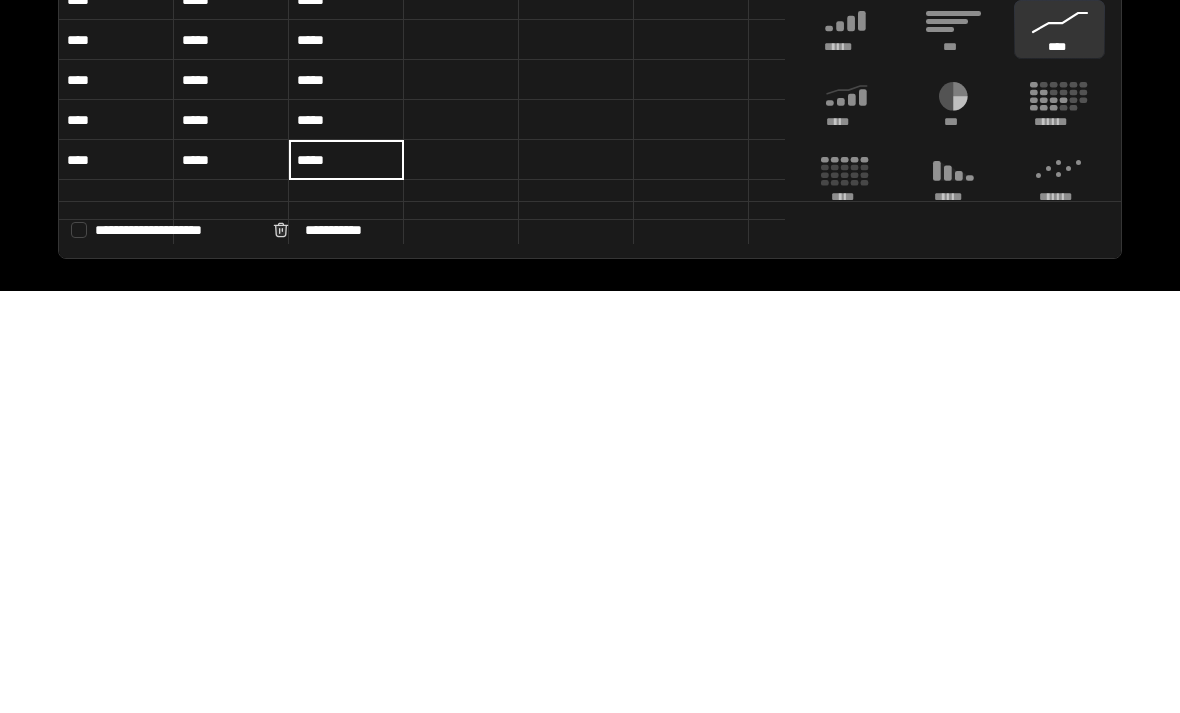 click at bounding box center (116, 622) 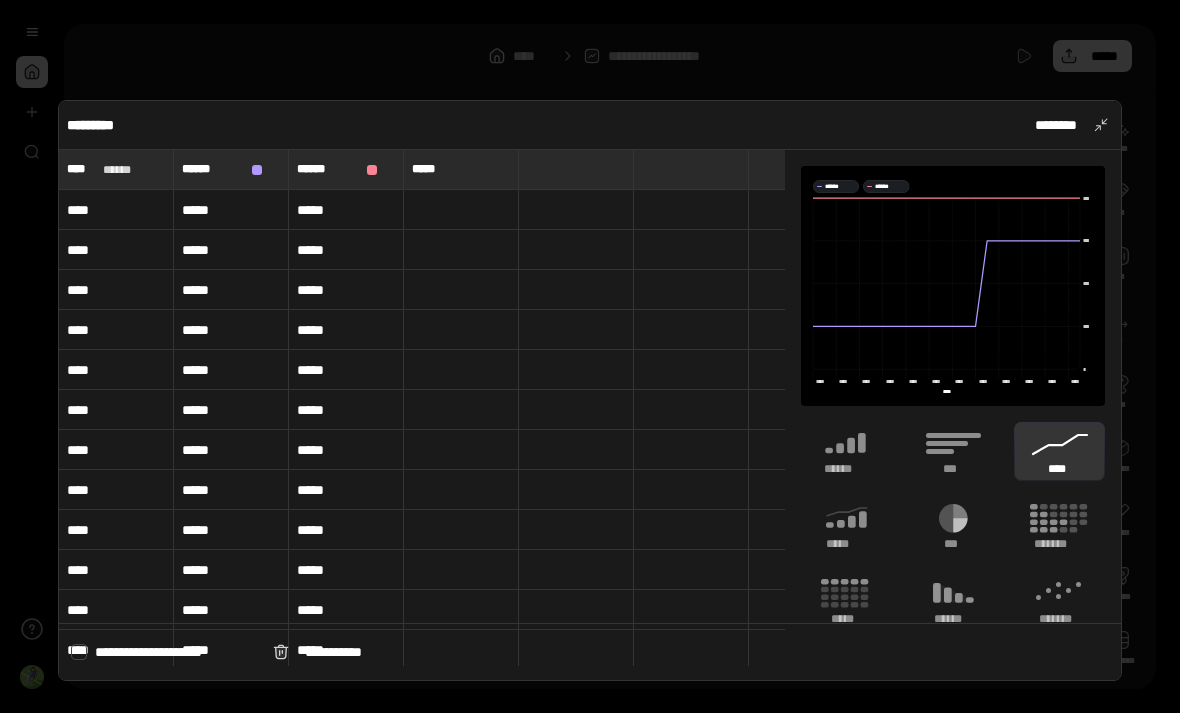 scroll, scrollTop: 0, scrollLeft: 0, axis: both 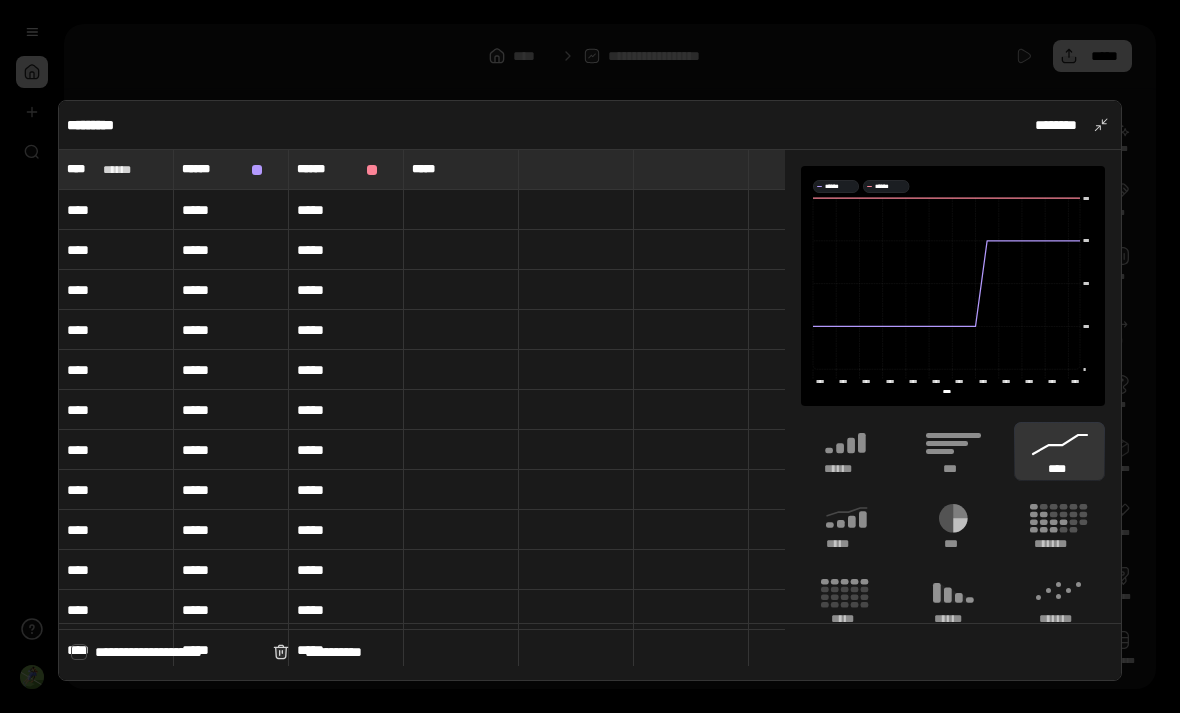 click at bounding box center [461, 210] 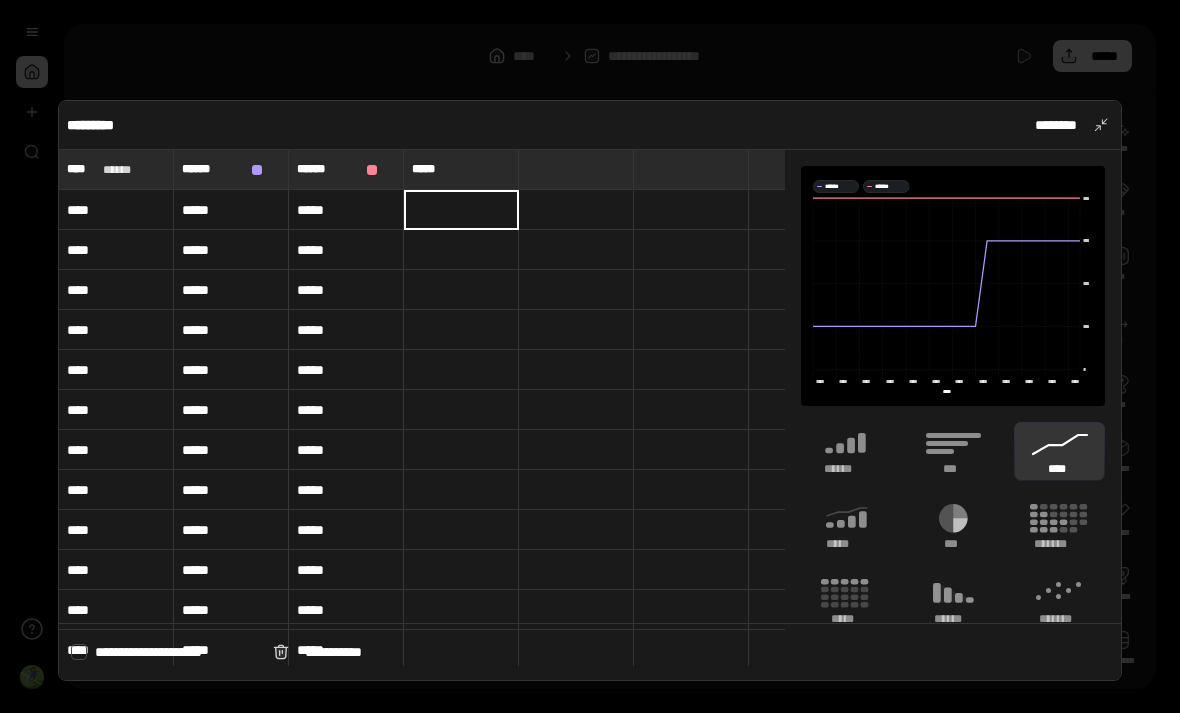 click at bounding box center (461, 210) 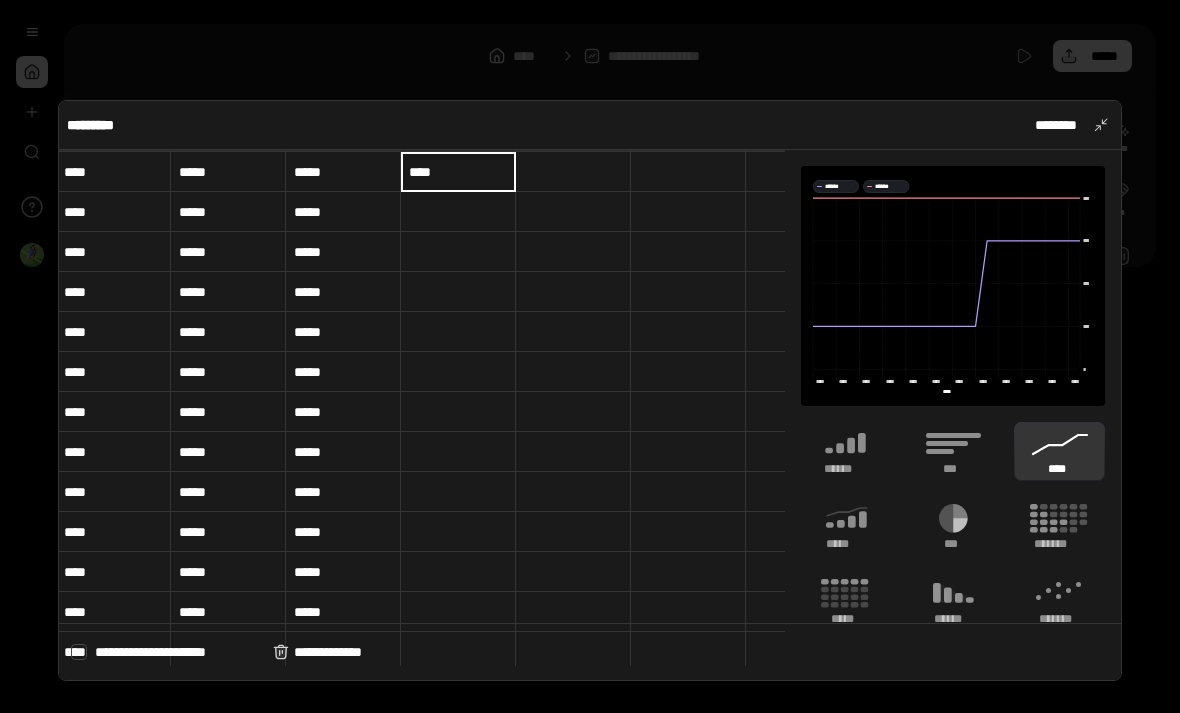 scroll, scrollTop: 40, scrollLeft: 5, axis: both 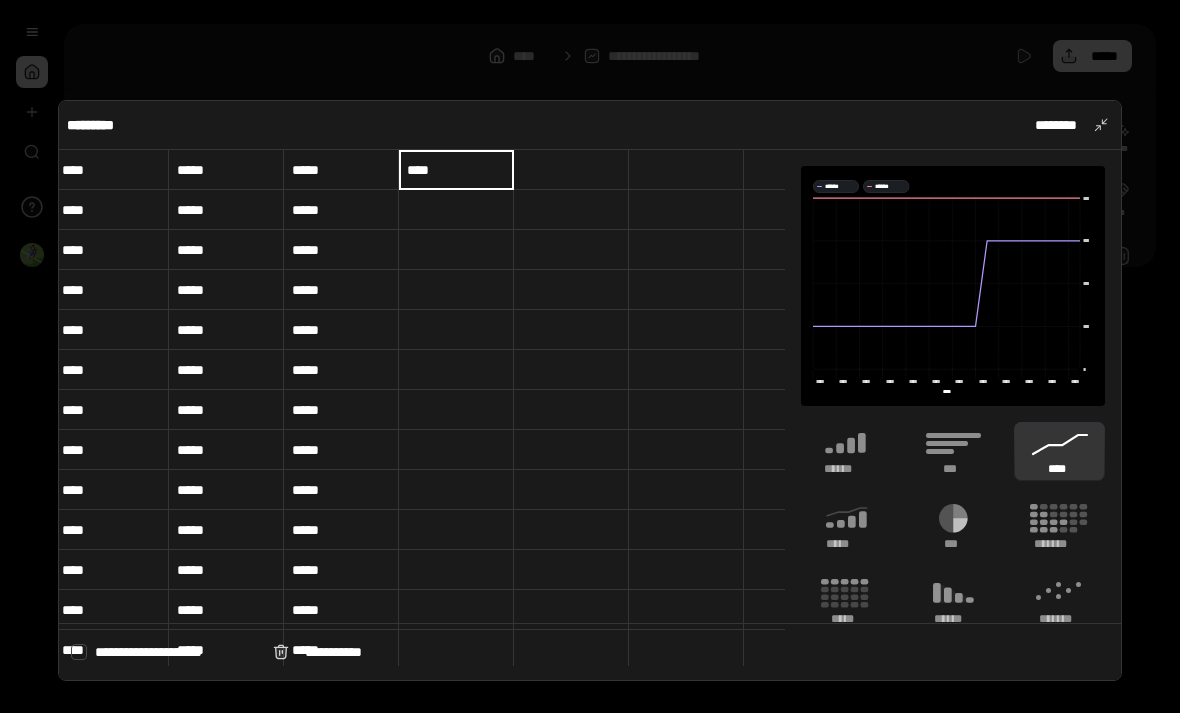 click at bounding box center [456, 210] 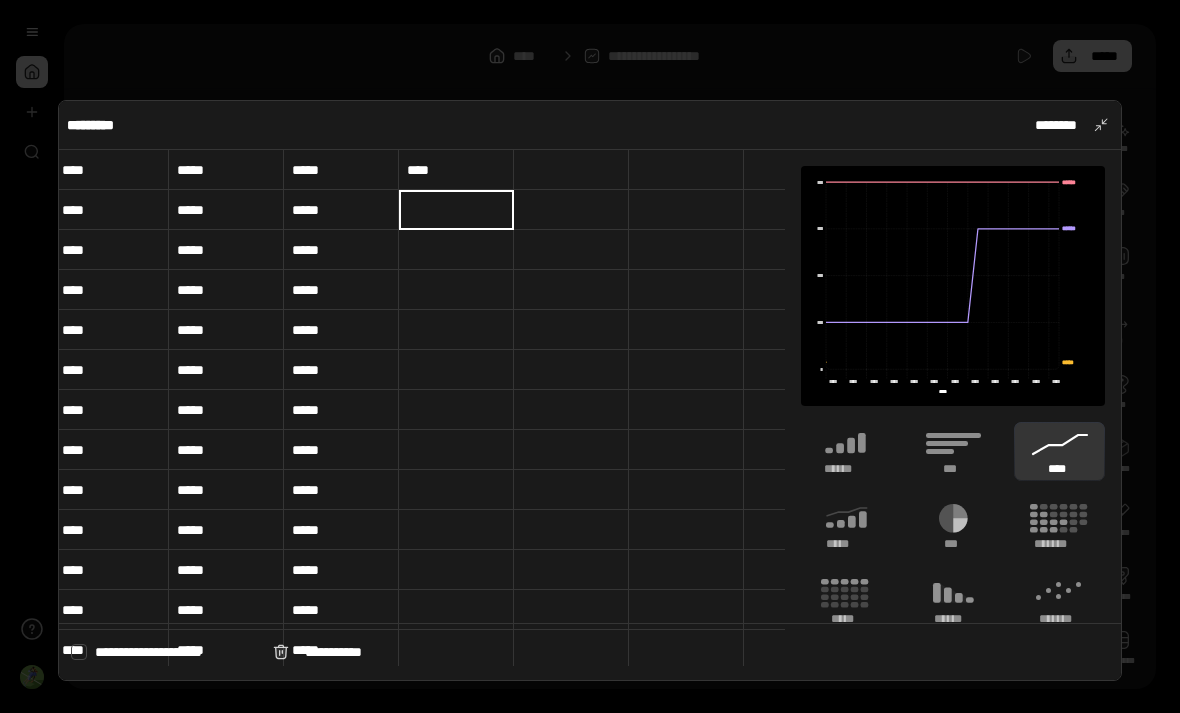 click at bounding box center [456, 210] 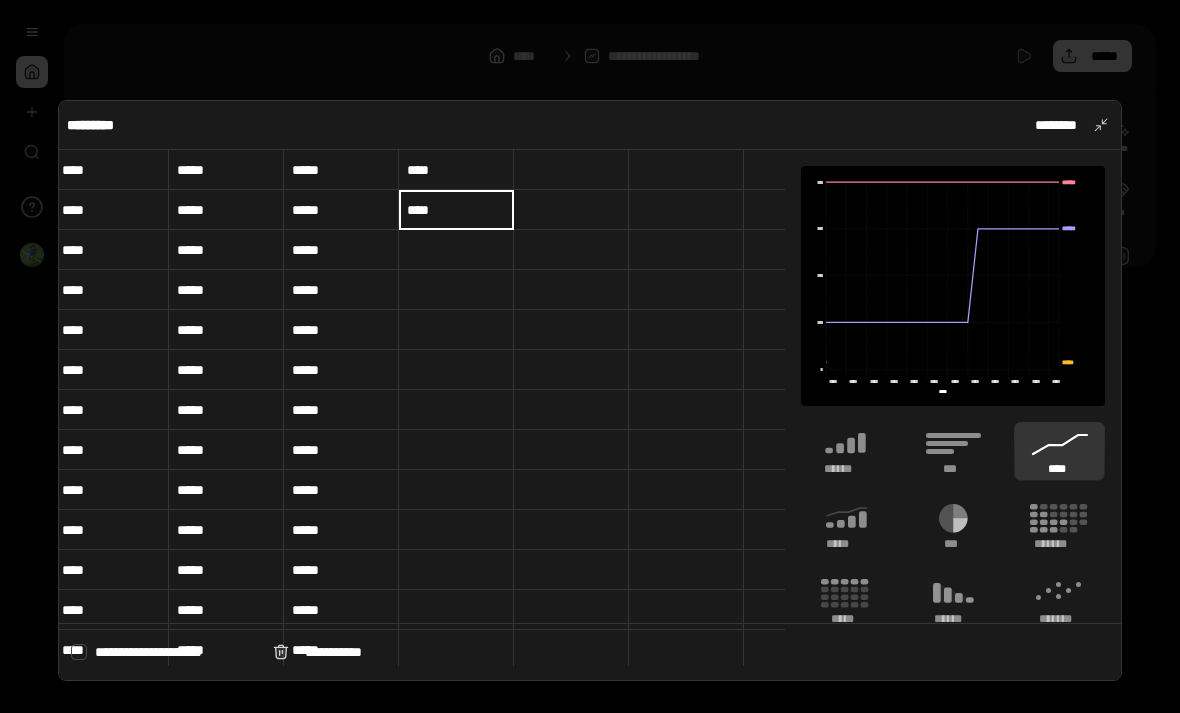 click at bounding box center (456, 250) 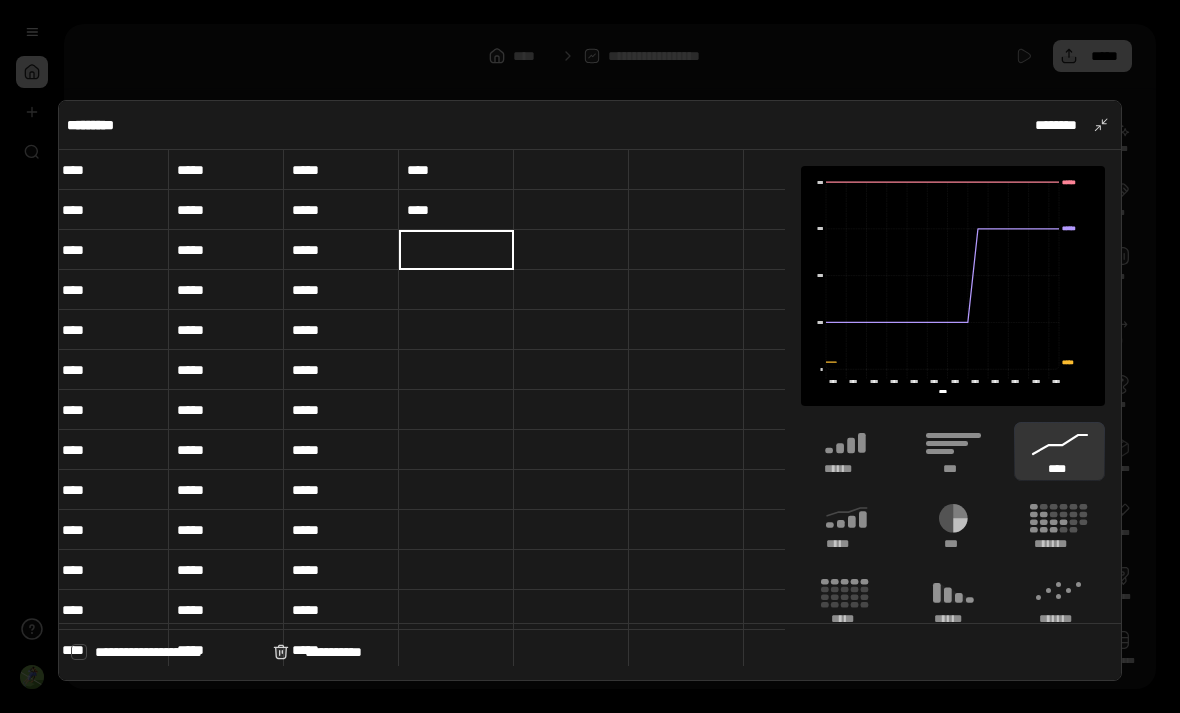 click at bounding box center [456, 250] 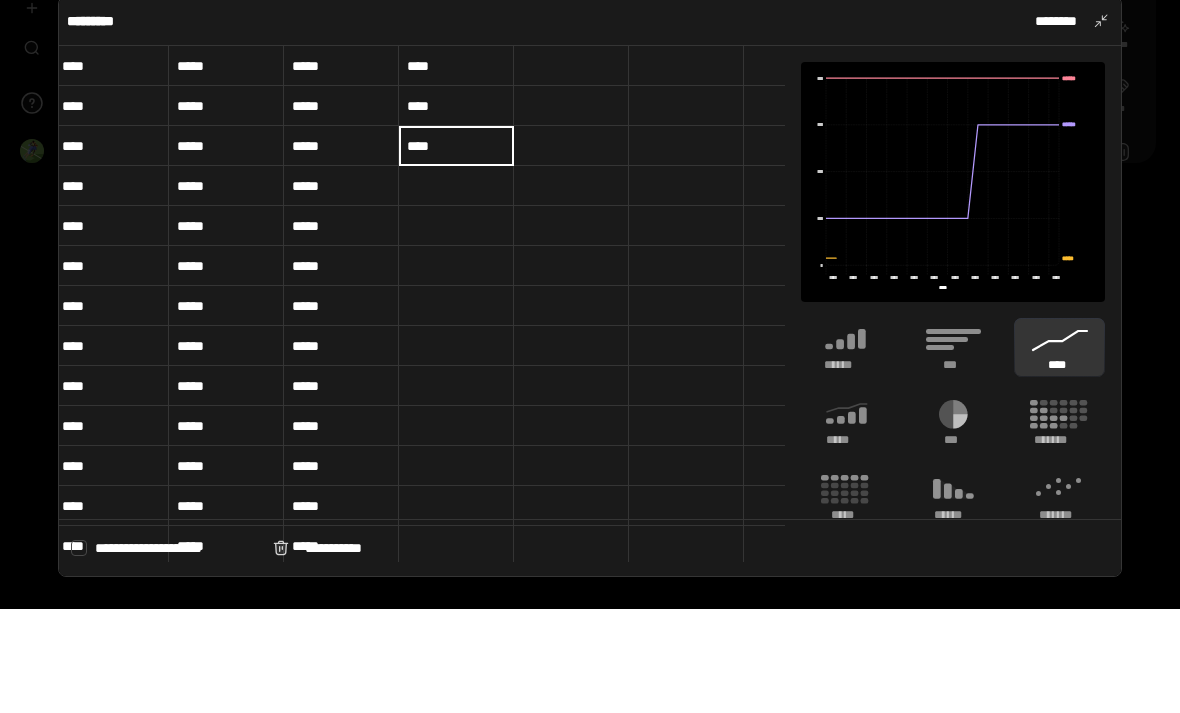 click at bounding box center [456, 290] 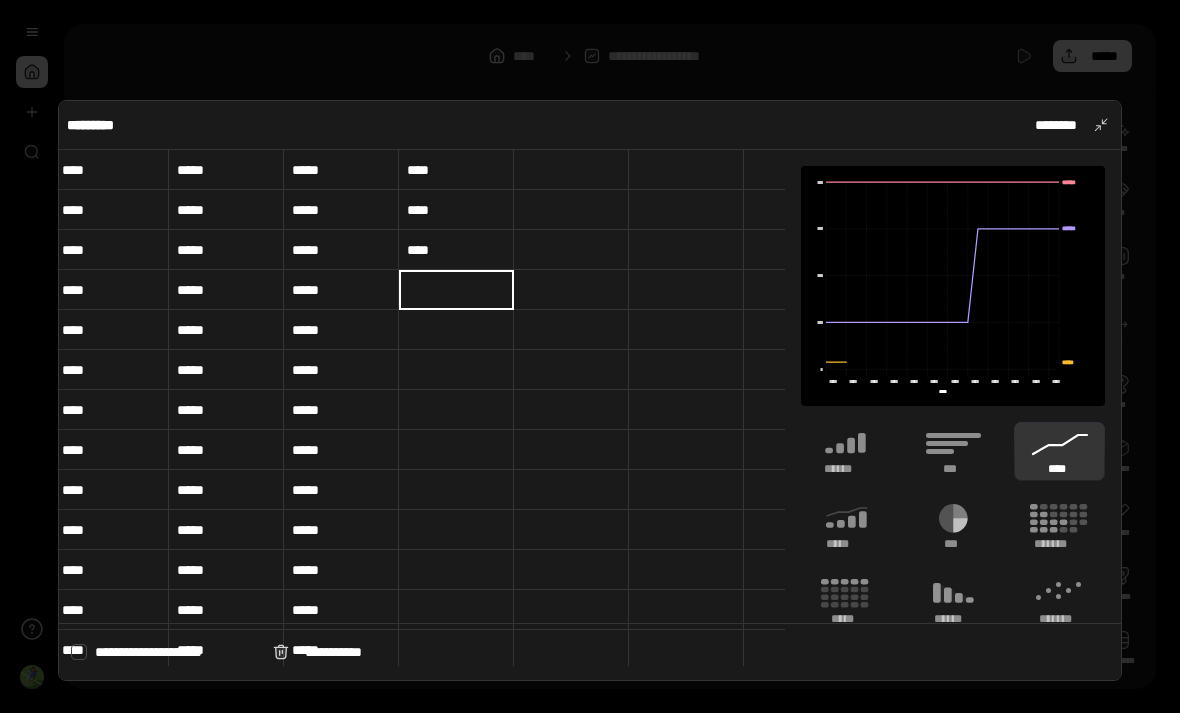 click at bounding box center [456, 290] 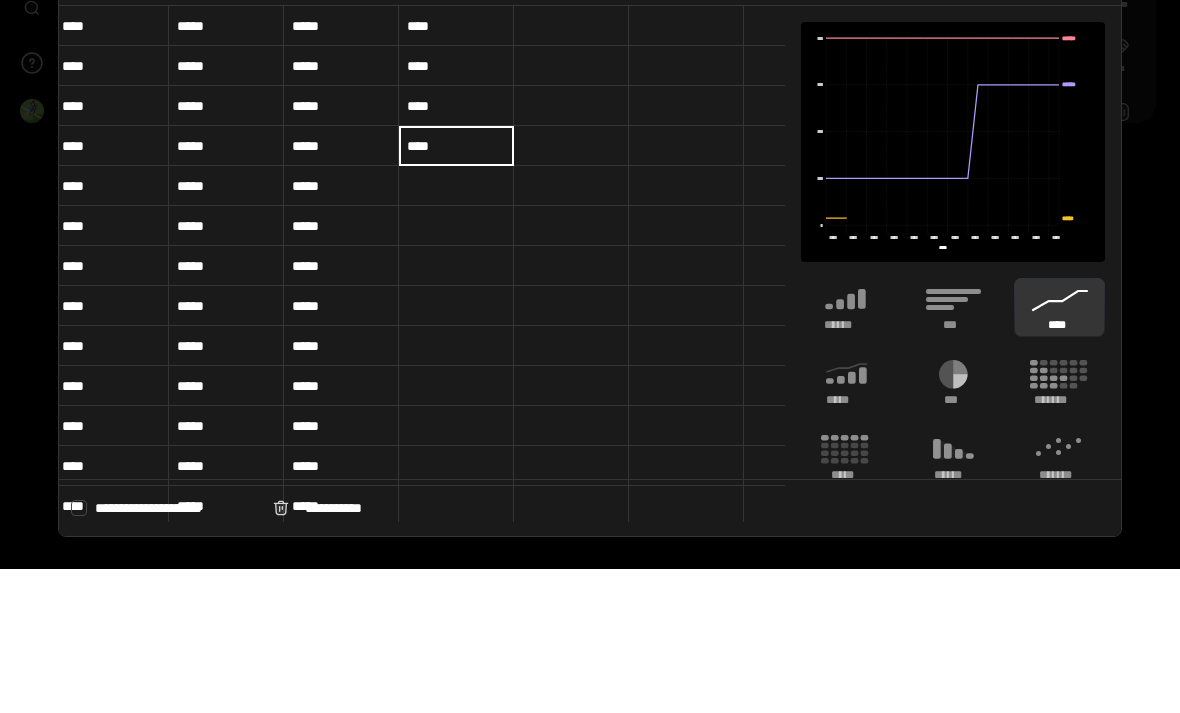click at bounding box center (456, 330) 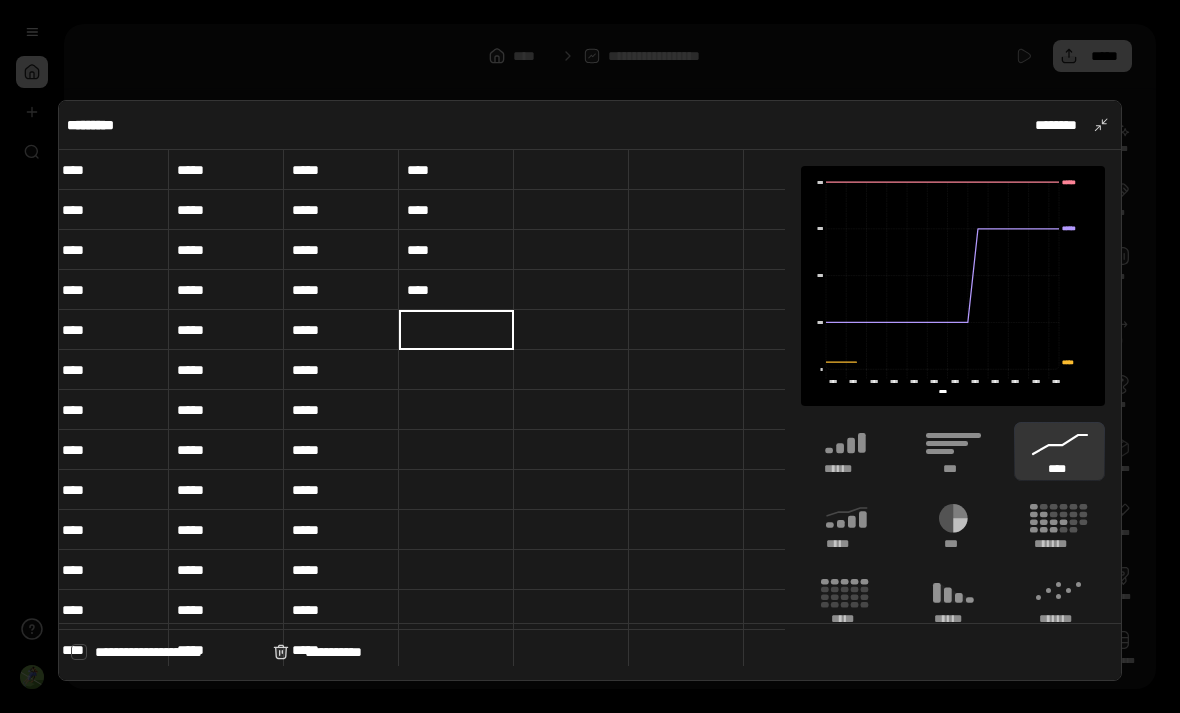 click at bounding box center [456, 330] 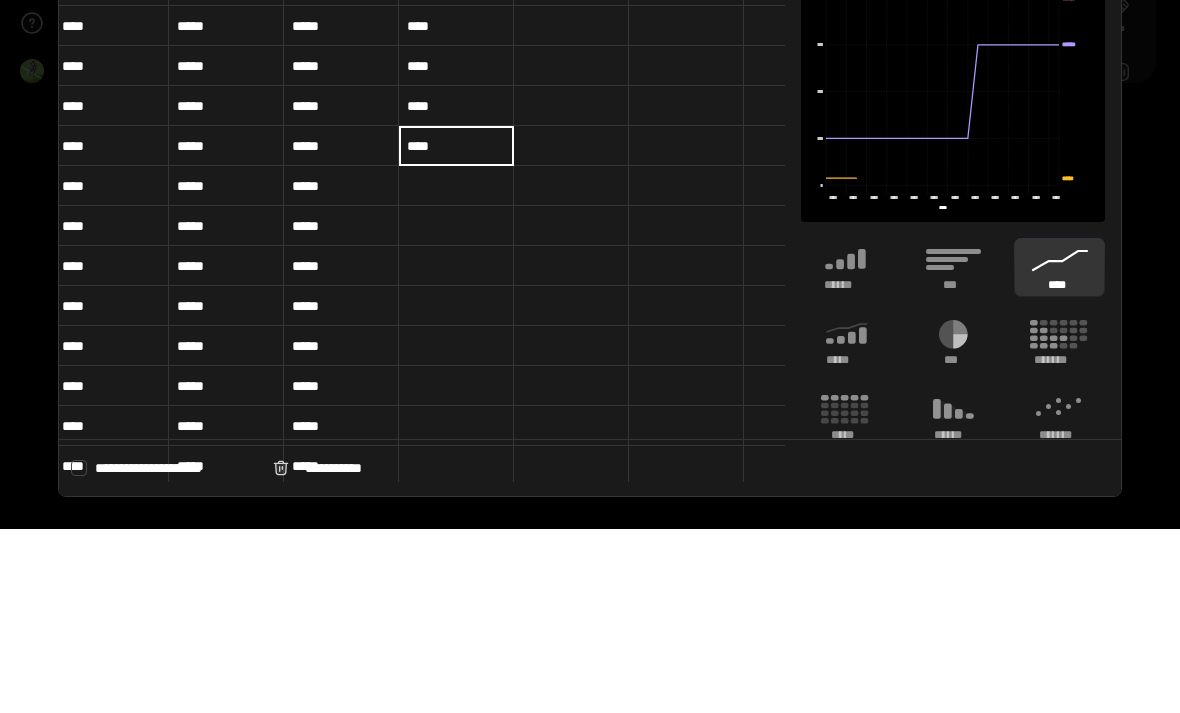 click at bounding box center (456, 370) 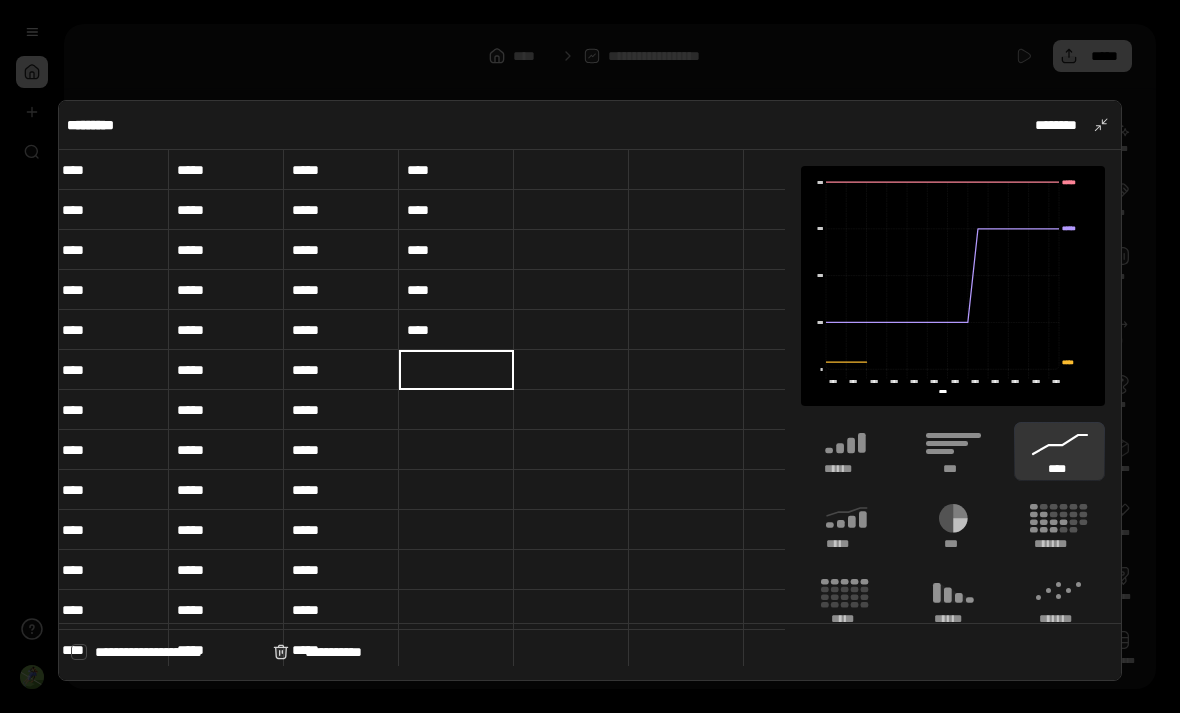 click at bounding box center (456, 370) 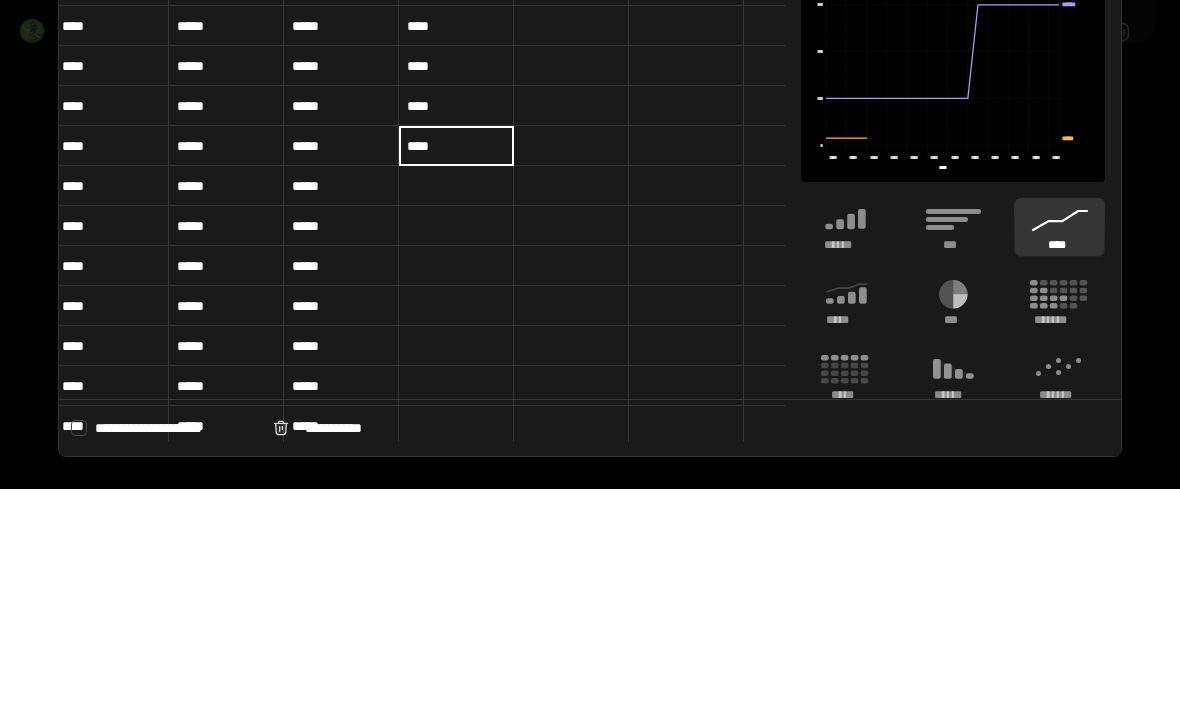 click at bounding box center (456, 410) 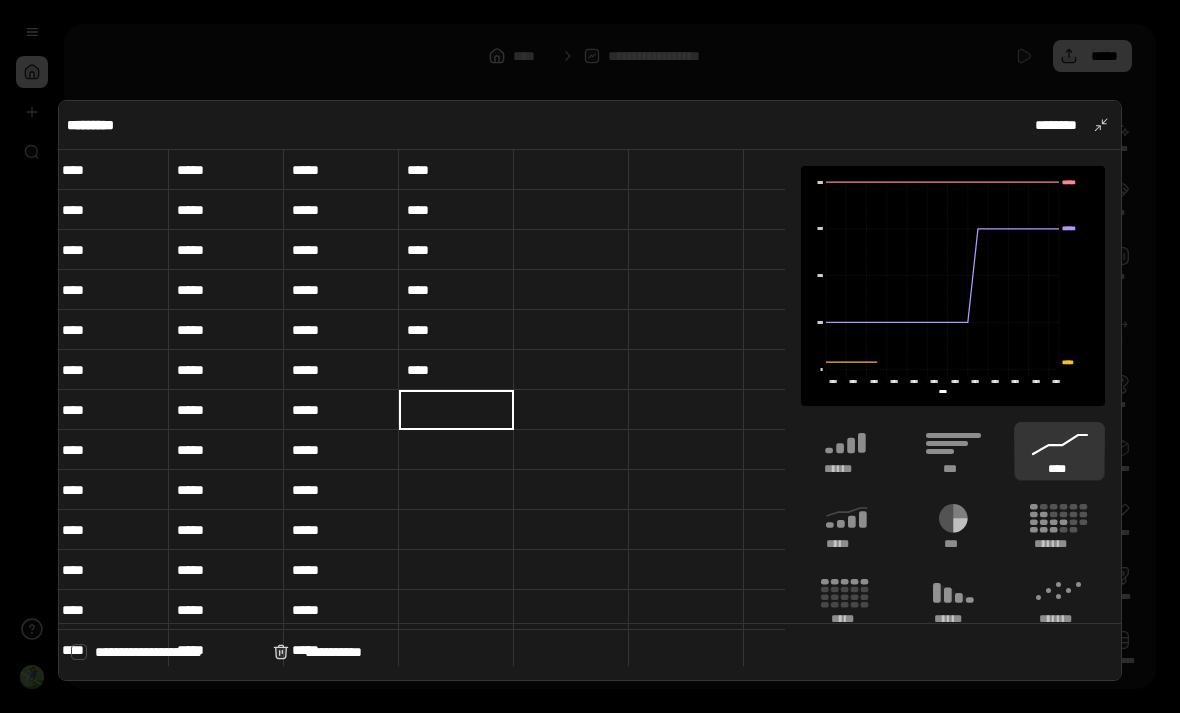 click at bounding box center [456, 410] 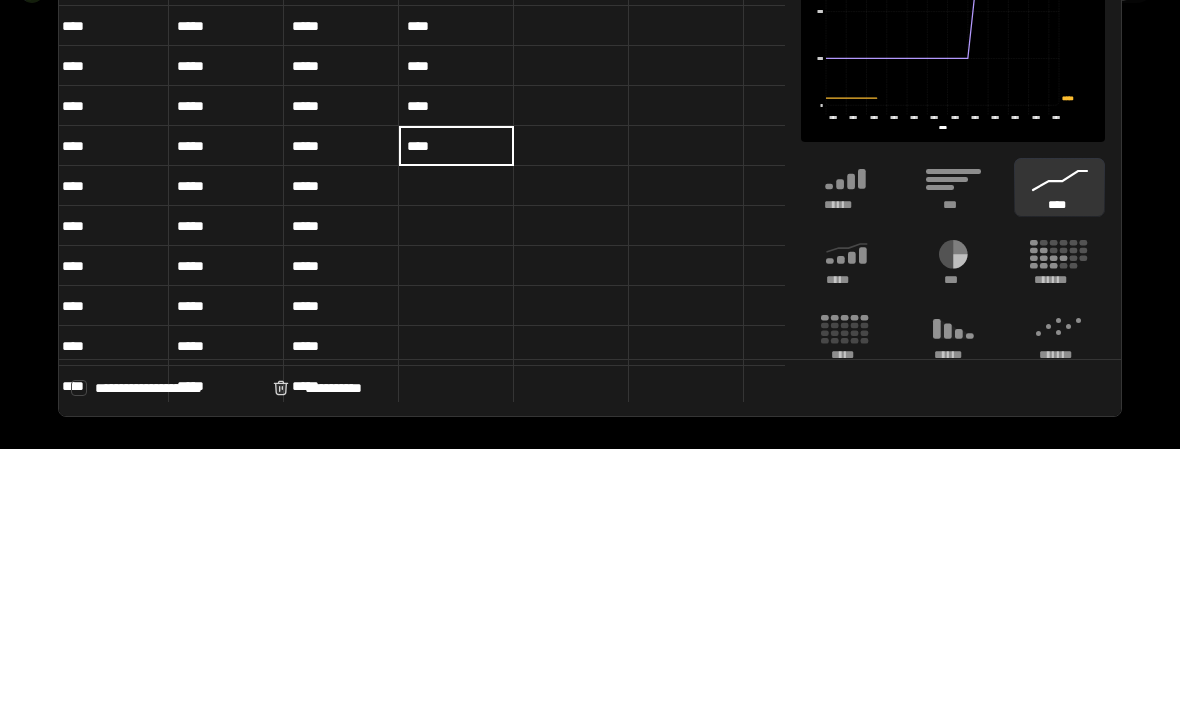 click at bounding box center [456, 450] 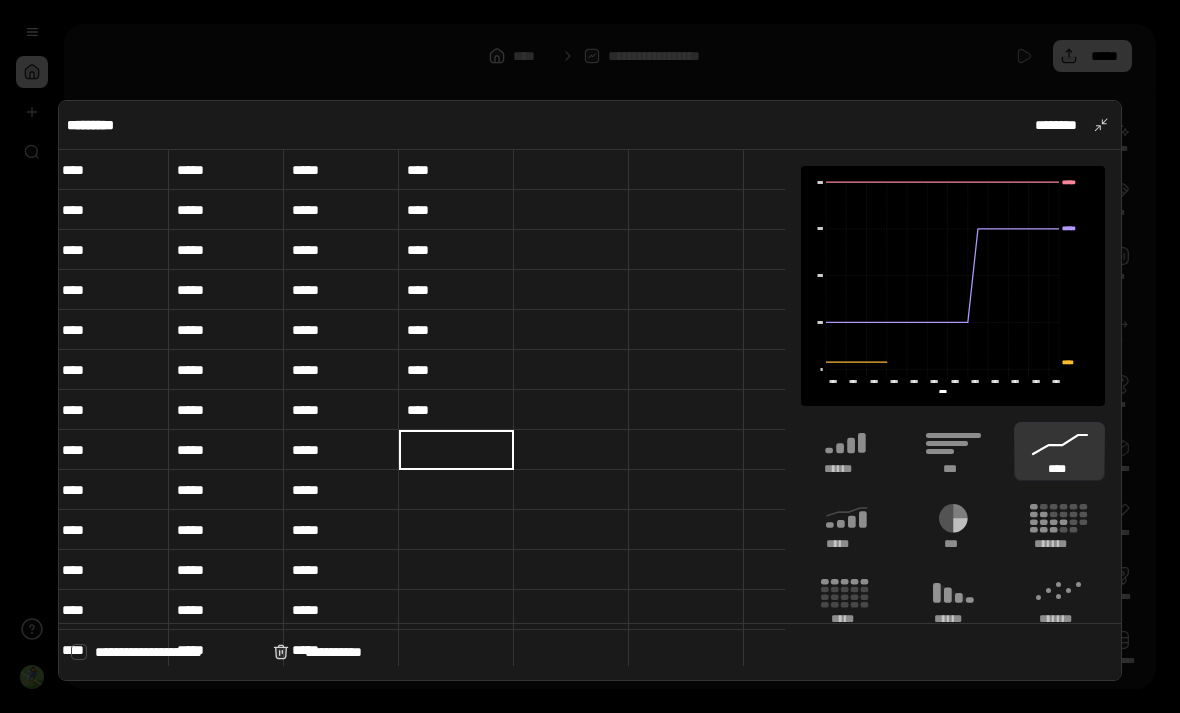 click at bounding box center (456, 450) 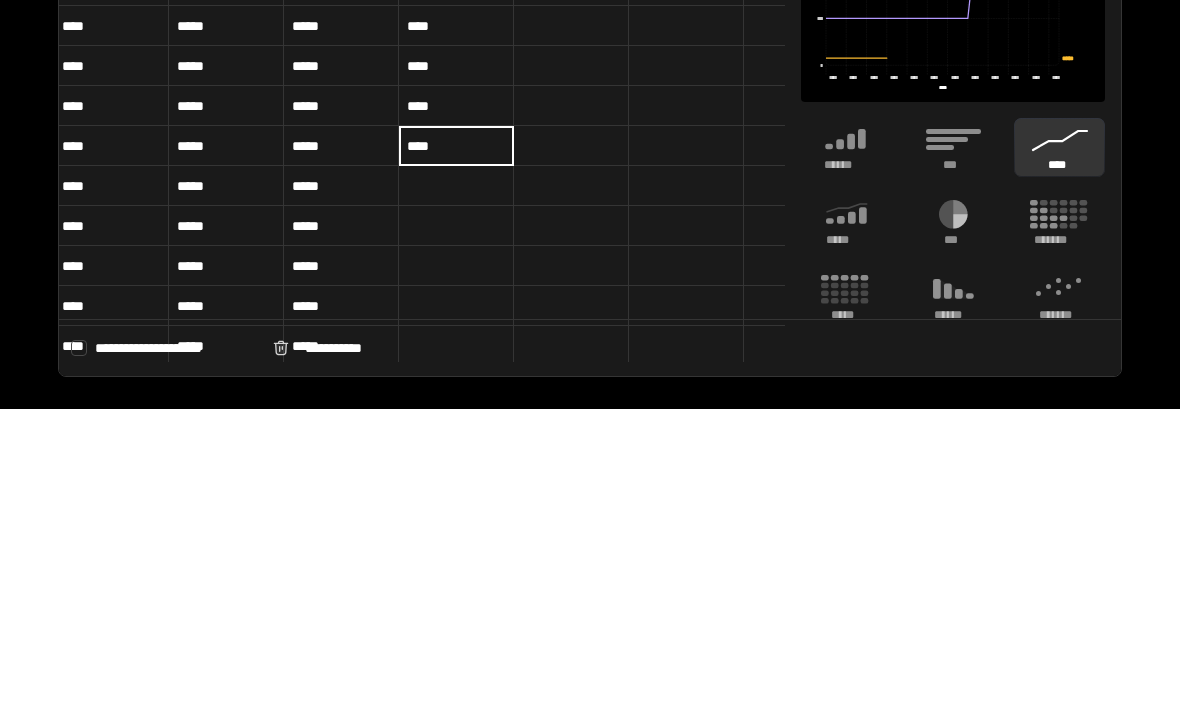click at bounding box center [456, 490] 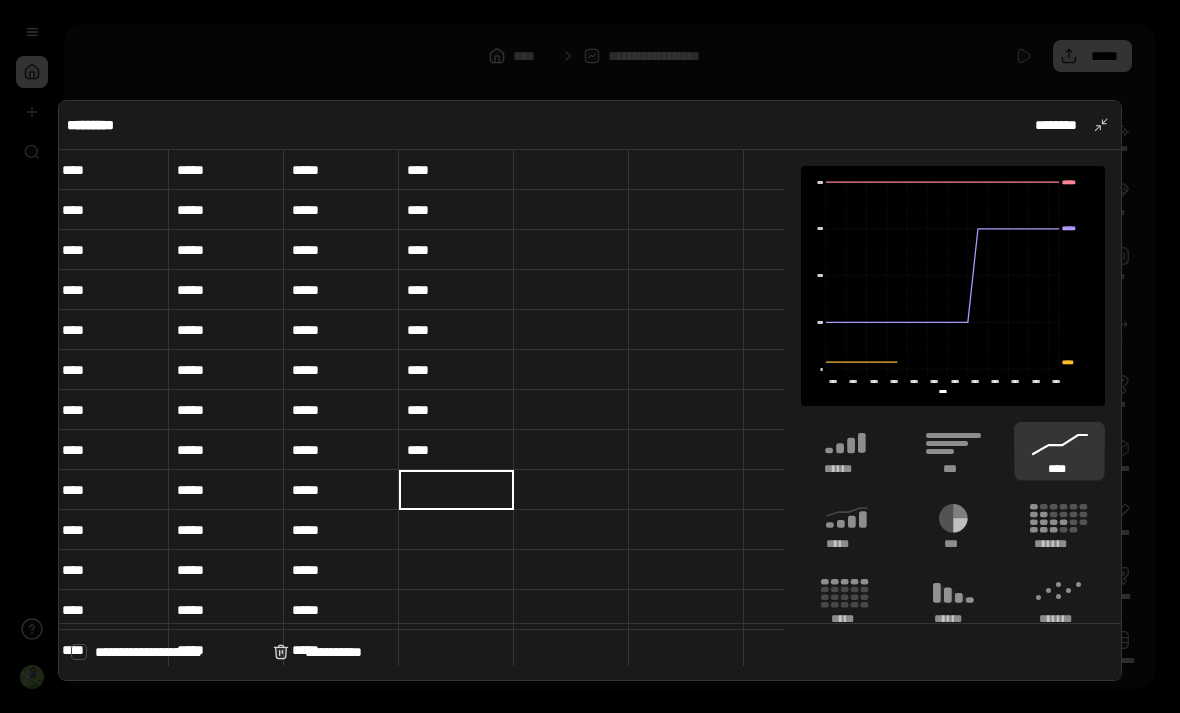 click at bounding box center (456, 490) 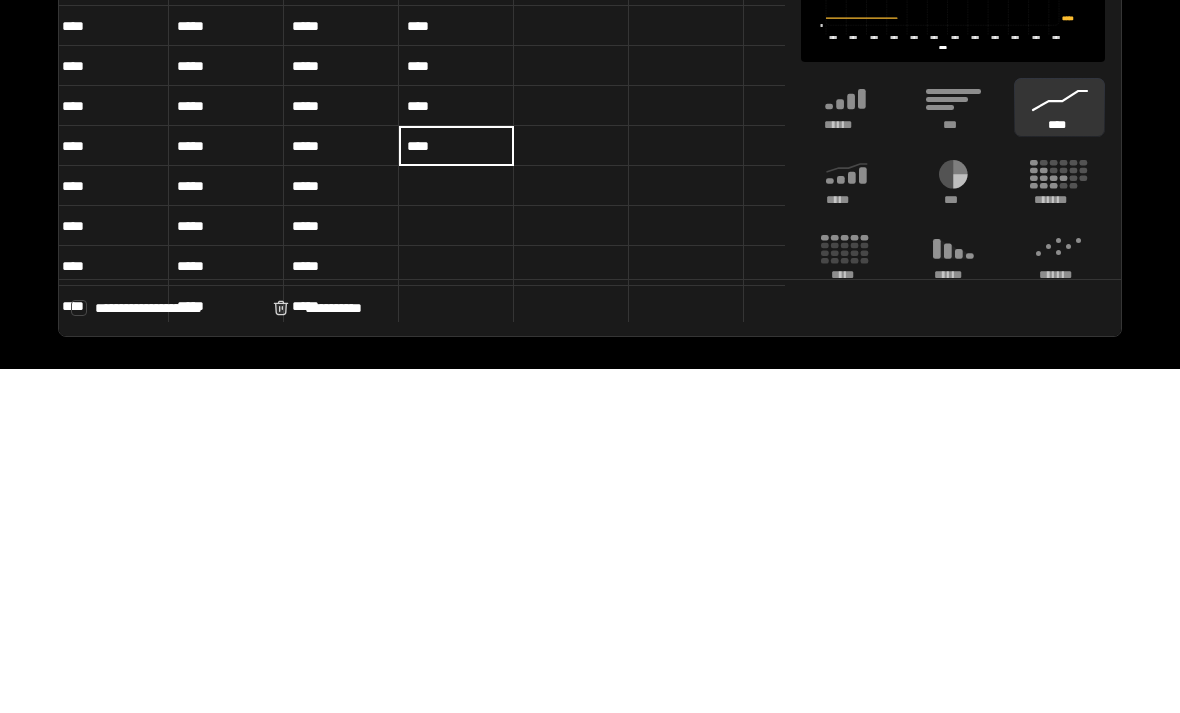 click at bounding box center [456, 530] 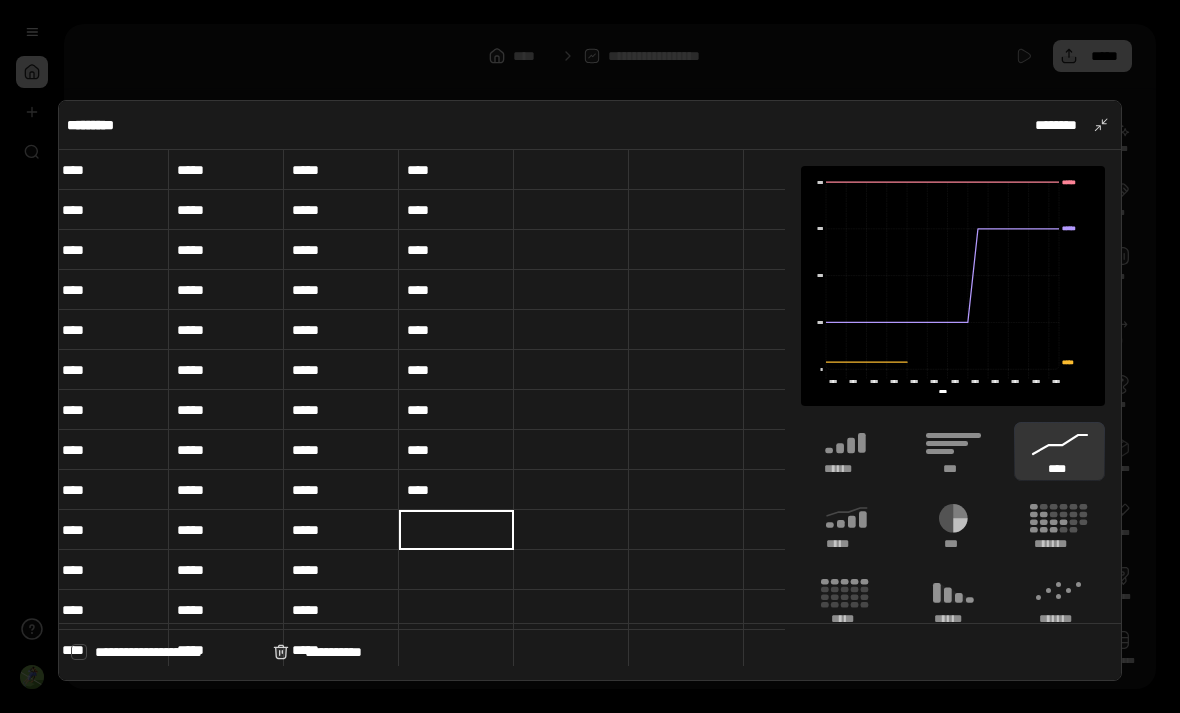 click at bounding box center [456, 530] 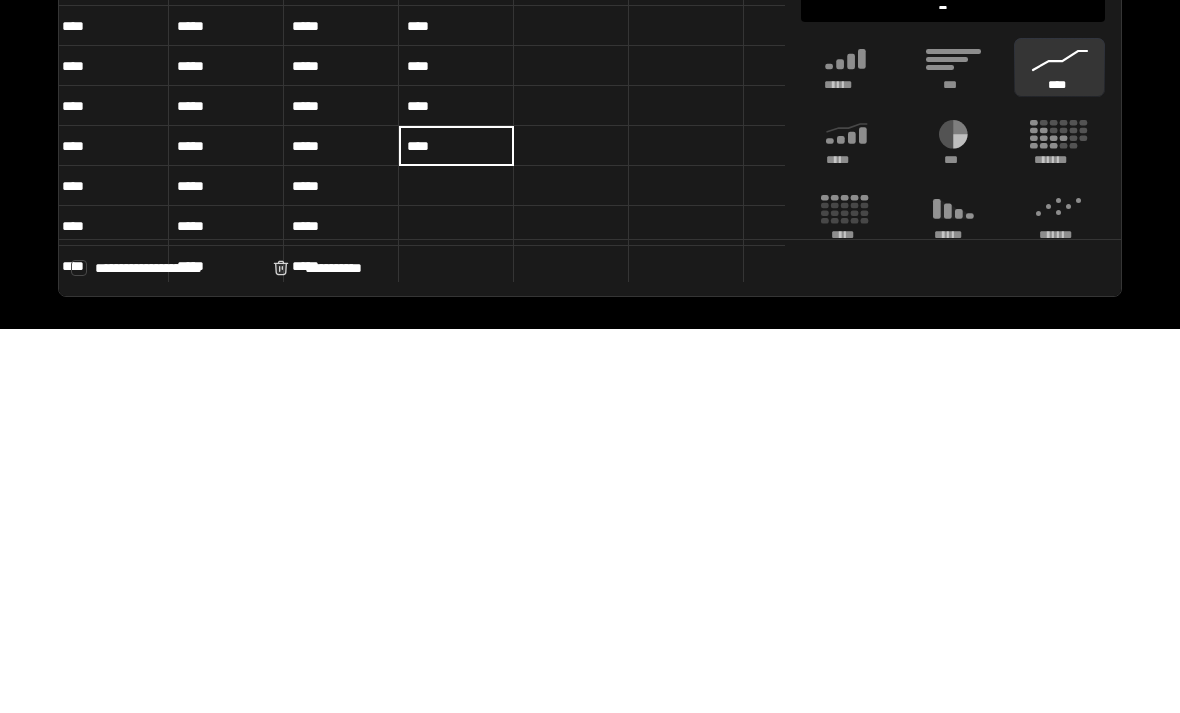 click at bounding box center [456, 570] 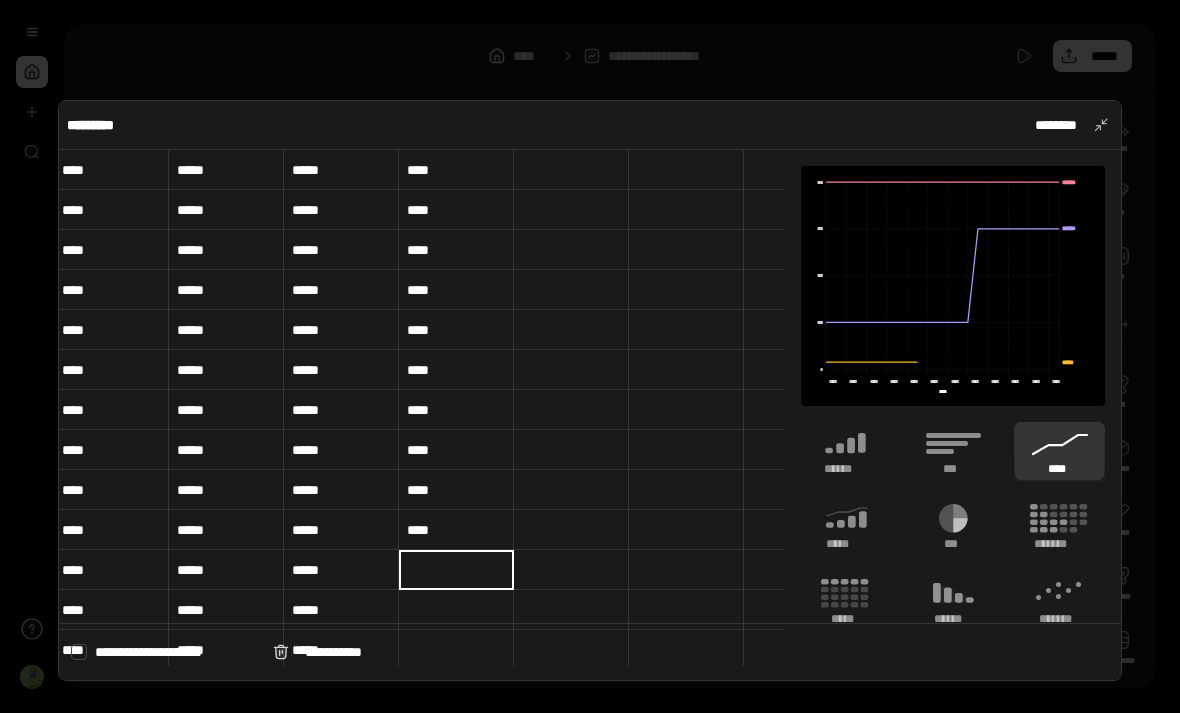 click at bounding box center [456, 570] 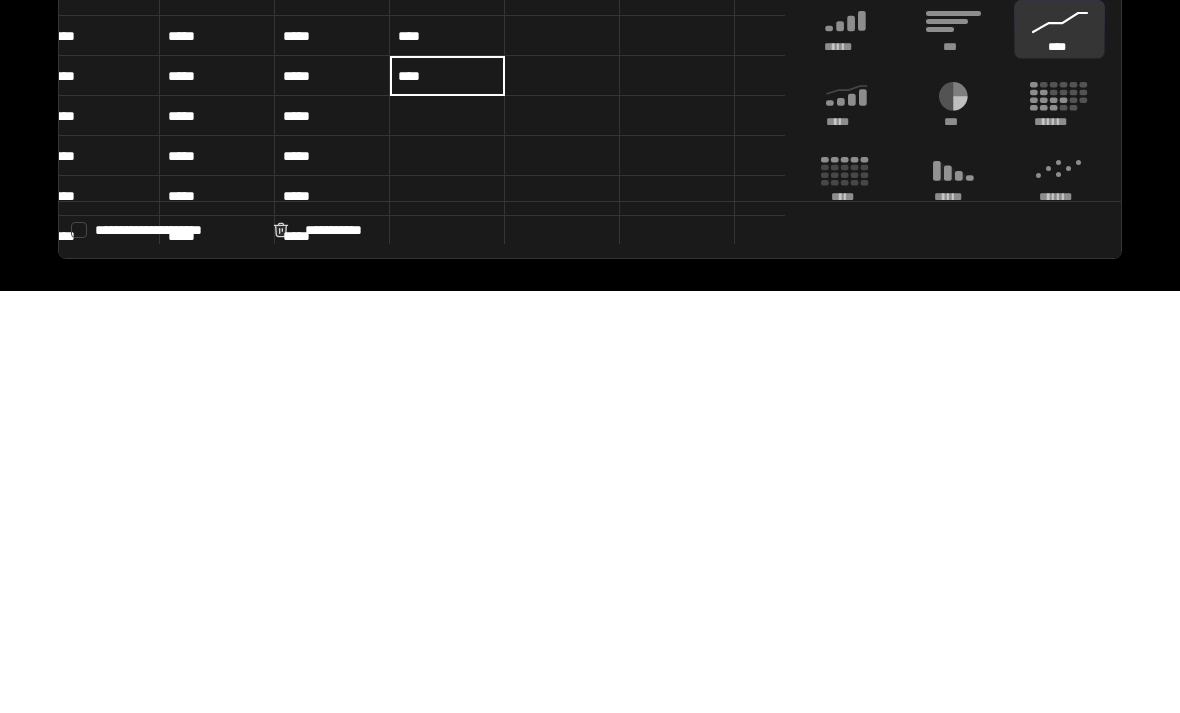 scroll, scrollTop: 112, scrollLeft: 13, axis: both 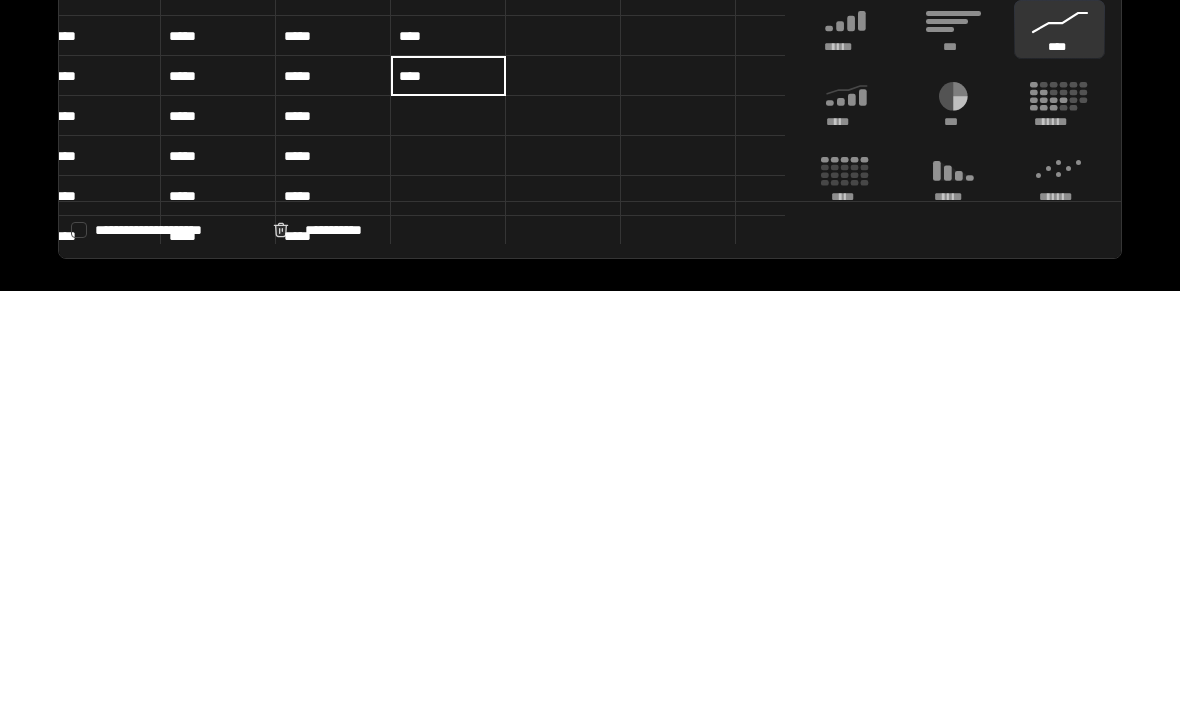 click at bounding box center (448, 538) 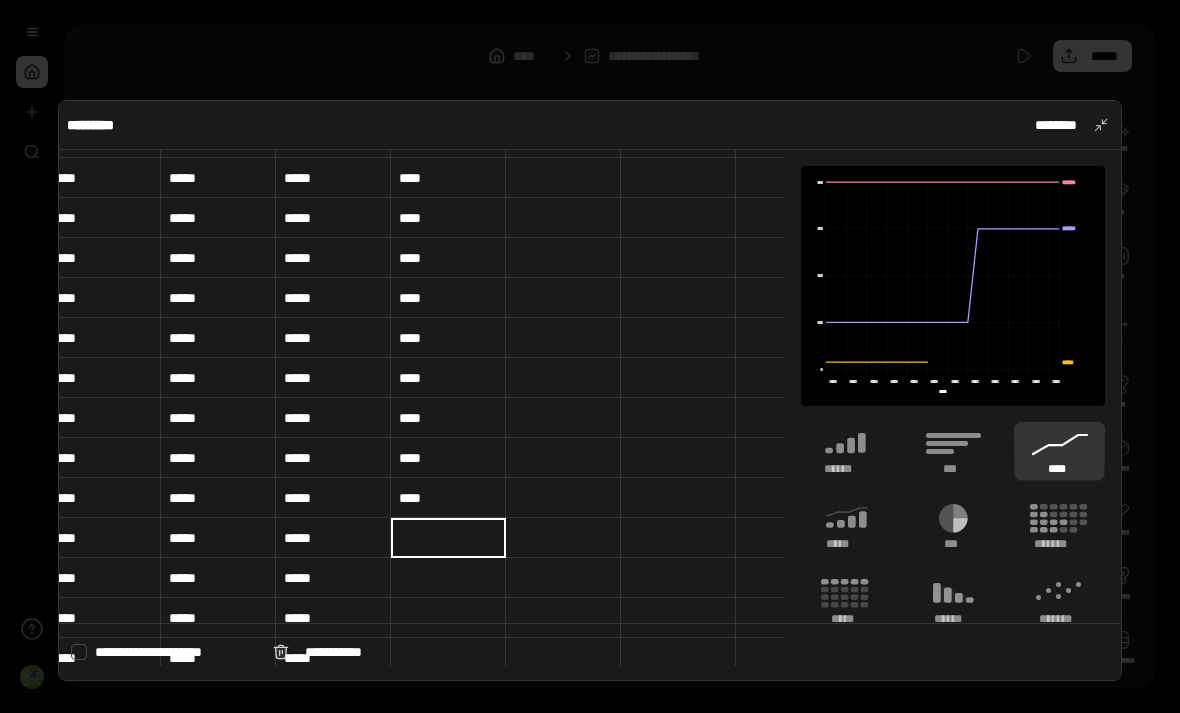 click at bounding box center [448, 538] 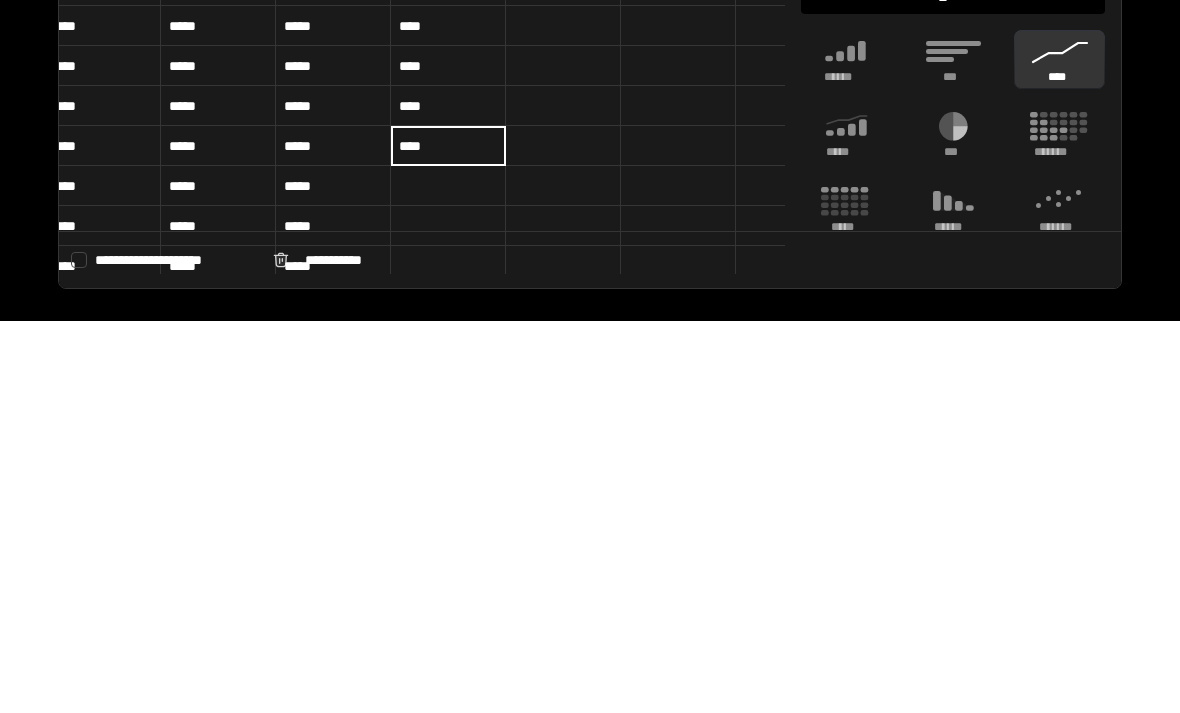 click at bounding box center (448, 578) 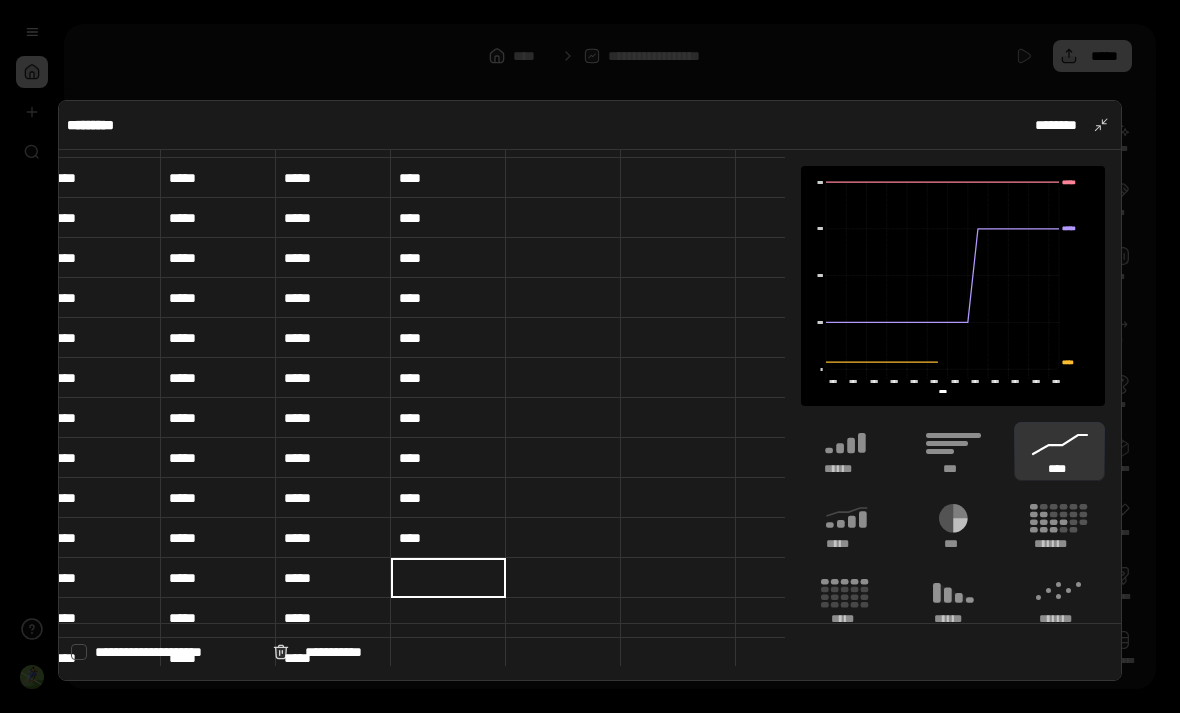 click at bounding box center (448, 578) 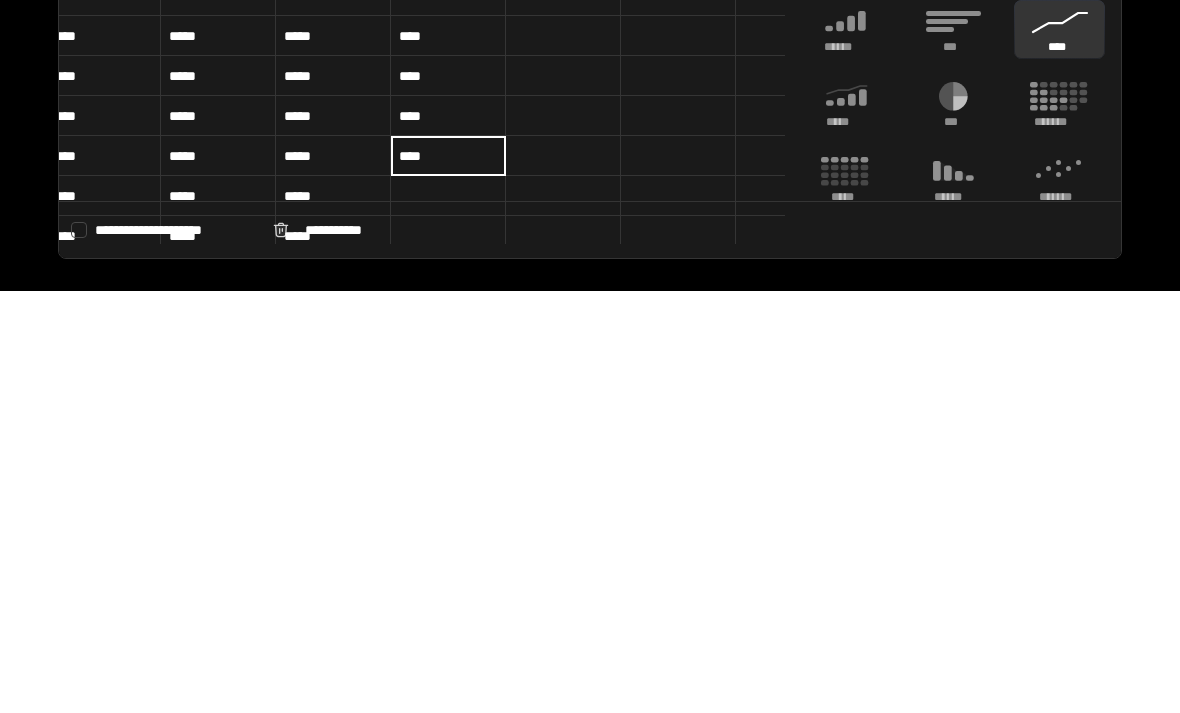 click at bounding box center (448, 658) 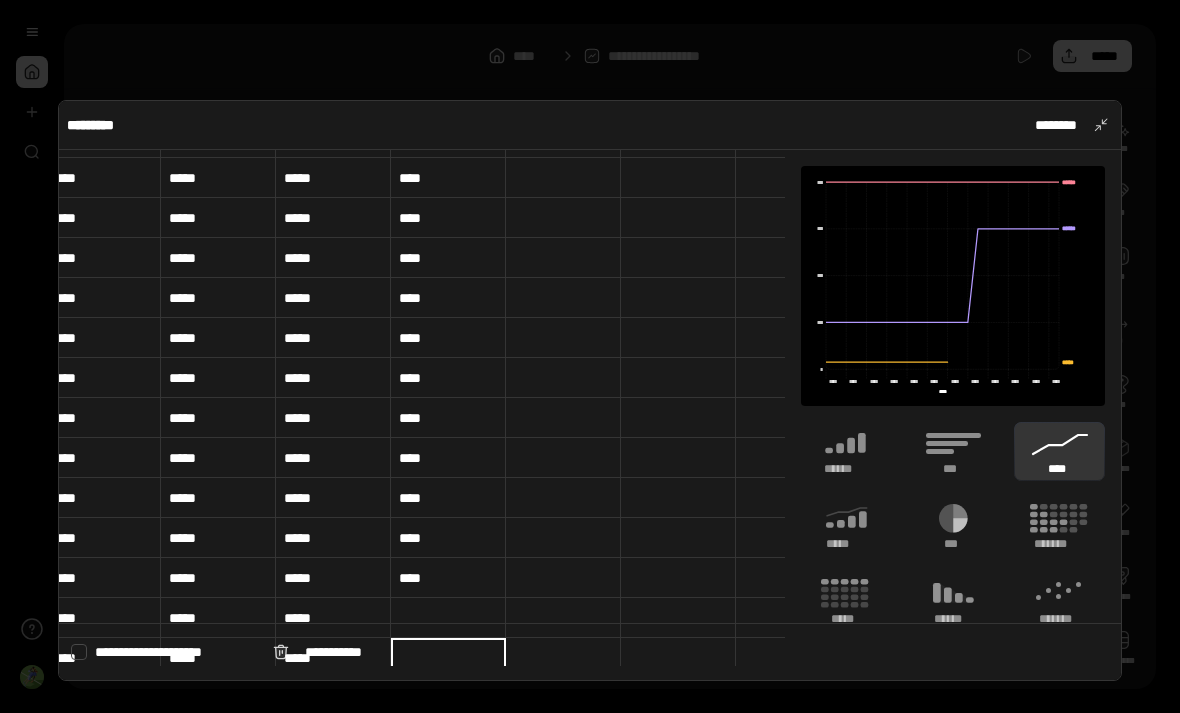 click at bounding box center [448, 618] 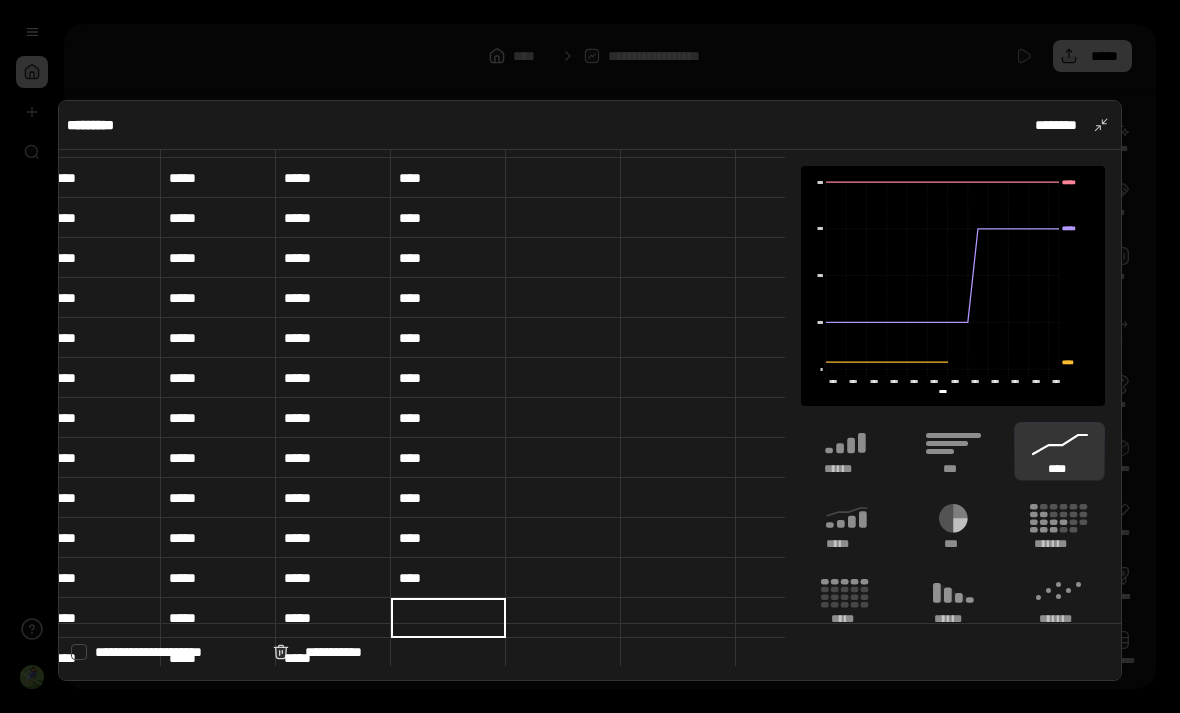 click at bounding box center [448, 618] 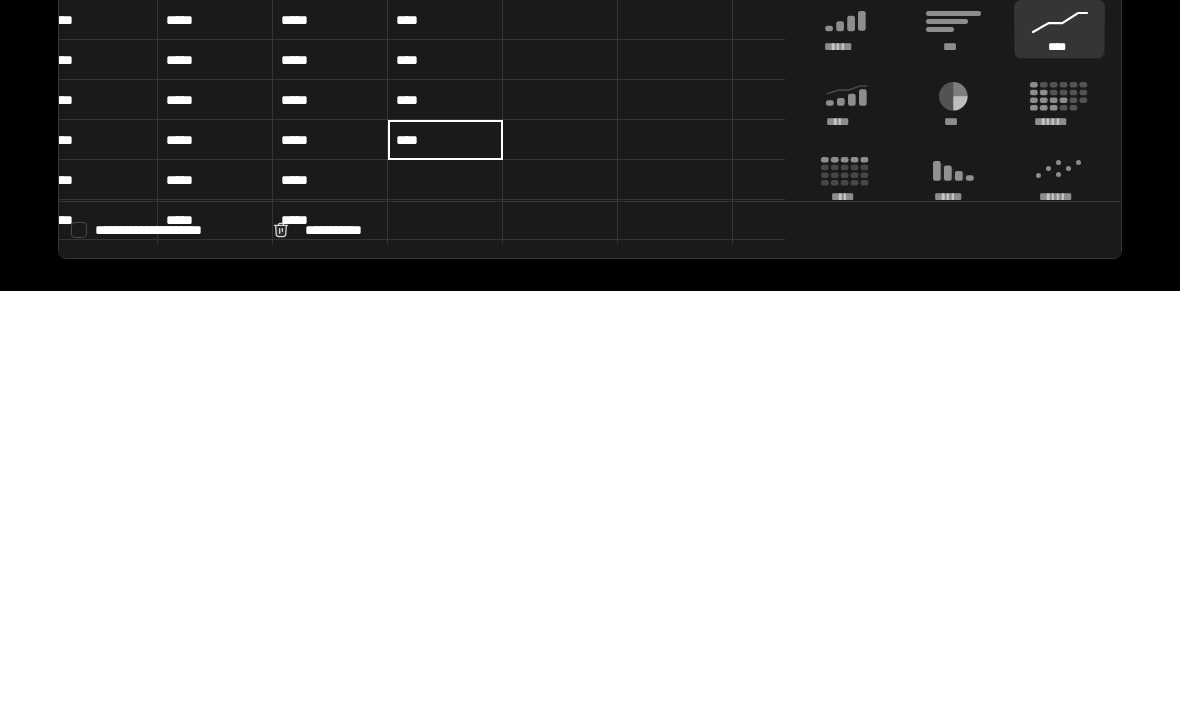 scroll, scrollTop: 237, scrollLeft: 10, axis: both 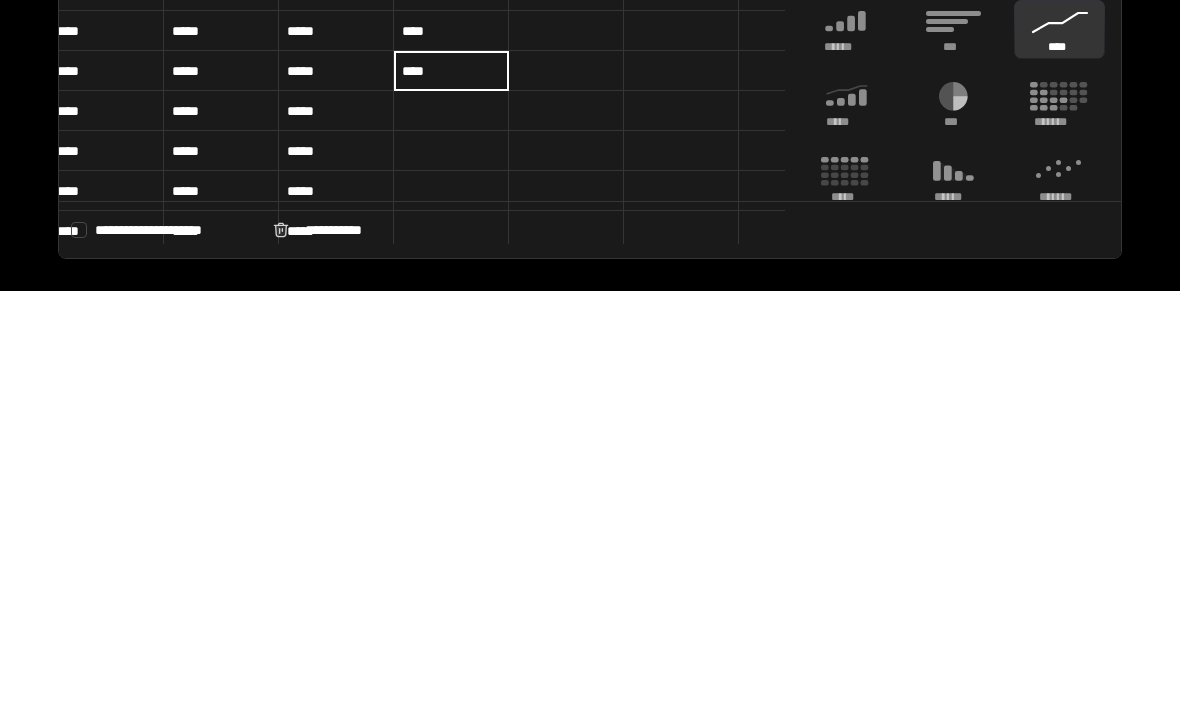 click at bounding box center [451, 533] 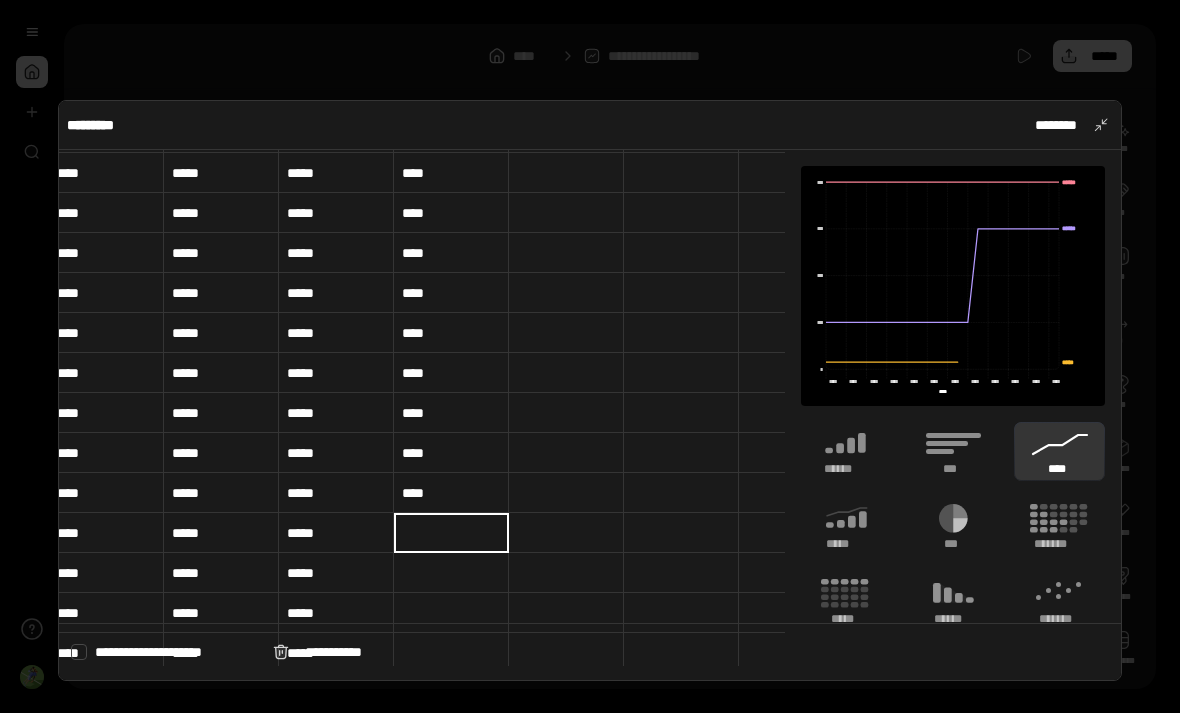 click at bounding box center [451, 533] 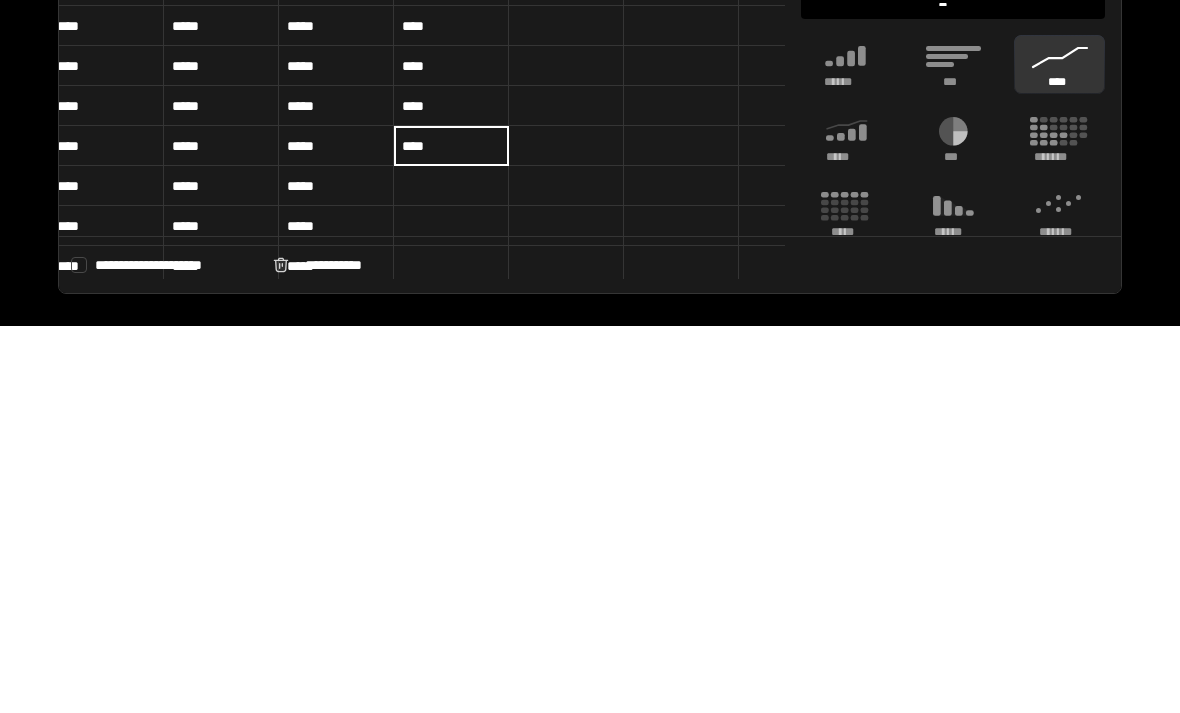 click at bounding box center (451, 573) 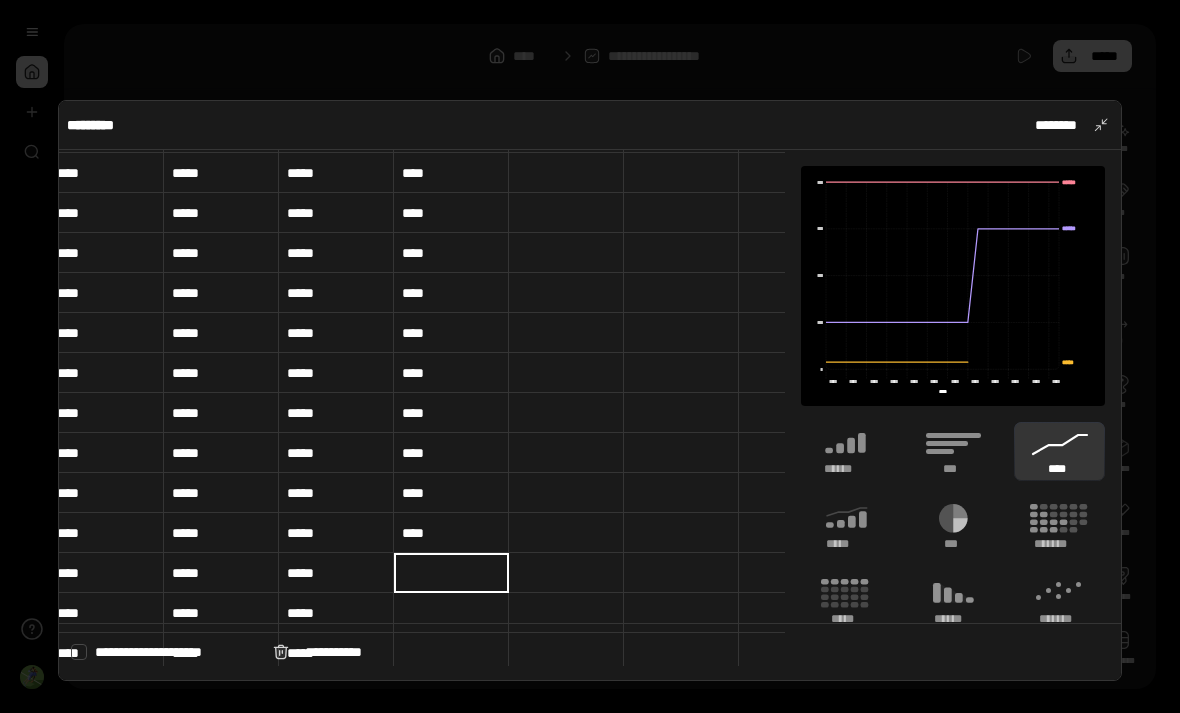 click at bounding box center (451, 573) 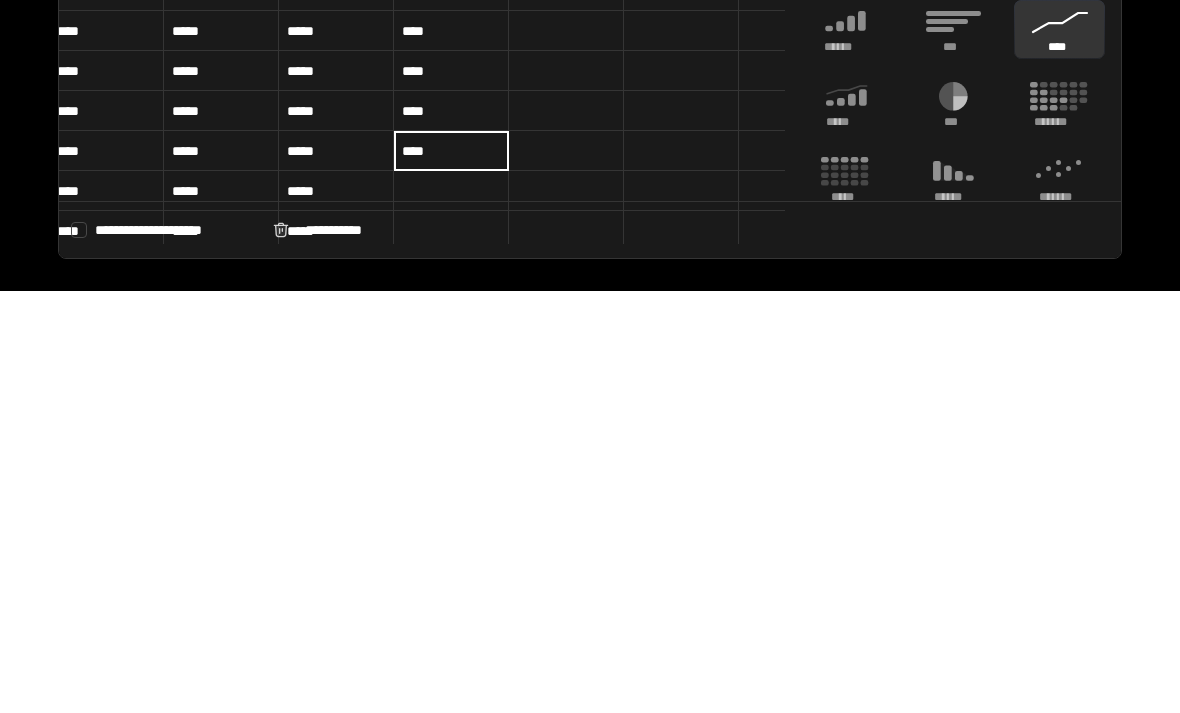 click at bounding box center (451, 613) 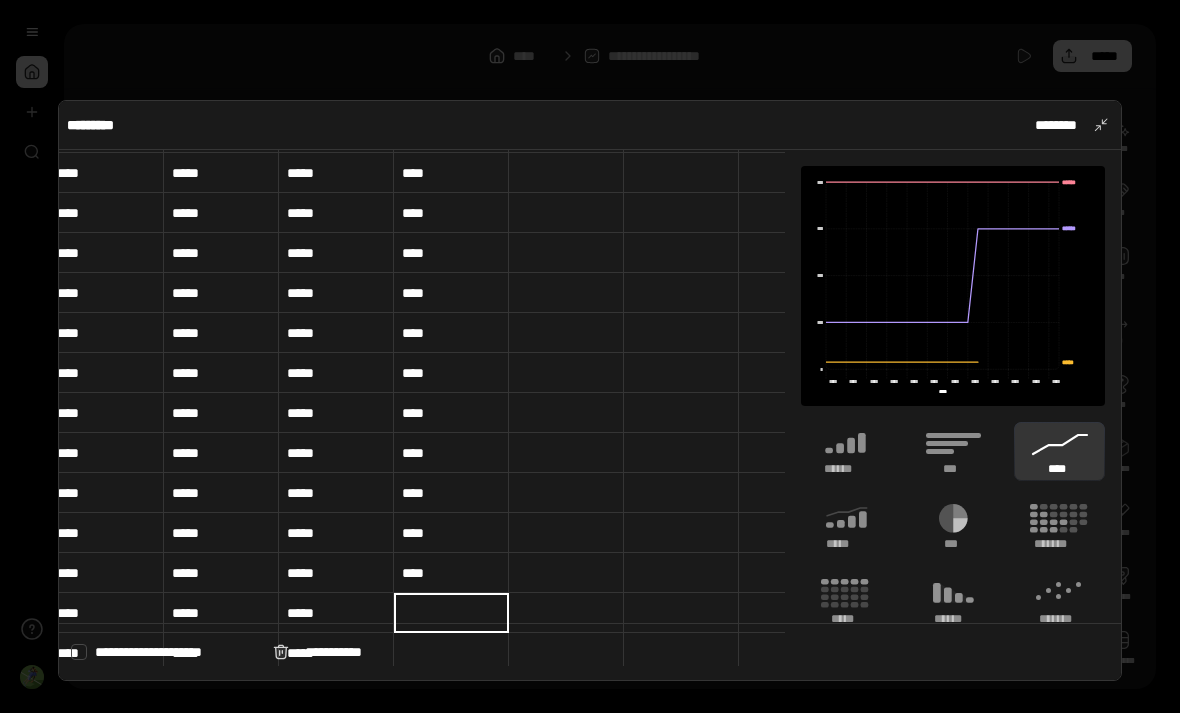click at bounding box center [451, 613] 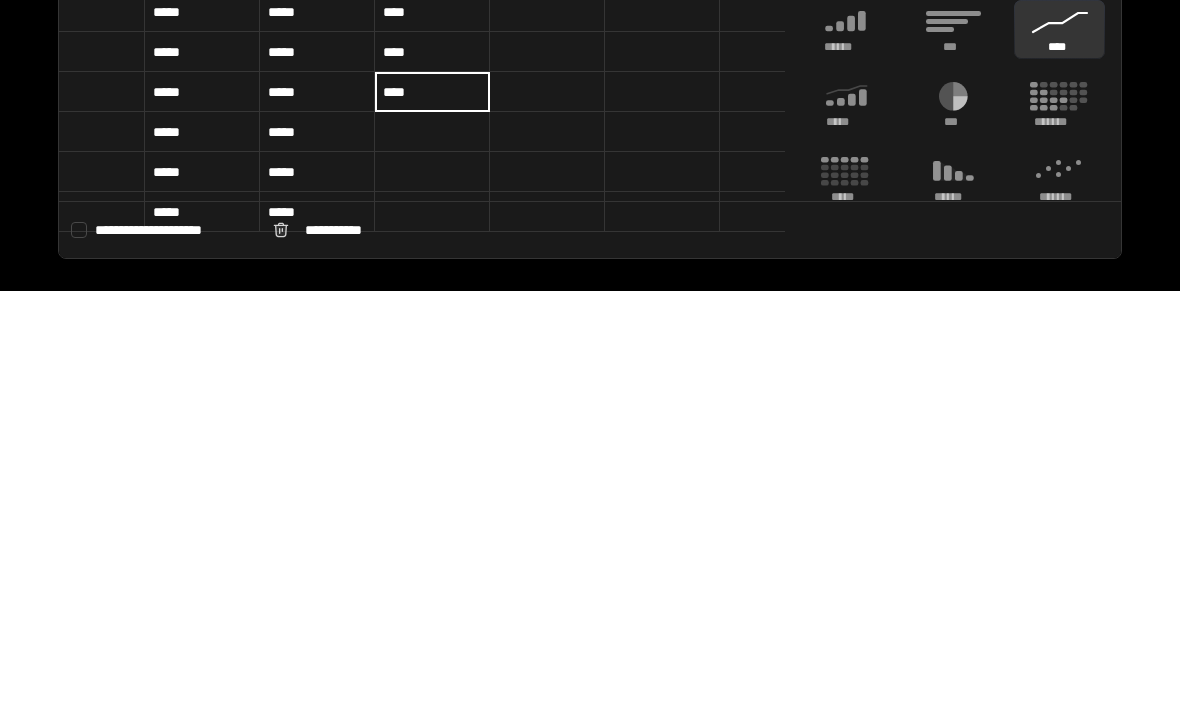 scroll, scrollTop: 338, scrollLeft: 28, axis: both 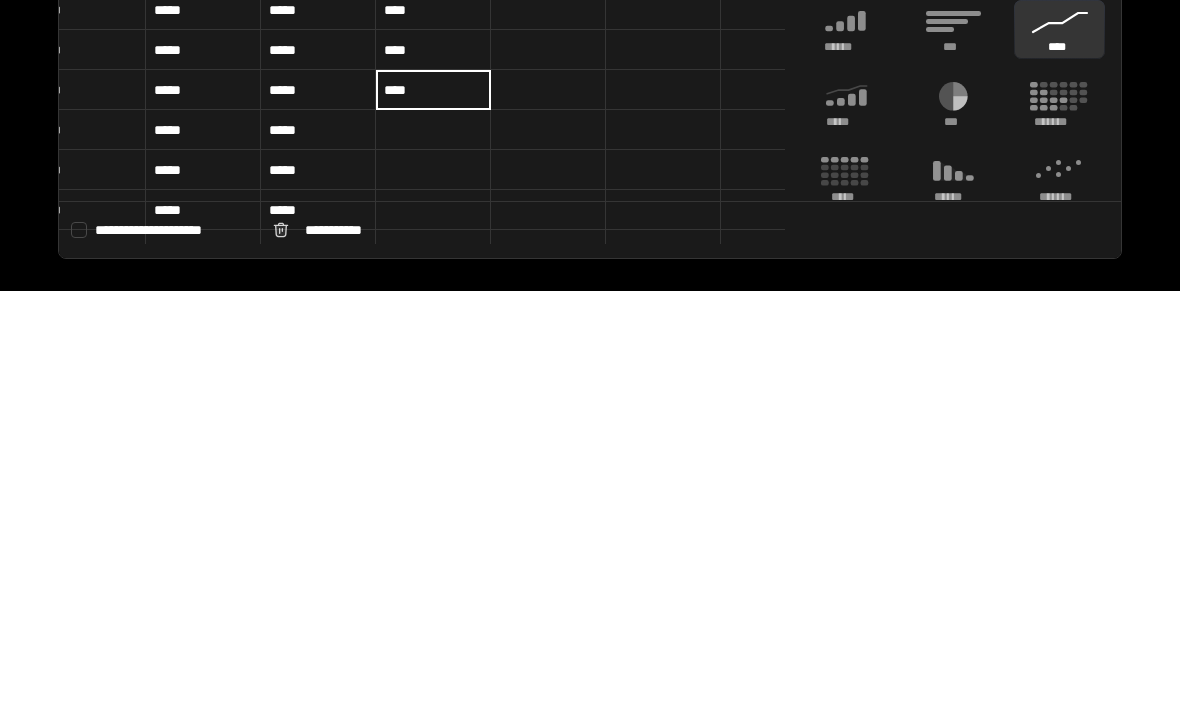 click at bounding box center (433, 552) 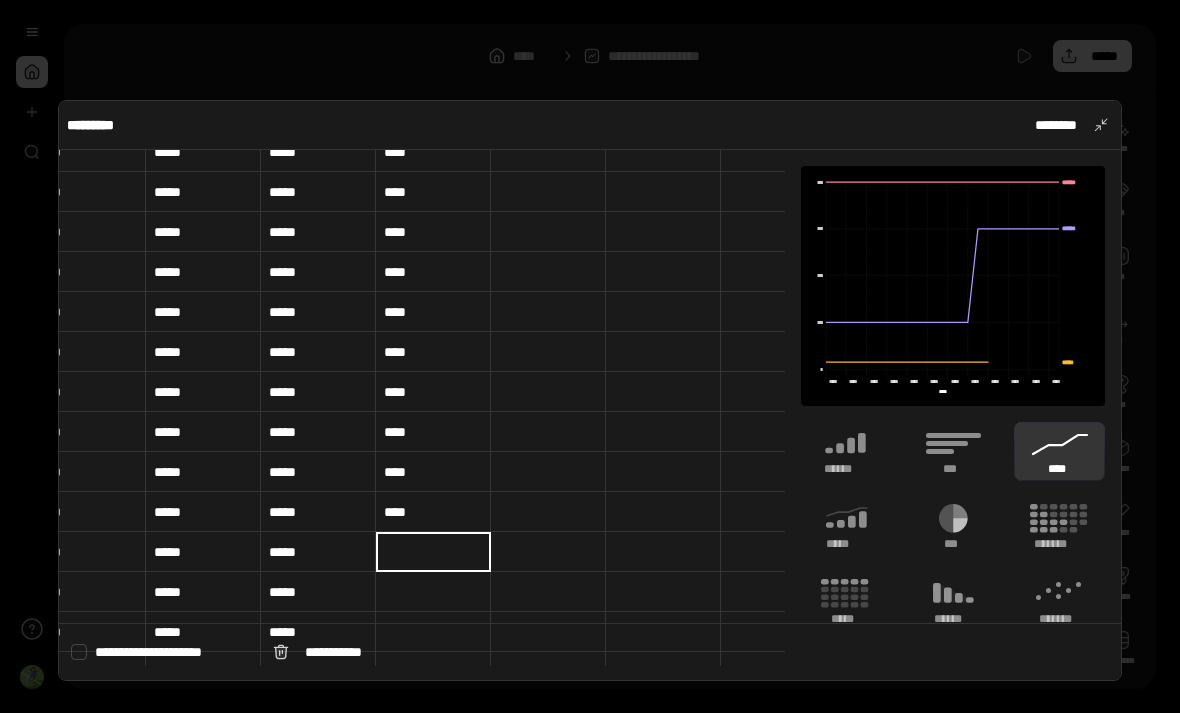 click at bounding box center (433, 552) 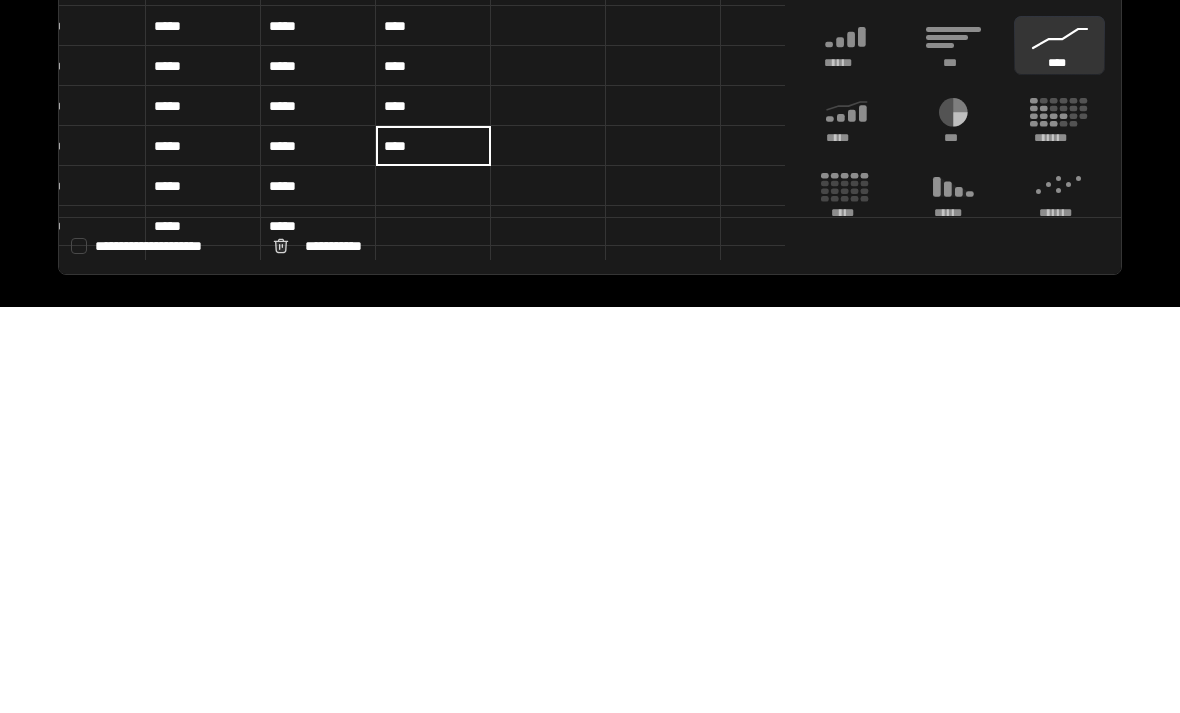 click at bounding box center (433, 592) 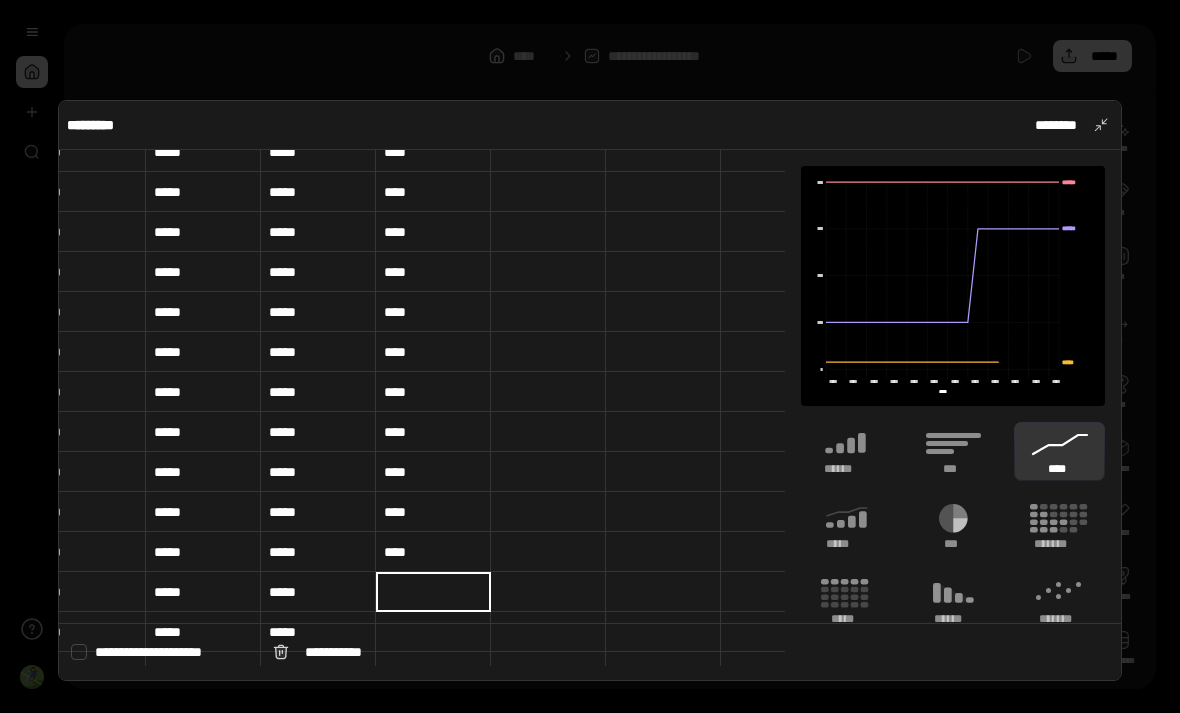 click at bounding box center (433, 592) 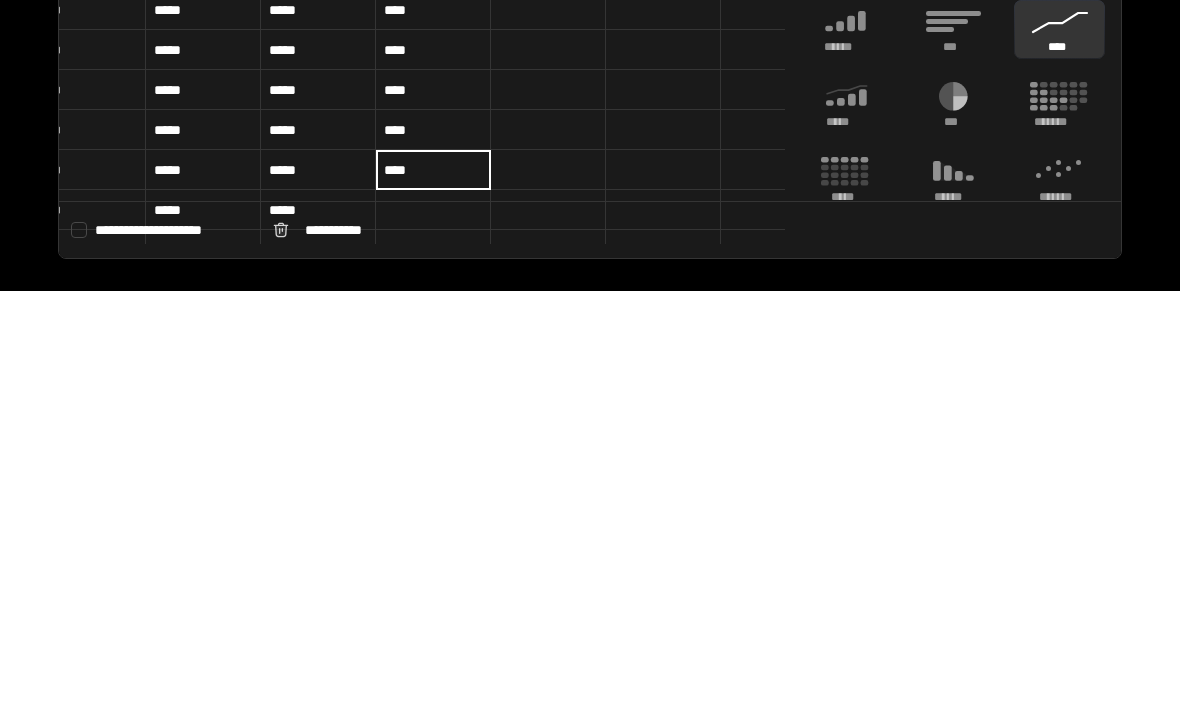 click at bounding box center (433, 632) 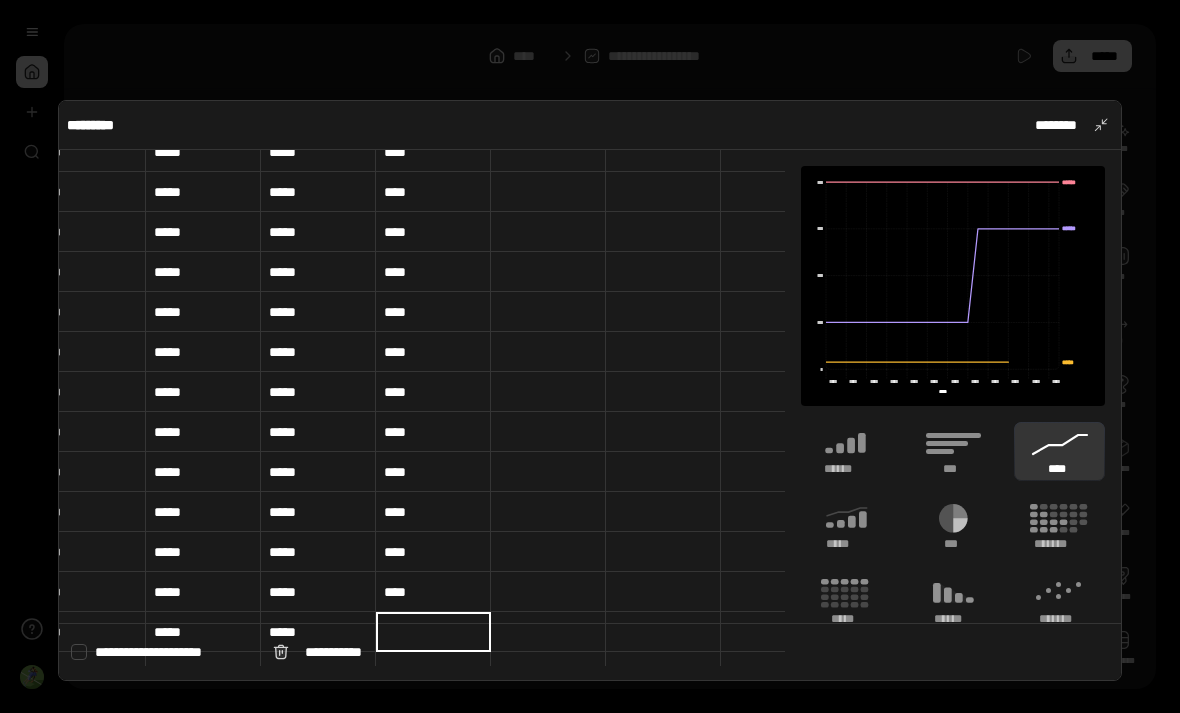 click at bounding box center [433, 632] 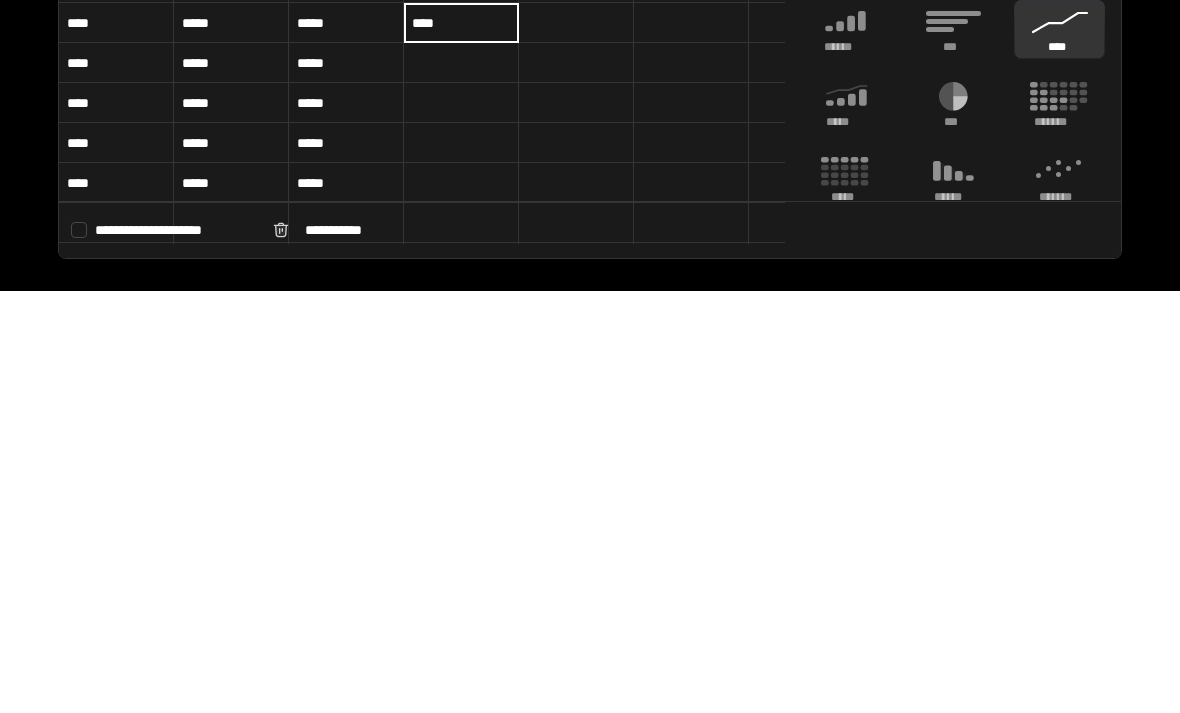 scroll, scrollTop: 525, scrollLeft: 0, axis: vertical 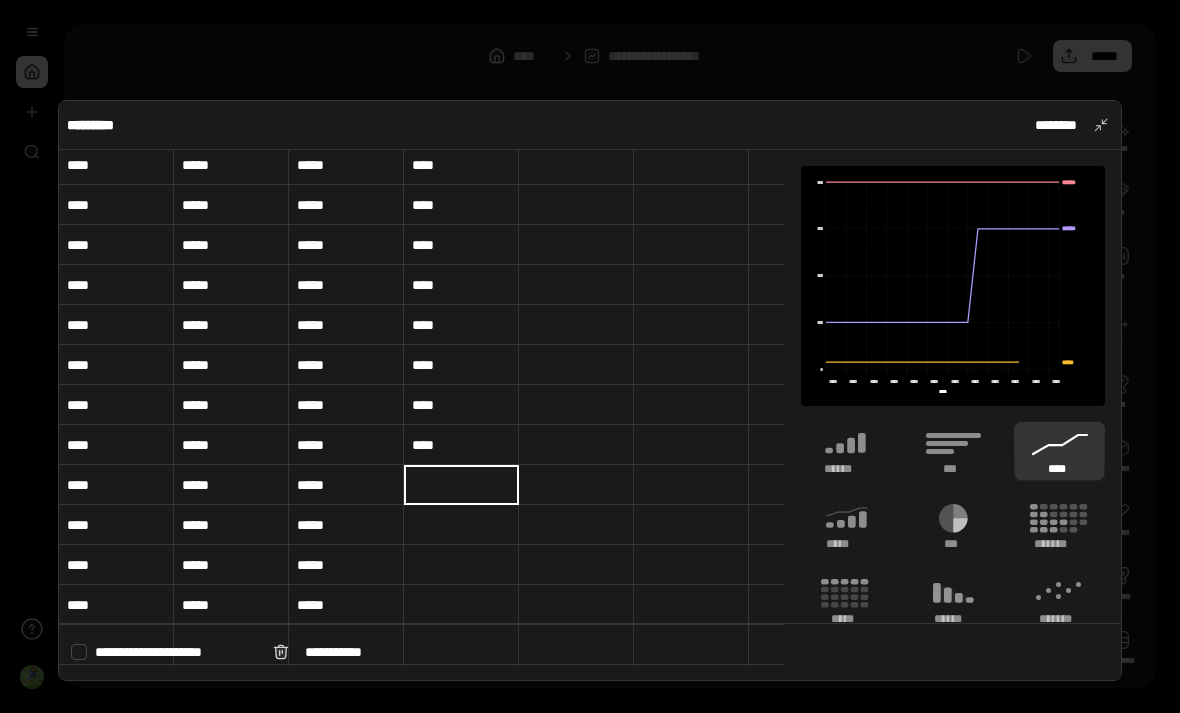 click at bounding box center (461, 485) 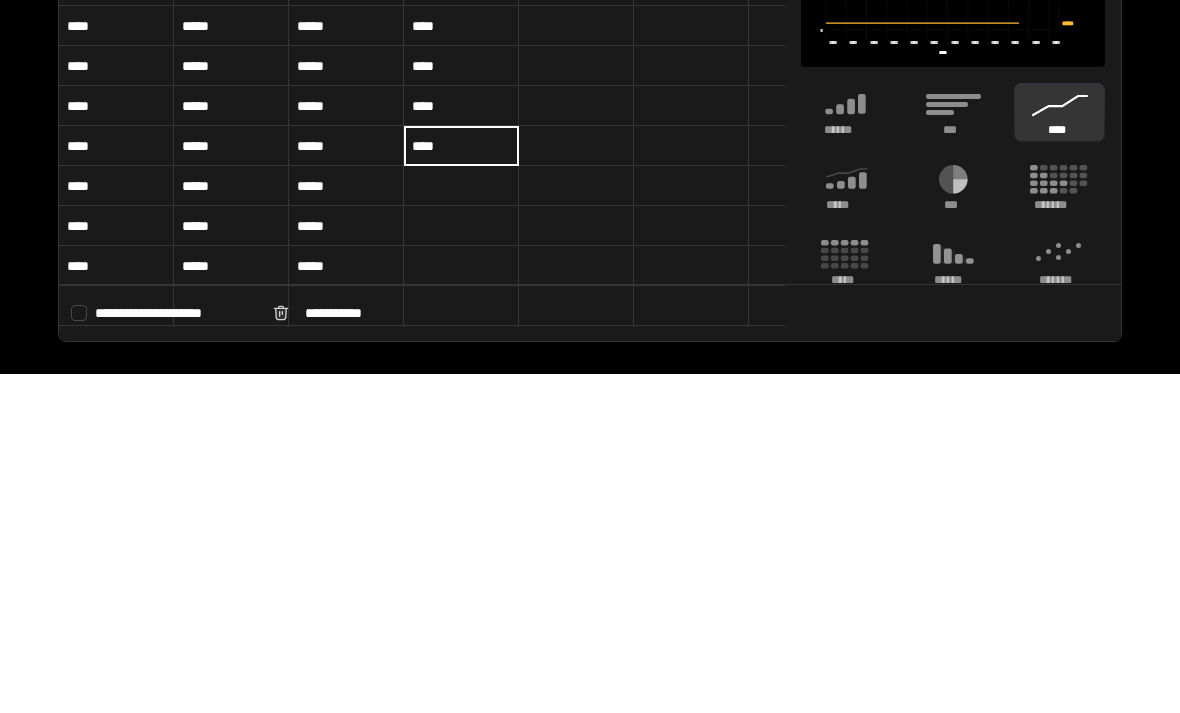 click at bounding box center [461, 525] 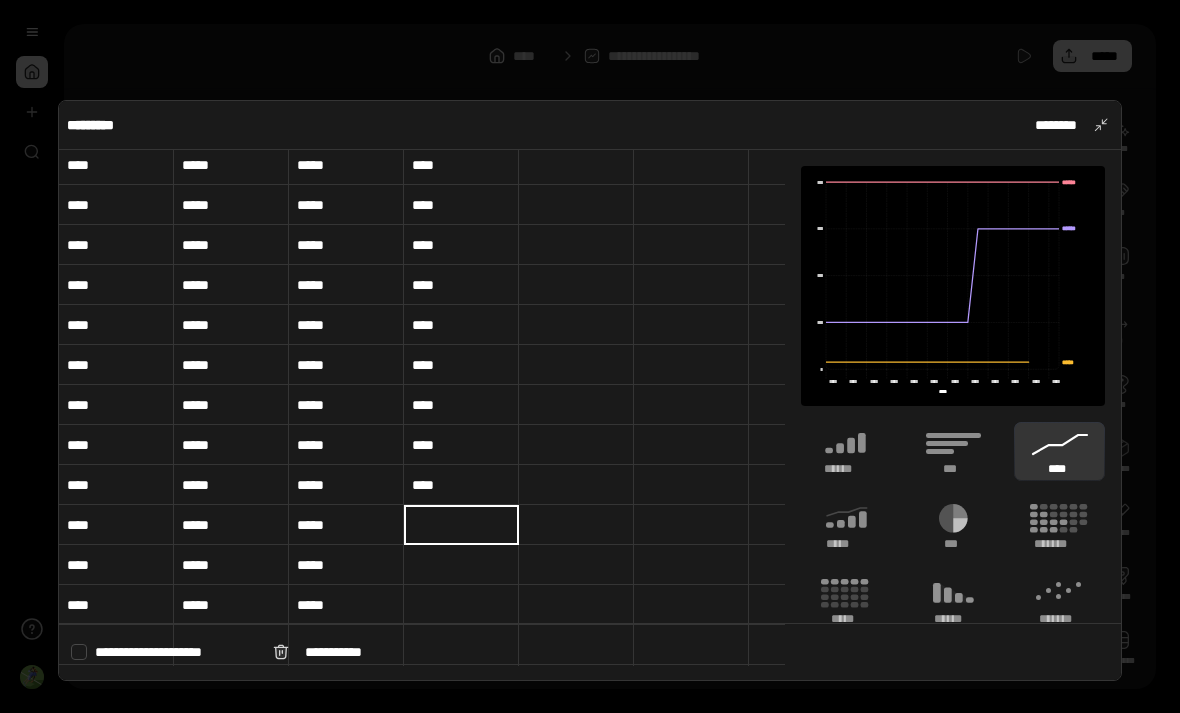 click at bounding box center [461, 525] 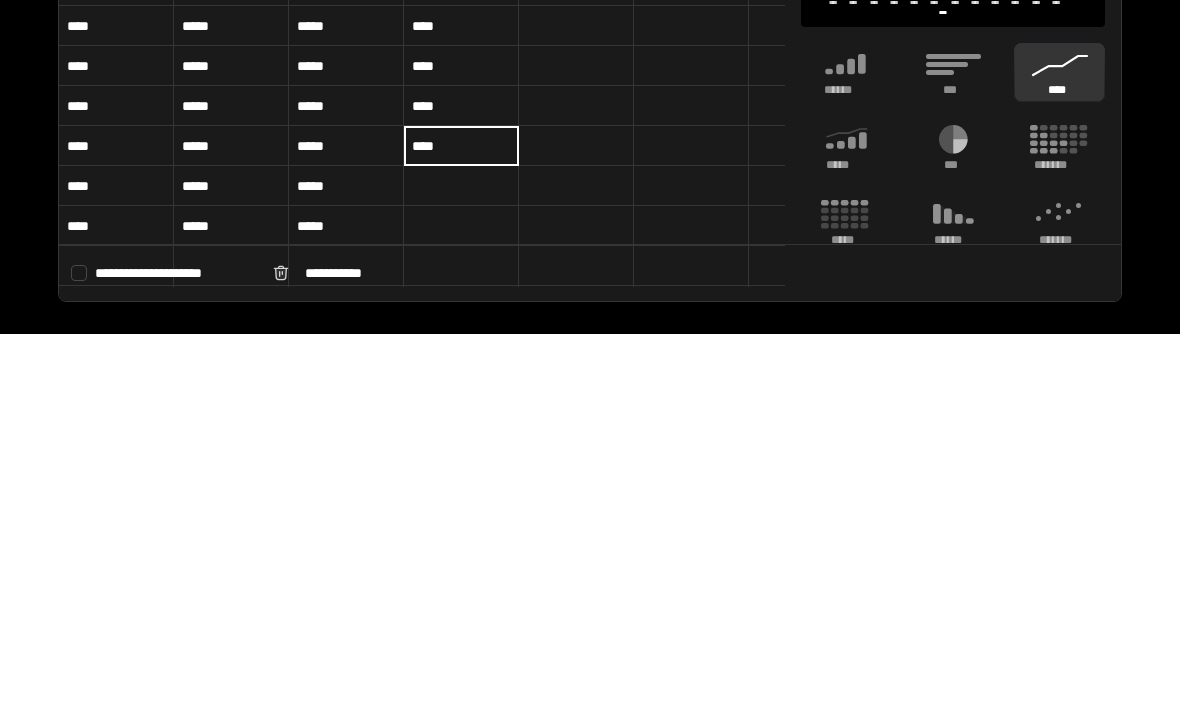 click at bounding box center (461, 565) 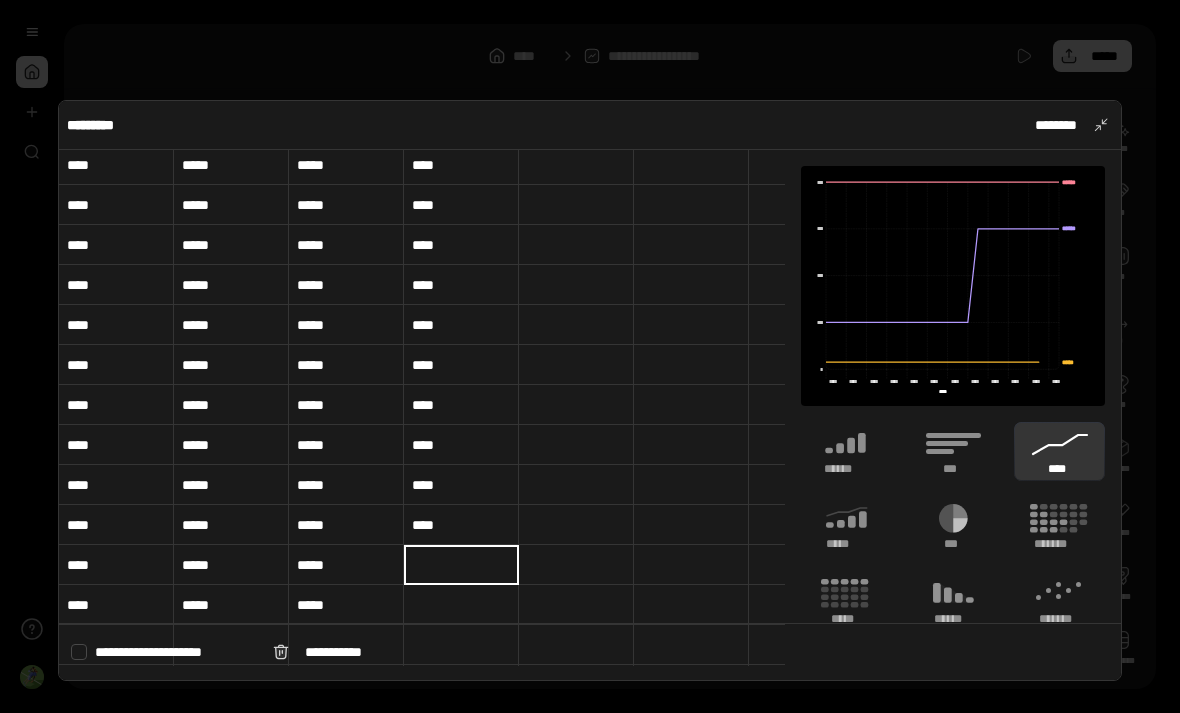 click at bounding box center (461, 565) 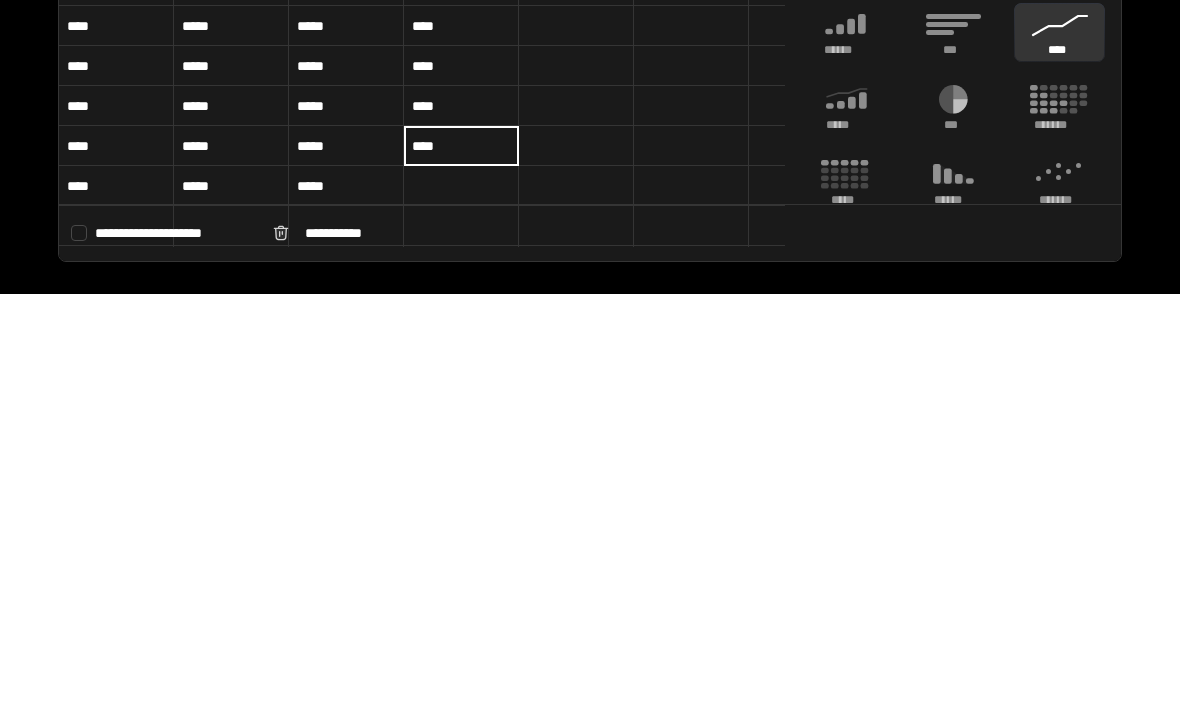 click at bounding box center (461, 605) 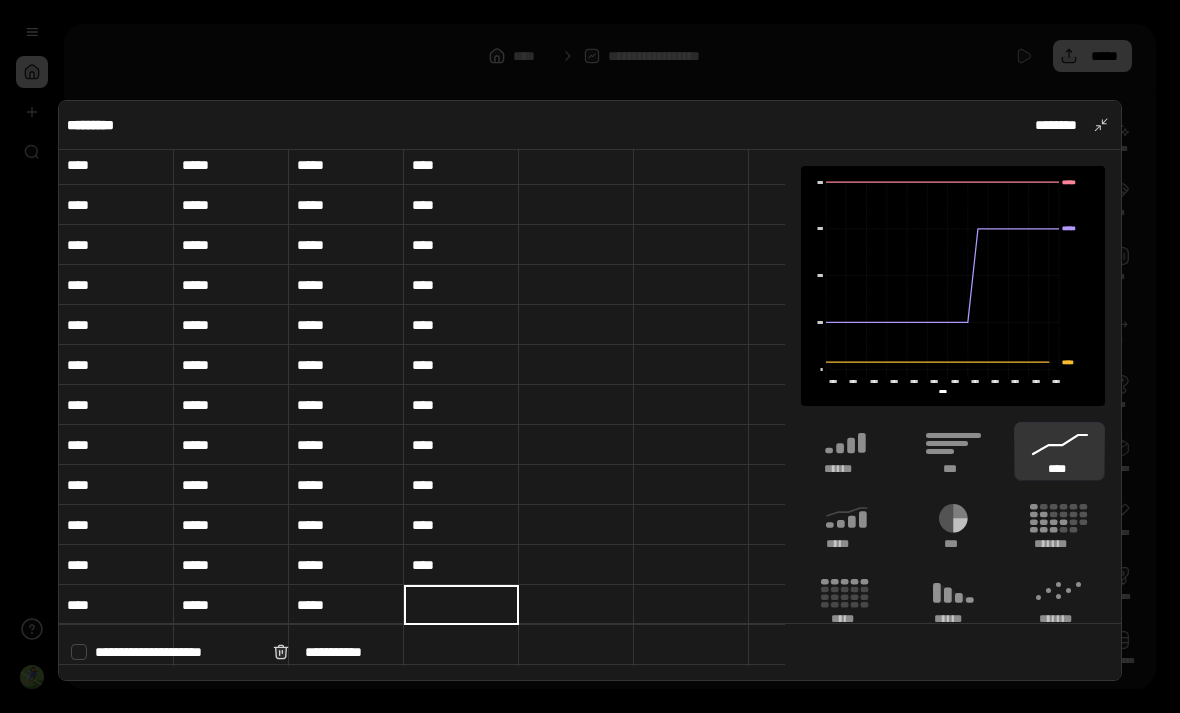click at bounding box center [461, 605] 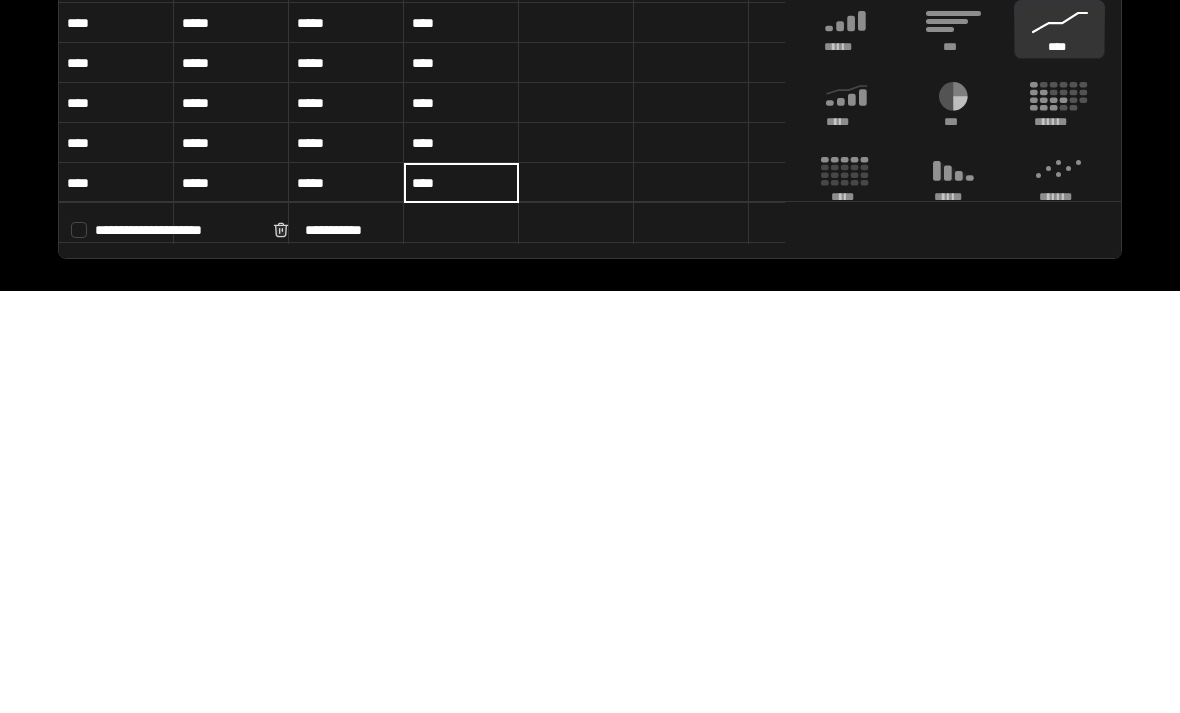click at bounding box center [691, 565] 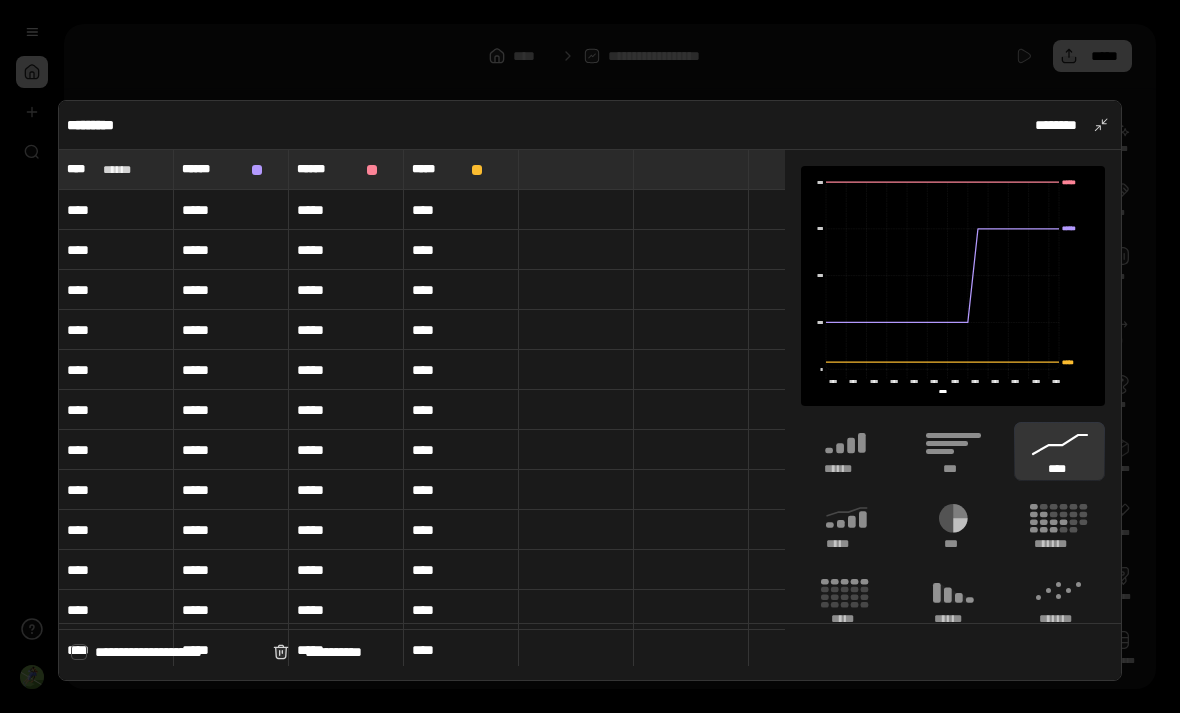scroll, scrollTop: 0, scrollLeft: 0, axis: both 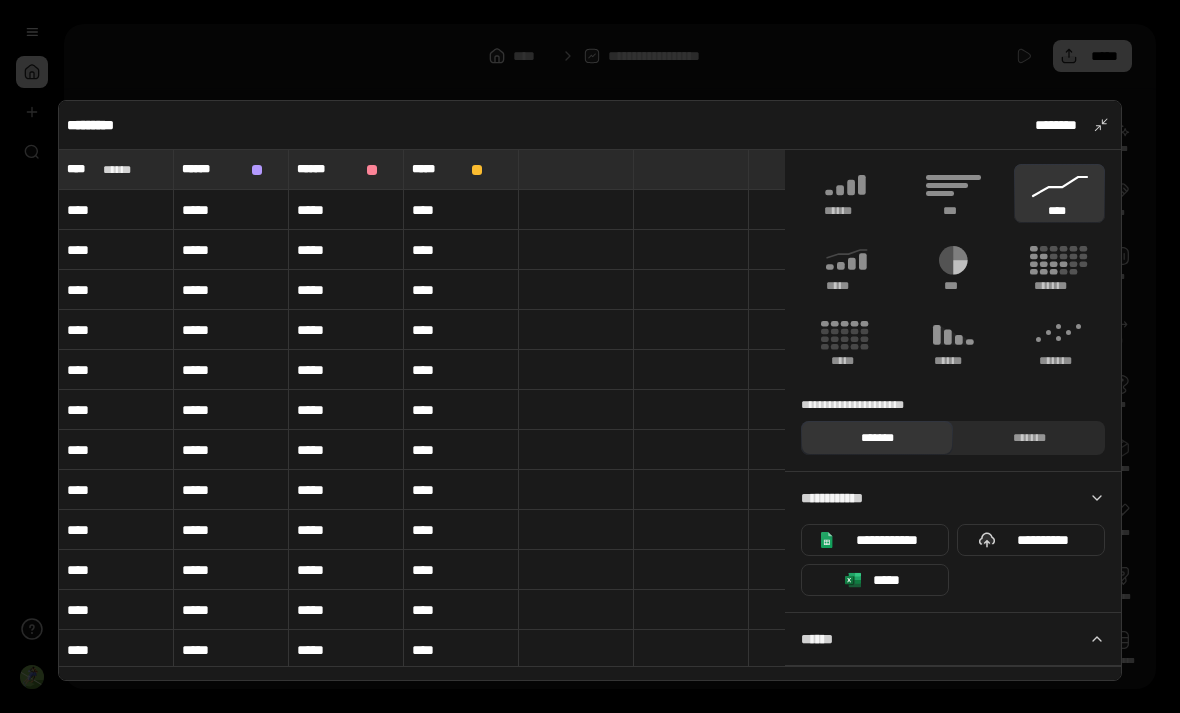 click on "********" at bounding box center [1068, 125] 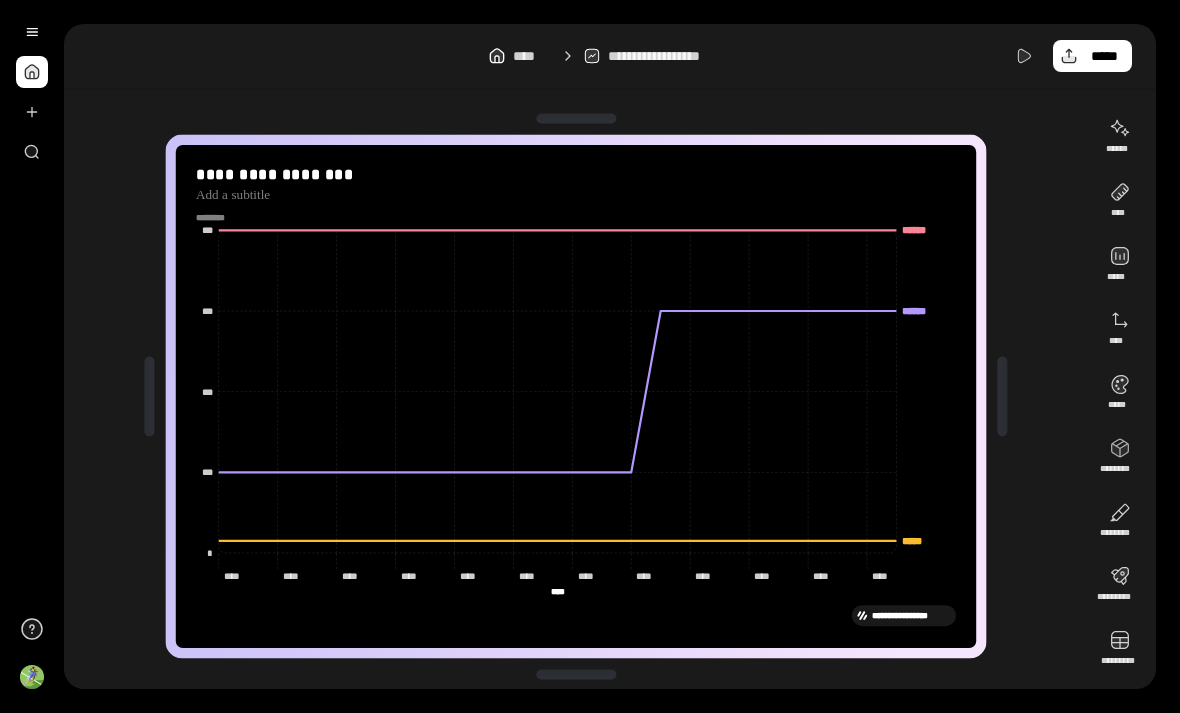 scroll, scrollTop: 0, scrollLeft: 0, axis: both 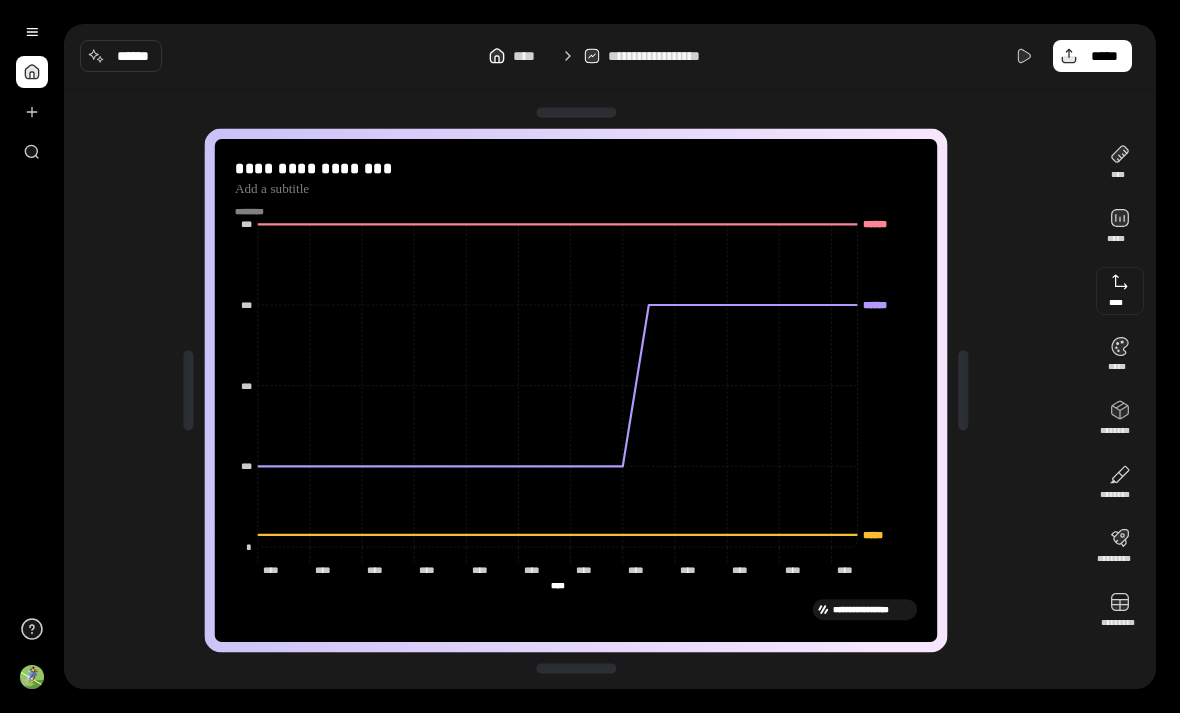 click at bounding box center (1120, 291) 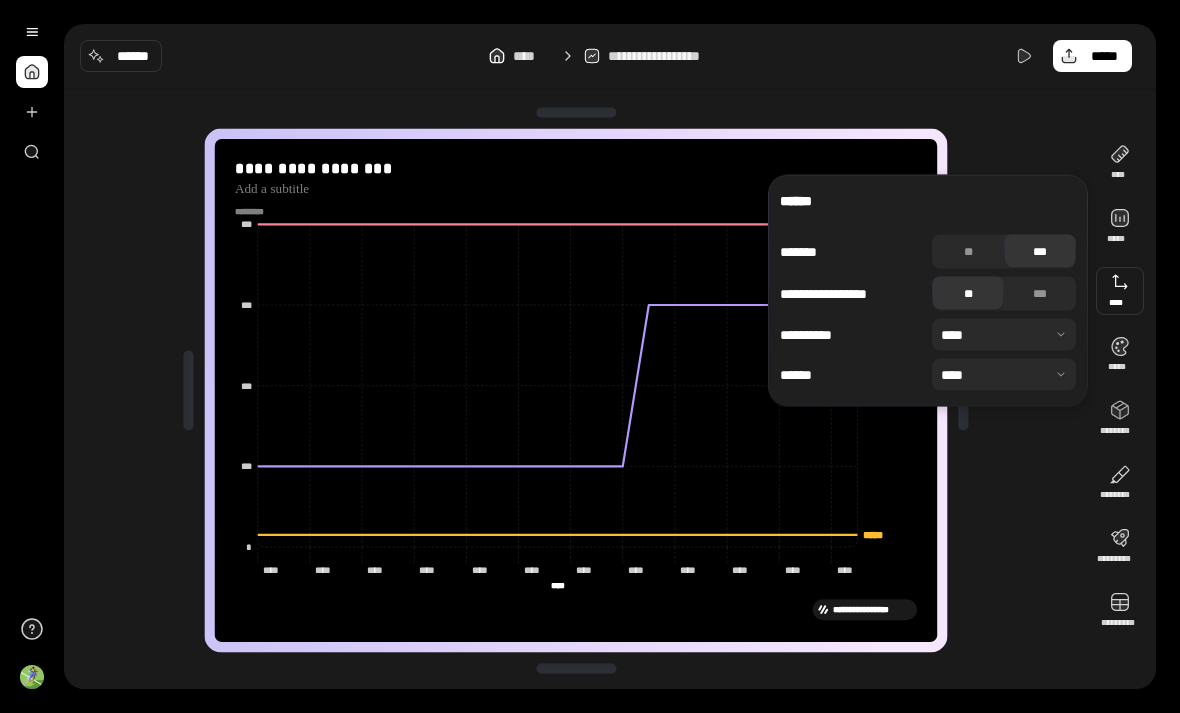 click at bounding box center [1004, 375] 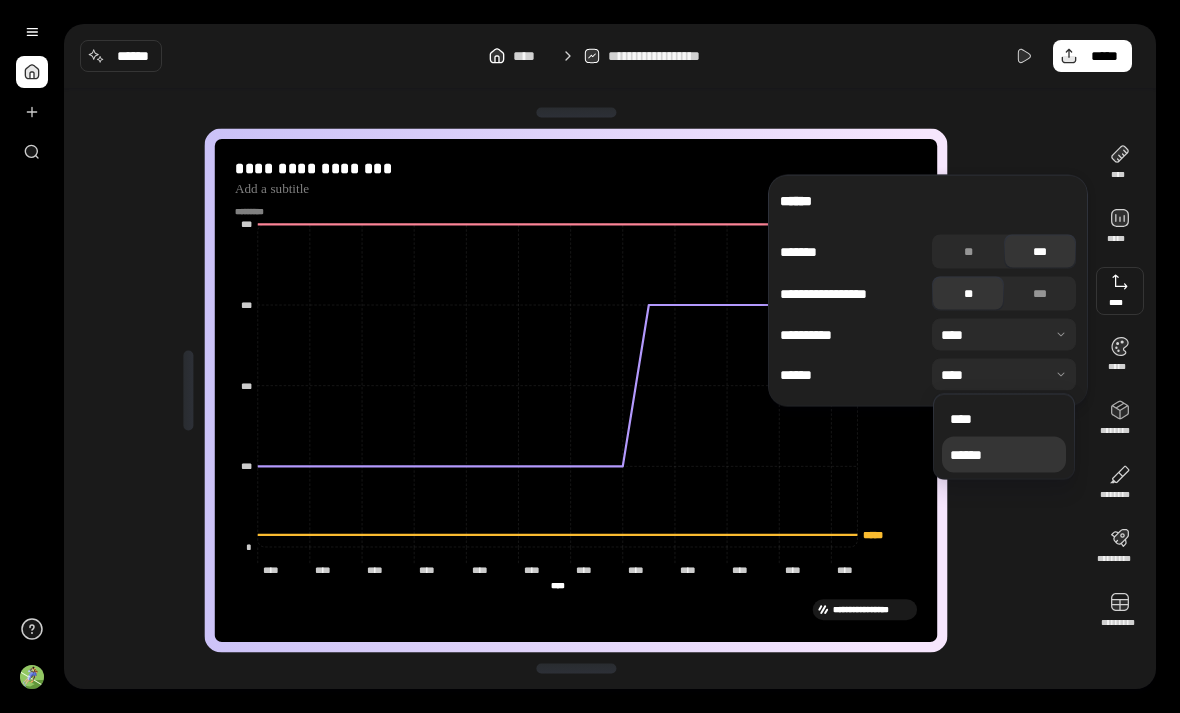 click on "******" at bounding box center (1004, 455) 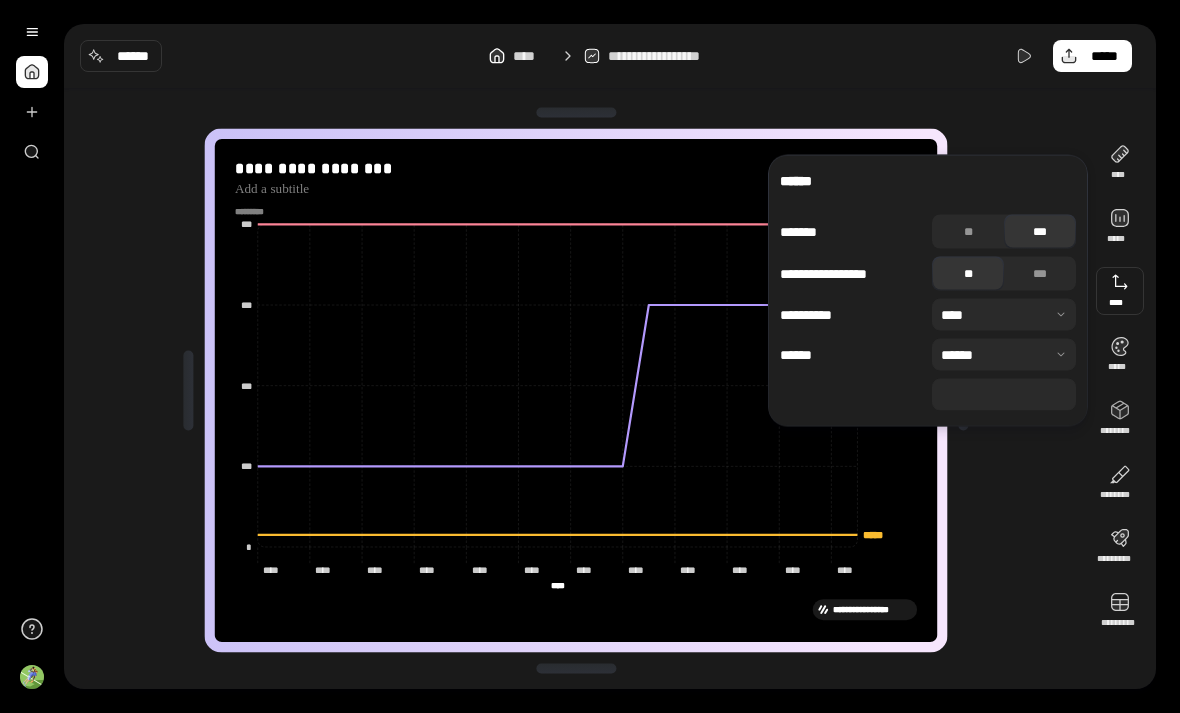 click on "*****" at bounding box center [1004, 395] 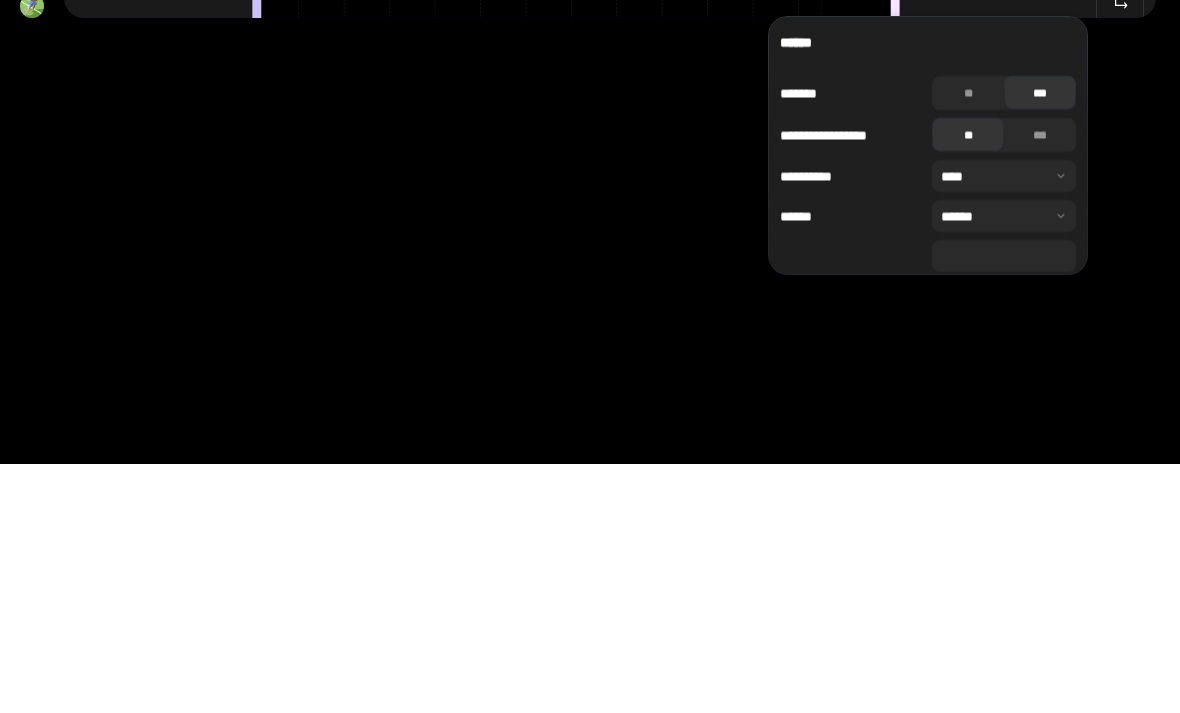 click on "**********" at bounding box center [590, 356] 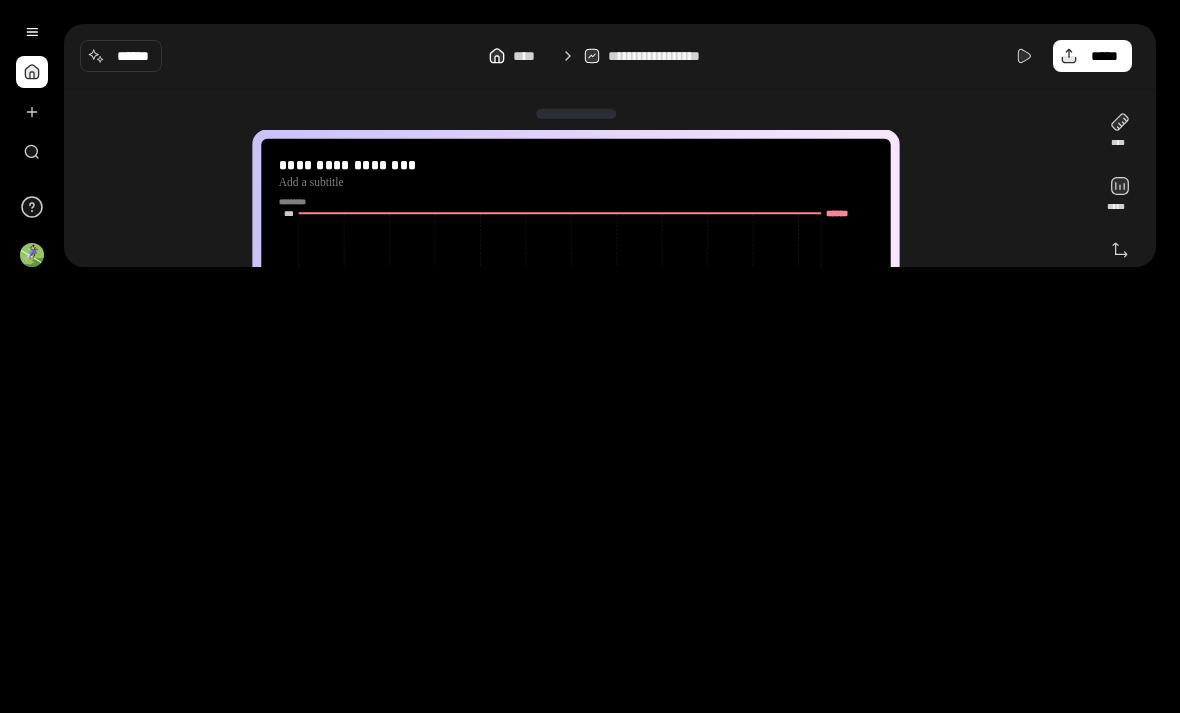 scroll, scrollTop: 0, scrollLeft: 0, axis: both 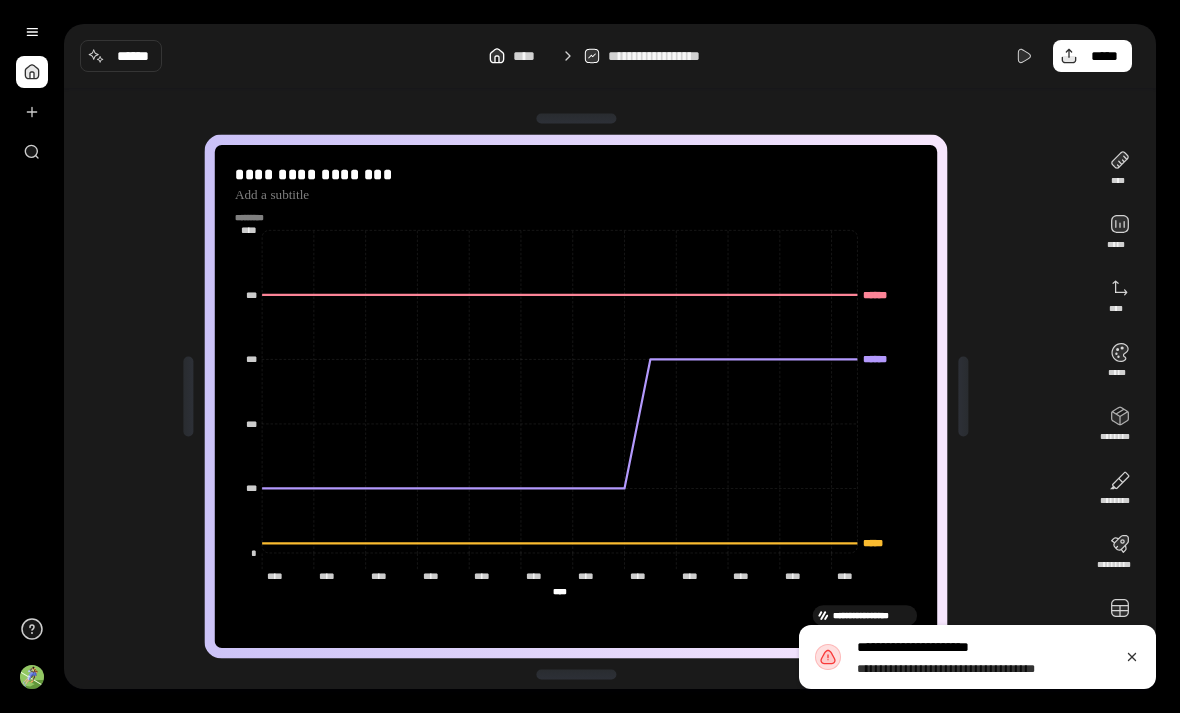 click at bounding box center (1132, 657) 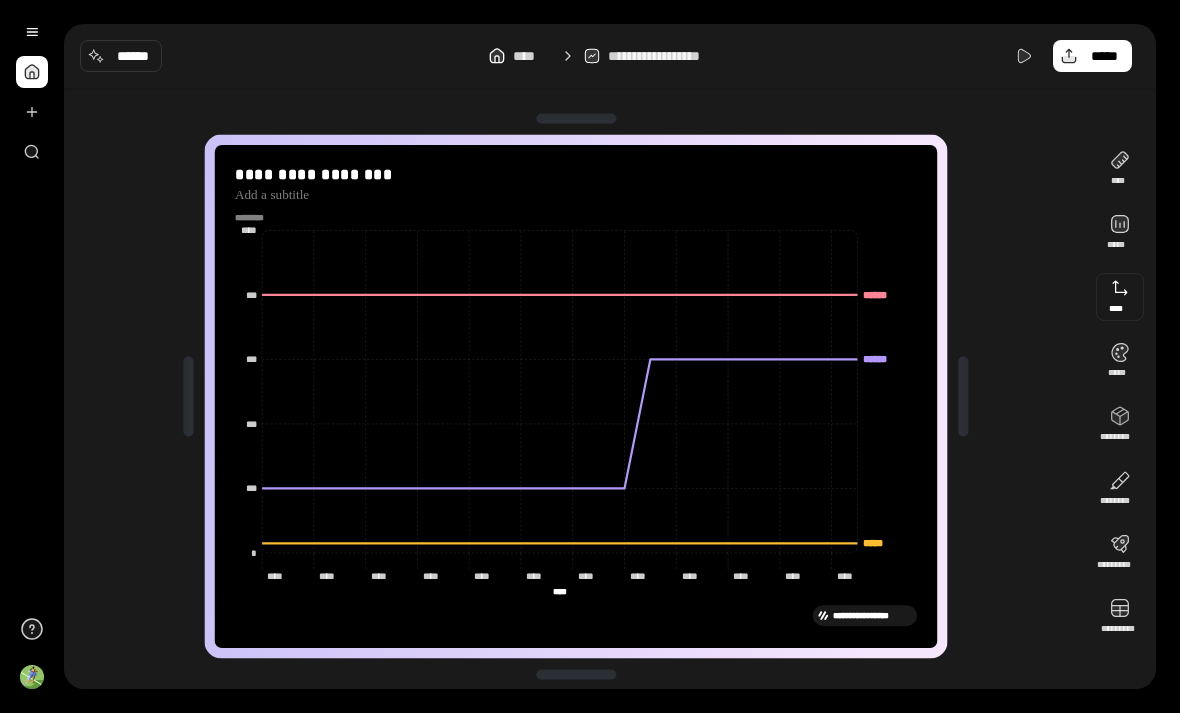 click at bounding box center [1120, 297] 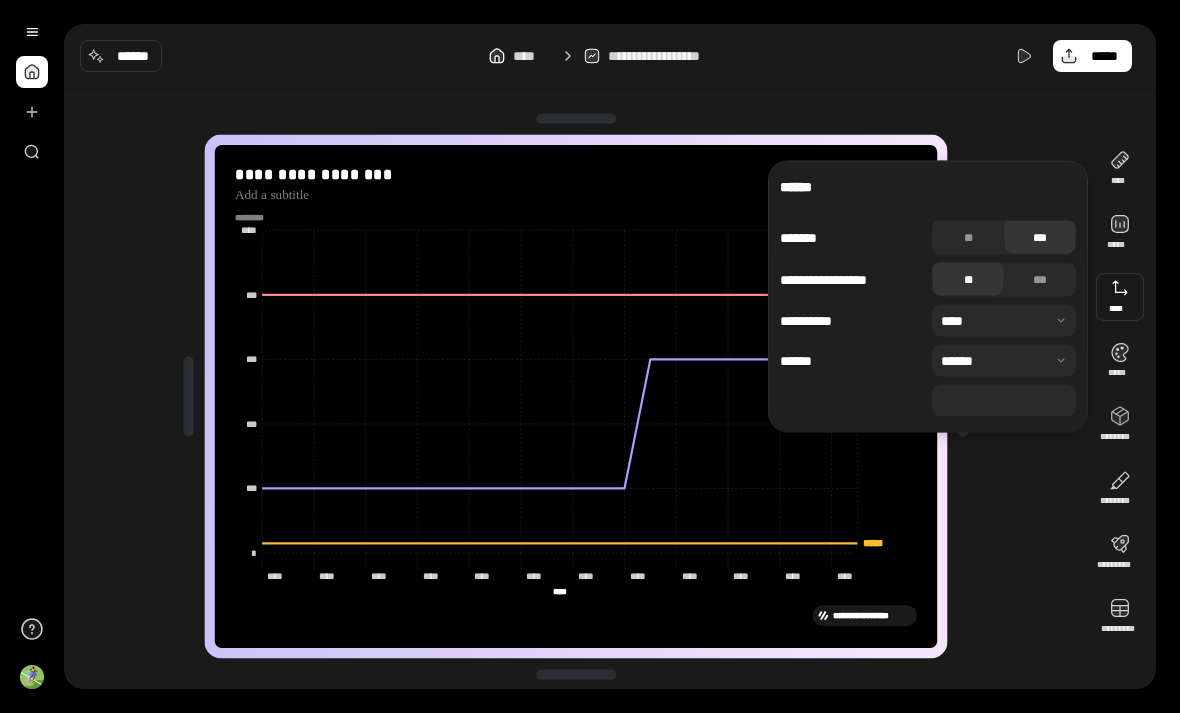 click on "******" at bounding box center [1004, 401] 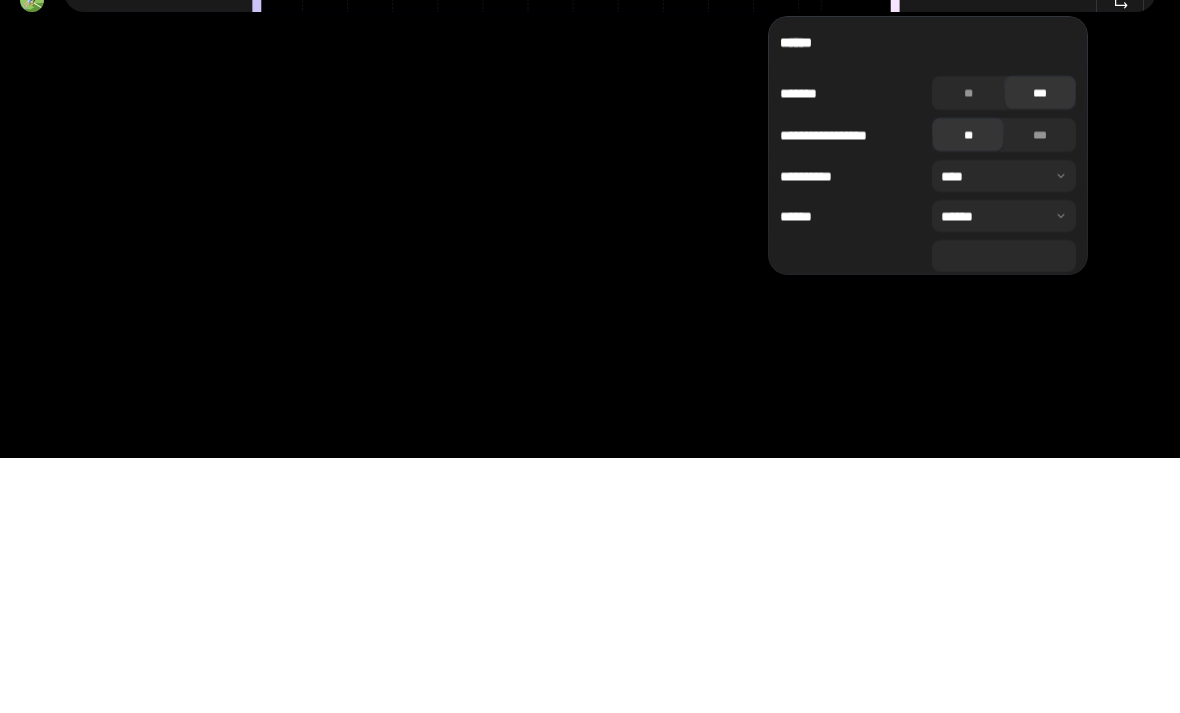 click on "**********" at bounding box center (590, 356) 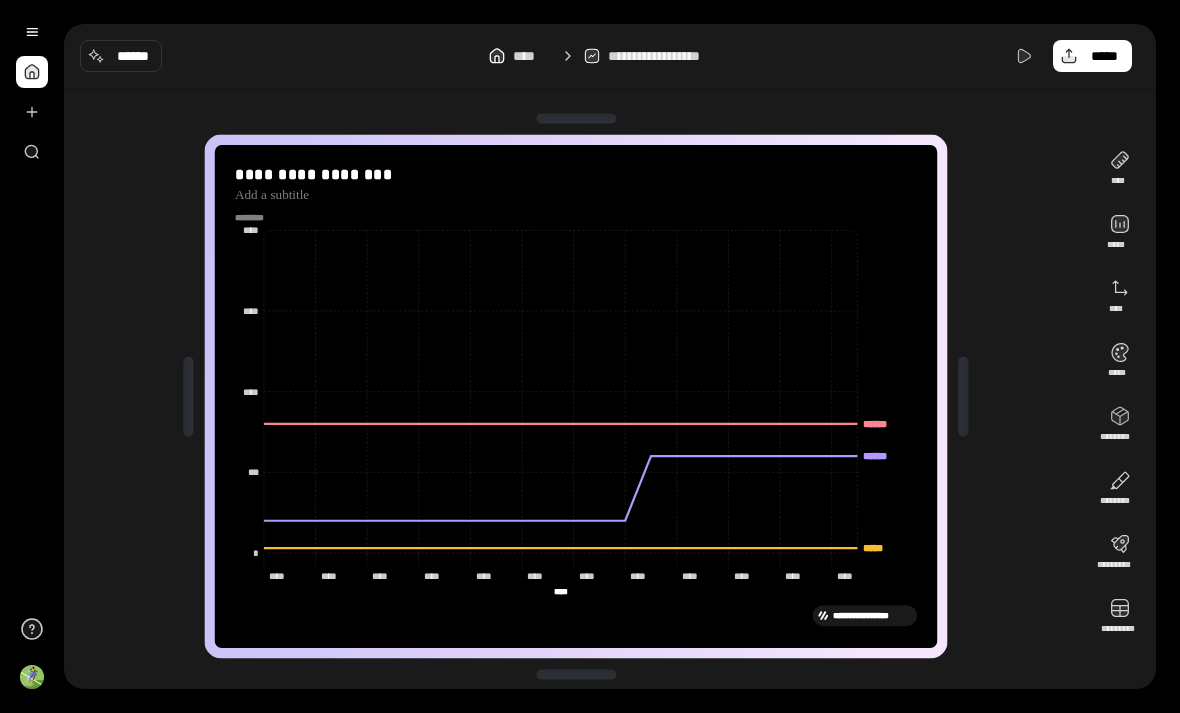 click at bounding box center (1120, 617) 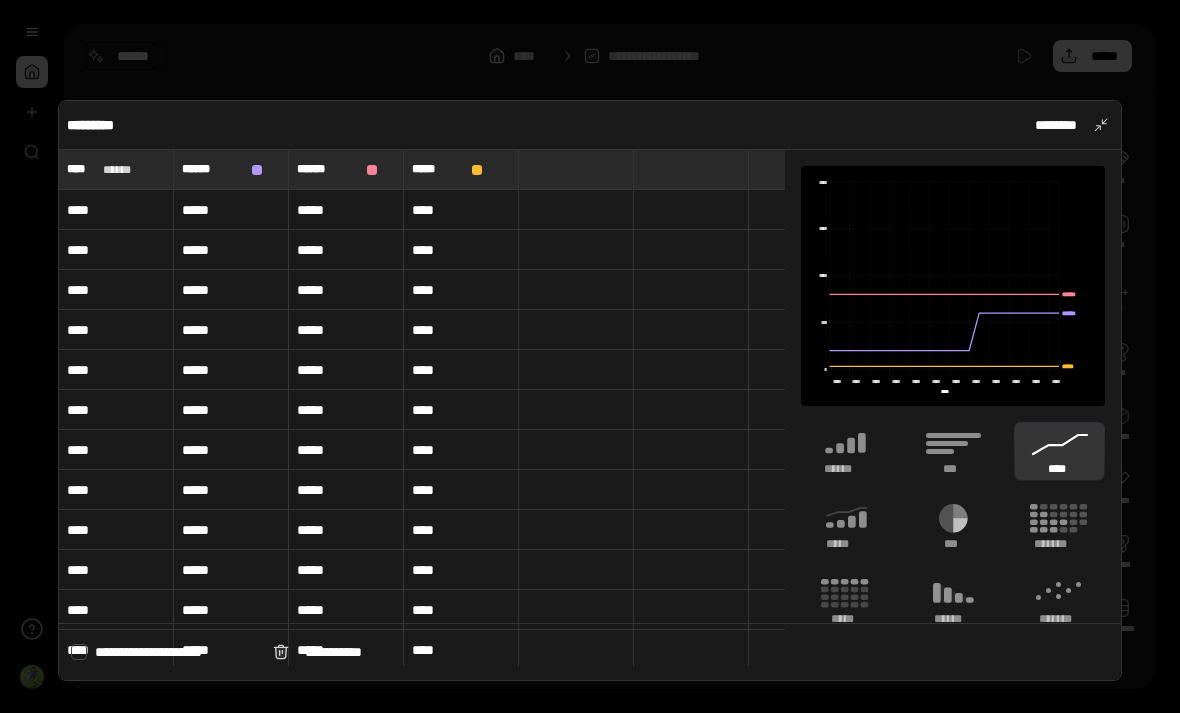 click on "*********" at bounding box center (97, 125) 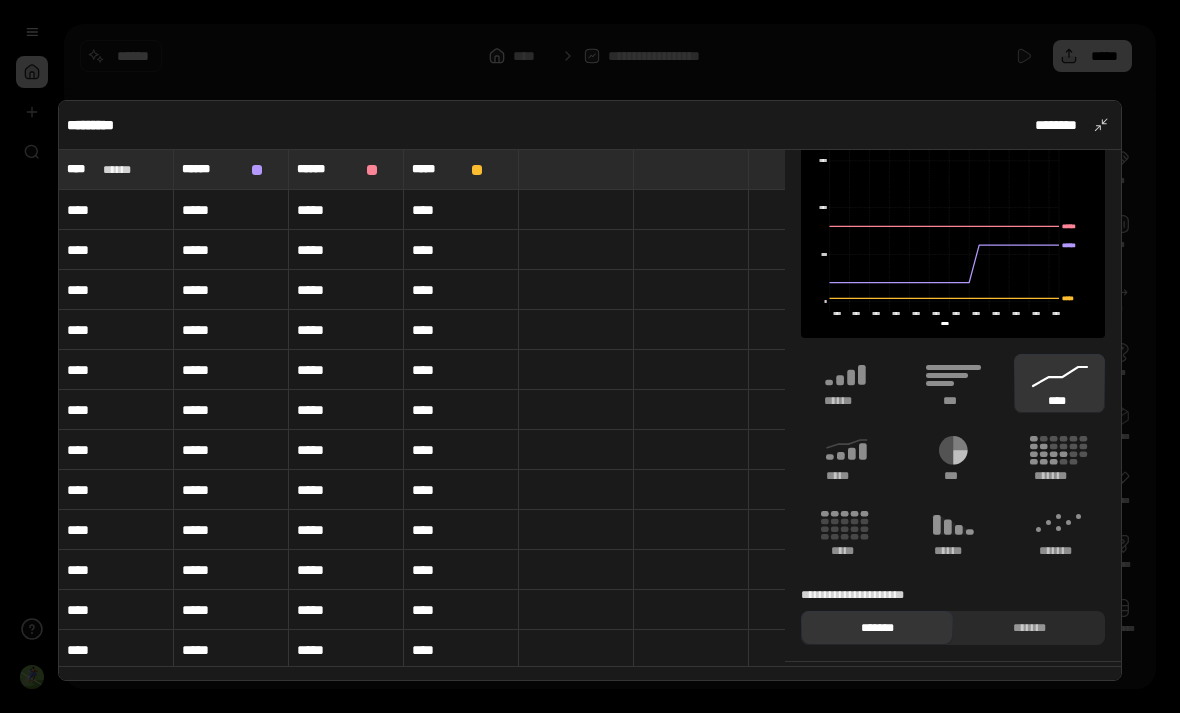scroll, scrollTop: 66, scrollLeft: 0, axis: vertical 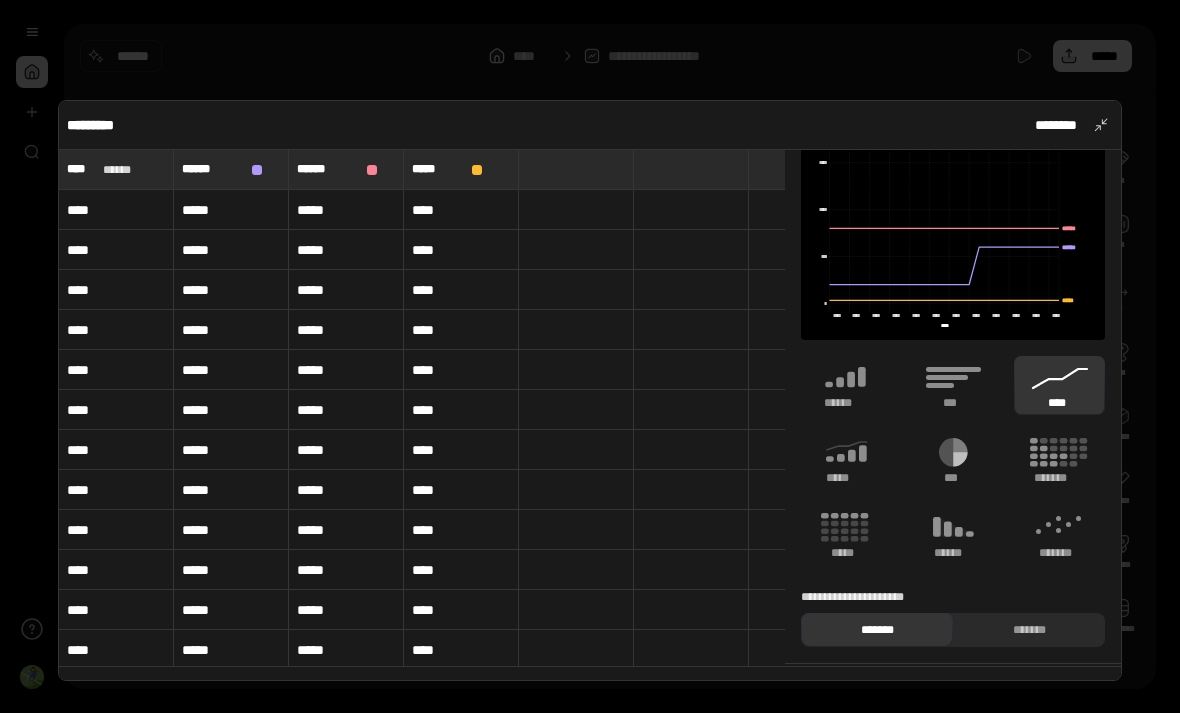 click on "*********" at bounding box center (97, 125) 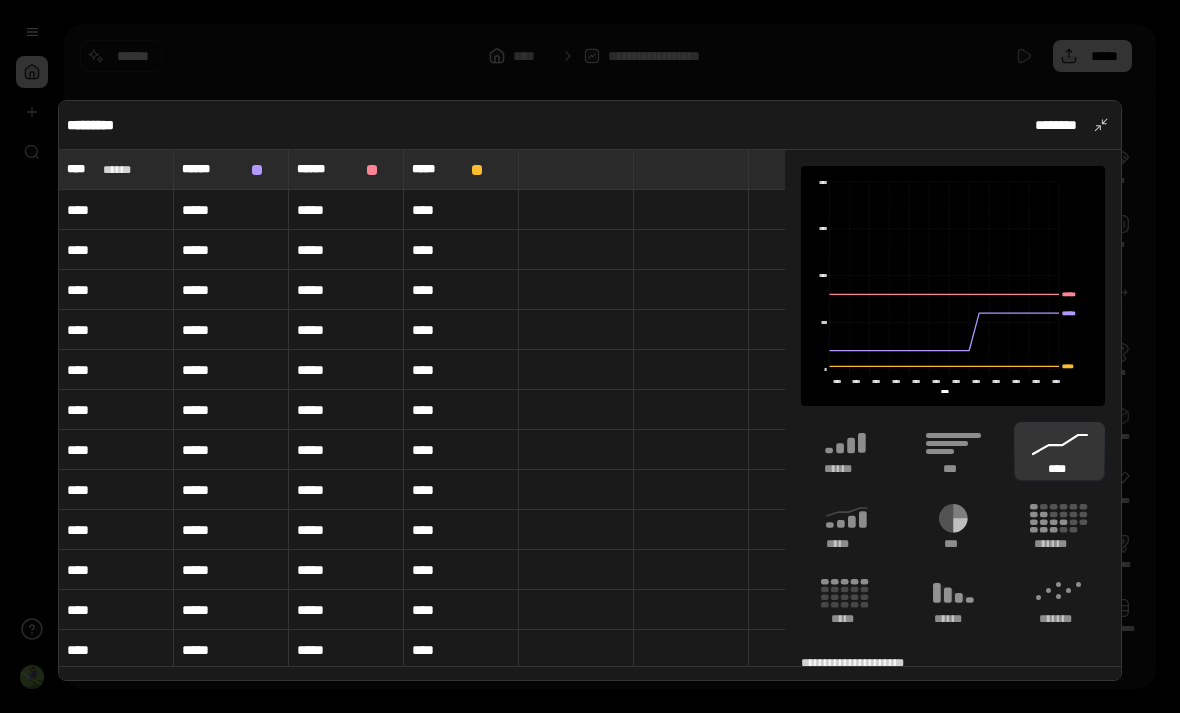 scroll, scrollTop: 0, scrollLeft: 0, axis: both 